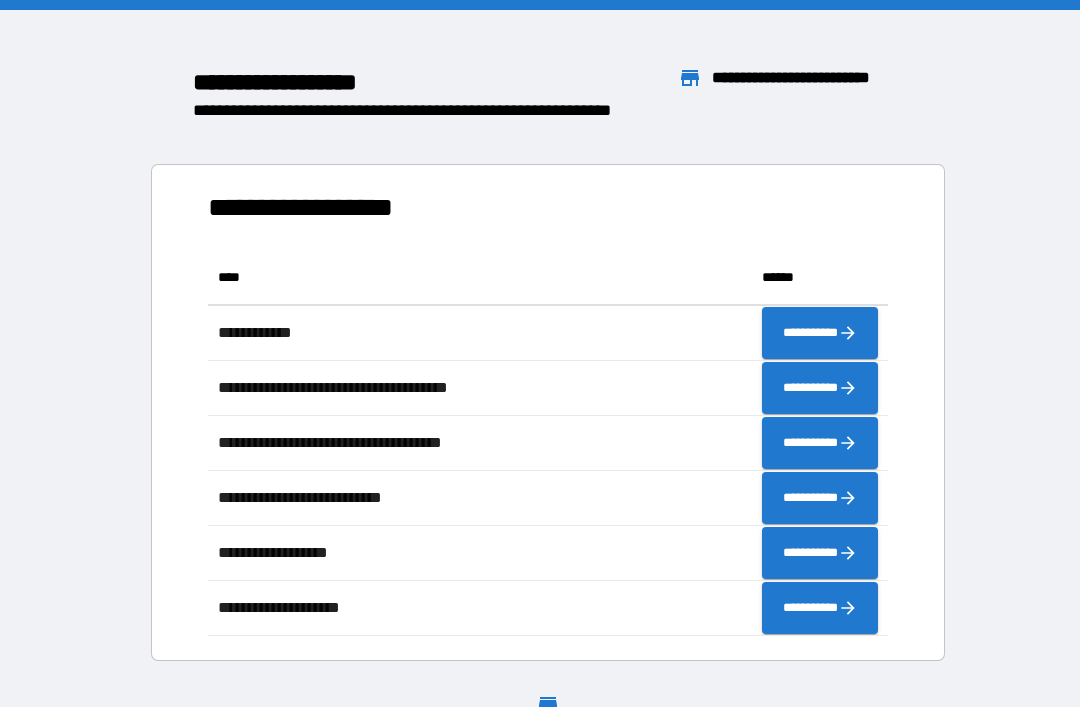 scroll, scrollTop: 0, scrollLeft: 0, axis: both 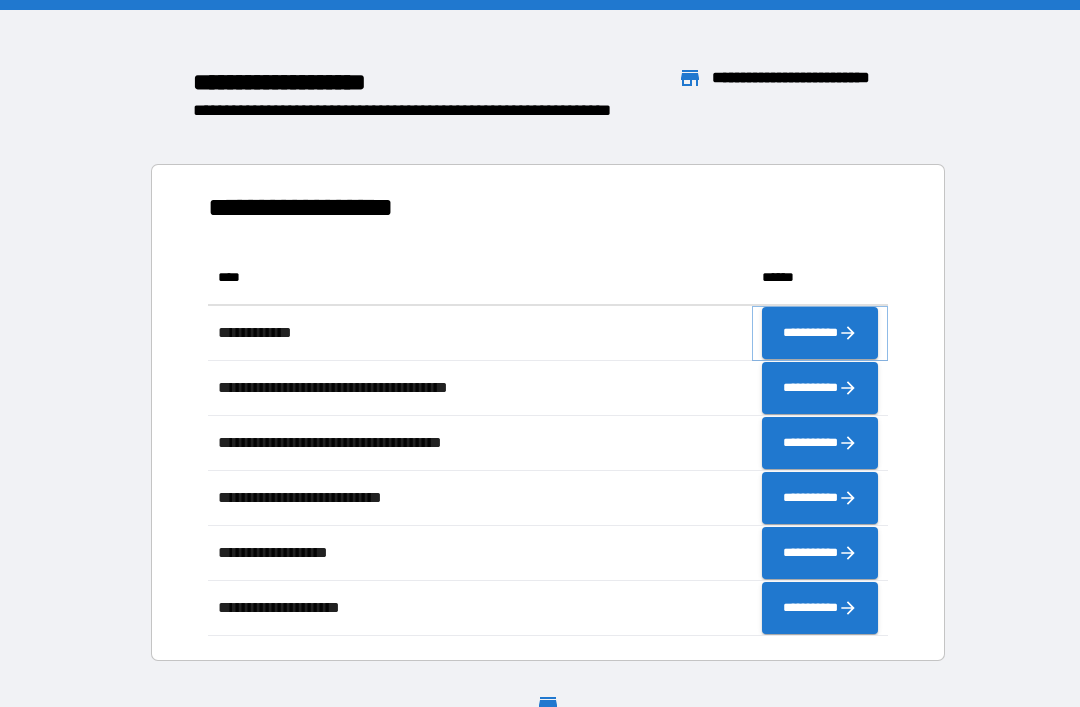 click on "**********" at bounding box center (820, 333) 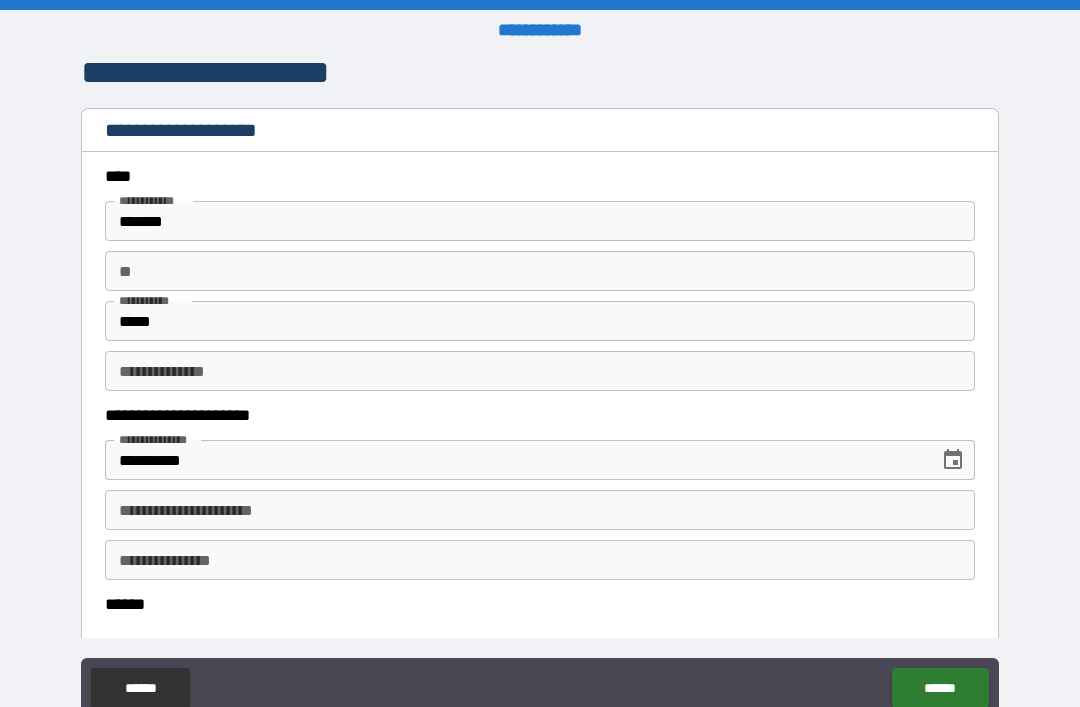 click on "*****" at bounding box center [540, 321] 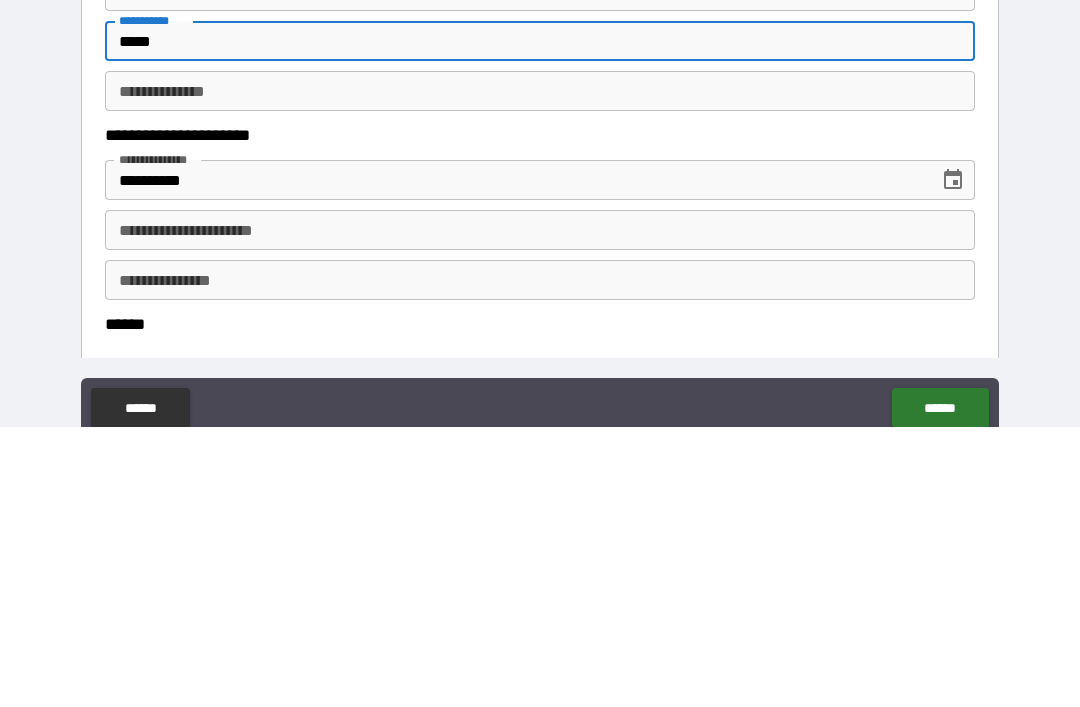 type on "*****" 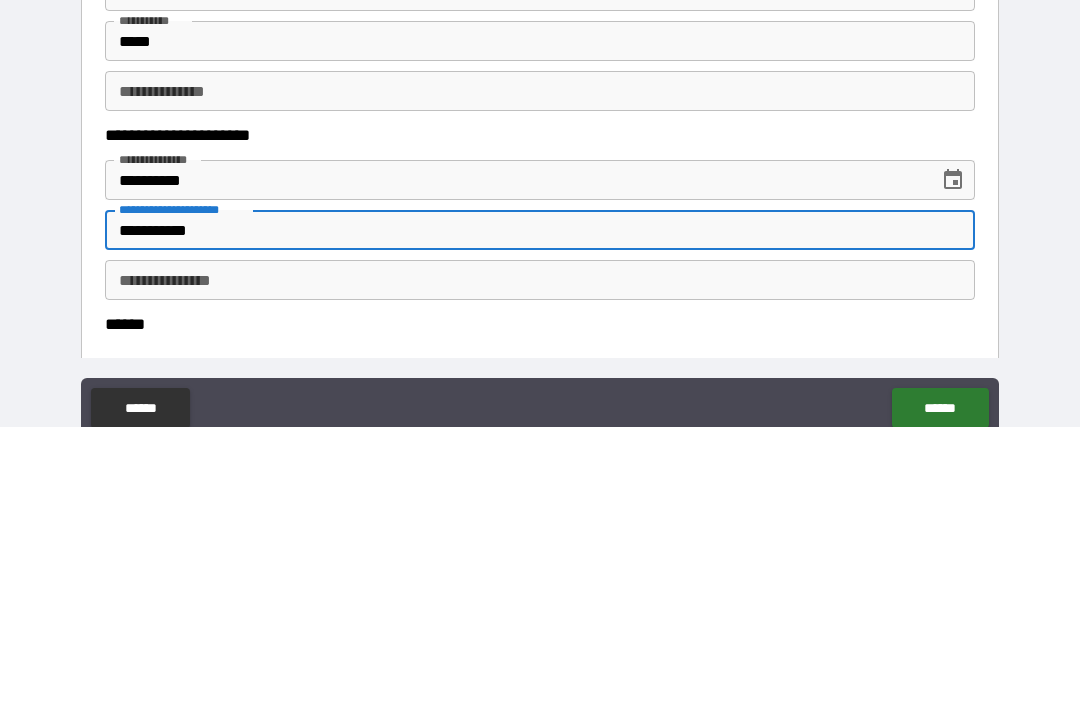 type on "**********" 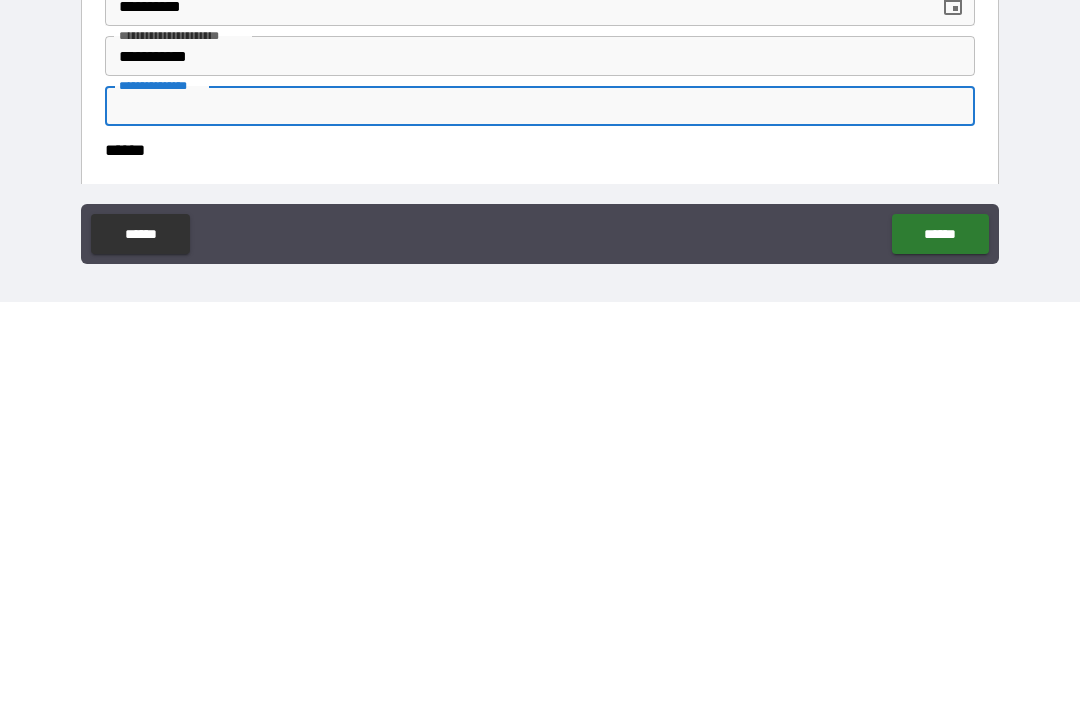 click on "******" at bounding box center [940, 639] 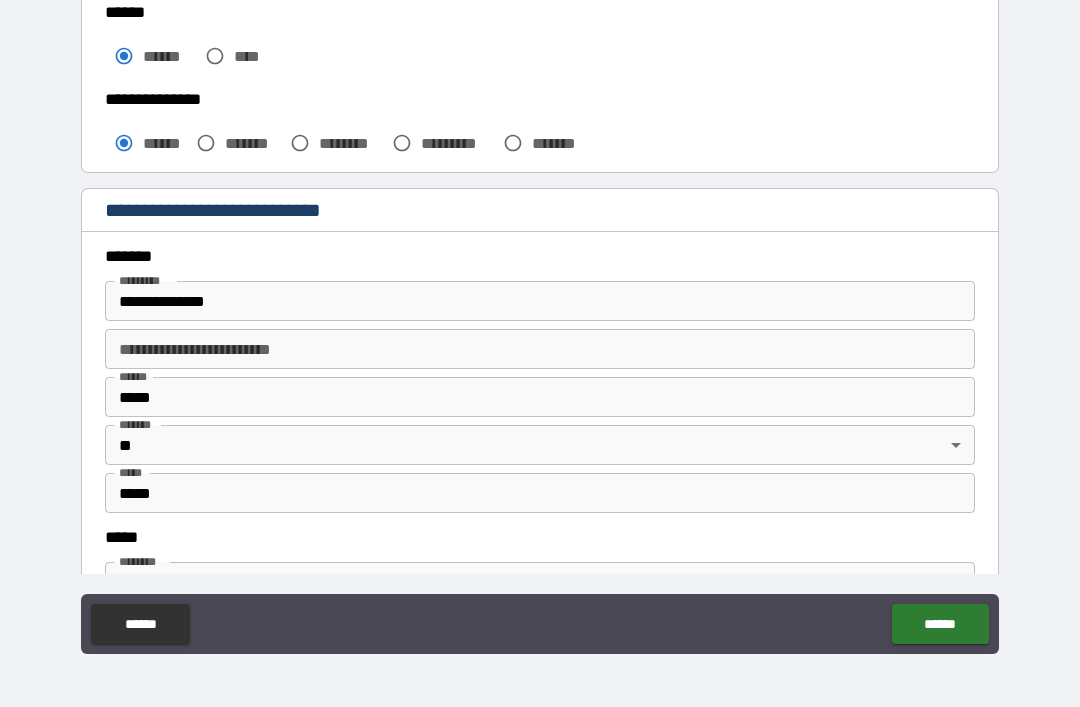 scroll, scrollTop: 527, scrollLeft: 0, axis: vertical 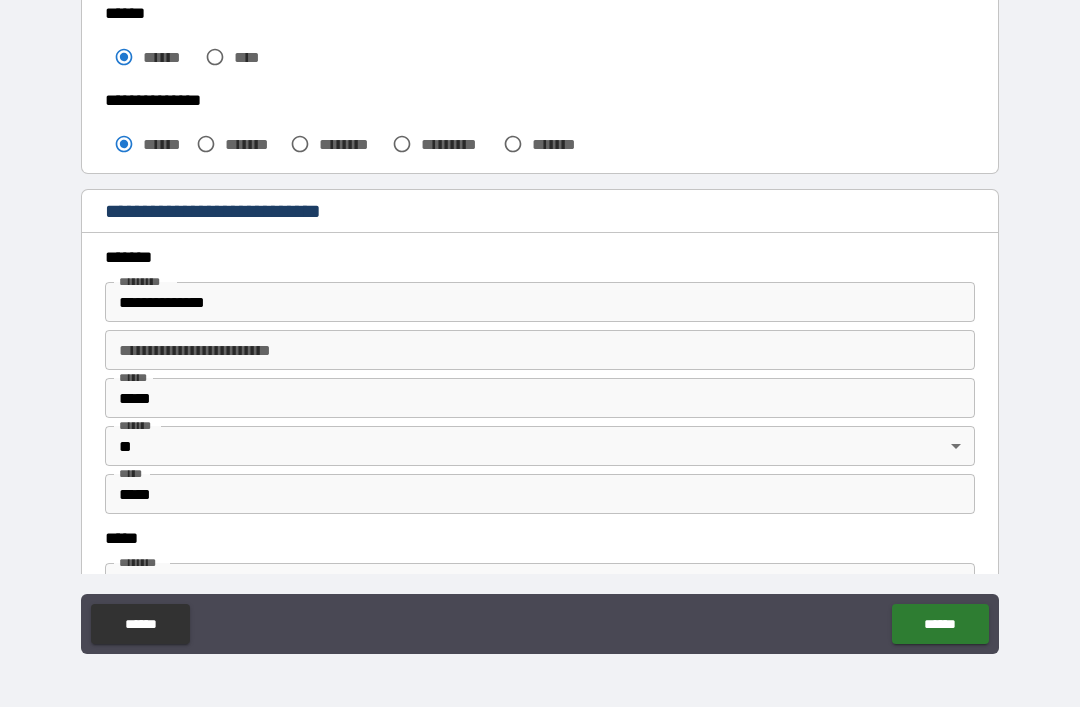 click on "**********" at bounding box center (540, 302) 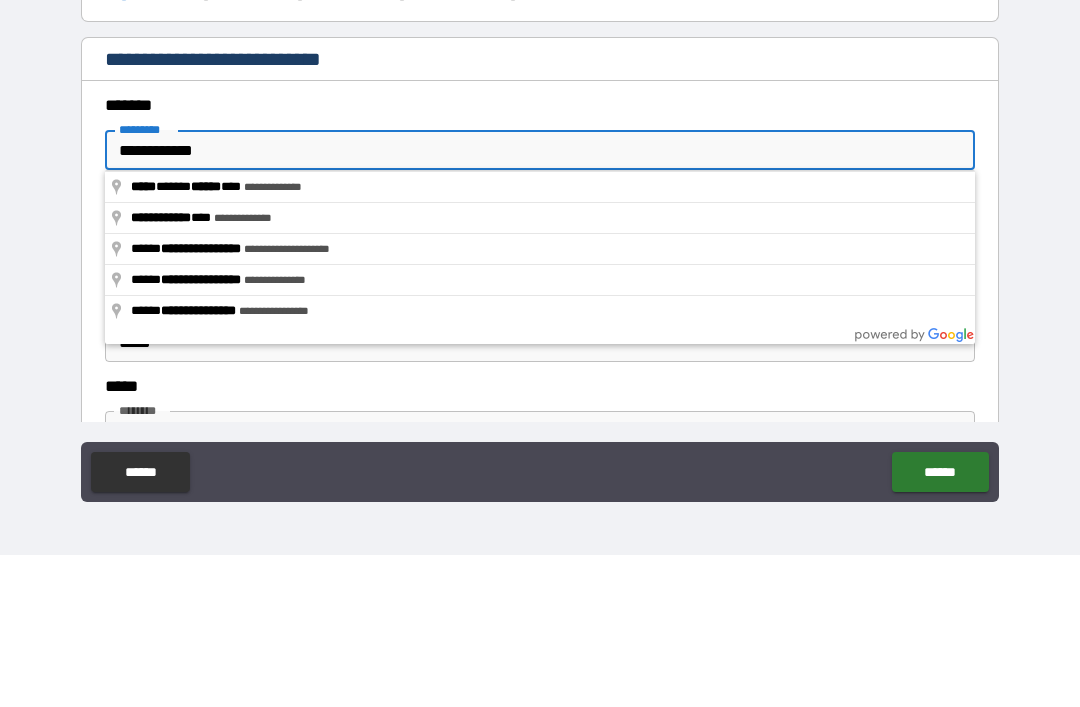 type on "**********" 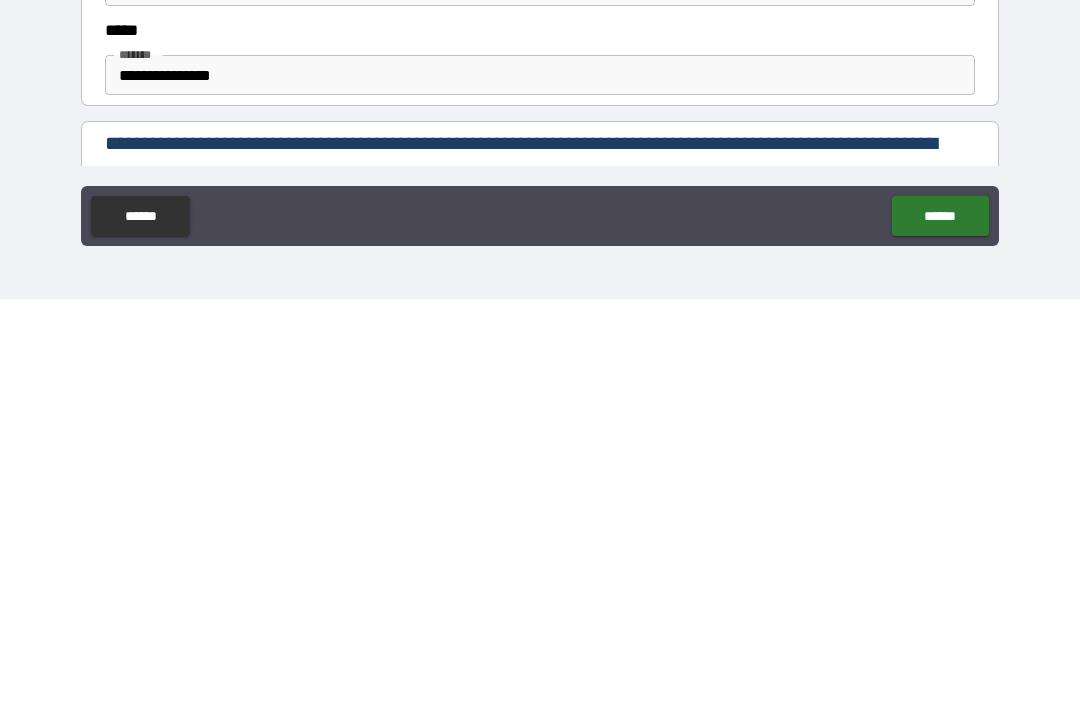 scroll, scrollTop: 811, scrollLeft: 0, axis: vertical 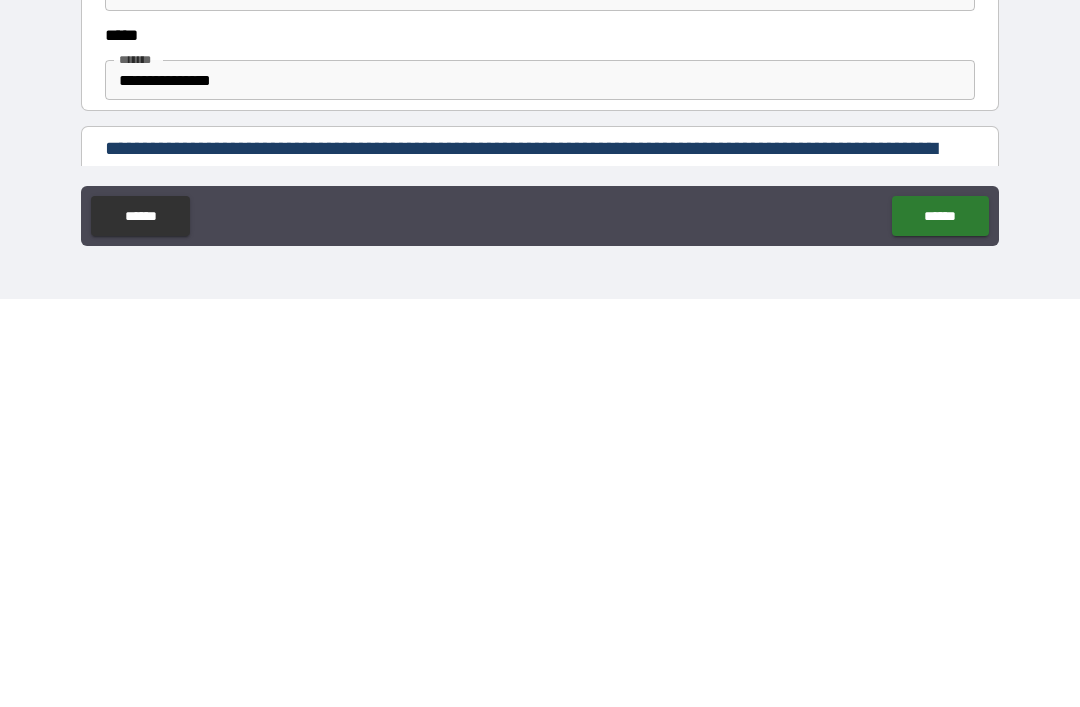 click on "**********" at bounding box center [540, 488] 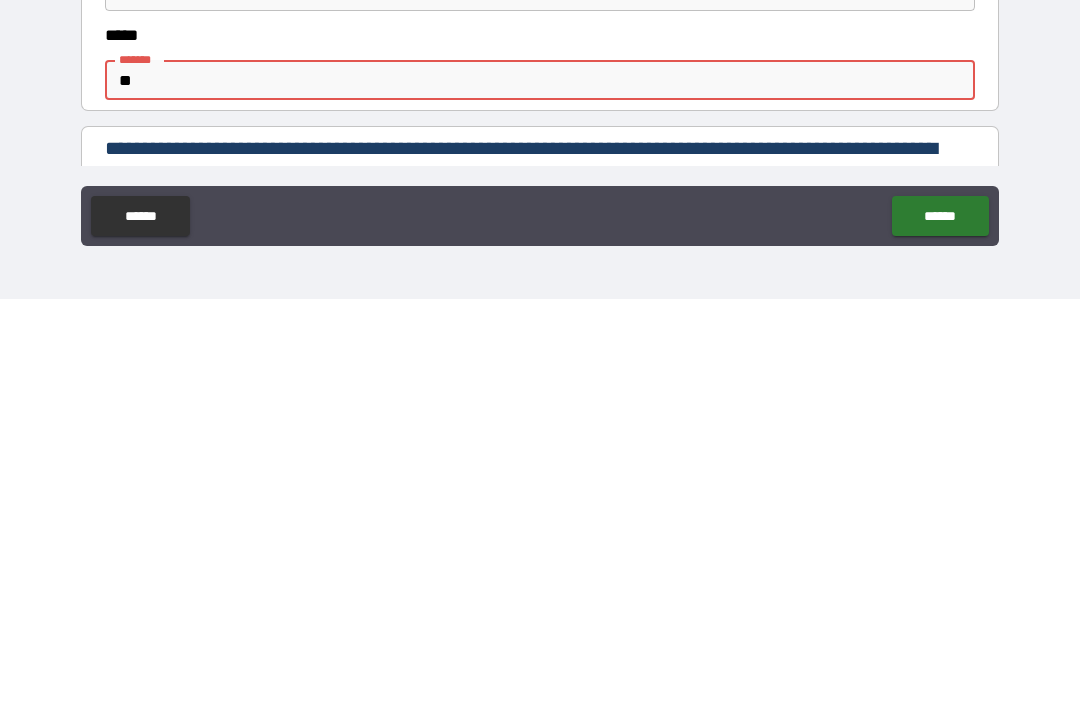 type on "*" 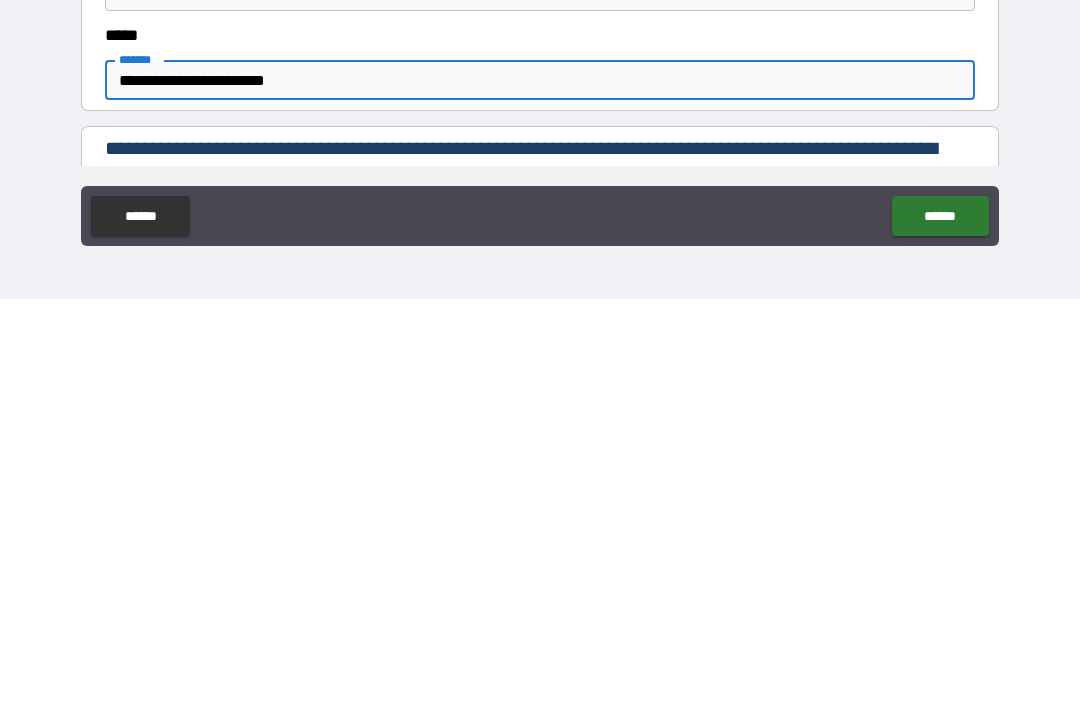 type on "**********" 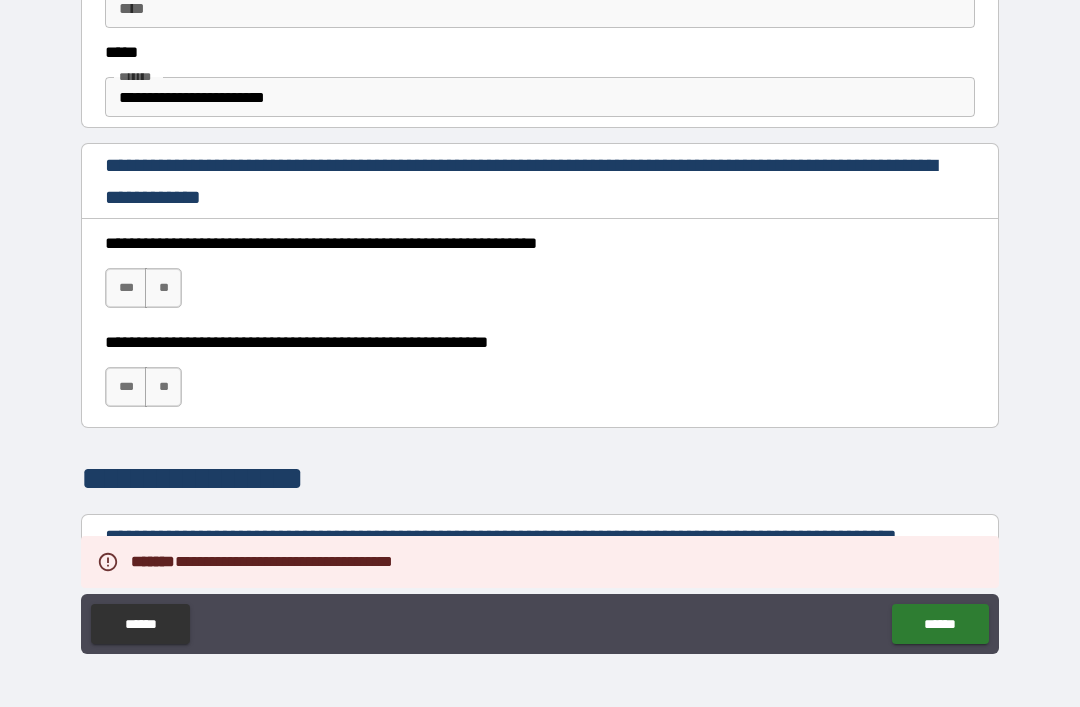 scroll, scrollTop: 1201, scrollLeft: 0, axis: vertical 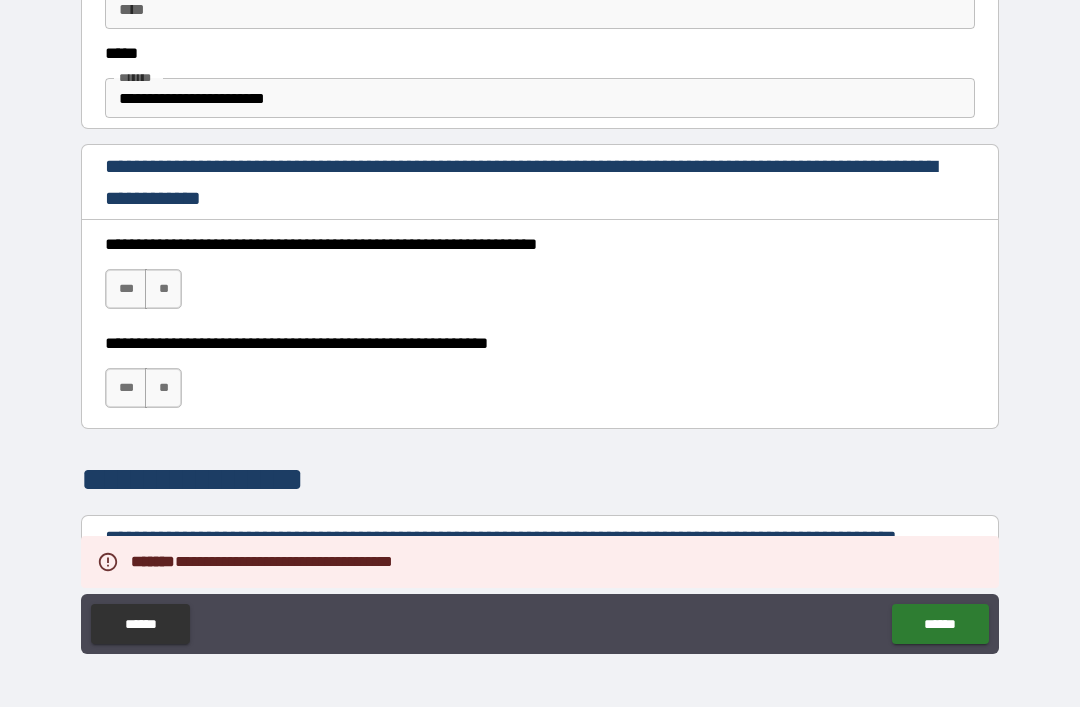 click on "***" at bounding box center (126, 289) 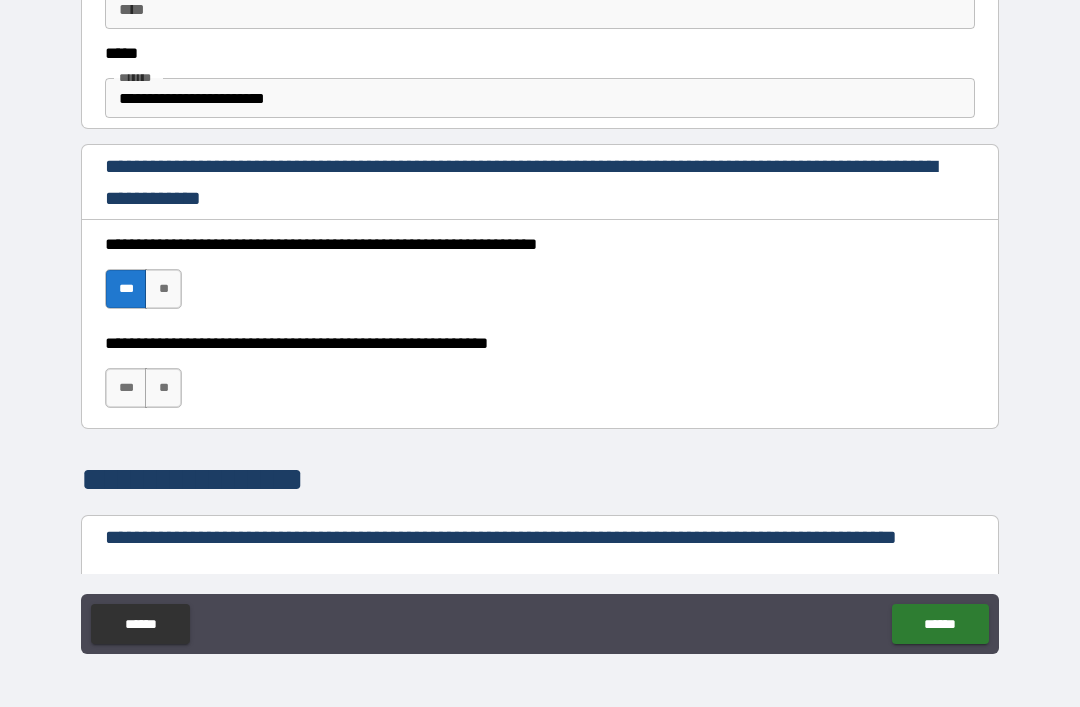 click on "***" at bounding box center [126, 388] 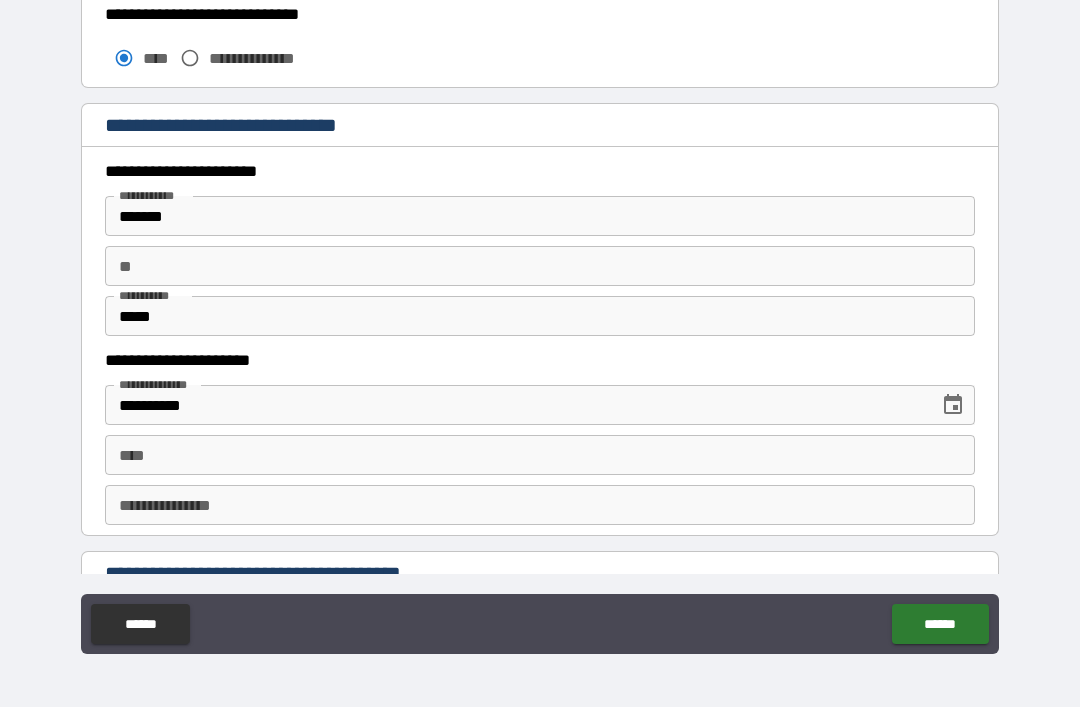 scroll, scrollTop: 1806, scrollLeft: 0, axis: vertical 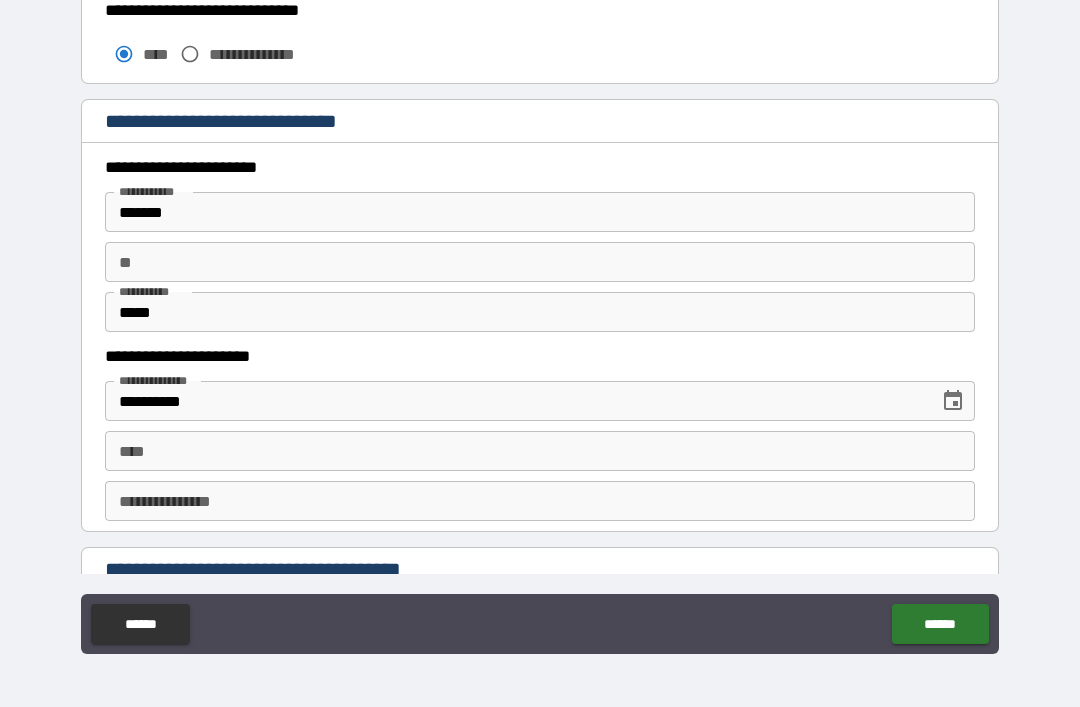 click on "*****" at bounding box center (540, 312) 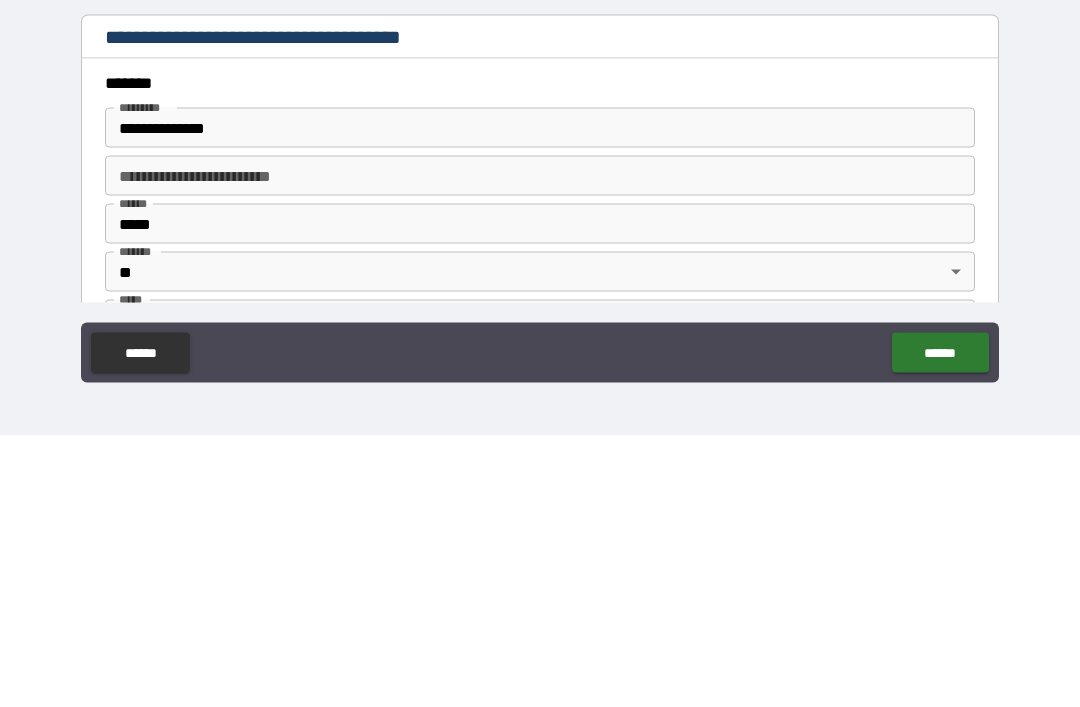 scroll, scrollTop: 2066, scrollLeft: 0, axis: vertical 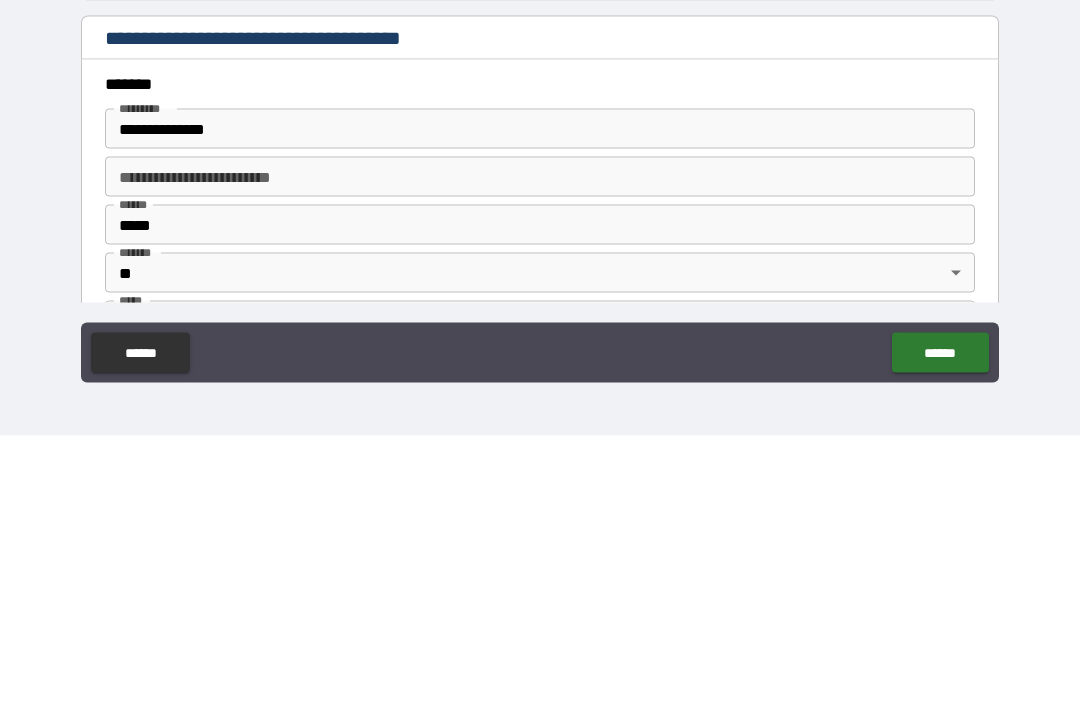 type on "*****" 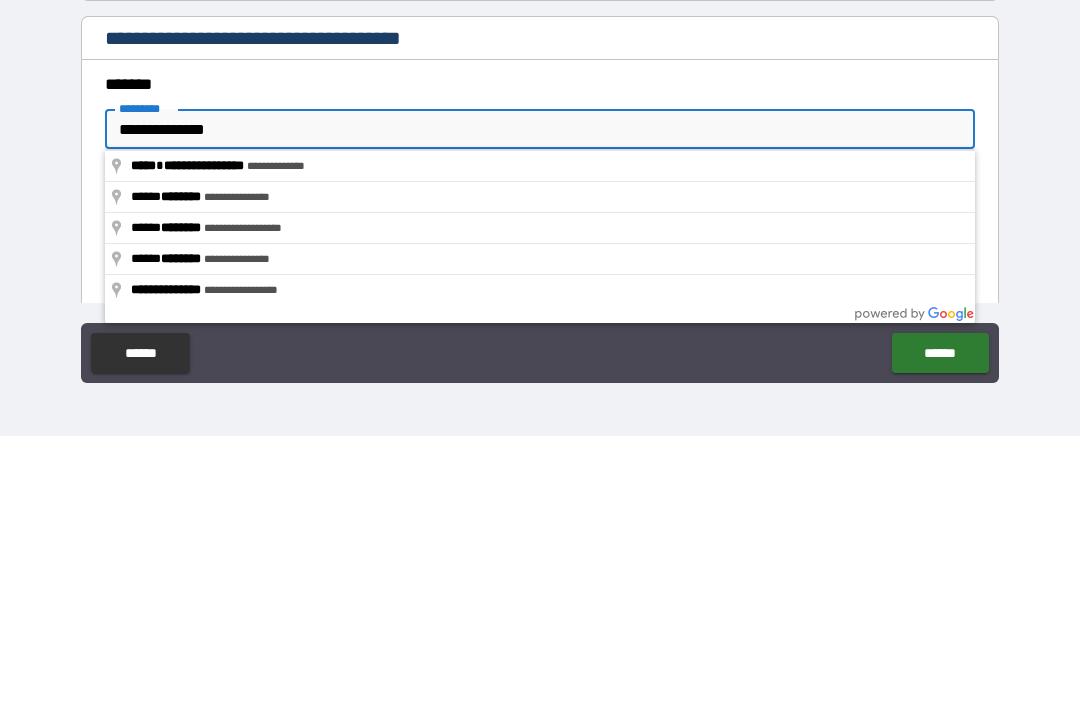 type on "**********" 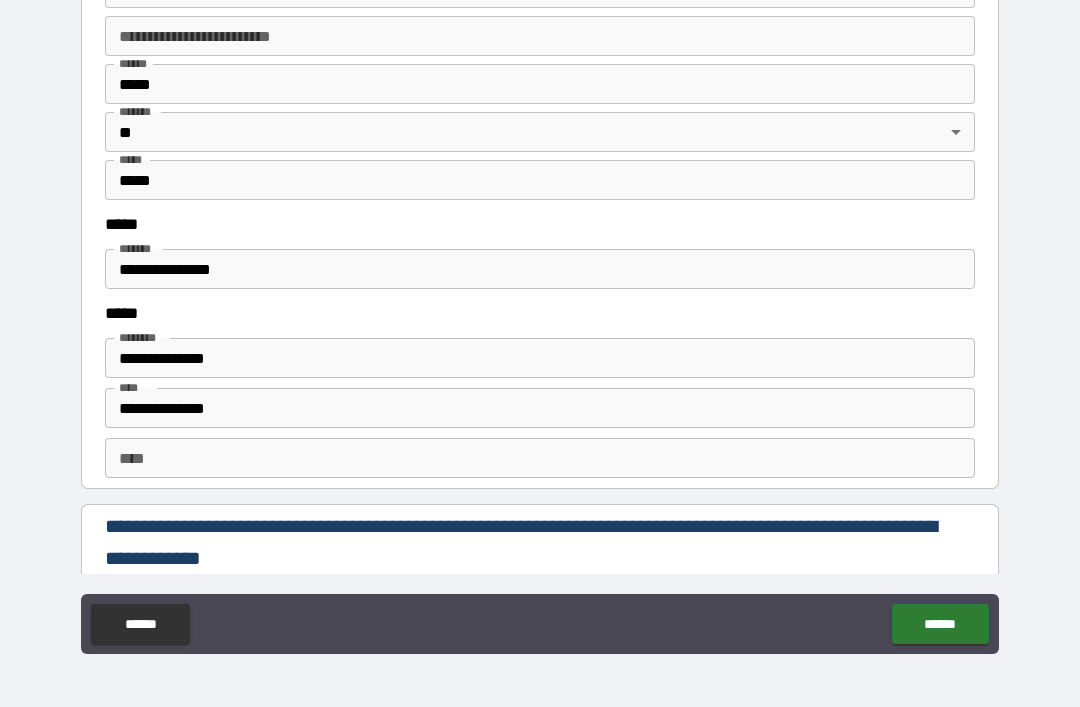scroll, scrollTop: 2483, scrollLeft: 0, axis: vertical 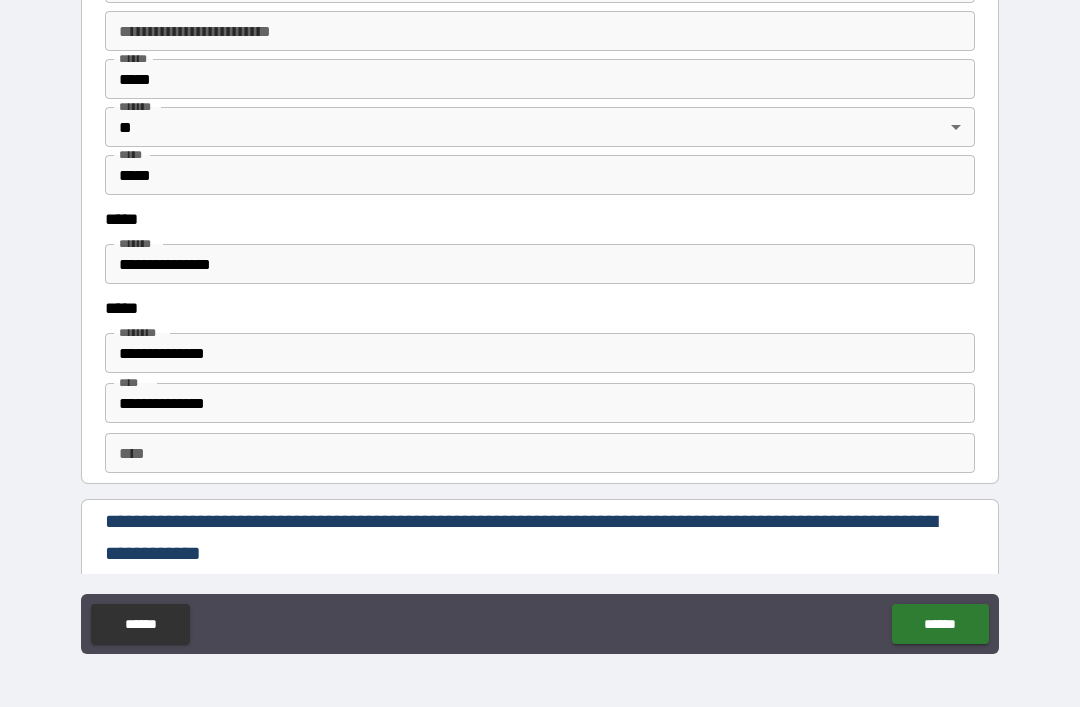 click on "**********" at bounding box center [540, 264] 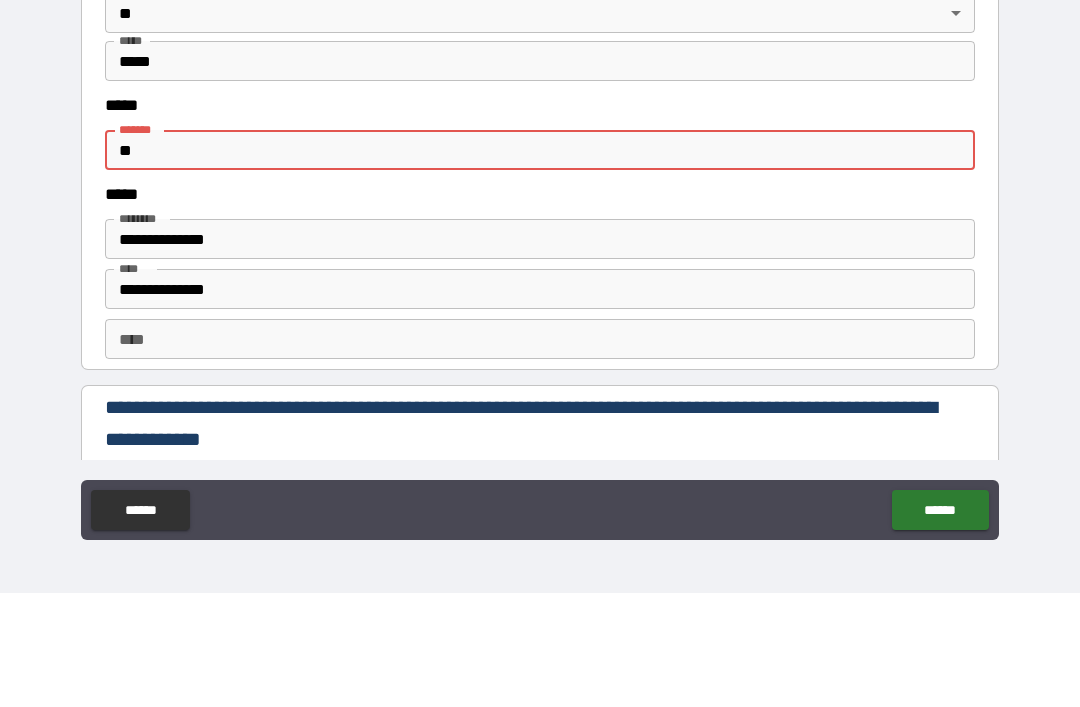 type on "*" 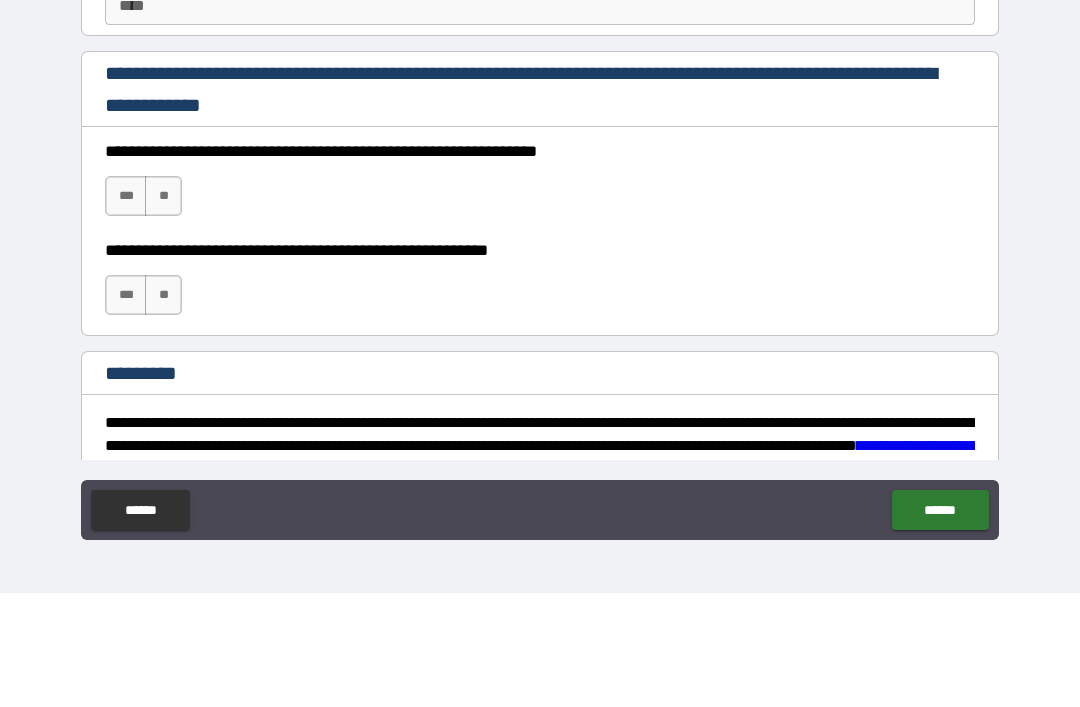 scroll, scrollTop: 2823, scrollLeft: 0, axis: vertical 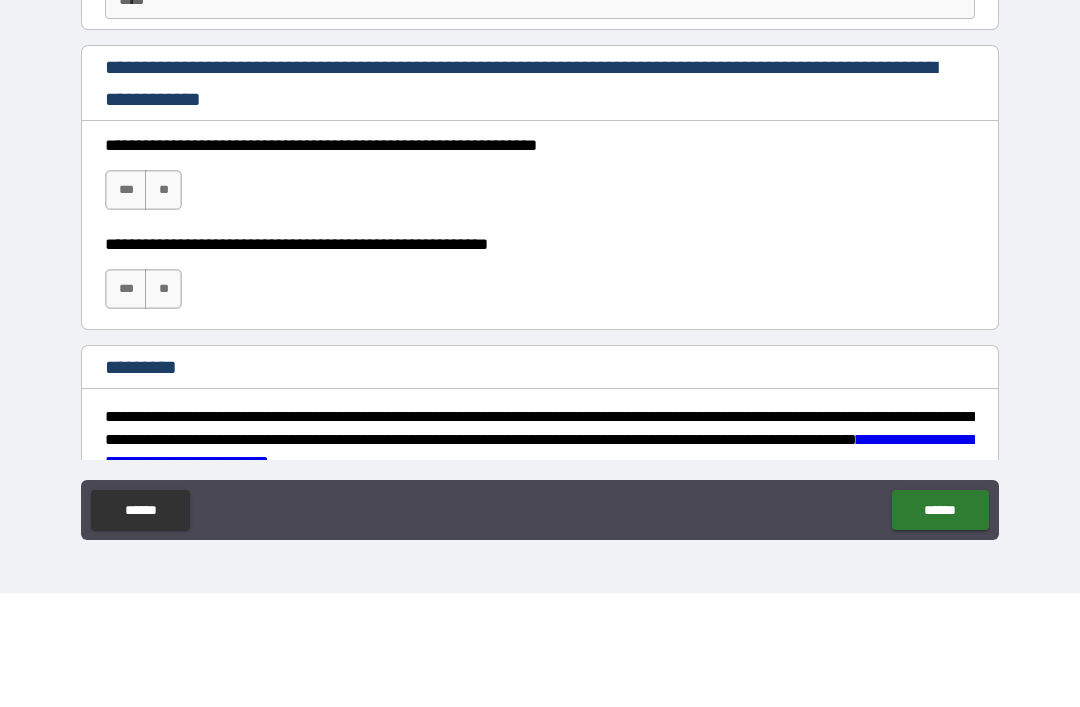 type on "**********" 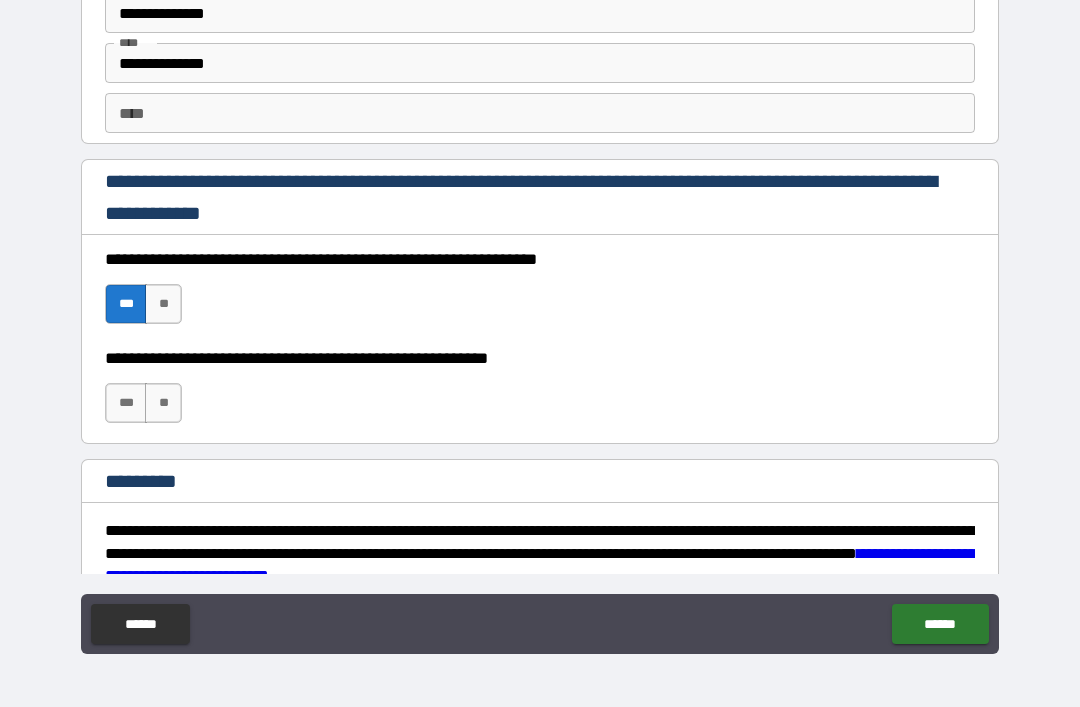 click on "***" at bounding box center (126, 403) 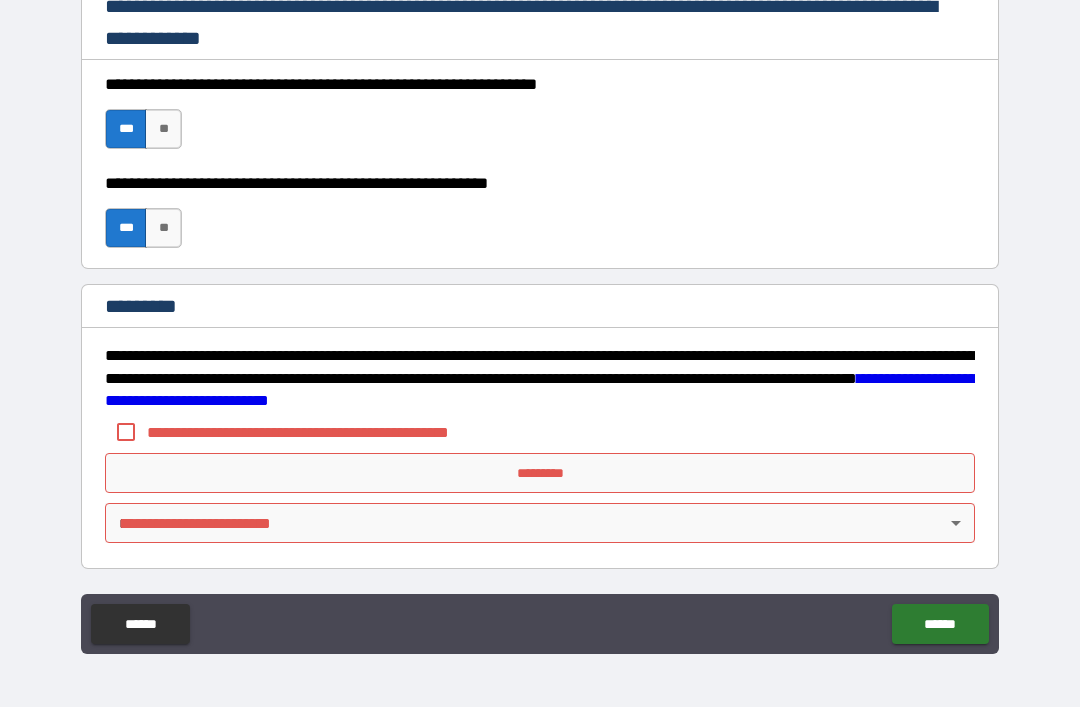 scroll, scrollTop: 2998, scrollLeft: 0, axis: vertical 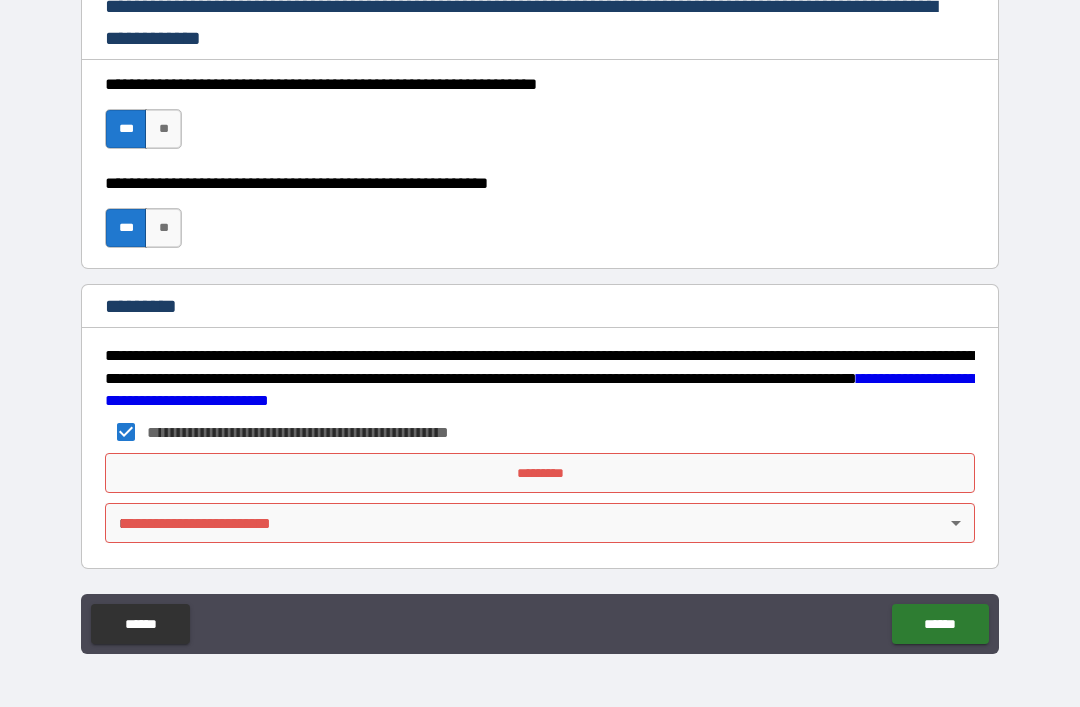 click on "*********" at bounding box center [540, 473] 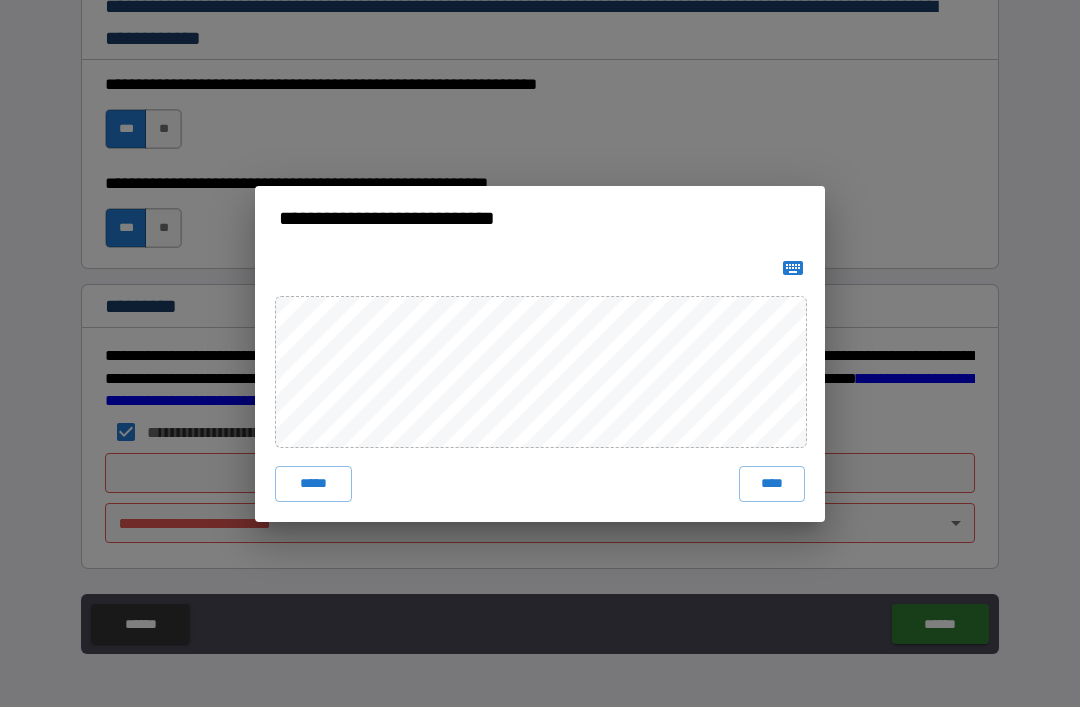 click on "****" at bounding box center [772, 484] 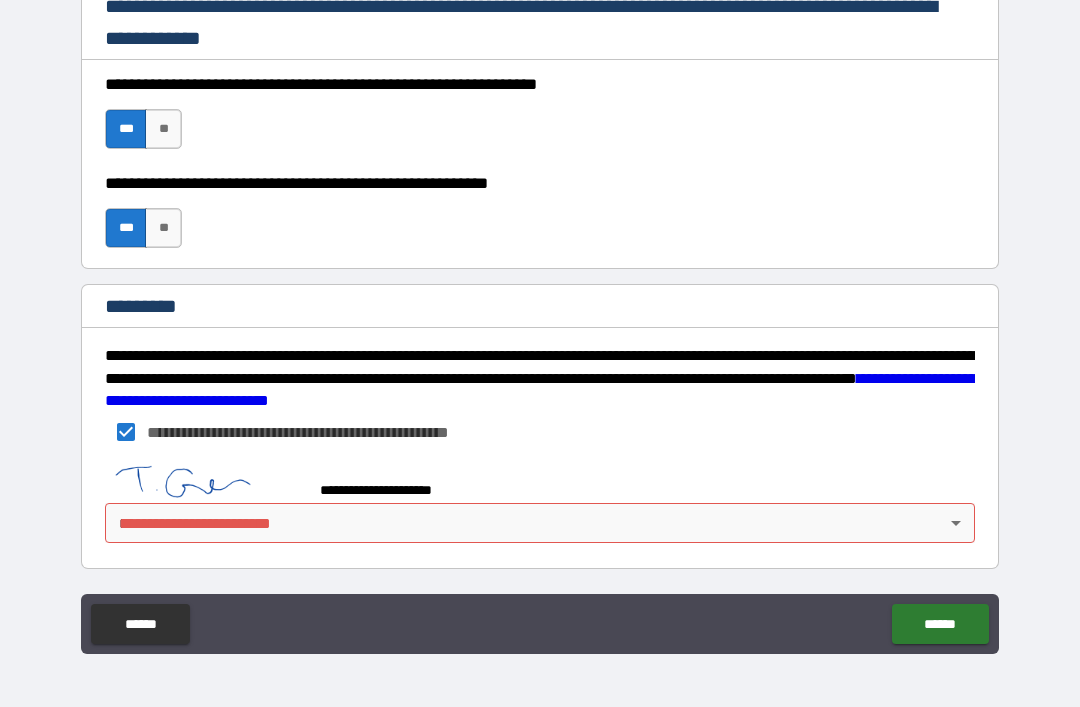 scroll, scrollTop: 2988, scrollLeft: 0, axis: vertical 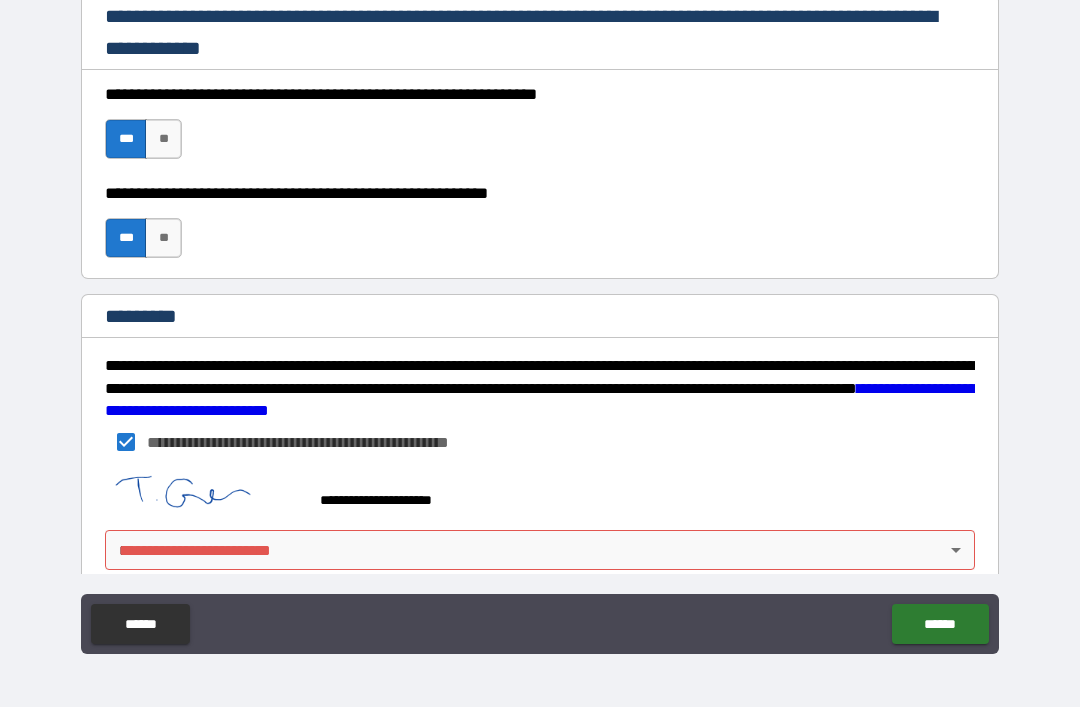 click on "**********" at bounding box center (540, 321) 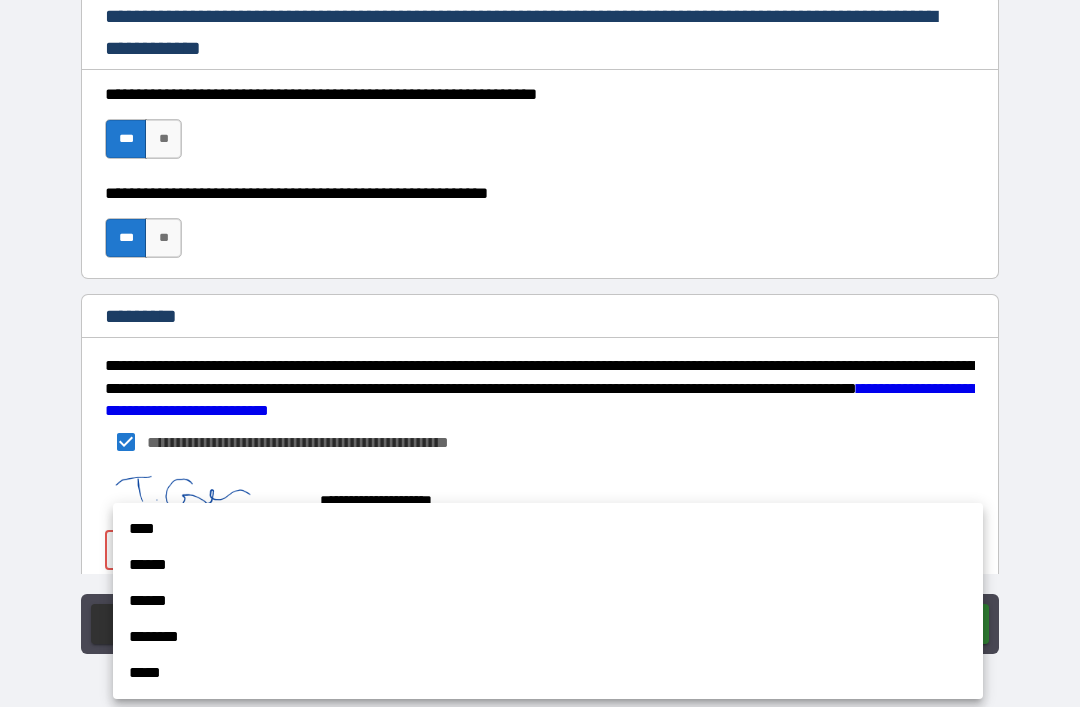 click on "****" at bounding box center [548, 529] 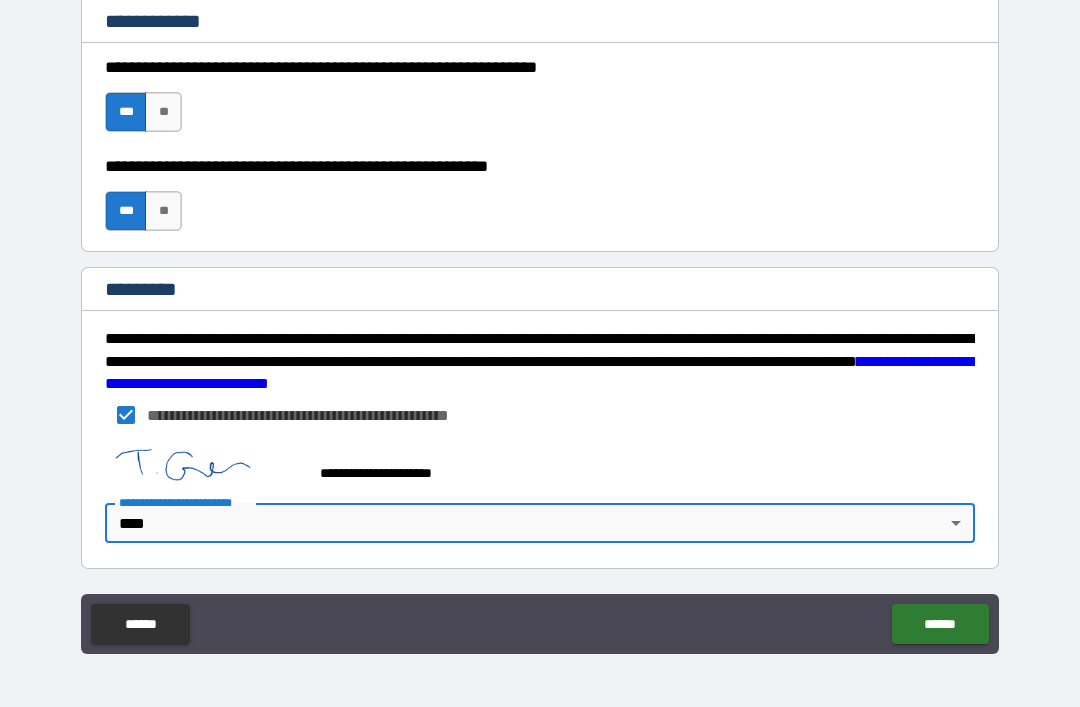 scroll, scrollTop: 3016, scrollLeft: 0, axis: vertical 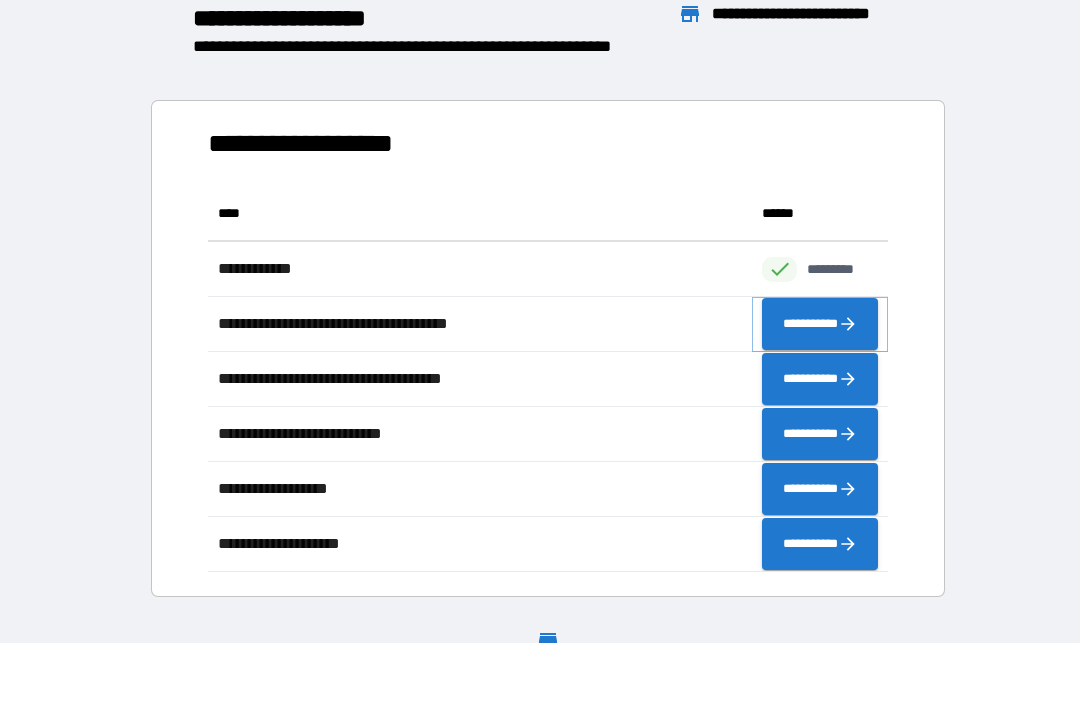click on "**********" at bounding box center (820, 324) 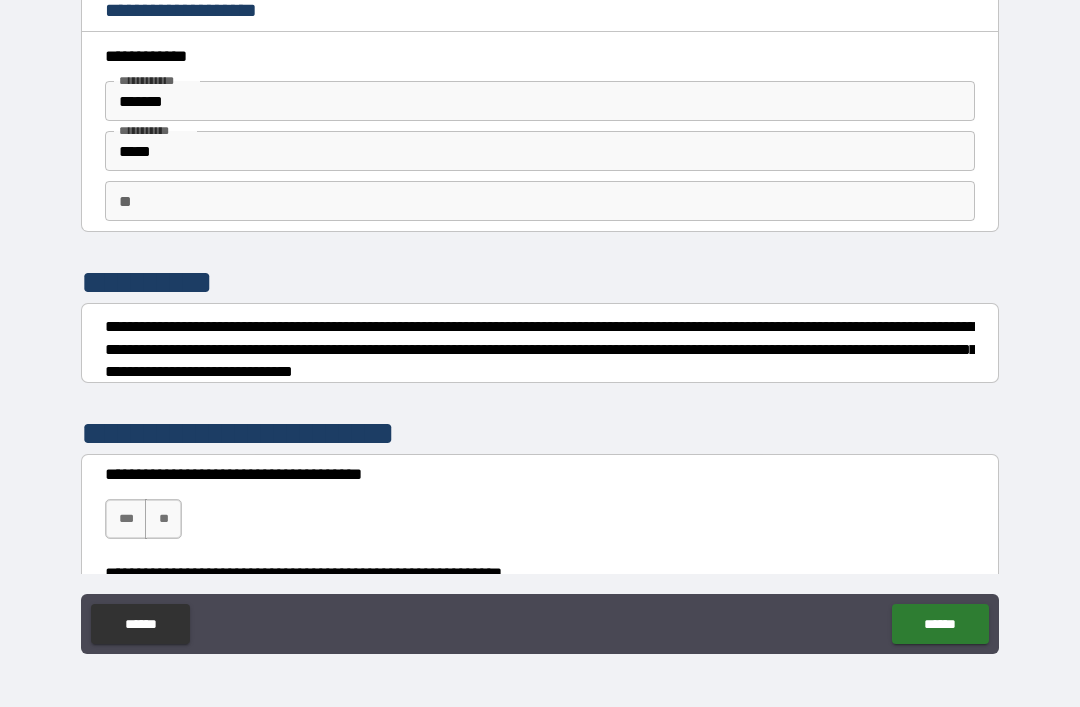 click on "*****" at bounding box center (540, 151) 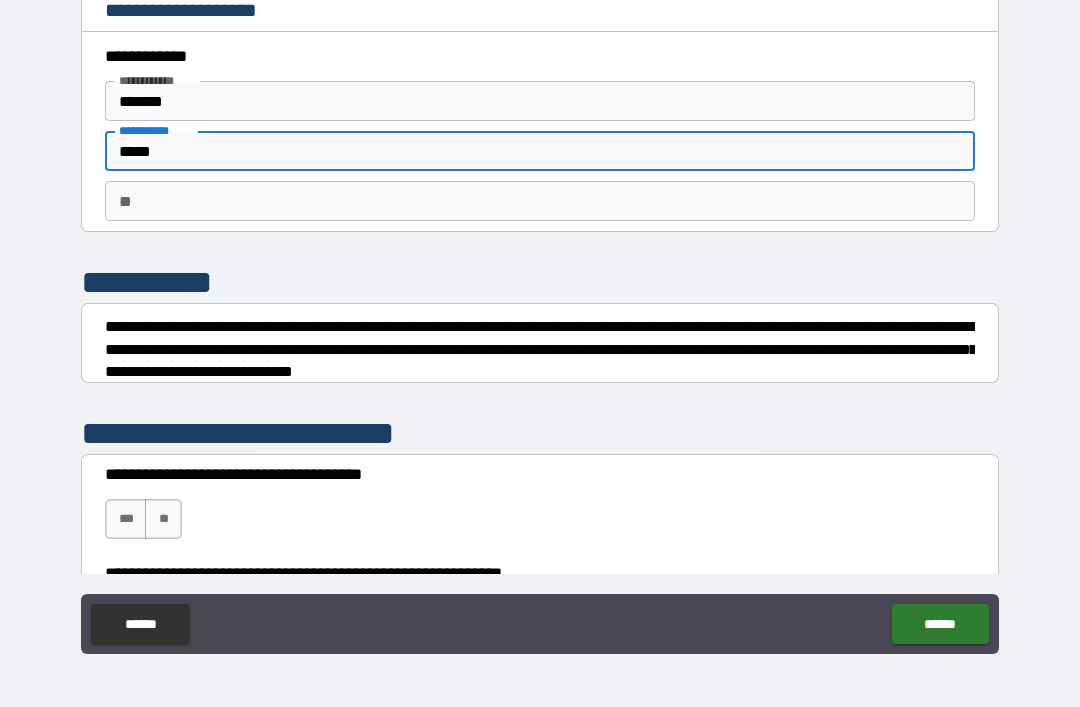 click on "*****" at bounding box center [540, 151] 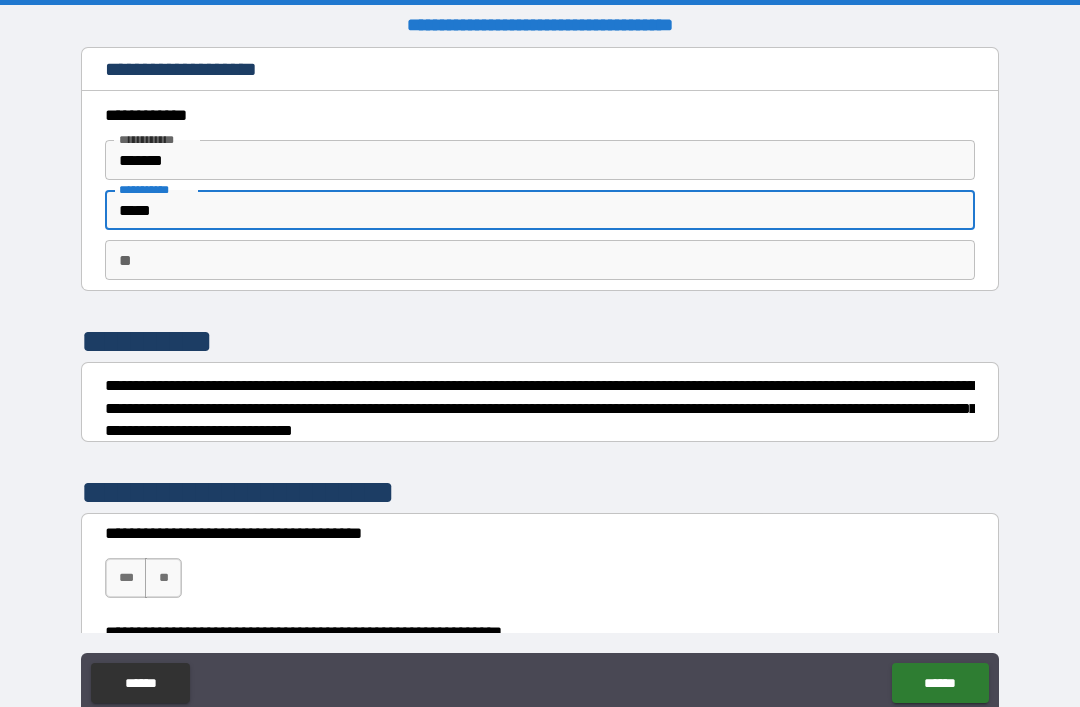 scroll, scrollTop: 0, scrollLeft: 0, axis: both 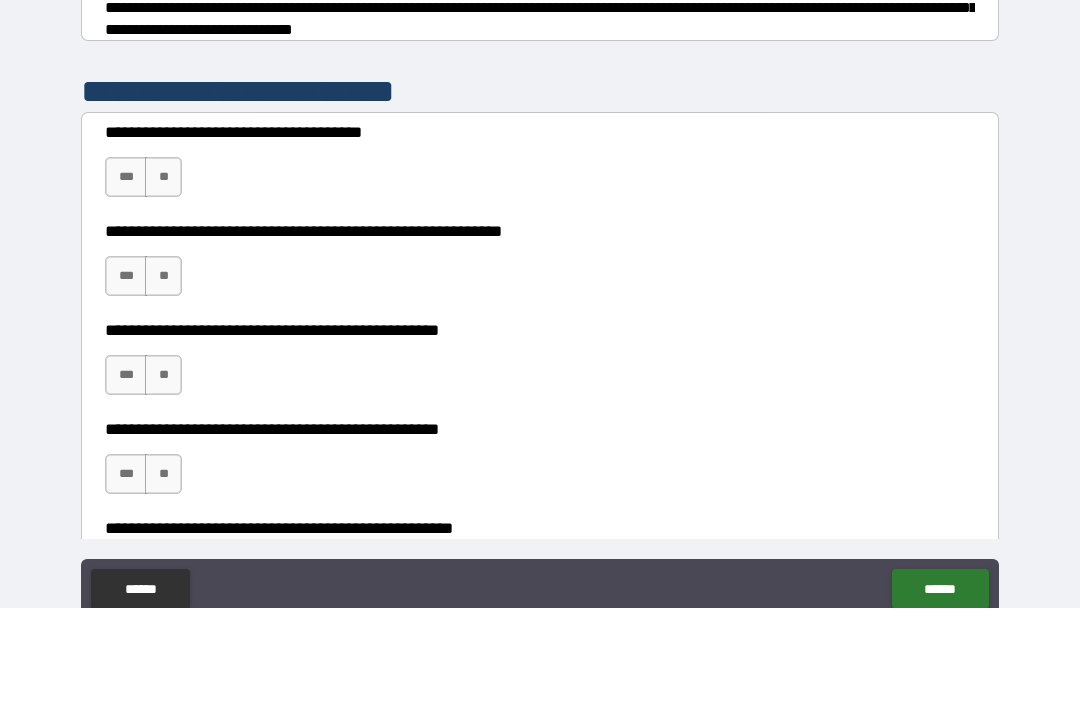type on "*****" 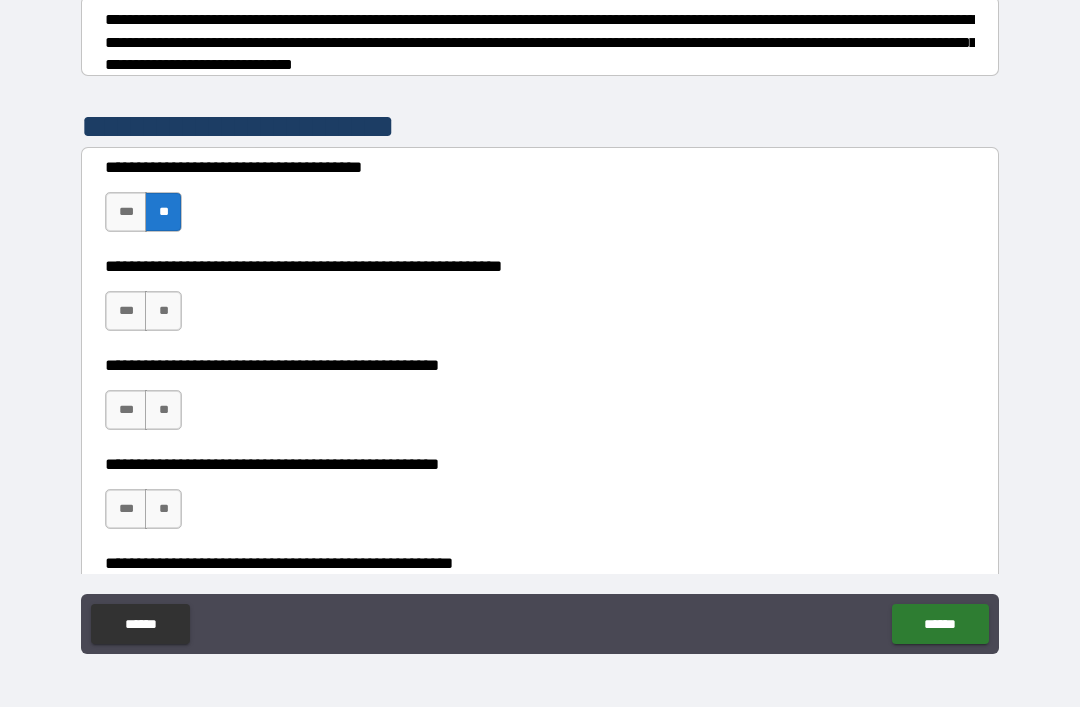 click on "**" at bounding box center [163, 311] 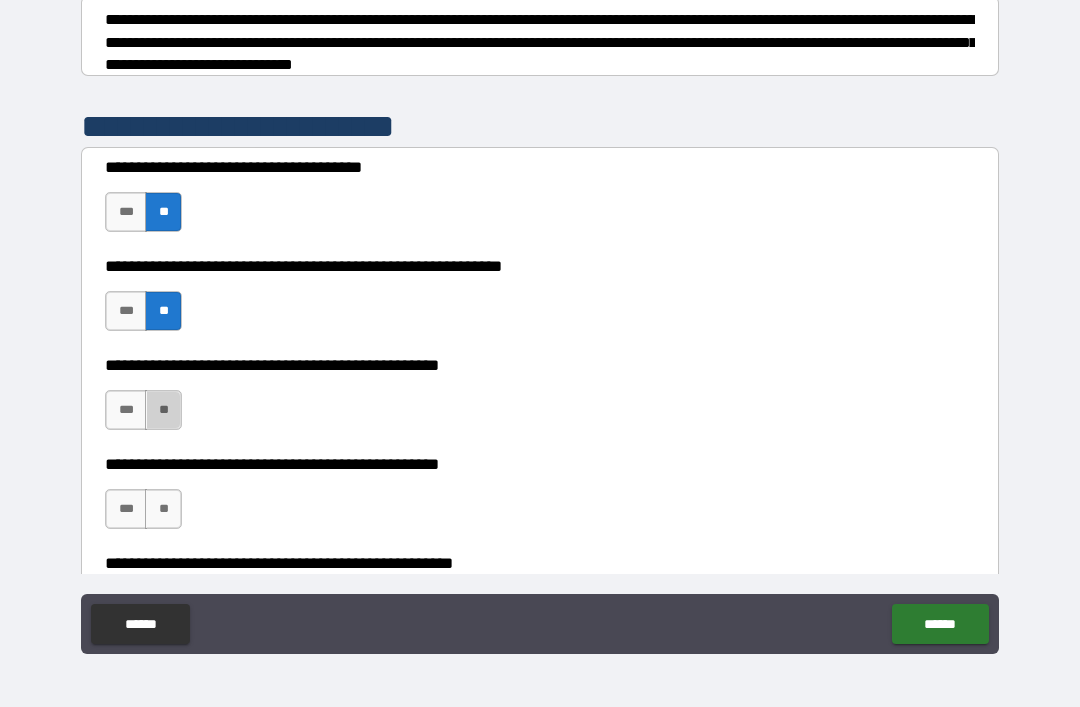 click on "**" at bounding box center (163, 509) 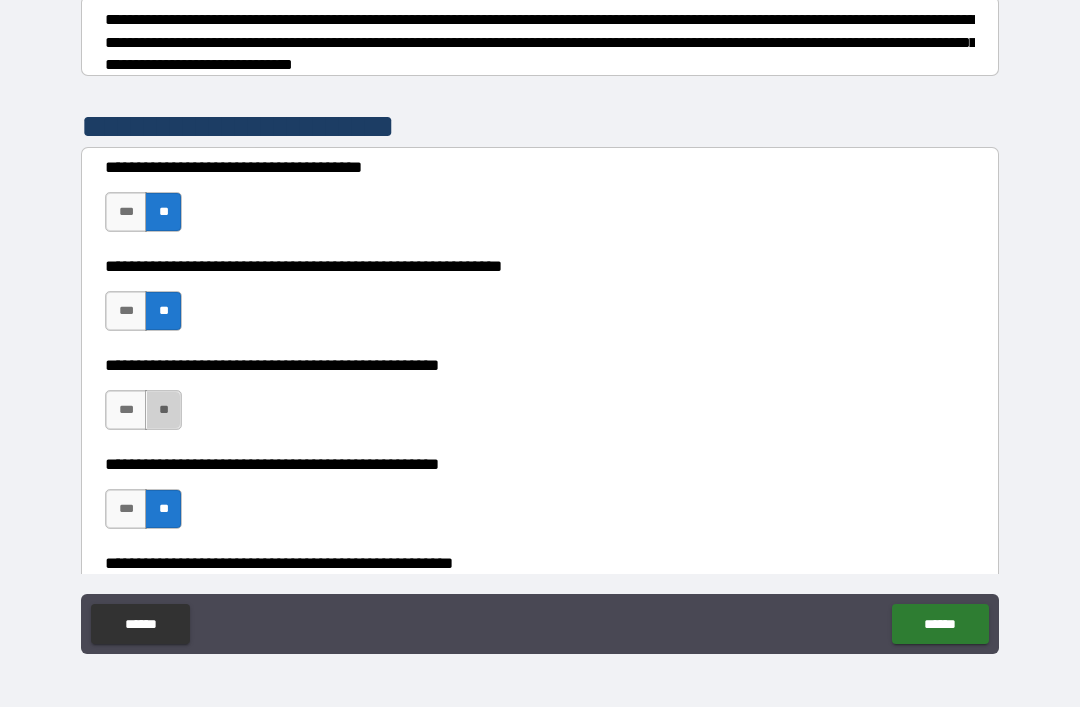 click on "**" at bounding box center (163, 410) 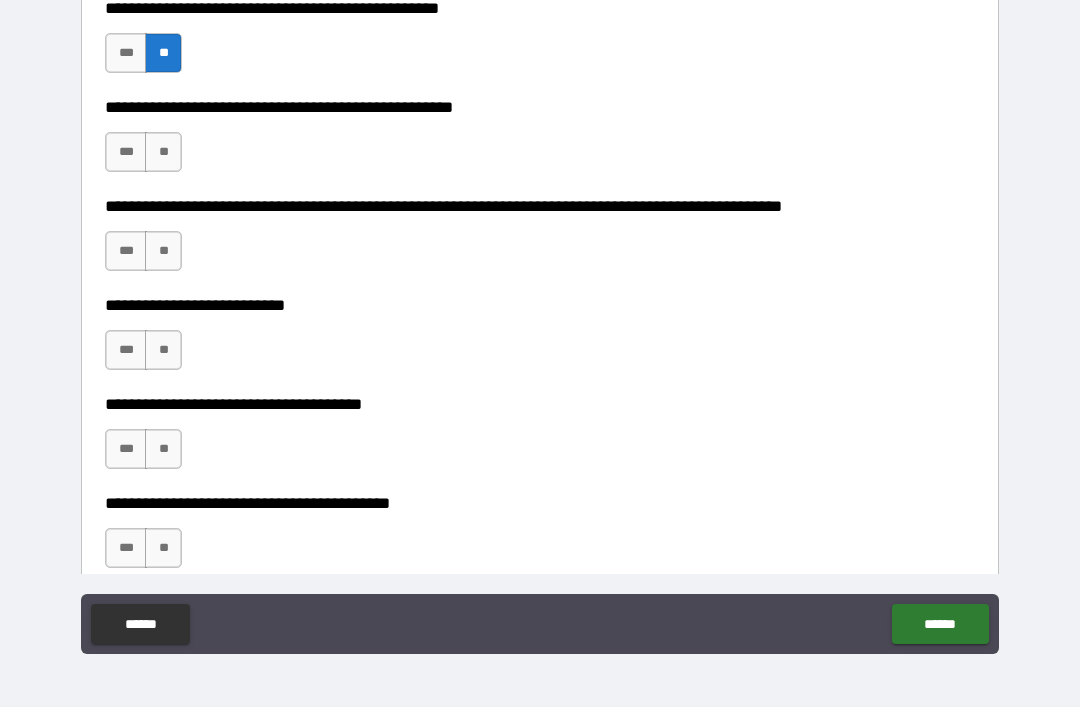 scroll, scrollTop: 757, scrollLeft: 0, axis: vertical 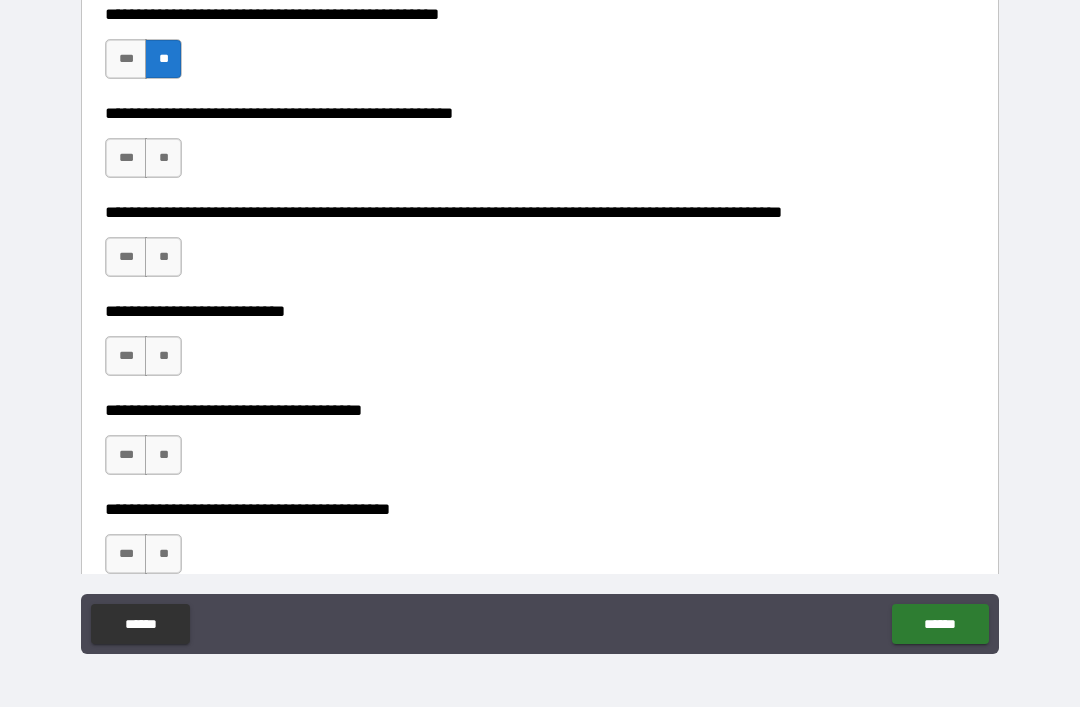 click on "**" at bounding box center (163, 158) 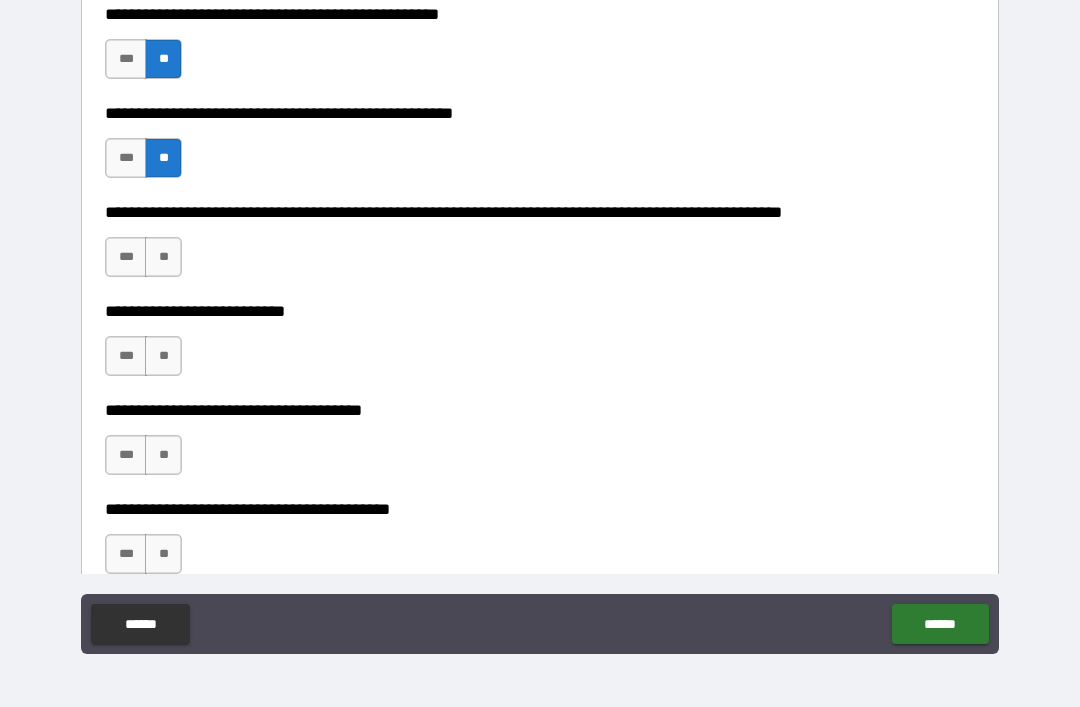 click on "**" at bounding box center (163, 257) 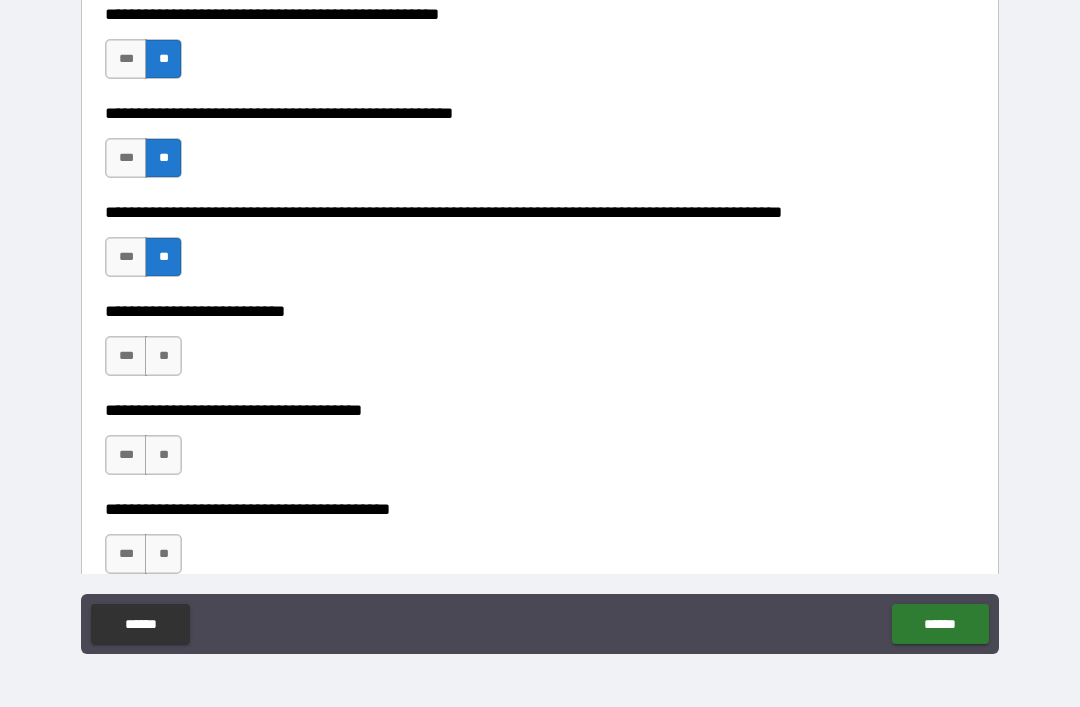 click on "**" at bounding box center (163, 356) 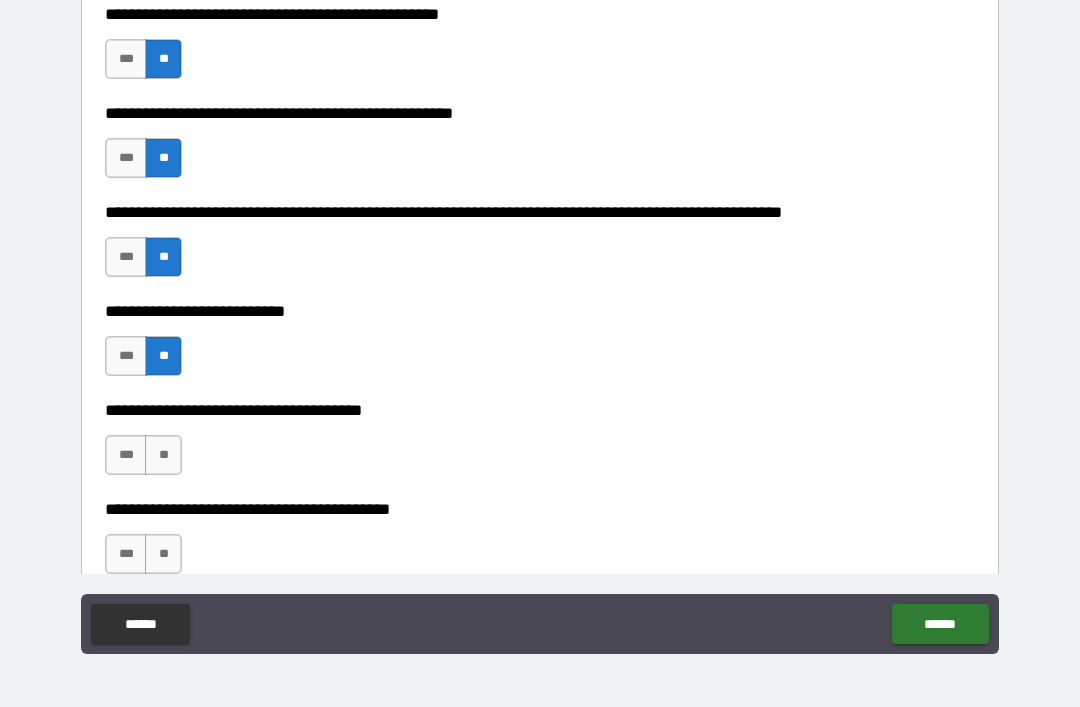 click on "***" at bounding box center (126, 455) 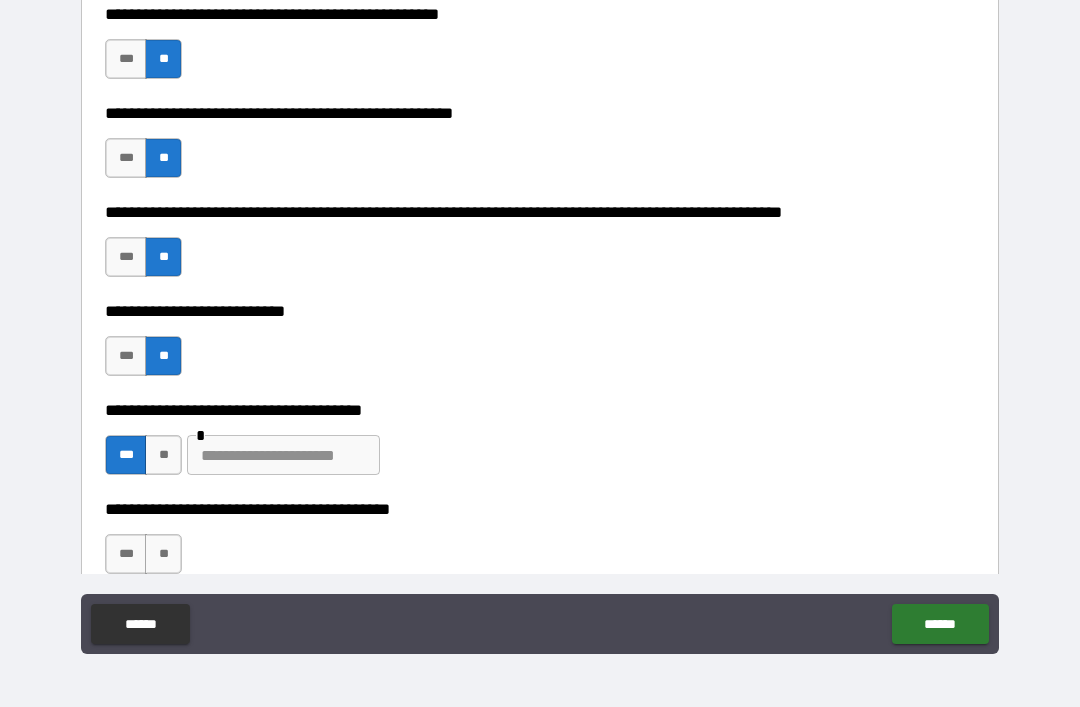 click at bounding box center (283, 455) 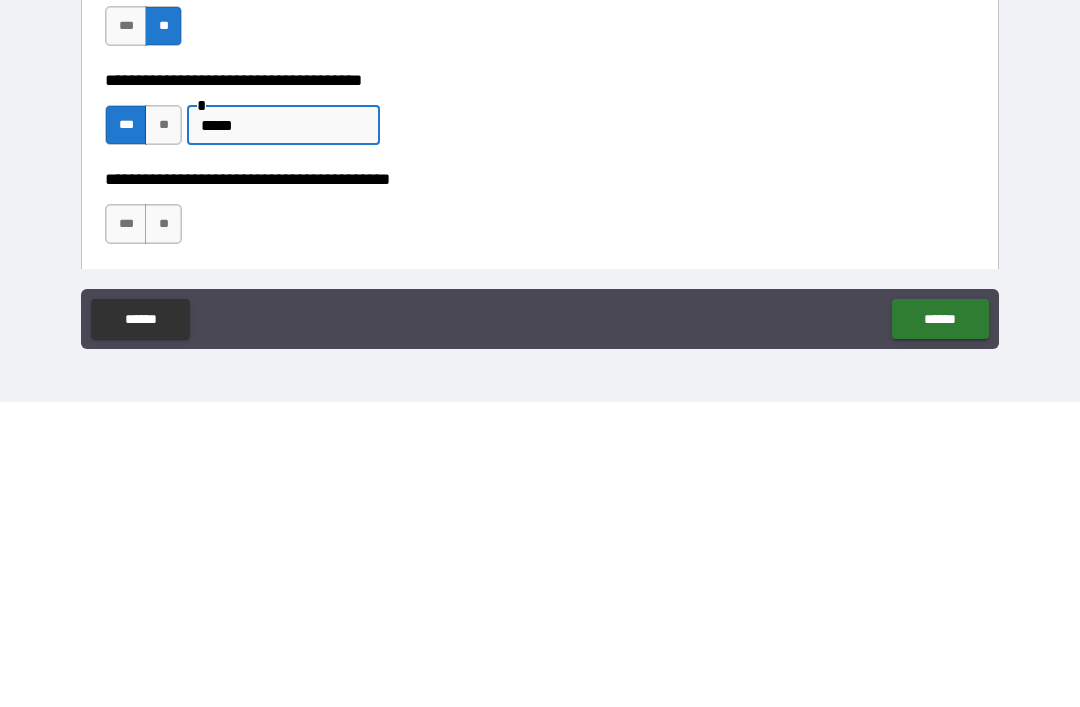 scroll, scrollTop: 791, scrollLeft: 0, axis: vertical 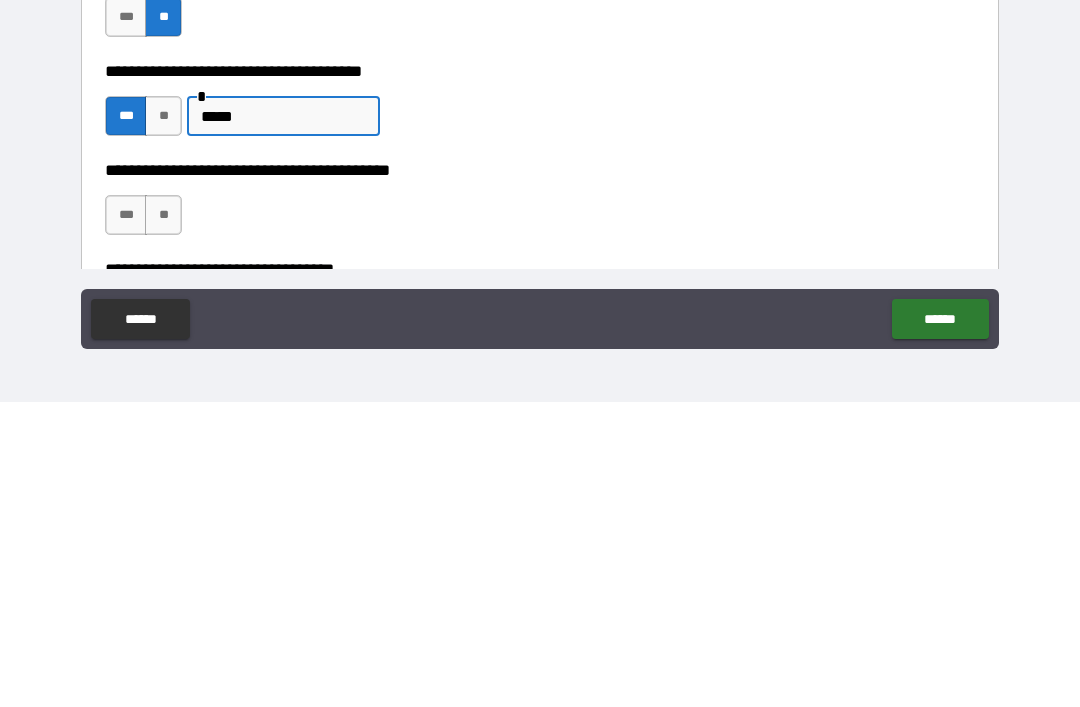 type on "*****" 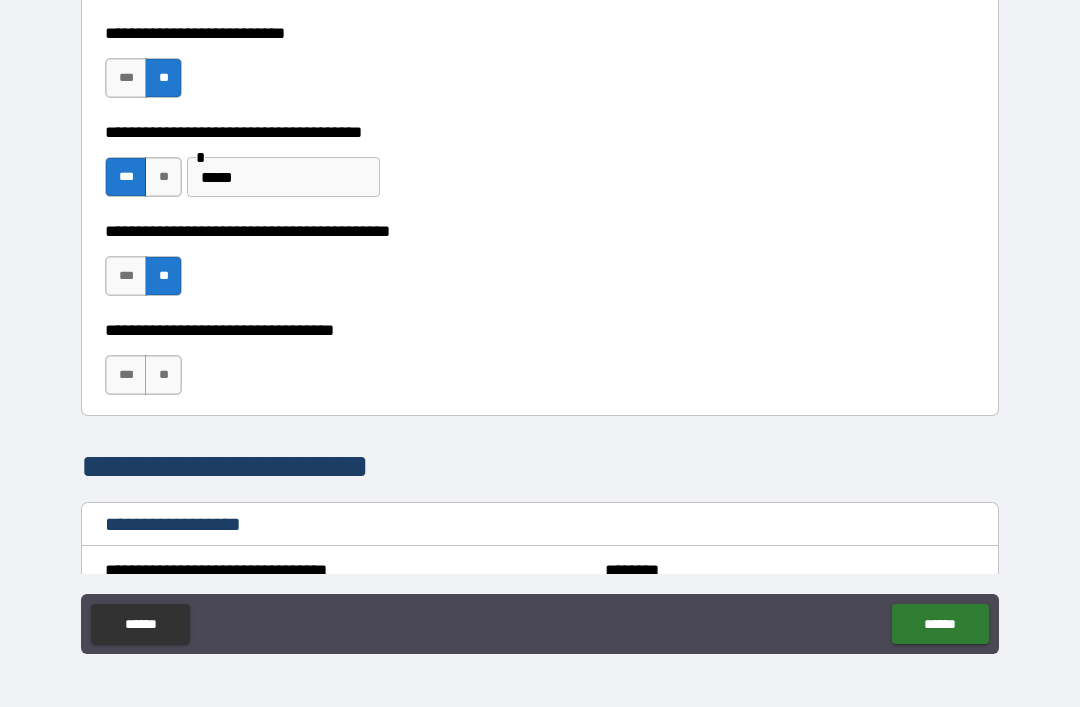 scroll, scrollTop: 1036, scrollLeft: 0, axis: vertical 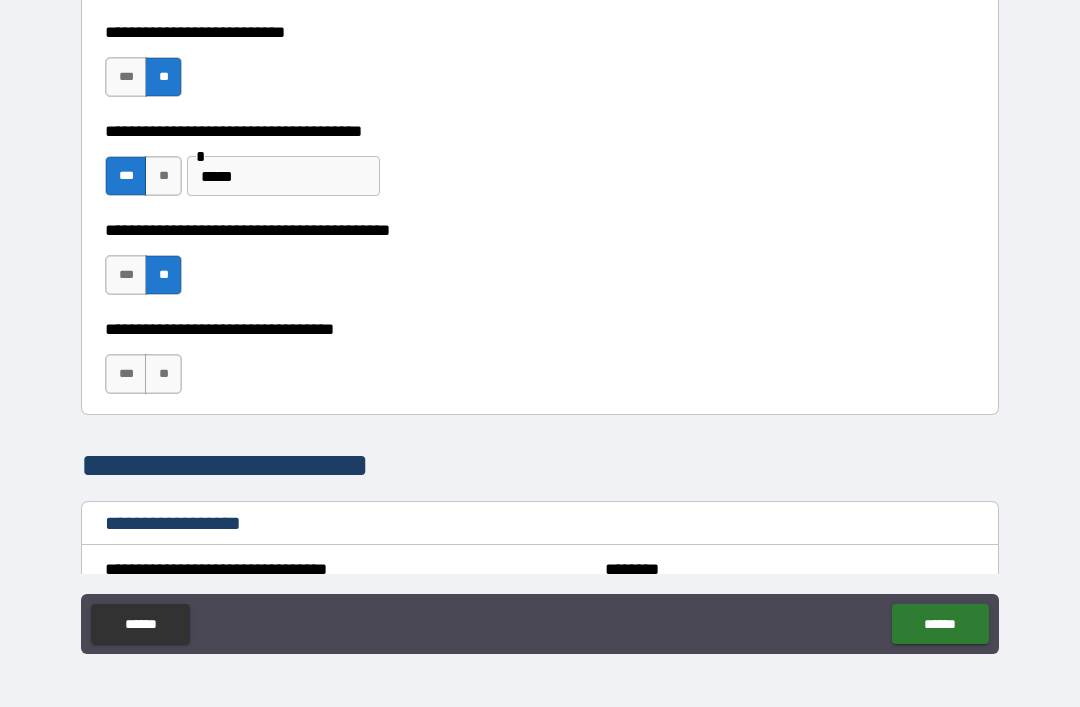 click on "**" at bounding box center (163, 374) 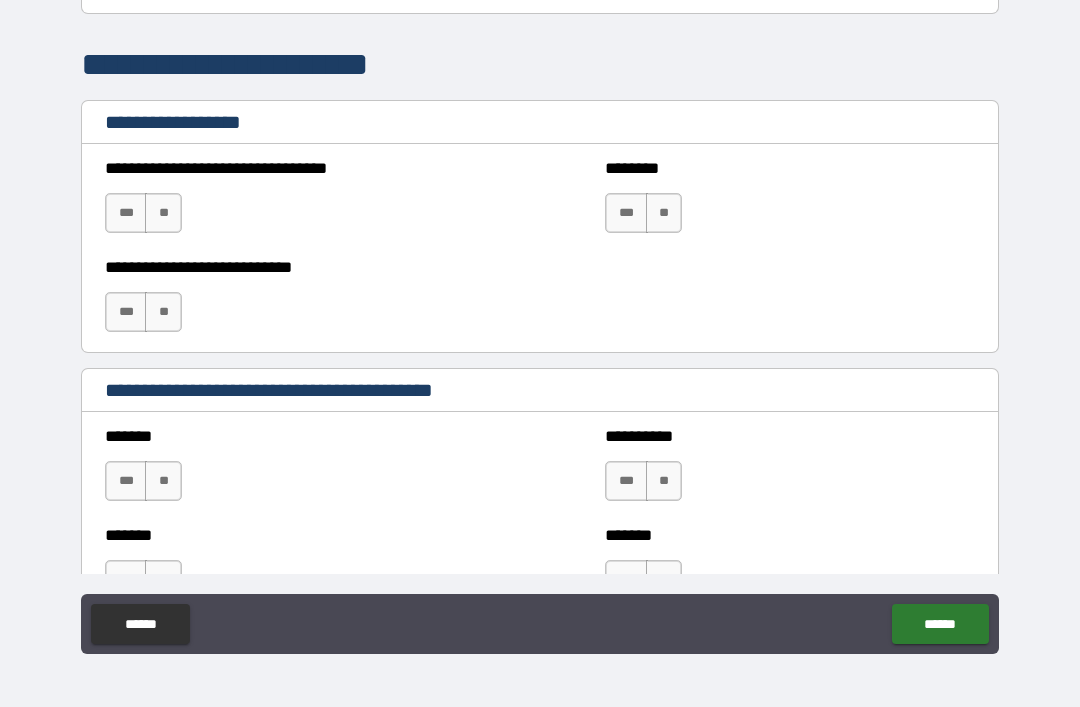 scroll, scrollTop: 1407, scrollLeft: 0, axis: vertical 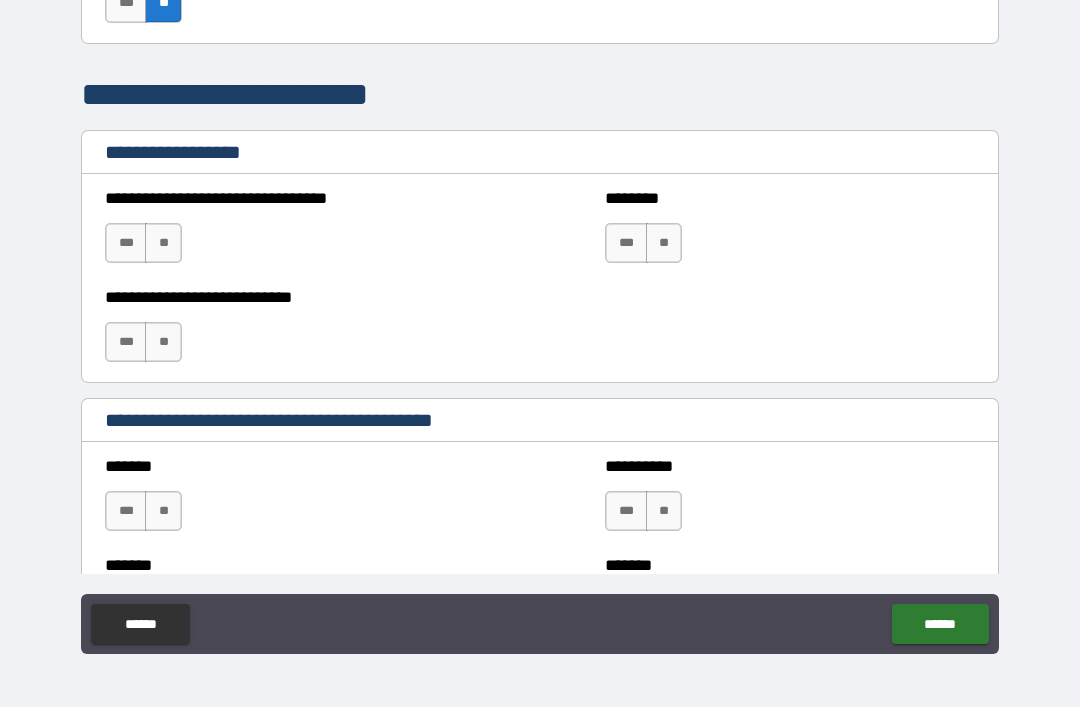 click on "**" at bounding box center [163, 243] 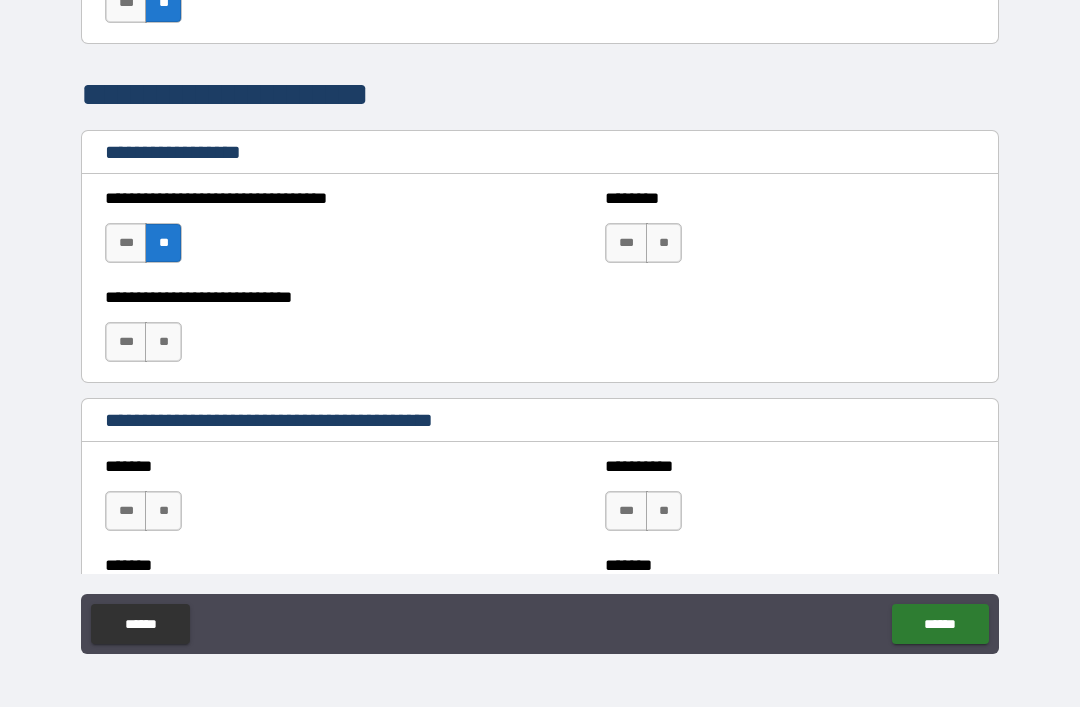 click on "***" at bounding box center [626, 243] 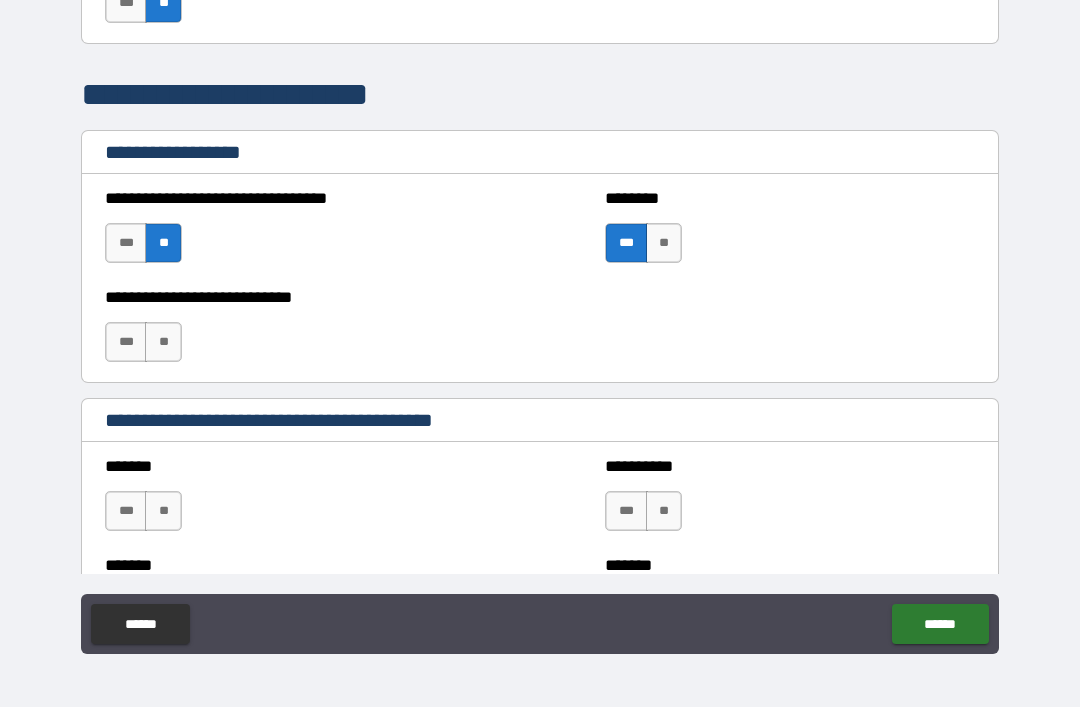 click on "**" at bounding box center (664, 243) 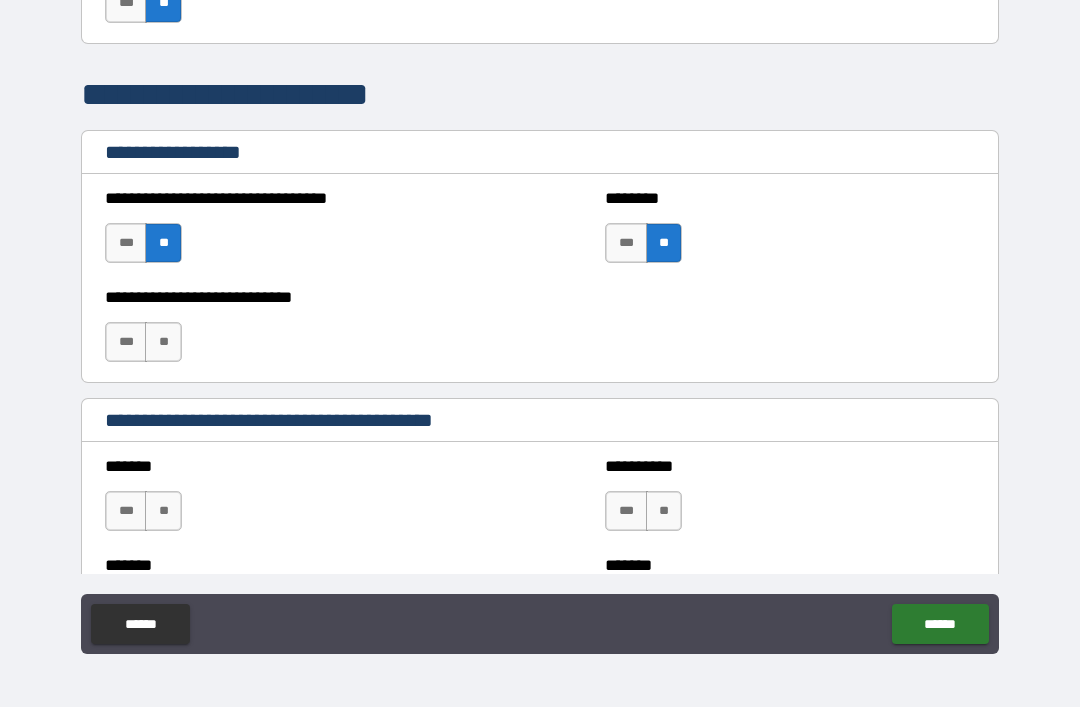 click on "**" at bounding box center [163, 342] 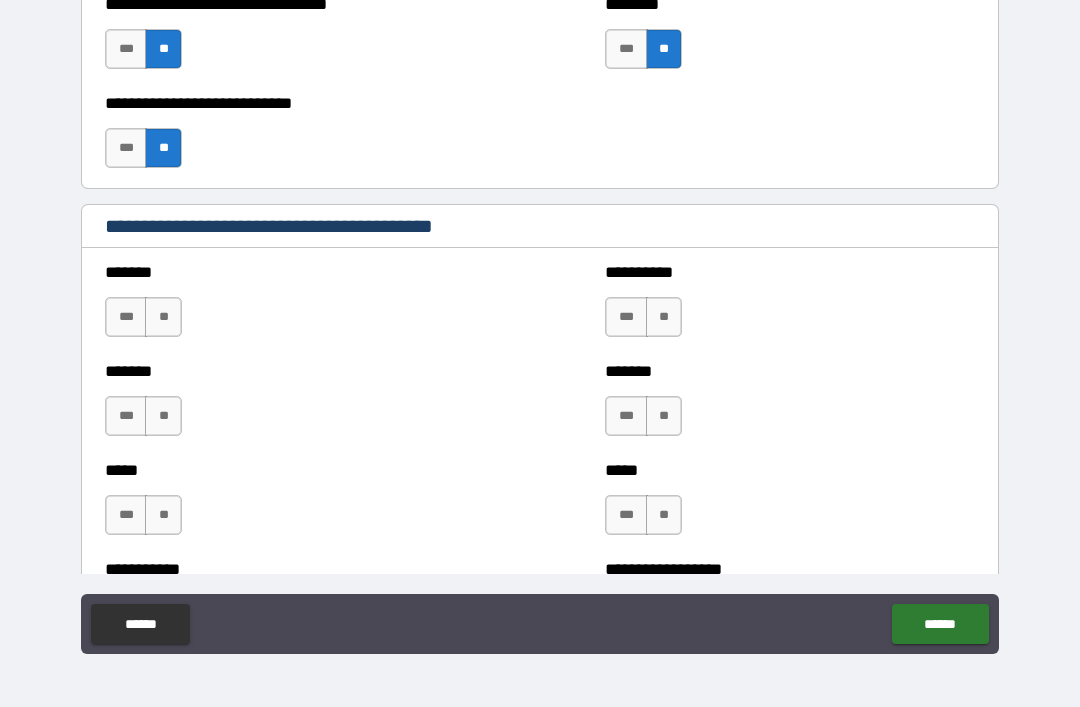 scroll, scrollTop: 1616, scrollLeft: 0, axis: vertical 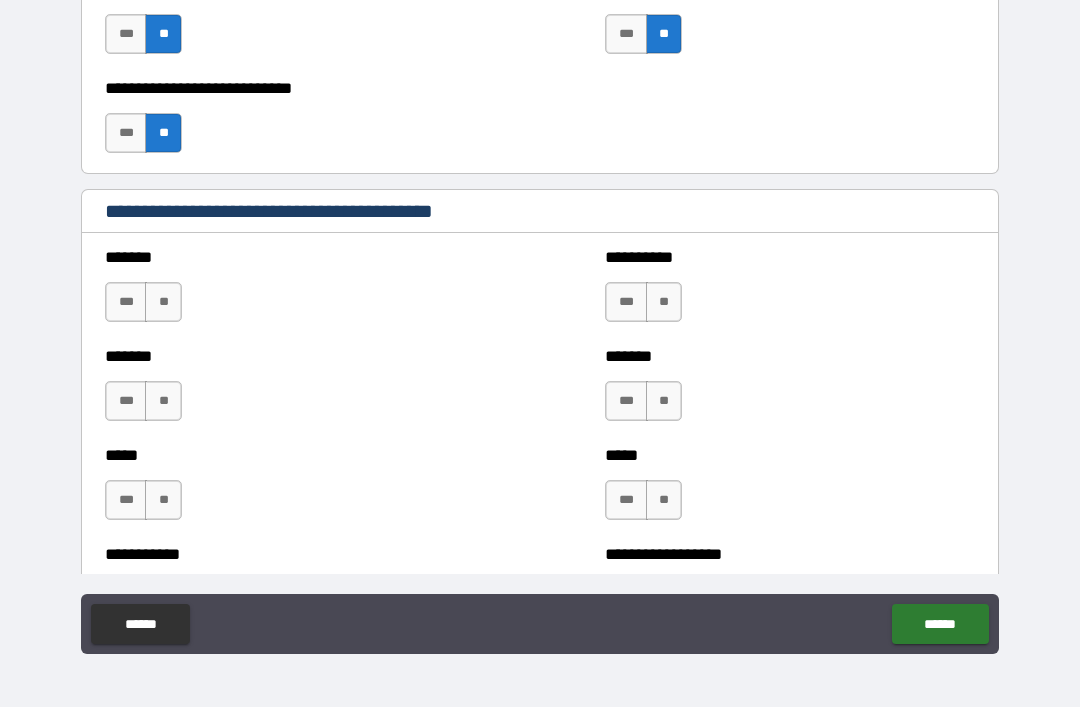 click on "**" at bounding box center [163, 302] 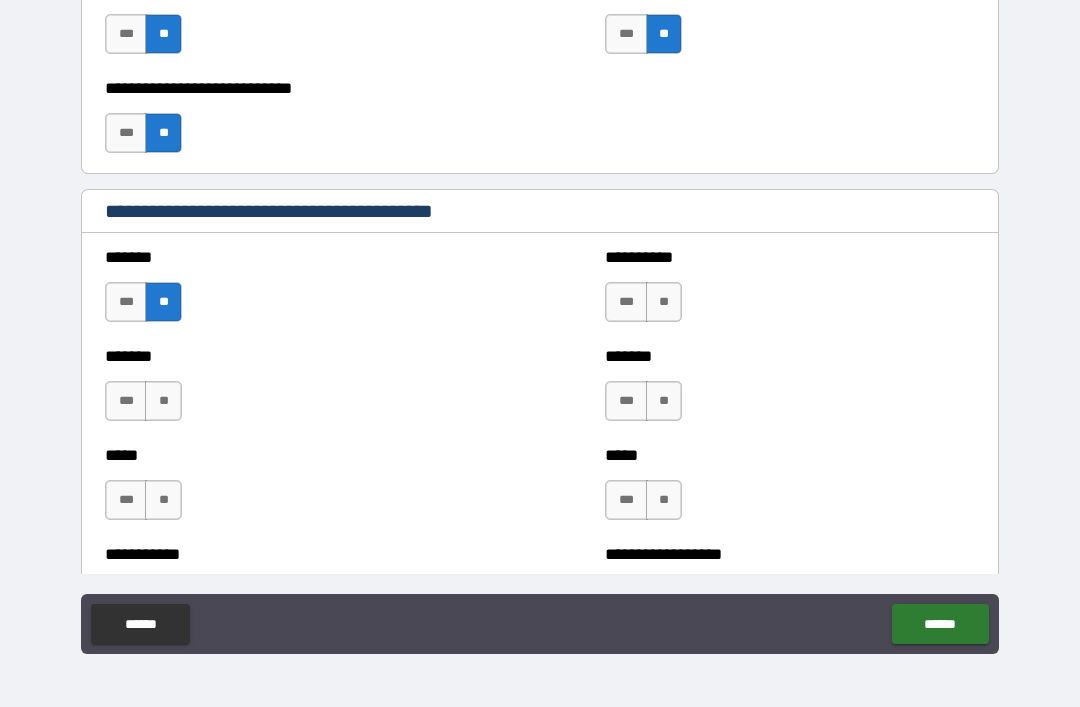 click on "**" at bounding box center (163, 401) 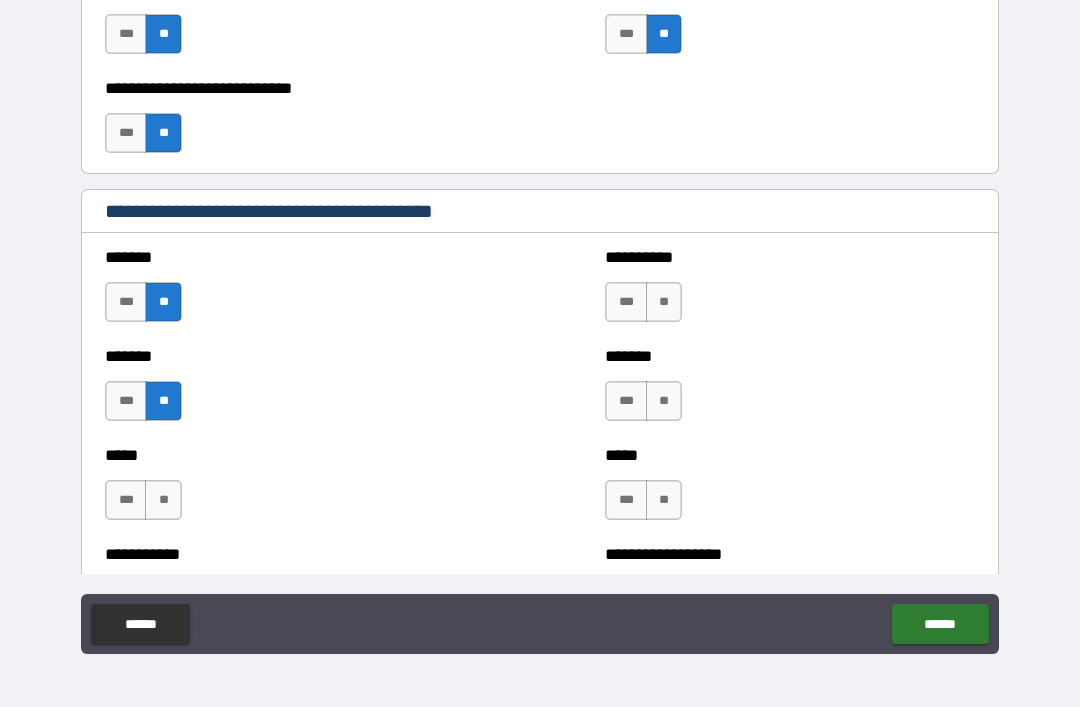 click on "**" at bounding box center [163, 500] 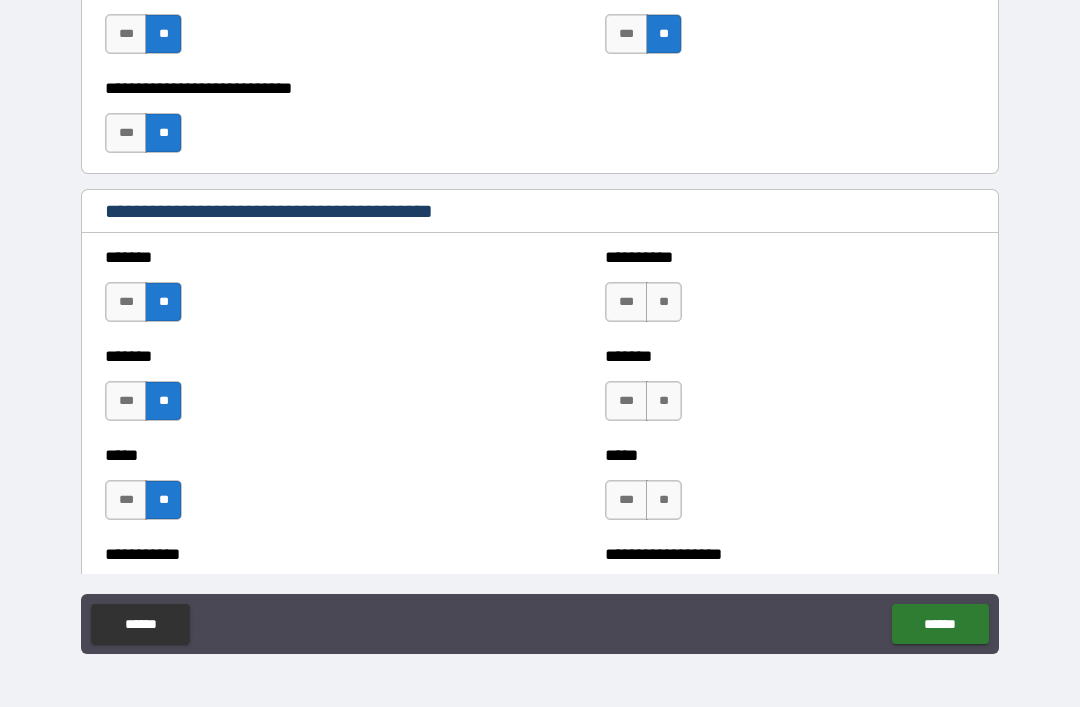 click on "**" at bounding box center (664, 302) 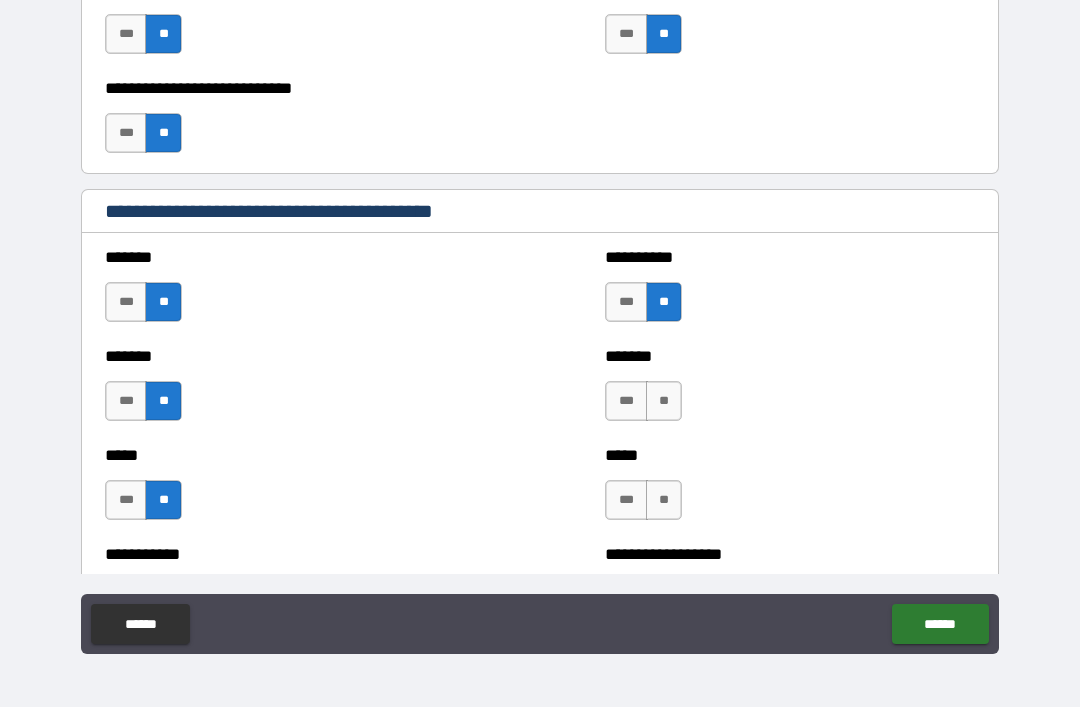 click on "**" at bounding box center [664, 401] 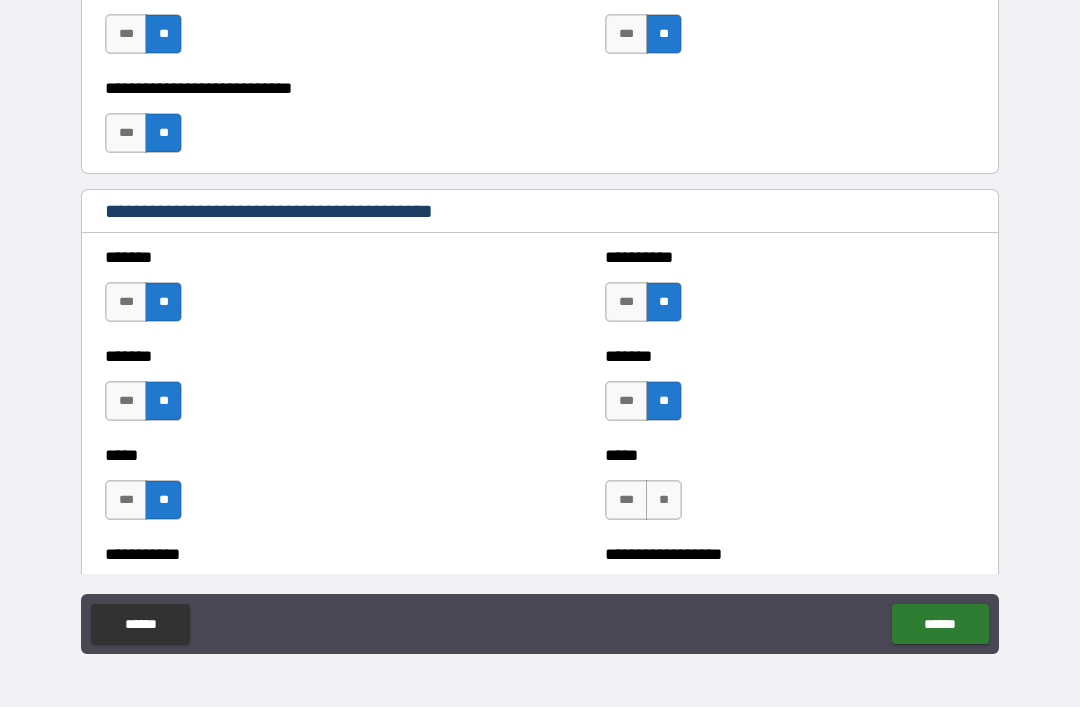 click on "**" at bounding box center [664, 500] 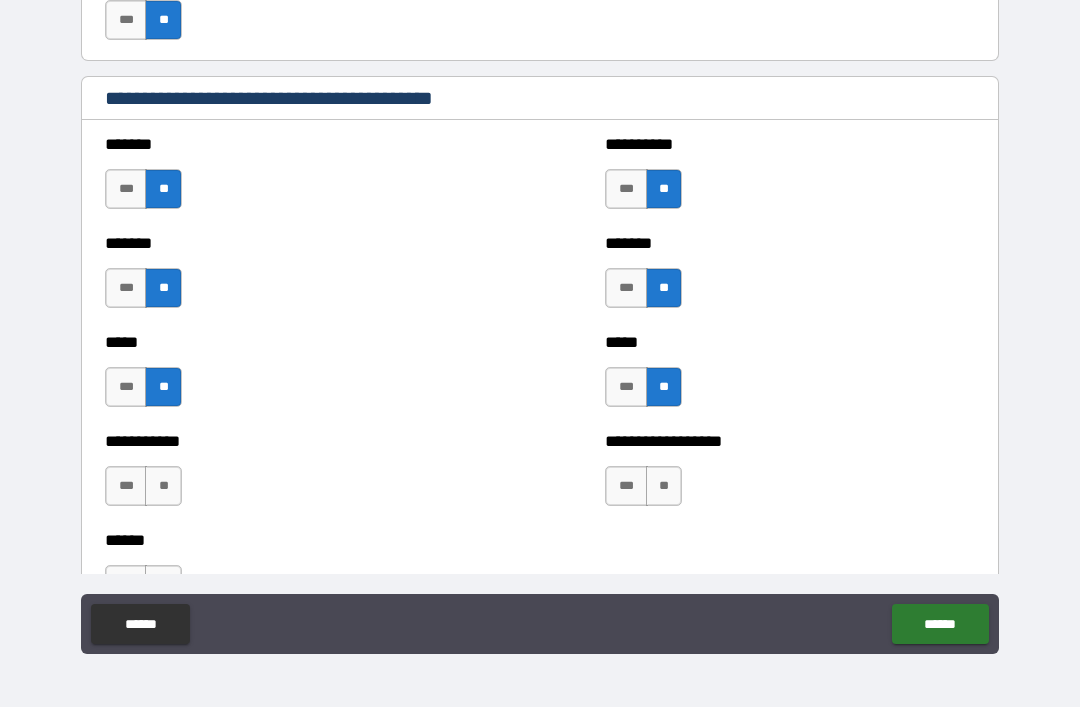 scroll, scrollTop: 1832, scrollLeft: 0, axis: vertical 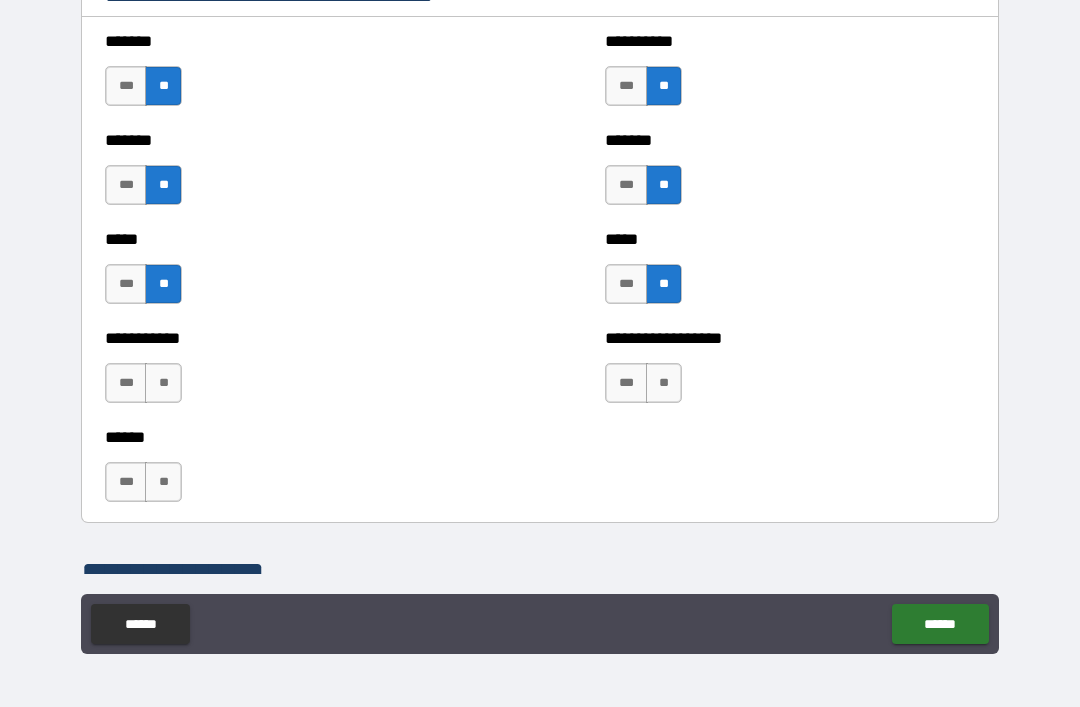 click on "**" at bounding box center (163, 383) 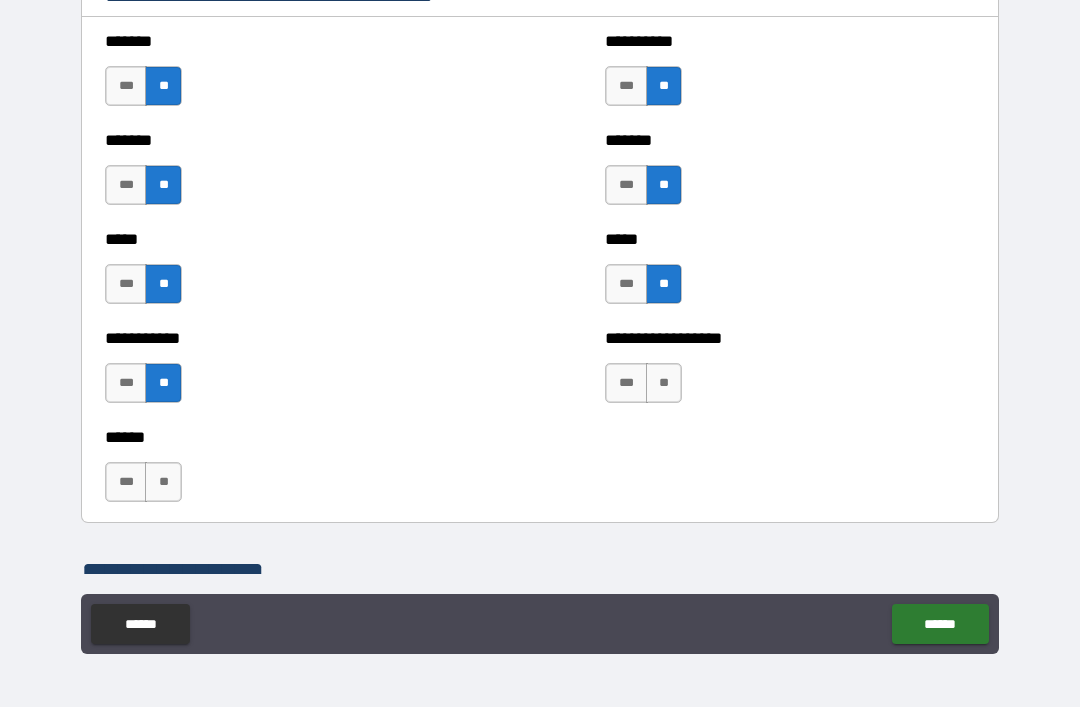 click on "**" at bounding box center (163, 482) 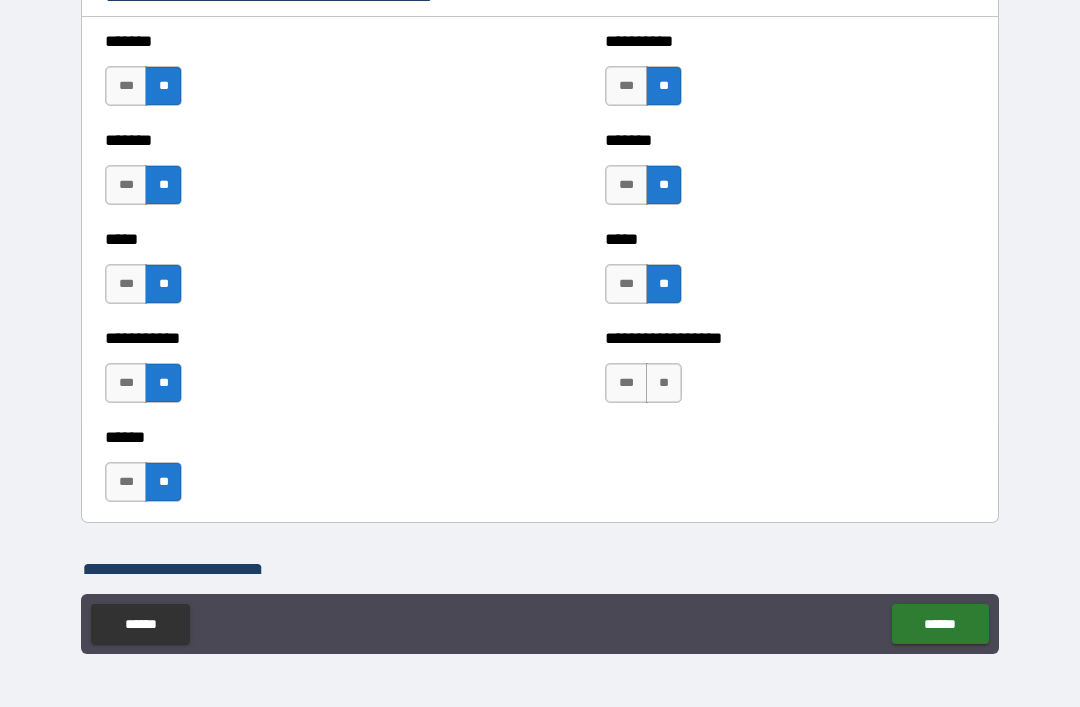 click on "**" at bounding box center (664, 383) 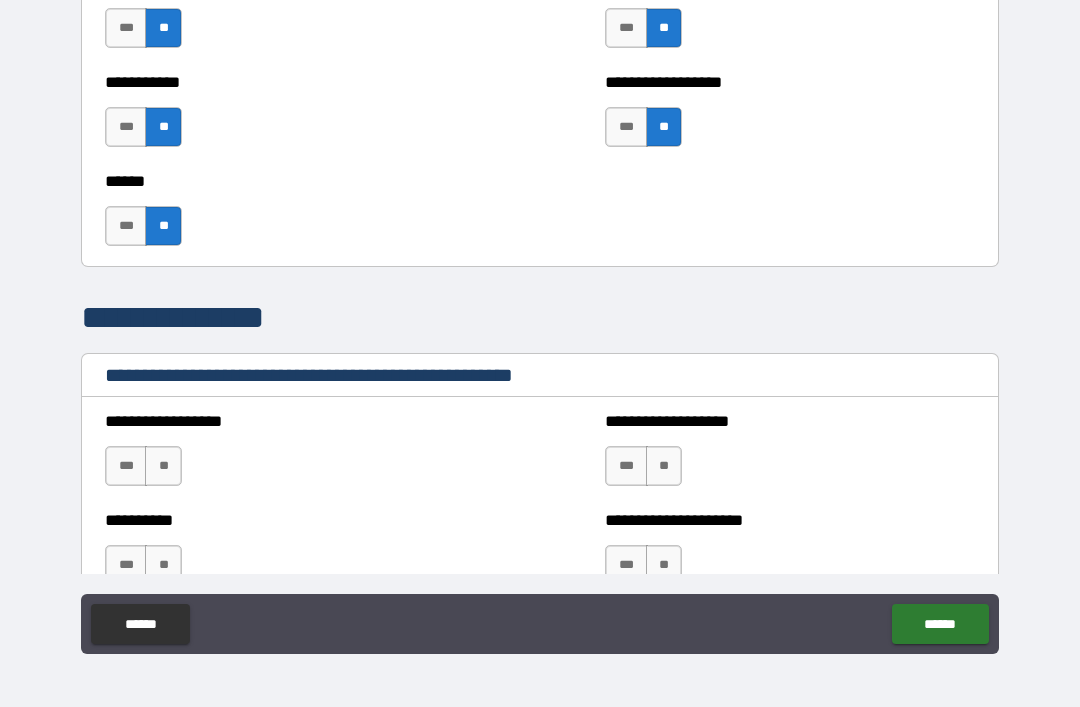 scroll, scrollTop: 2311, scrollLeft: 0, axis: vertical 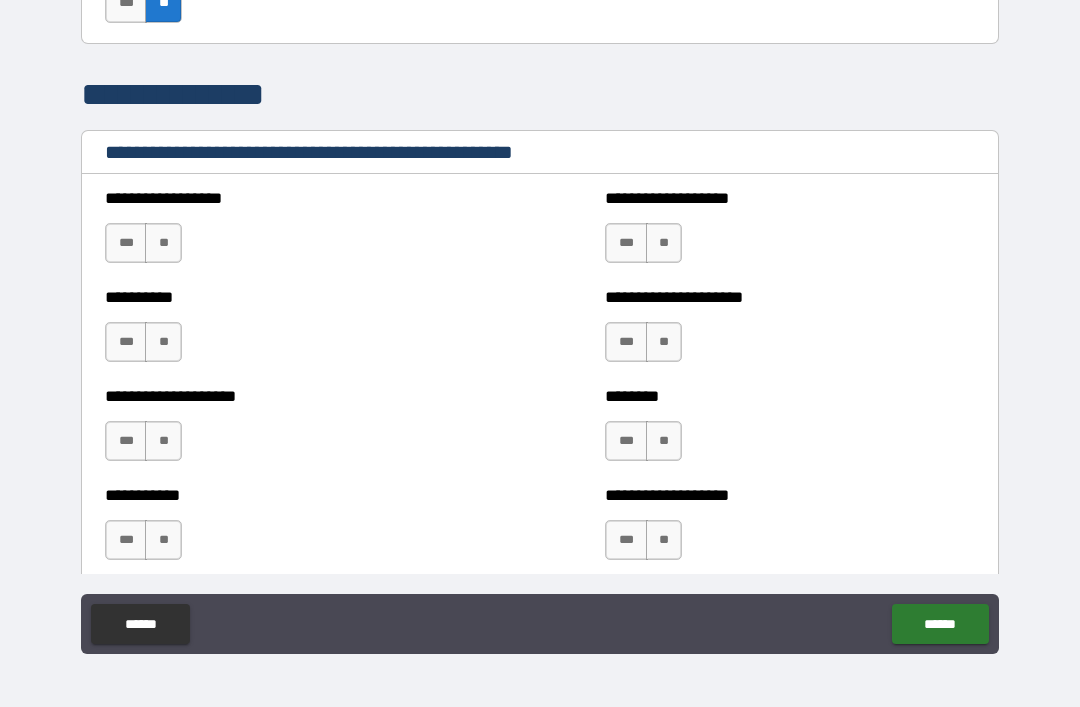 click on "**" at bounding box center [163, 243] 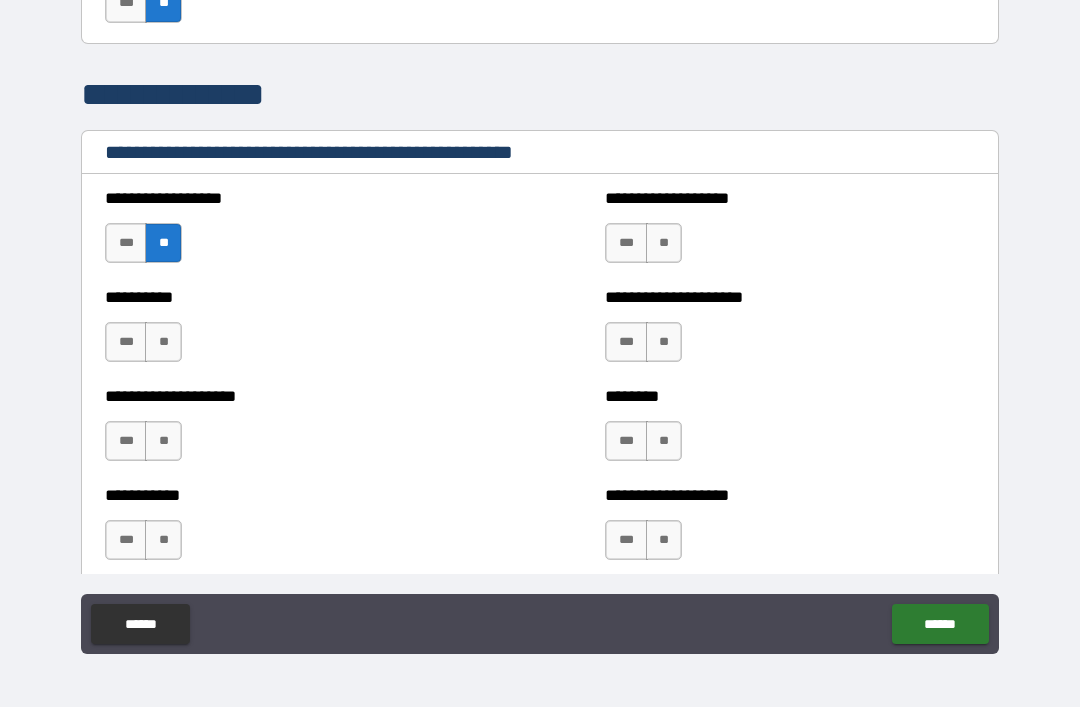 click on "**" at bounding box center (664, 243) 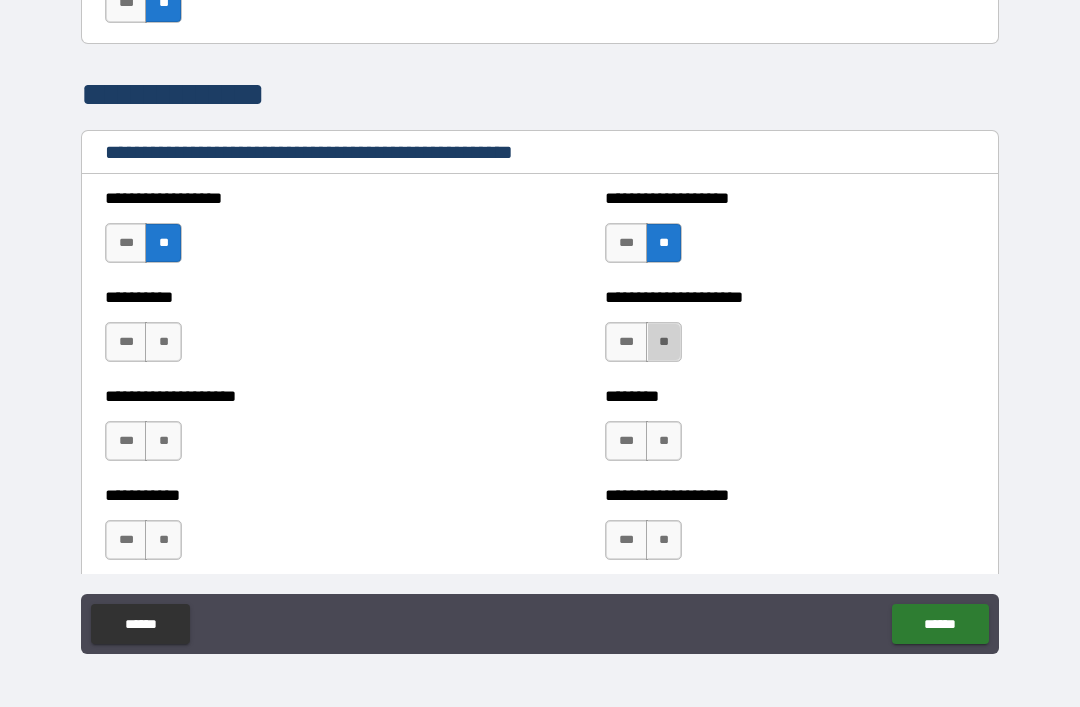 click on "**" at bounding box center [664, 342] 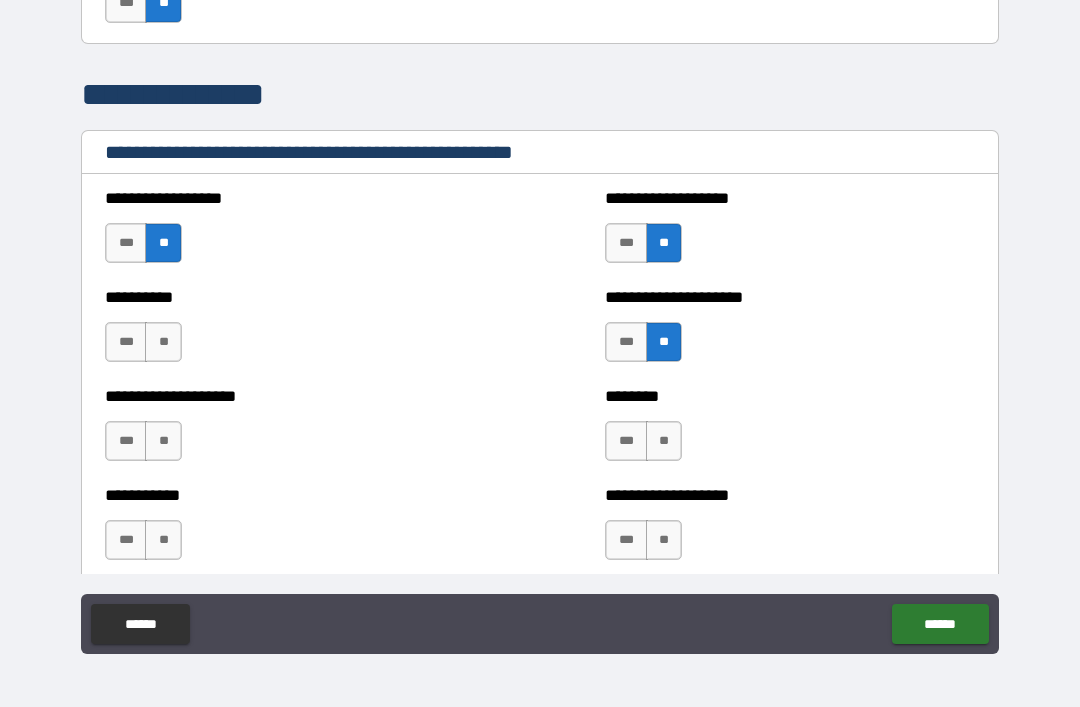 click on "**" at bounding box center (664, 441) 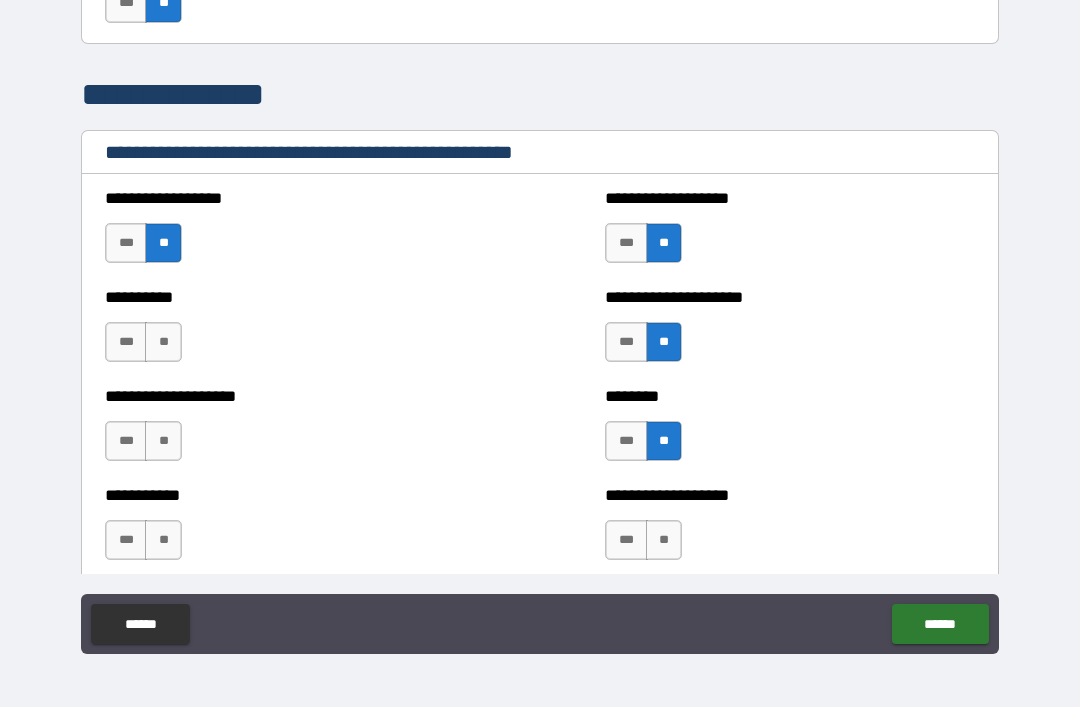 click on "**" at bounding box center (664, 540) 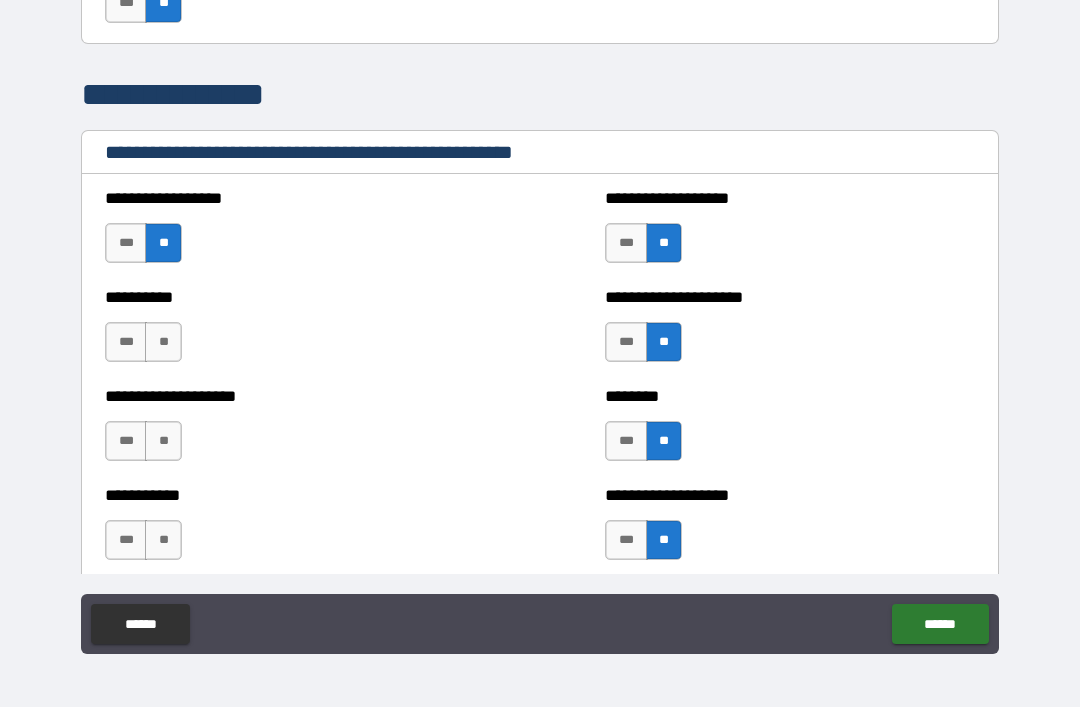 click on "**" at bounding box center [163, 342] 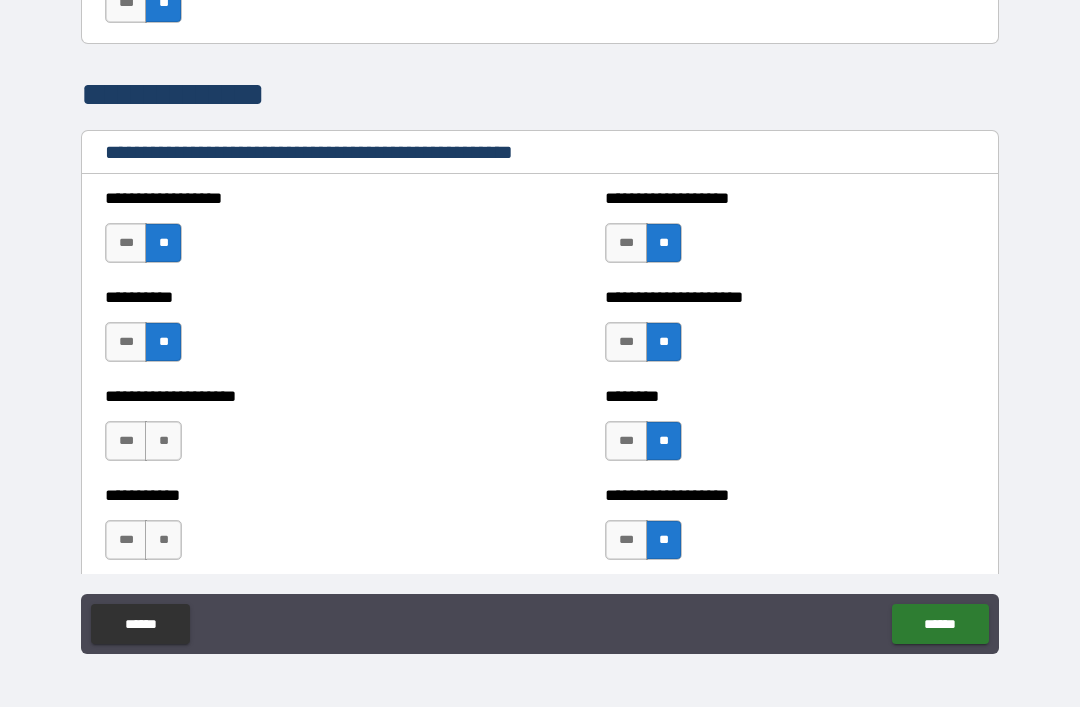 click on "**" at bounding box center [163, 441] 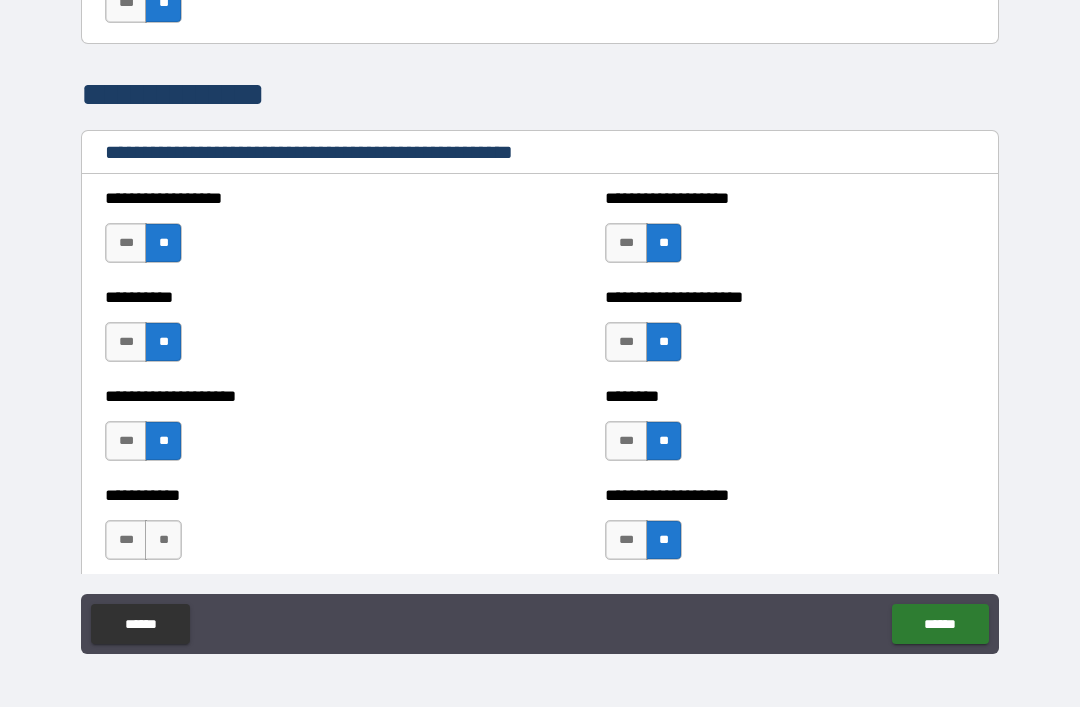 click on "**" at bounding box center (163, 540) 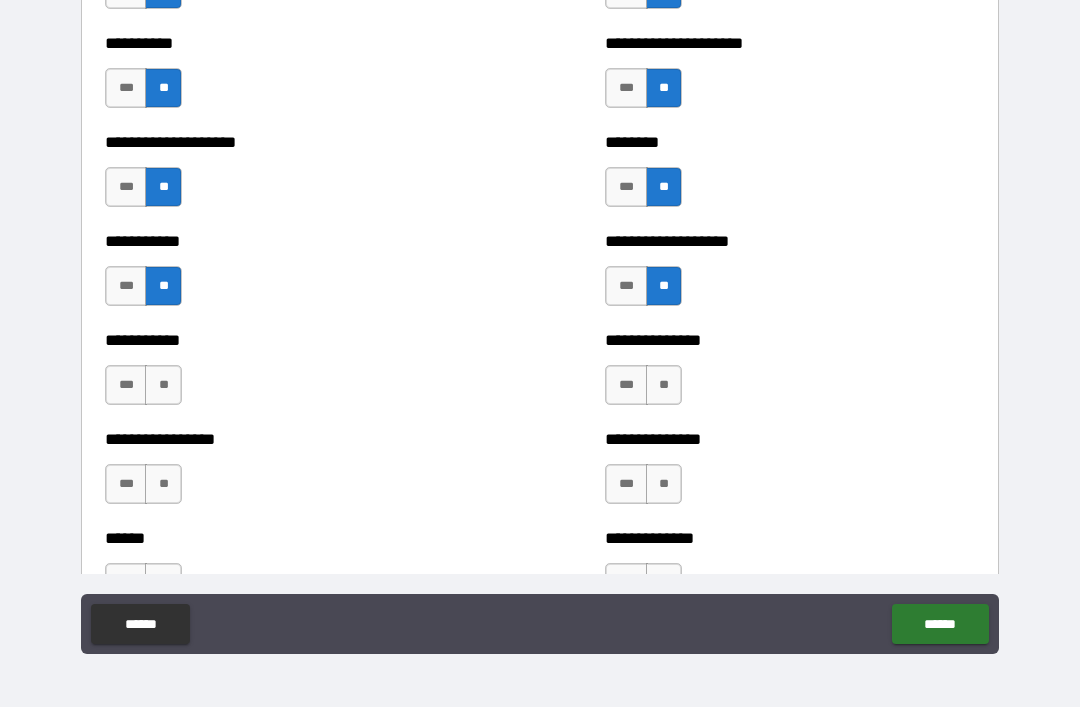 scroll, scrollTop: 2564, scrollLeft: 0, axis: vertical 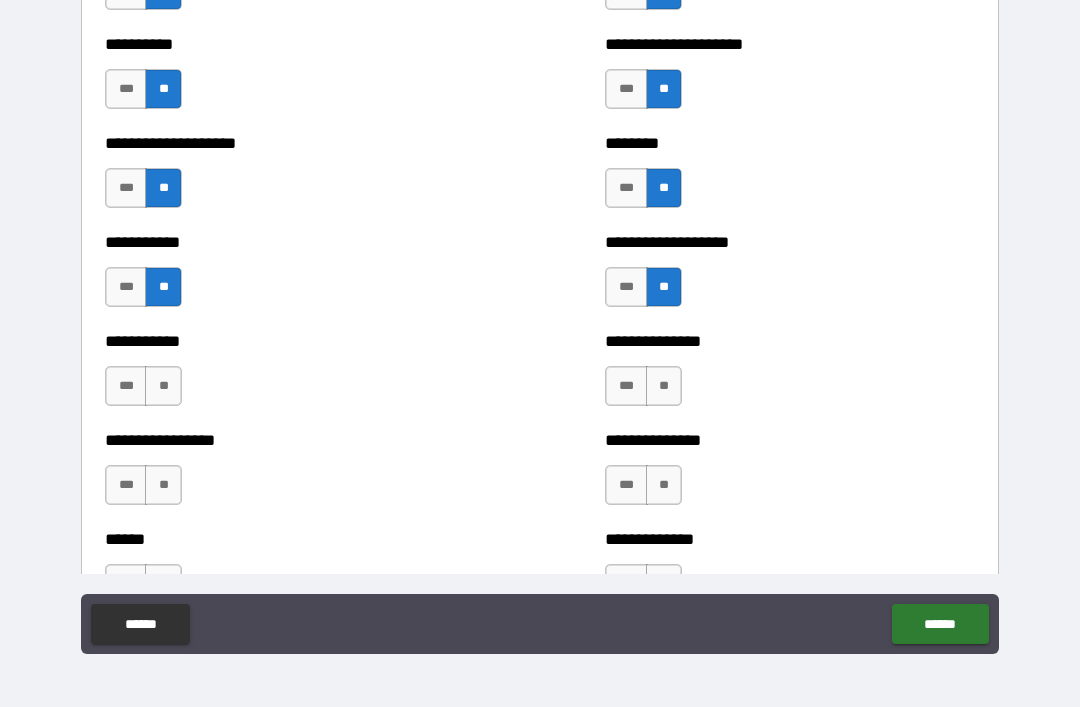 click on "**" at bounding box center (163, 386) 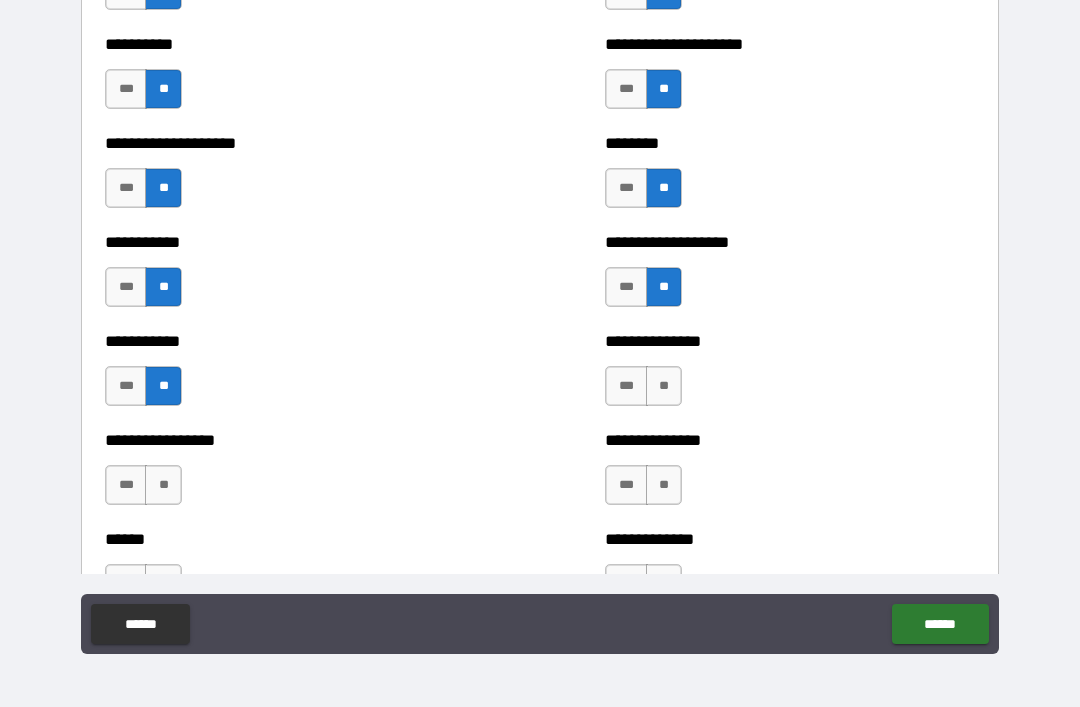 click on "**" at bounding box center (664, 386) 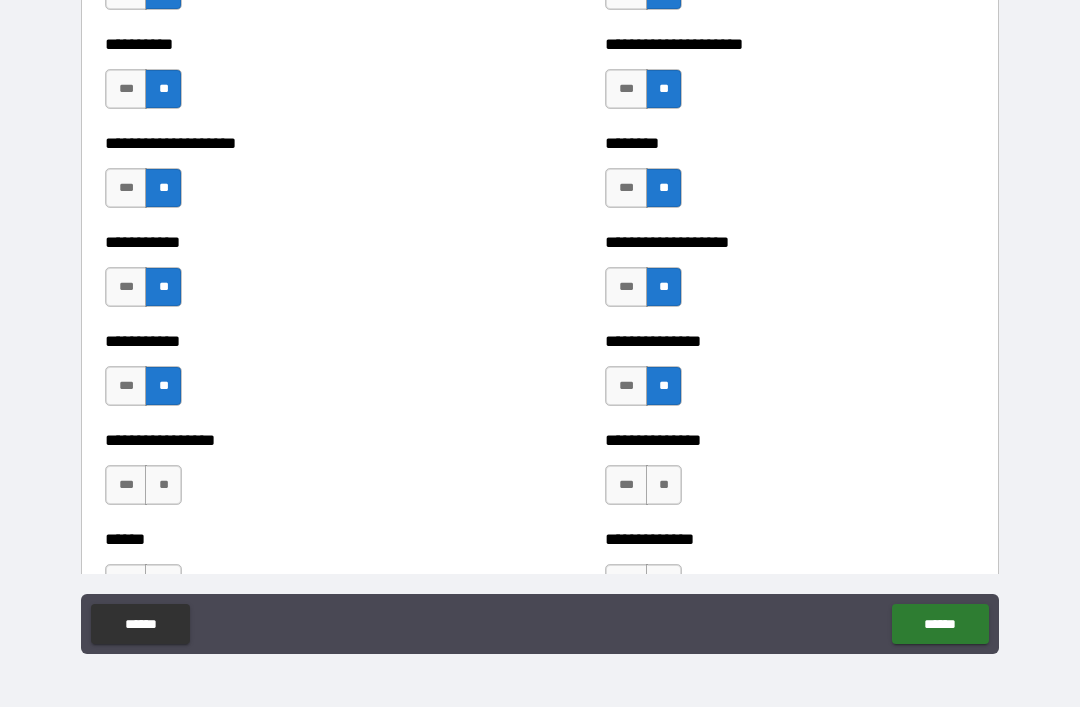 click on "**" at bounding box center (664, 485) 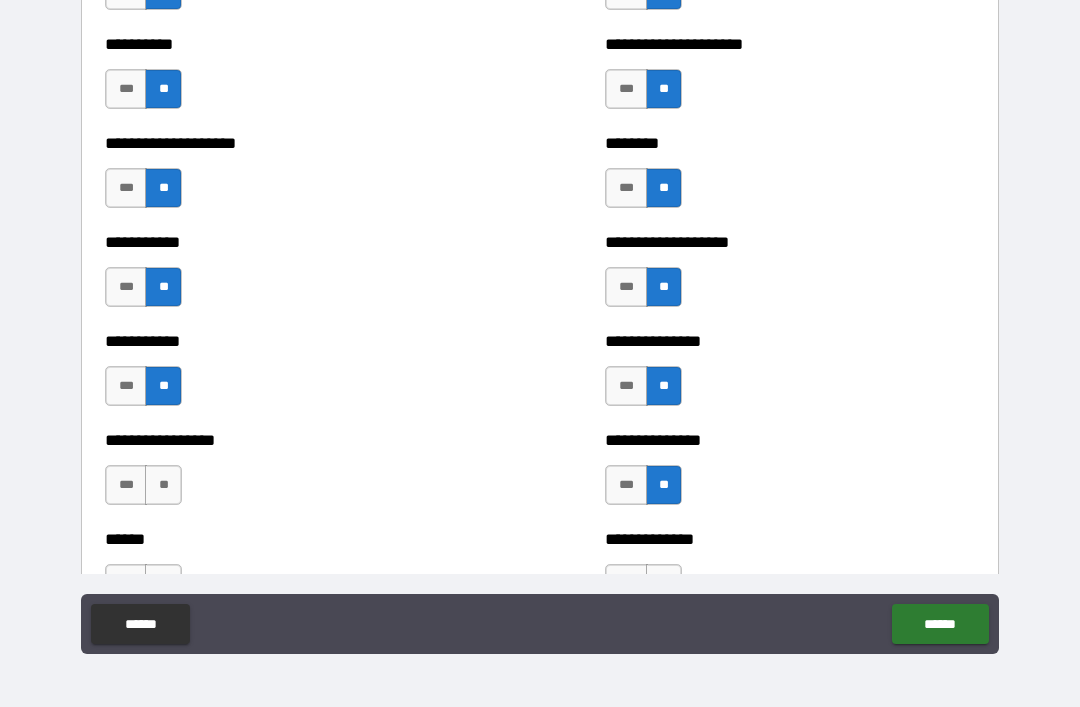 click on "**" at bounding box center [163, 485] 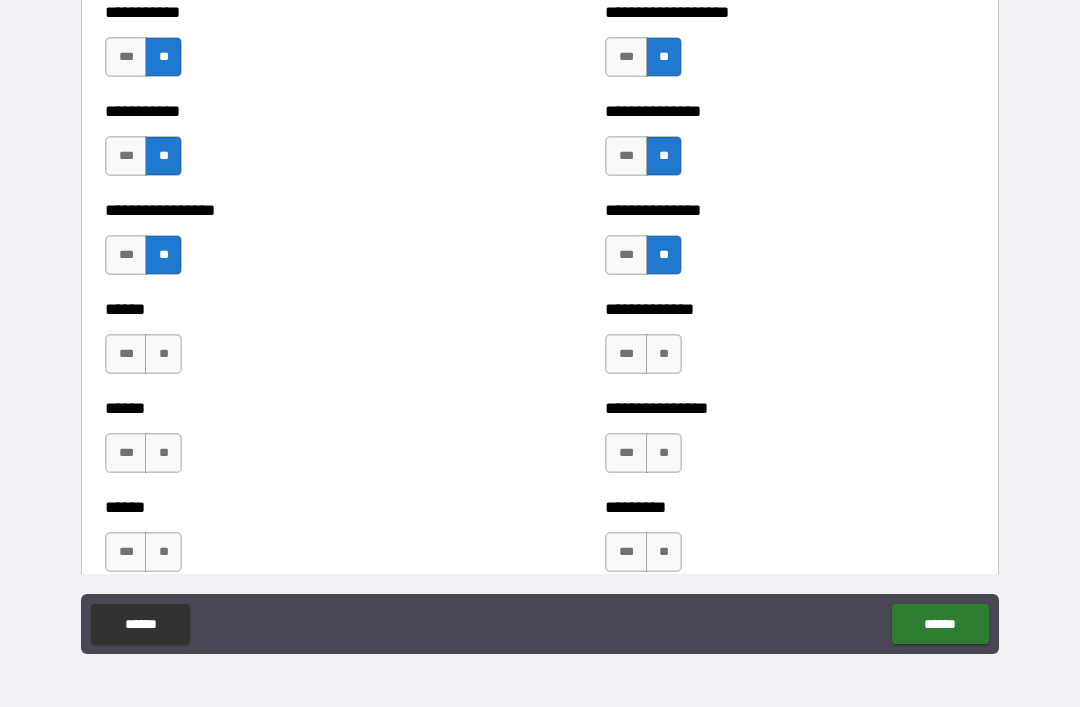 scroll, scrollTop: 2793, scrollLeft: 0, axis: vertical 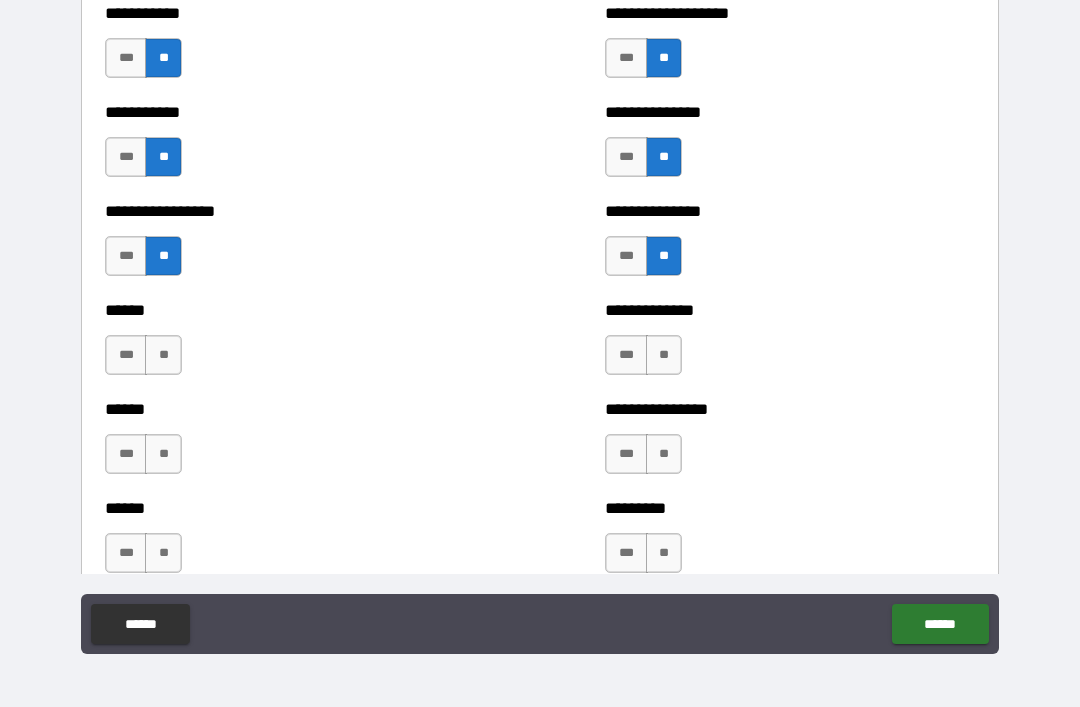 click on "**" at bounding box center [163, 355] 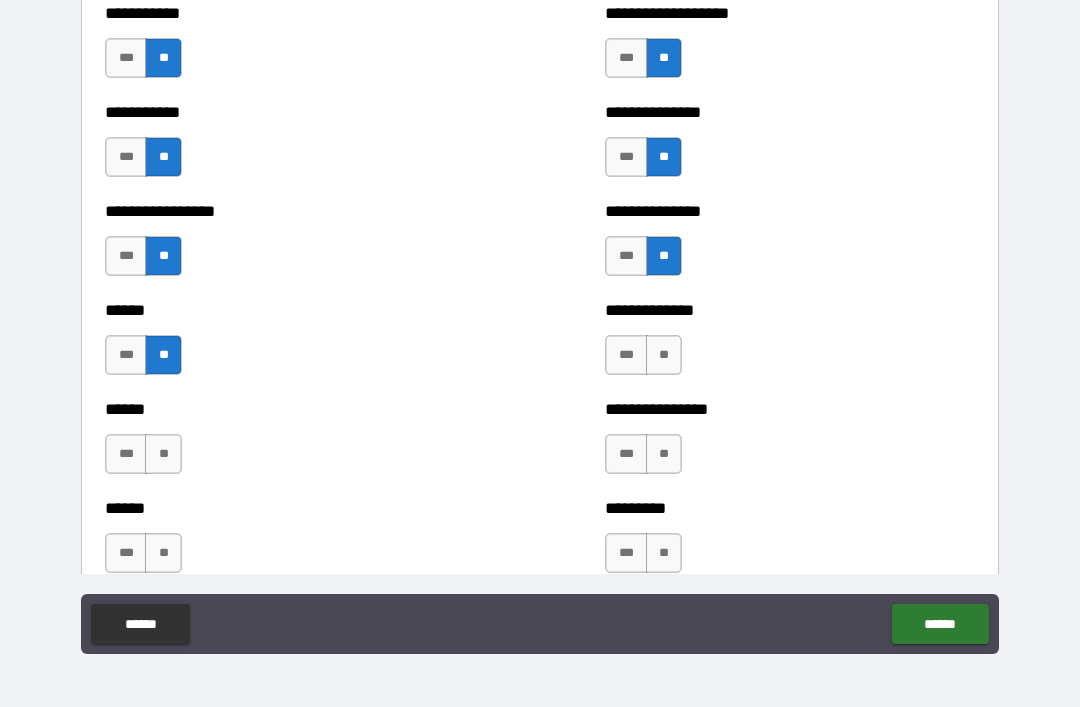 click on "**" at bounding box center (163, 454) 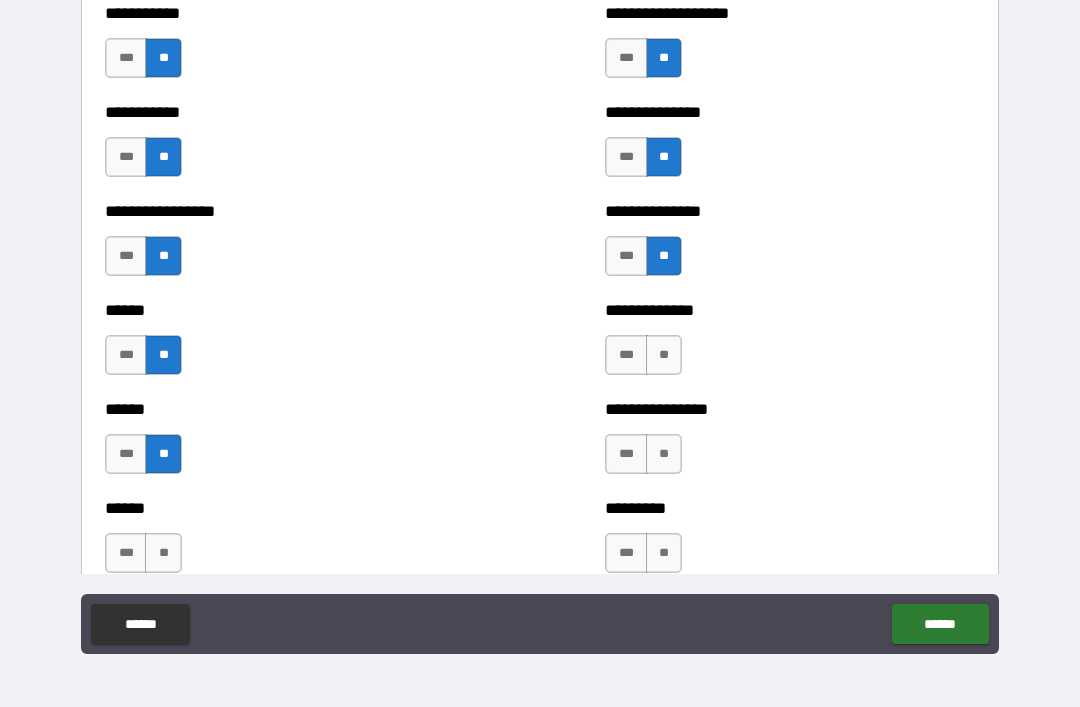 click on "**" at bounding box center (163, 553) 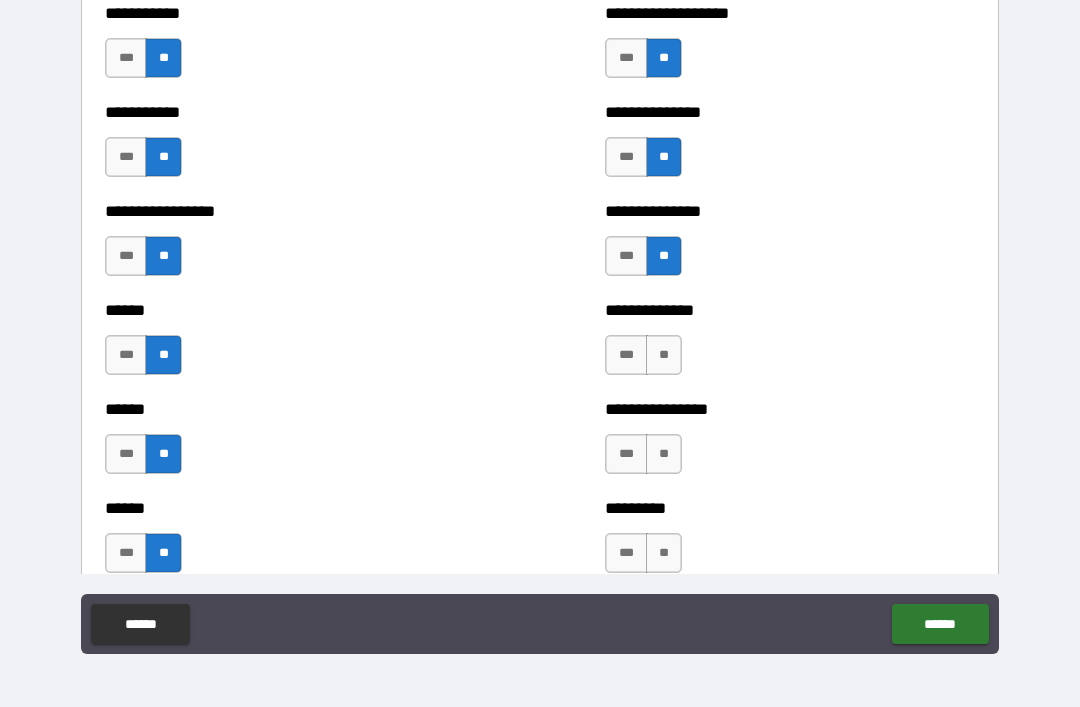 click on "**" at bounding box center (664, 355) 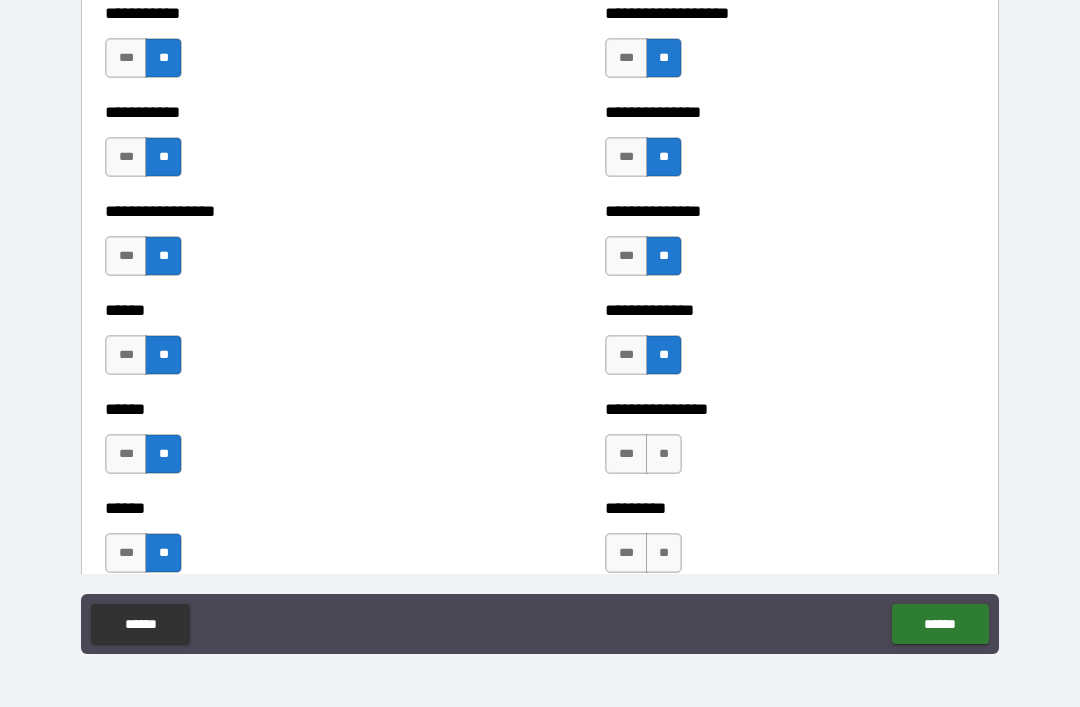click on "**" at bounding box center (664, 454) 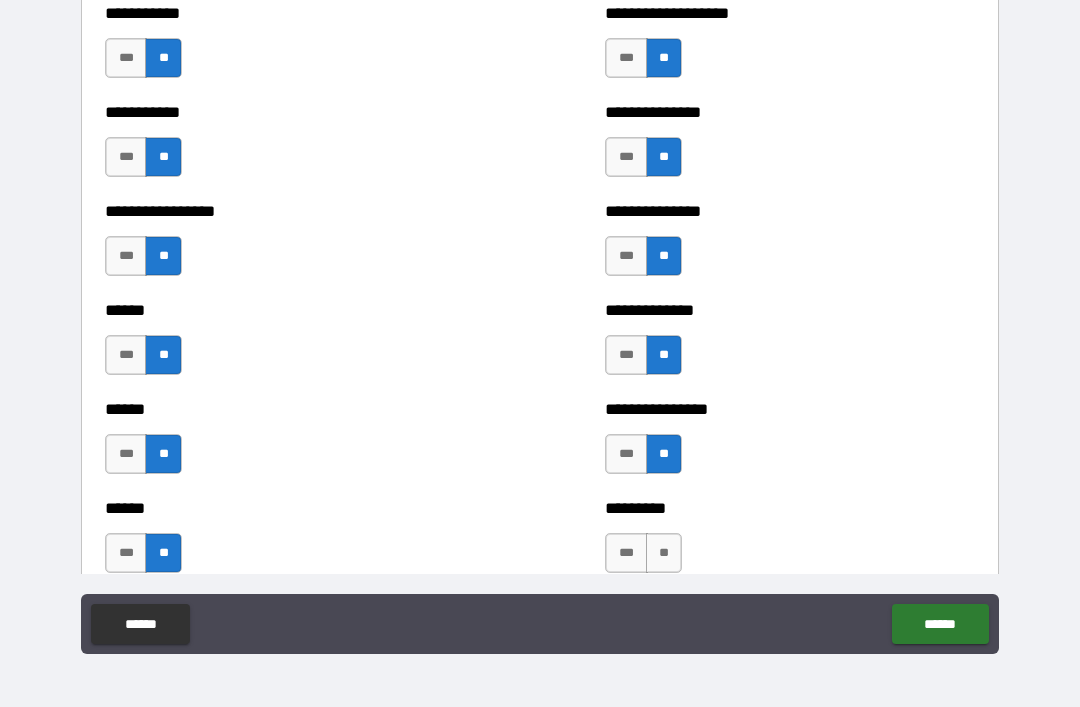 click on "**" at bounding box center (664, 553) 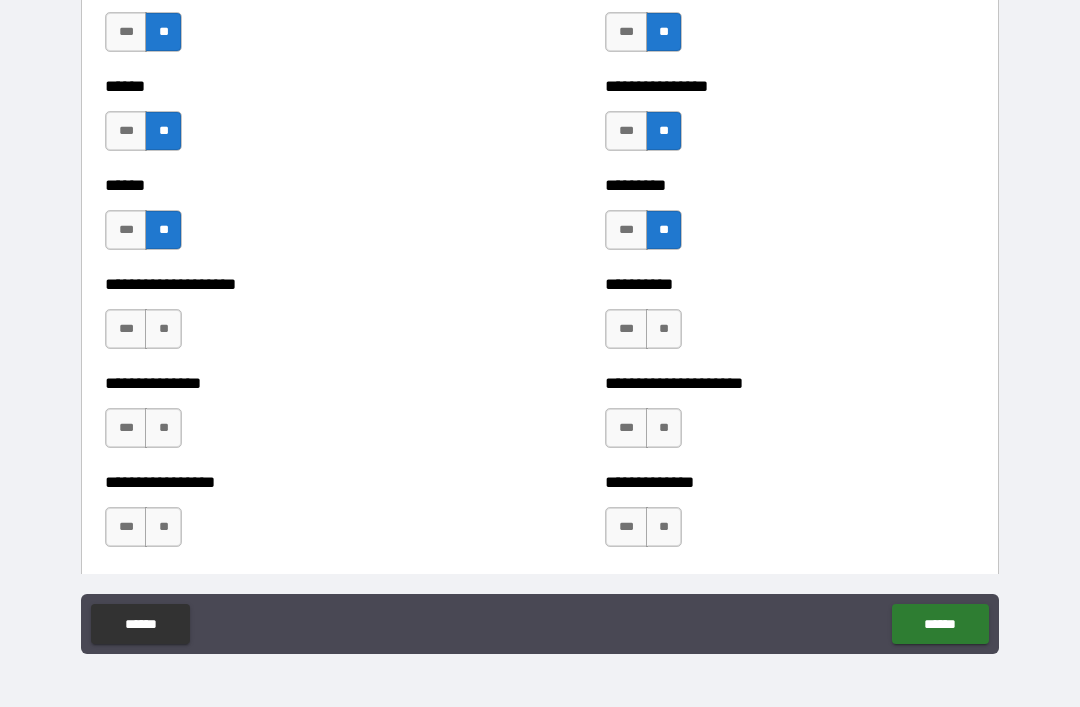 scroll, scrollTop: 3115, scrollLeft: 0, axis: vertical 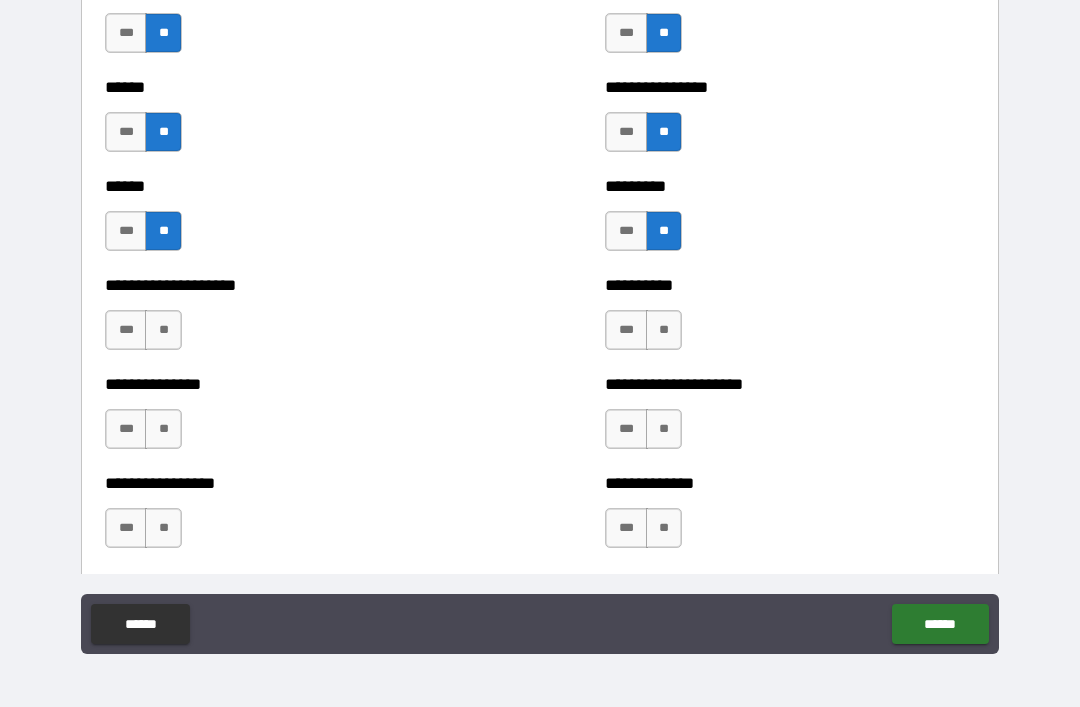 click on "**" at bounding box center (163, 330) 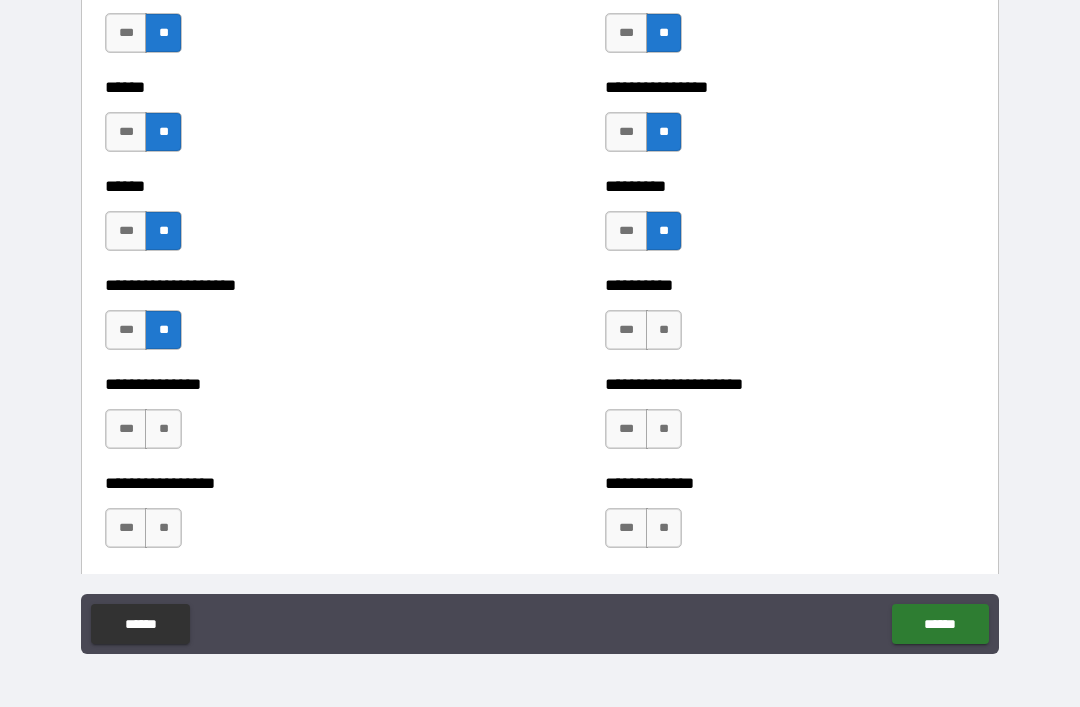 click on "**" at bounding box center [163, 429] 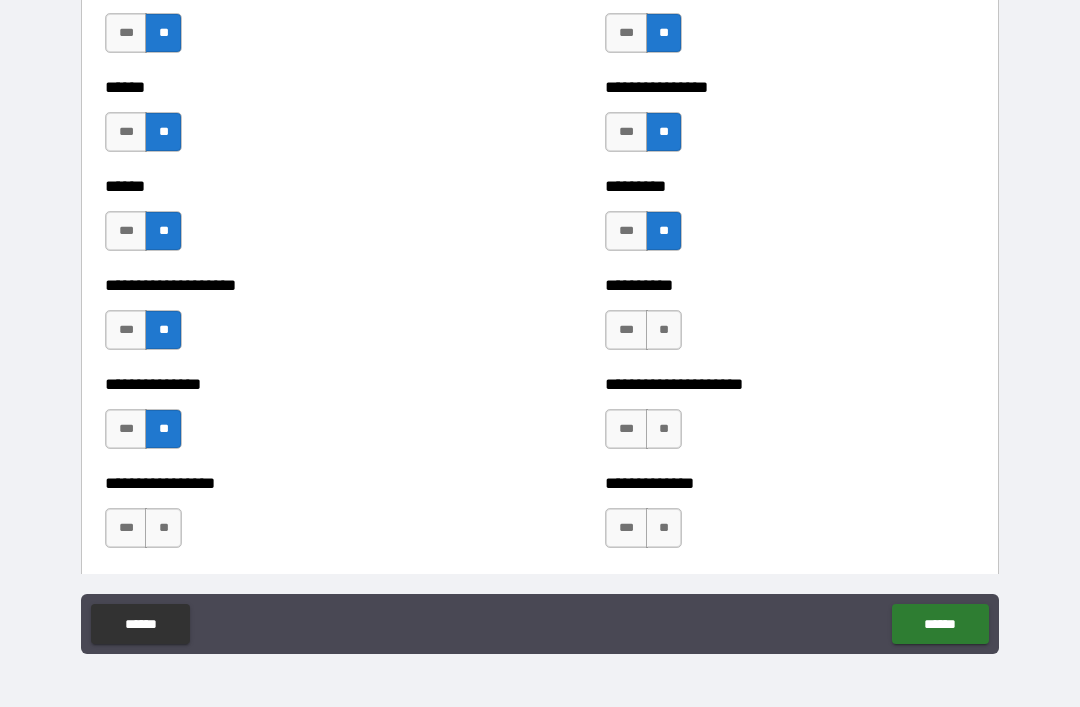 click on "**" at bounding box center (163, 528) 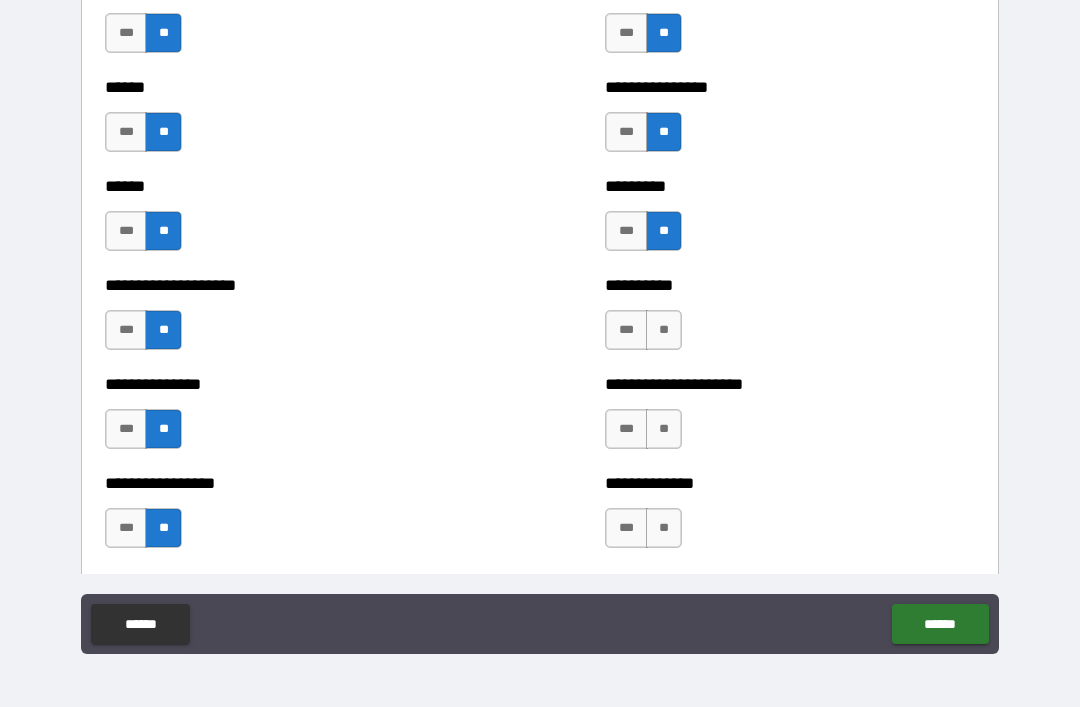 click on "**" at bounding box center (664, 330) 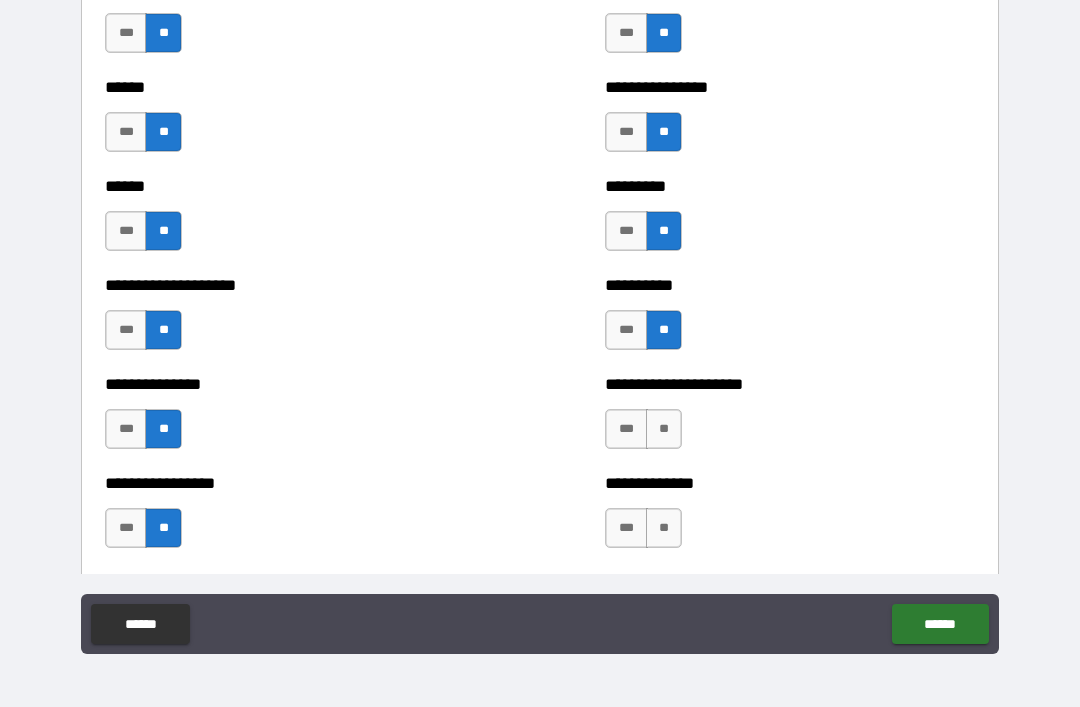 click on "**" at bounding box center [664, 429] 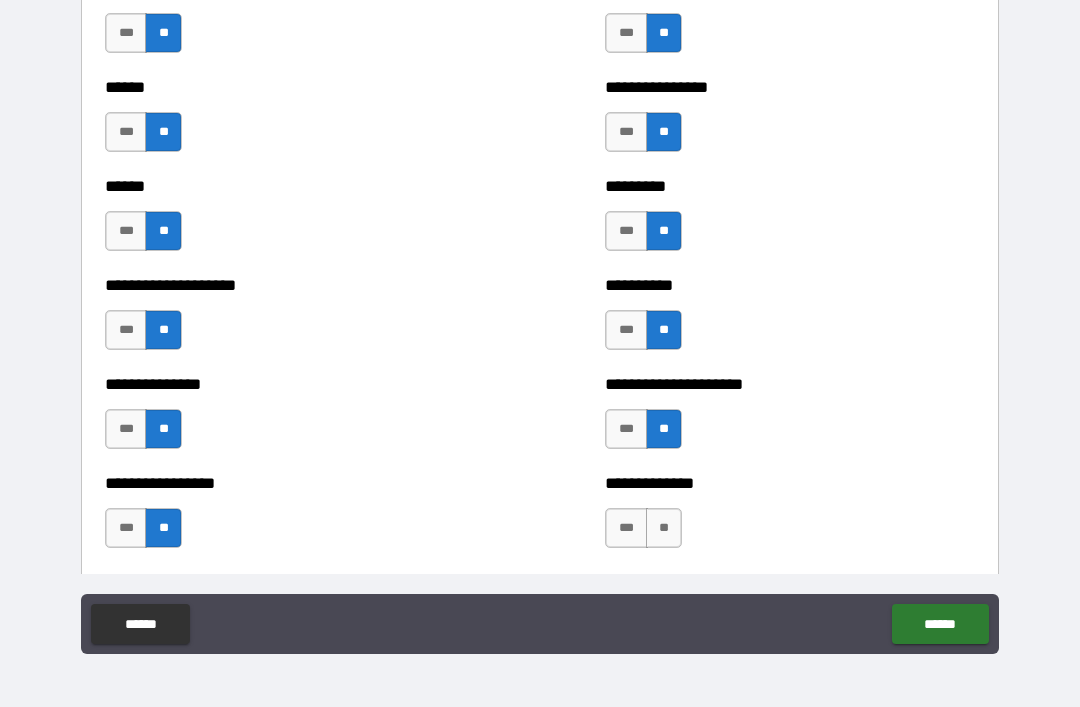 click on "**" at bounding box center [664, 528] 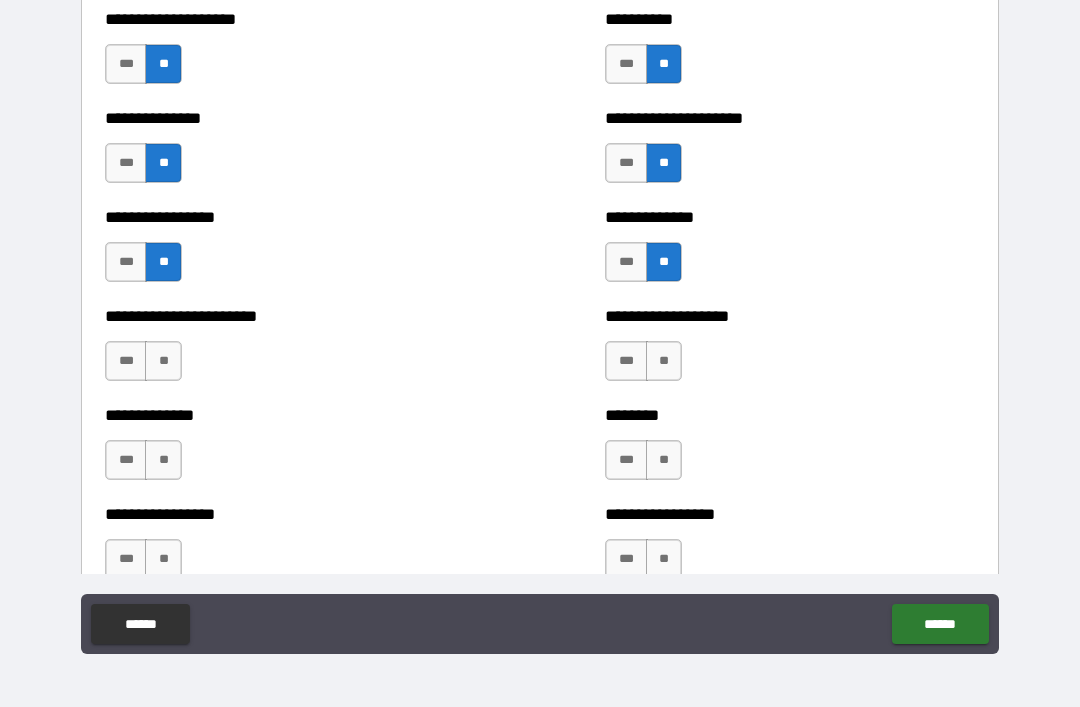scroll, scrollTop: 3377, scrollLeft: 0, axis: vertical 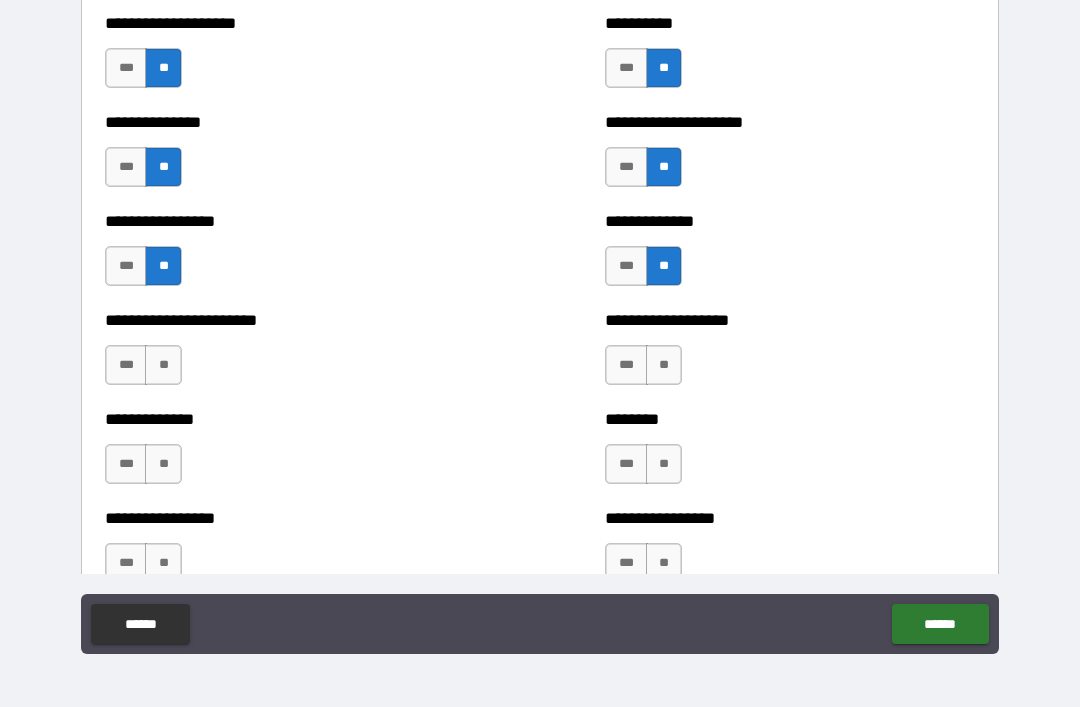 click on "**" at bounding box center [163, 365] 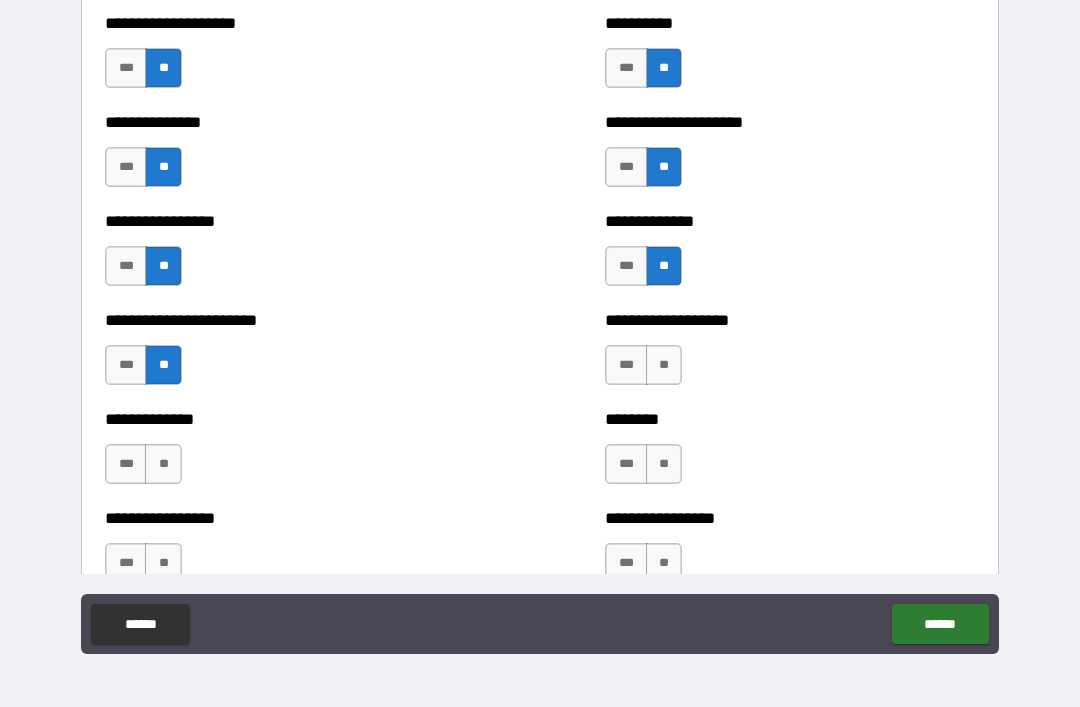 click on "**" at bounding box center (163, 464) 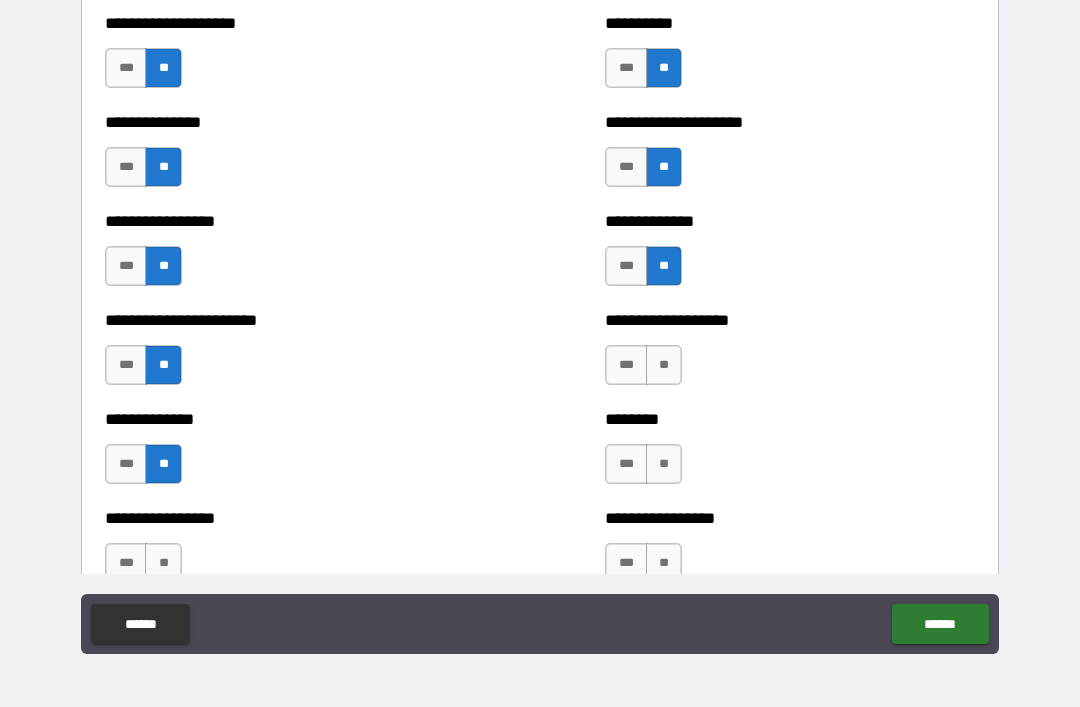 click on "**" at bounding box center (163, 563) 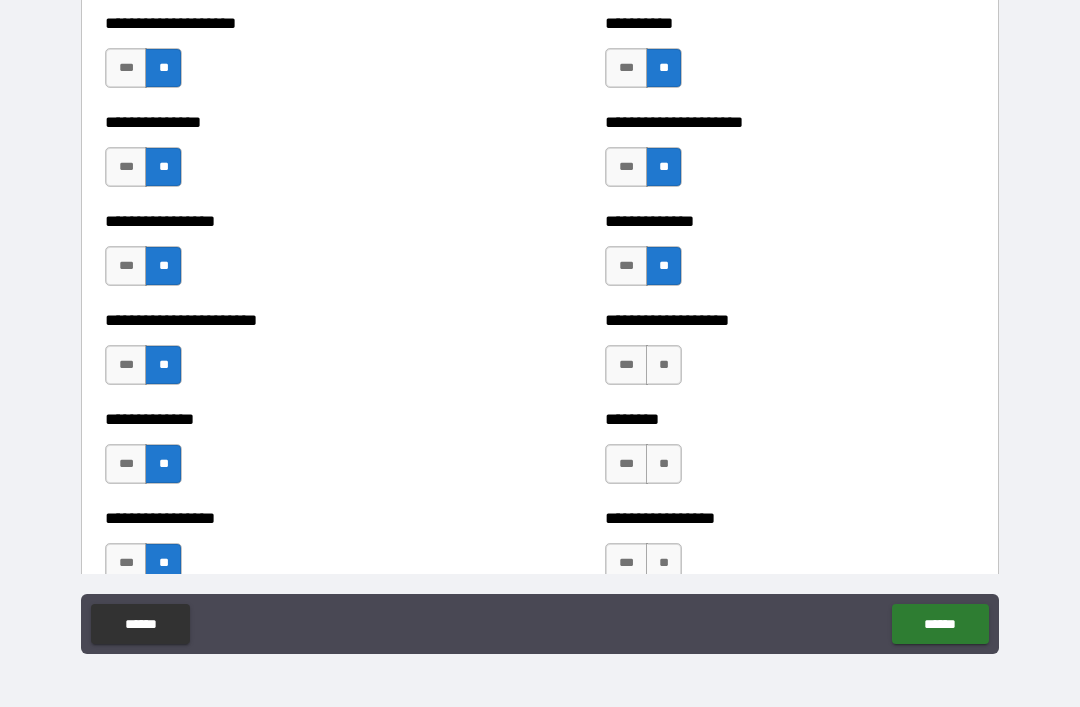 click on "**" at bounding box center [664, 365] 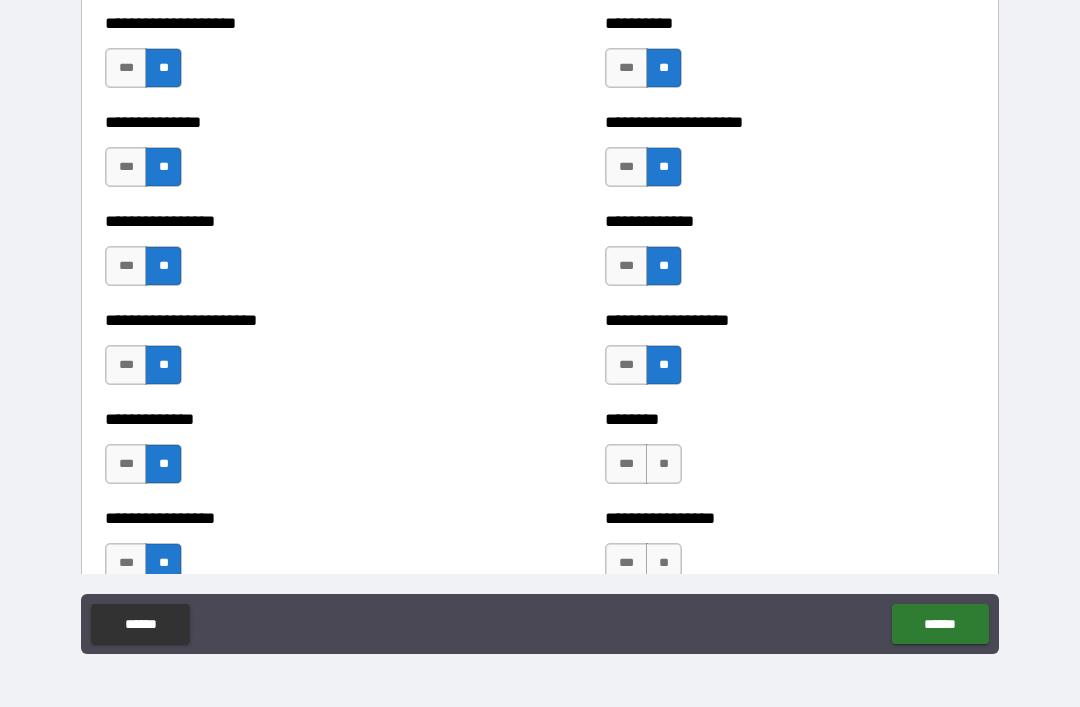 click on "**" at bounding box center [664, 464] 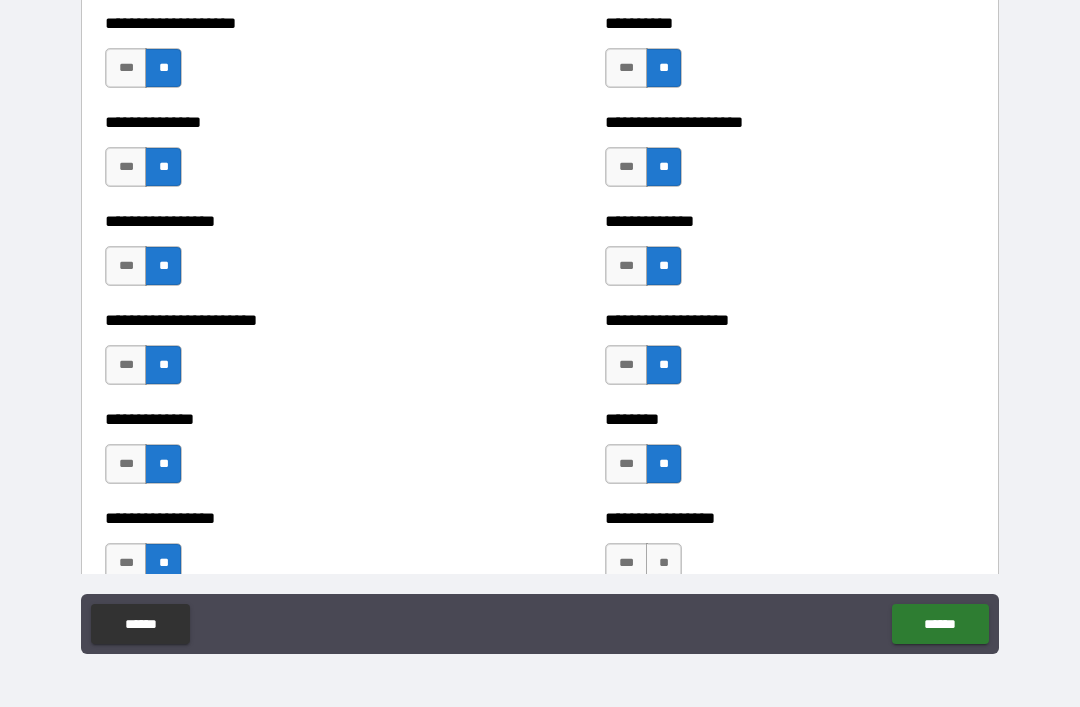 click on "**" at bounding box center [664, 563] 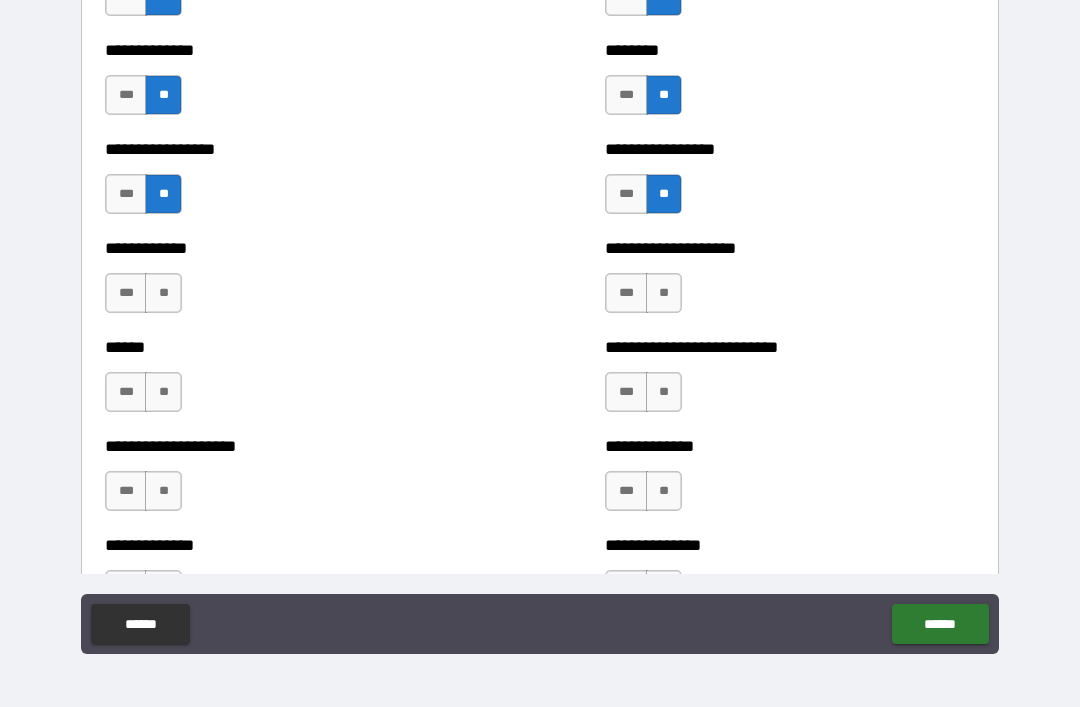 scroll, scrollTop: 3743, scrollLeft: 0, axis: vertical 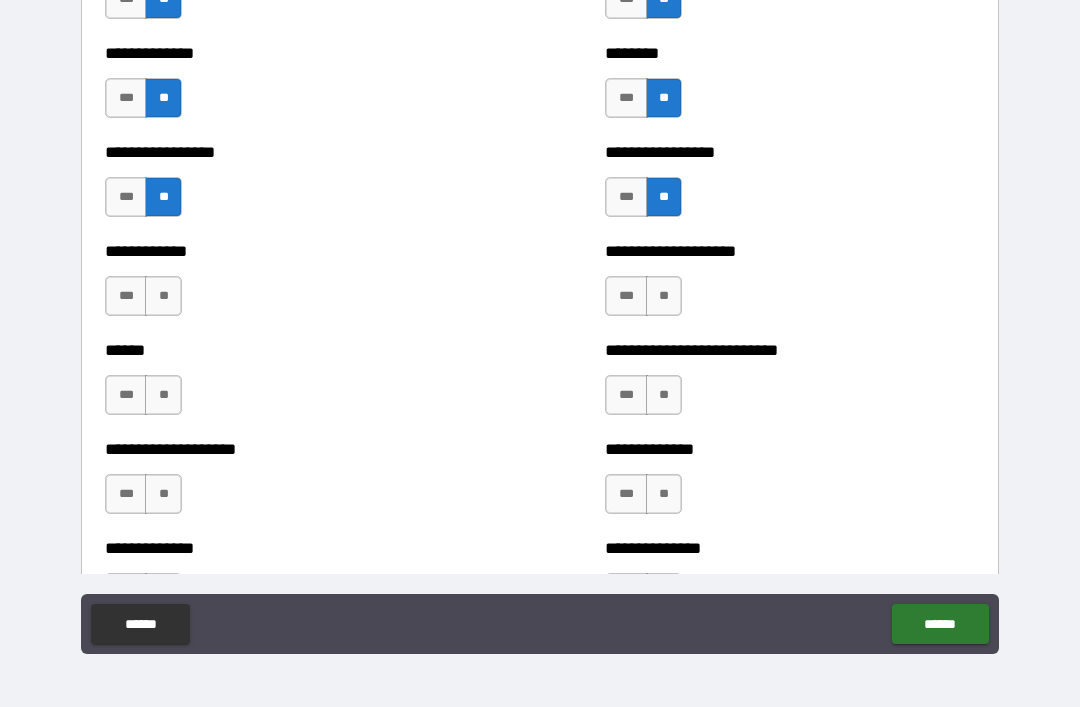 click on "**" at bounding box center [163, 296] 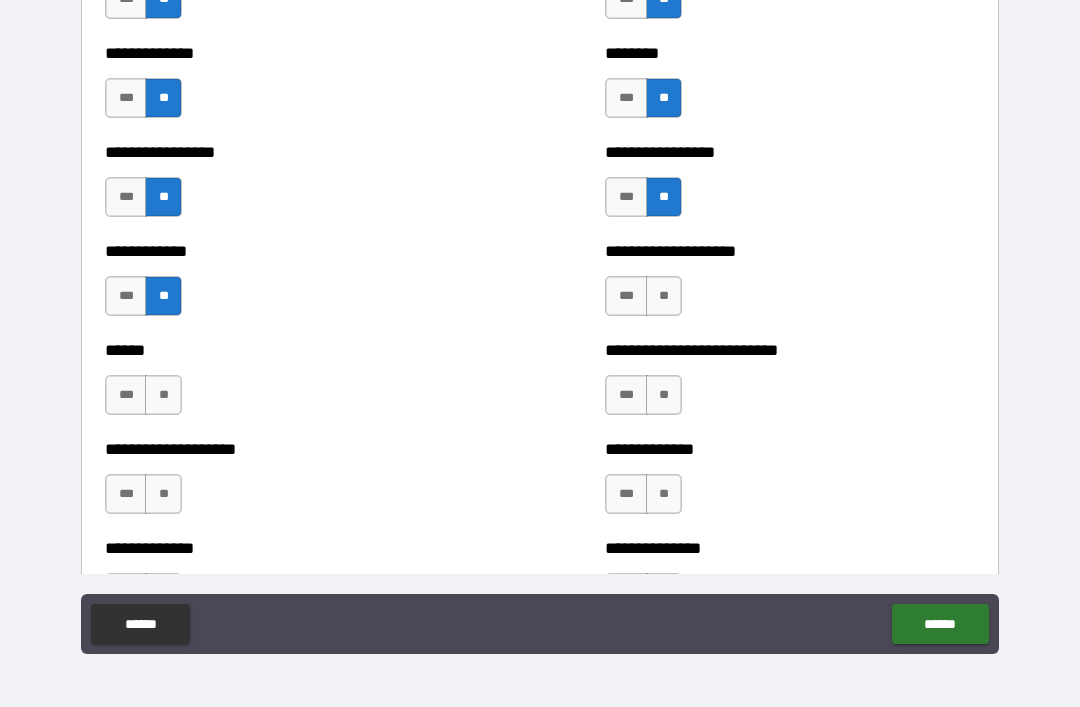 click on "**" at bounding box center (163, 395) 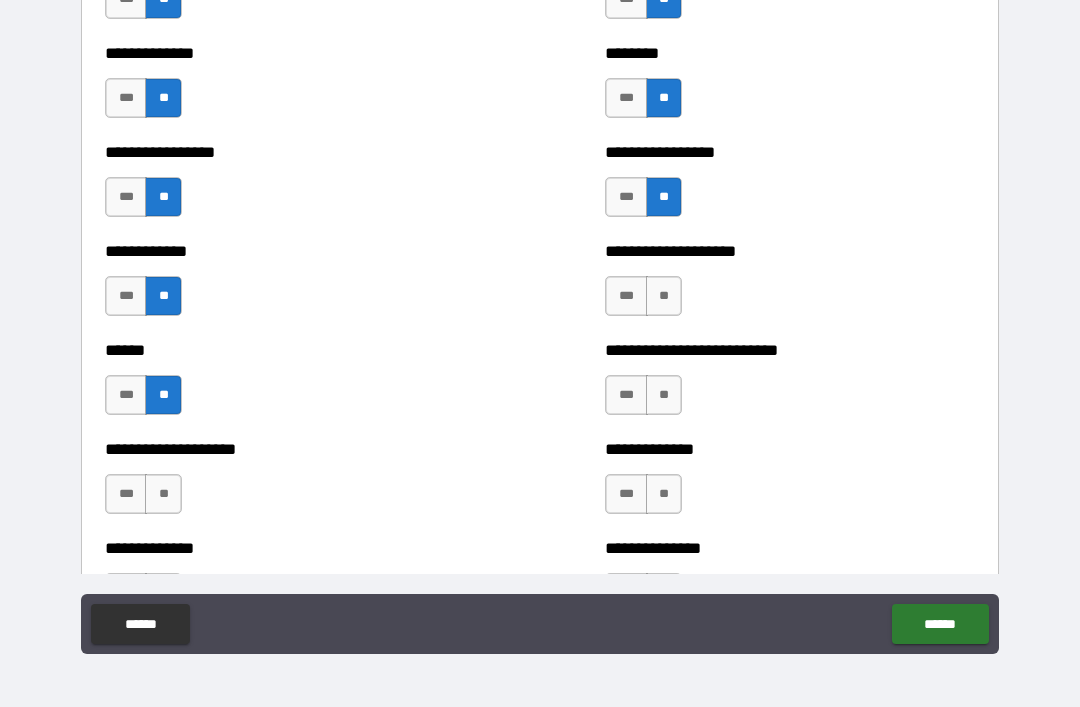 click on "**" at bounding box center (163, 494) 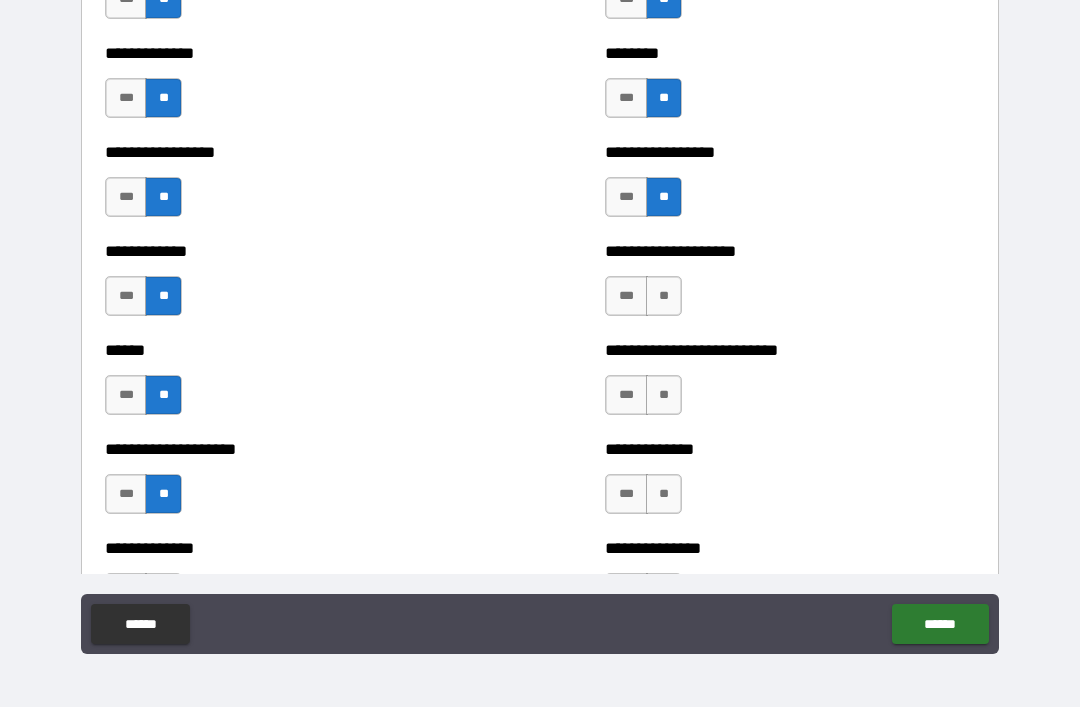 click on "**" at bounding box center [664, 296] 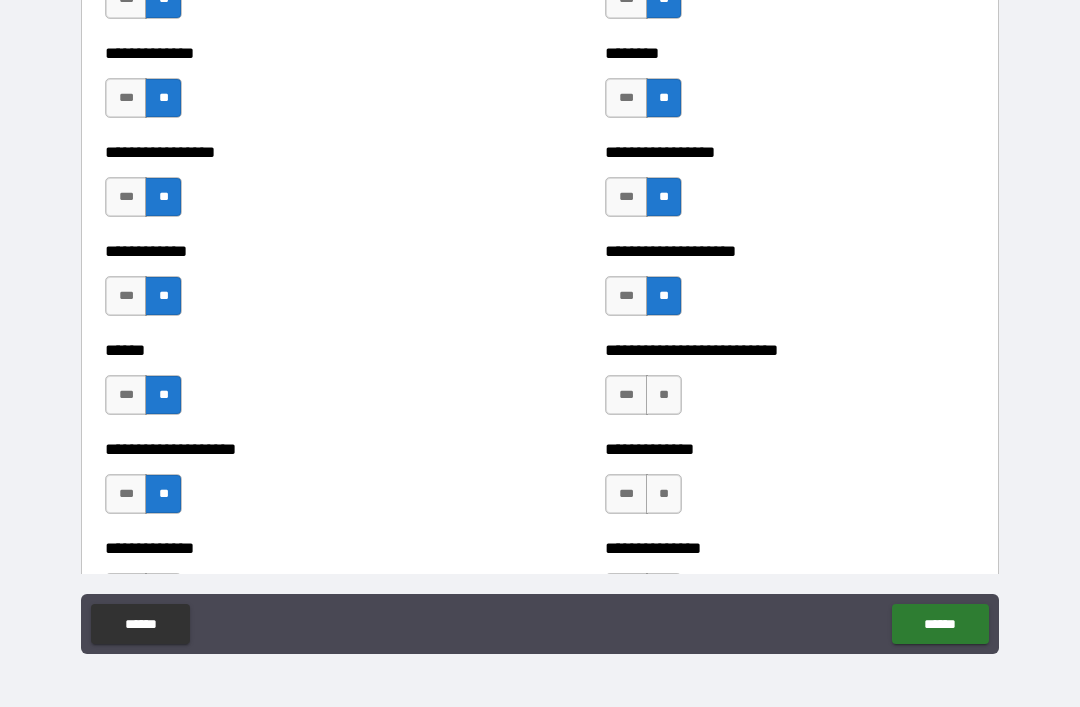 click on "**" at bounding box center [664, 395] 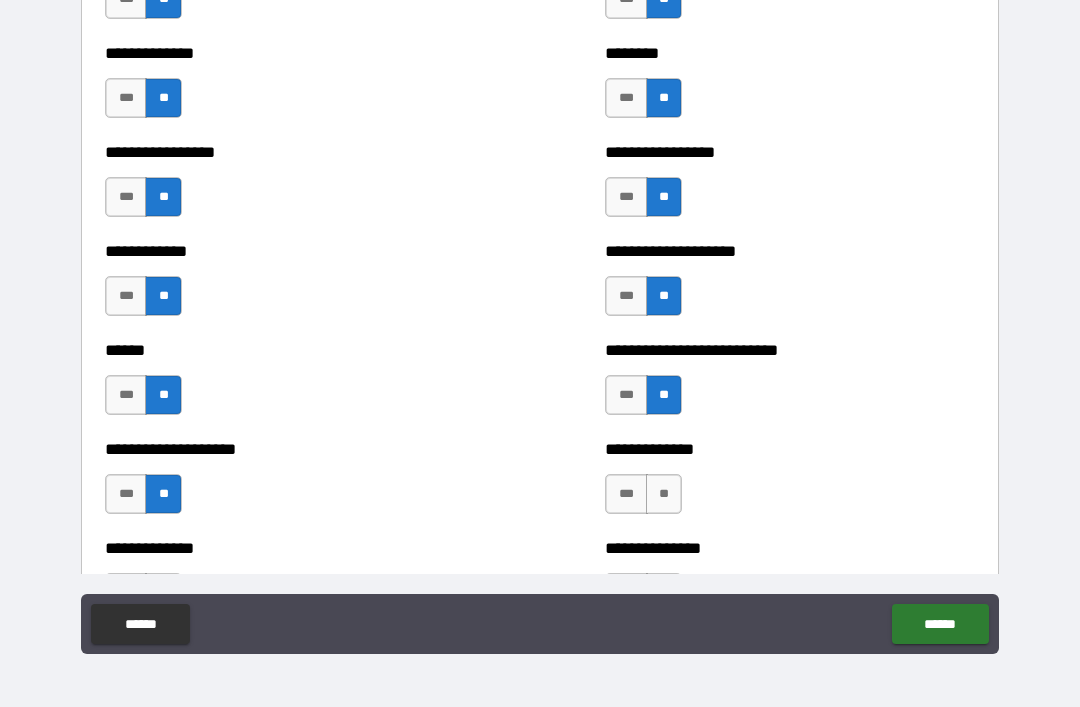 click on "**" at bounding box center [664, 494] 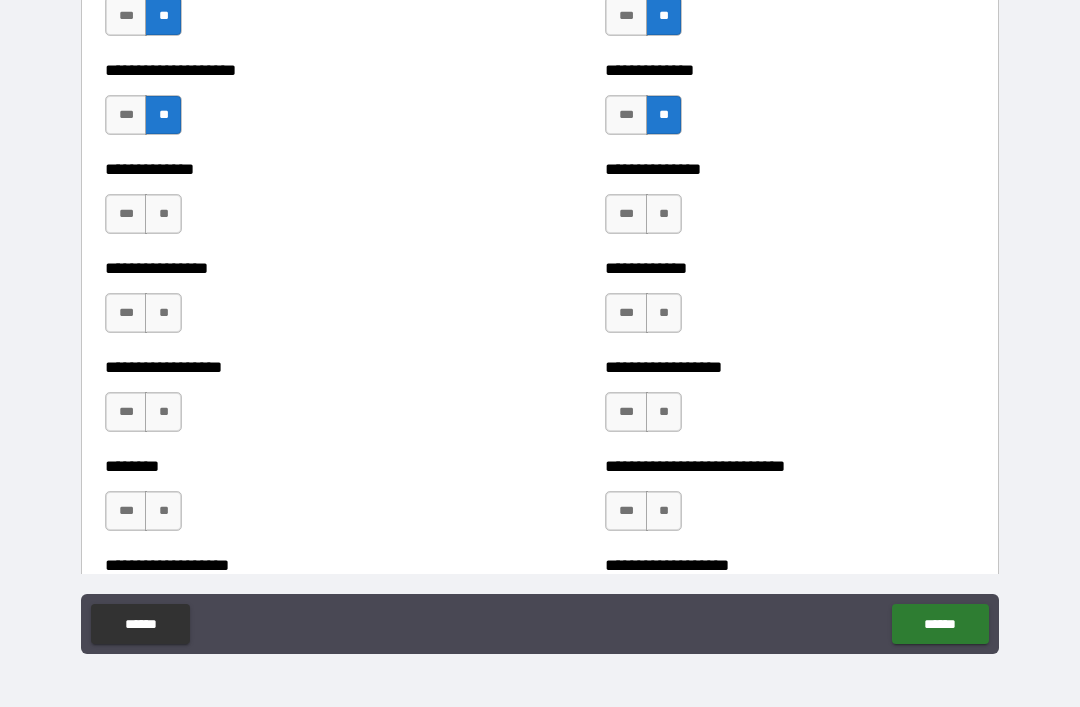 scroll, scrollTop: 4121, scrollLeft: 0, axis: vertical 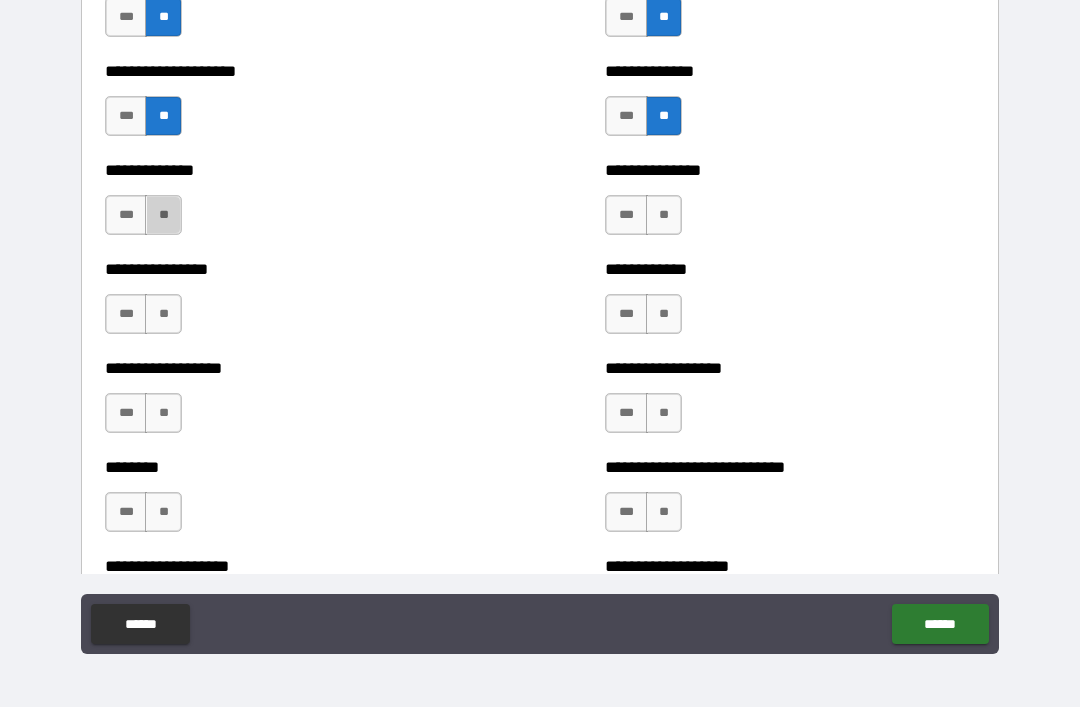 click on "**" at bounding box center (163, 215) 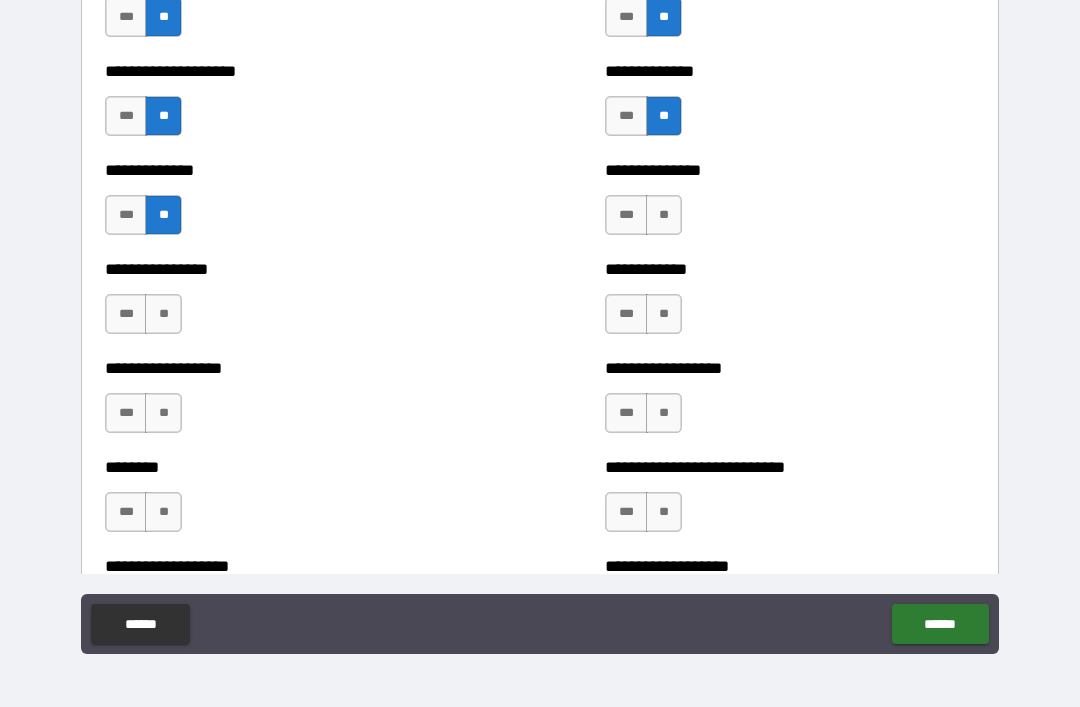 click on "**" at bounding box center [163, 314] 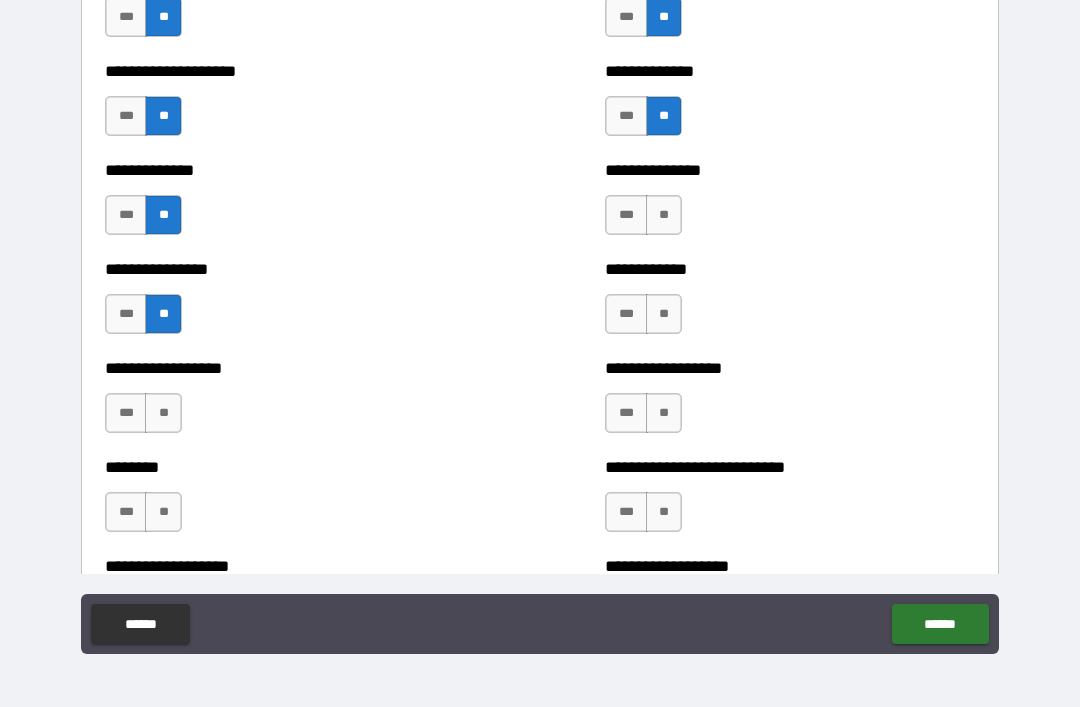 click on "**" at bounding box center [163, 413] 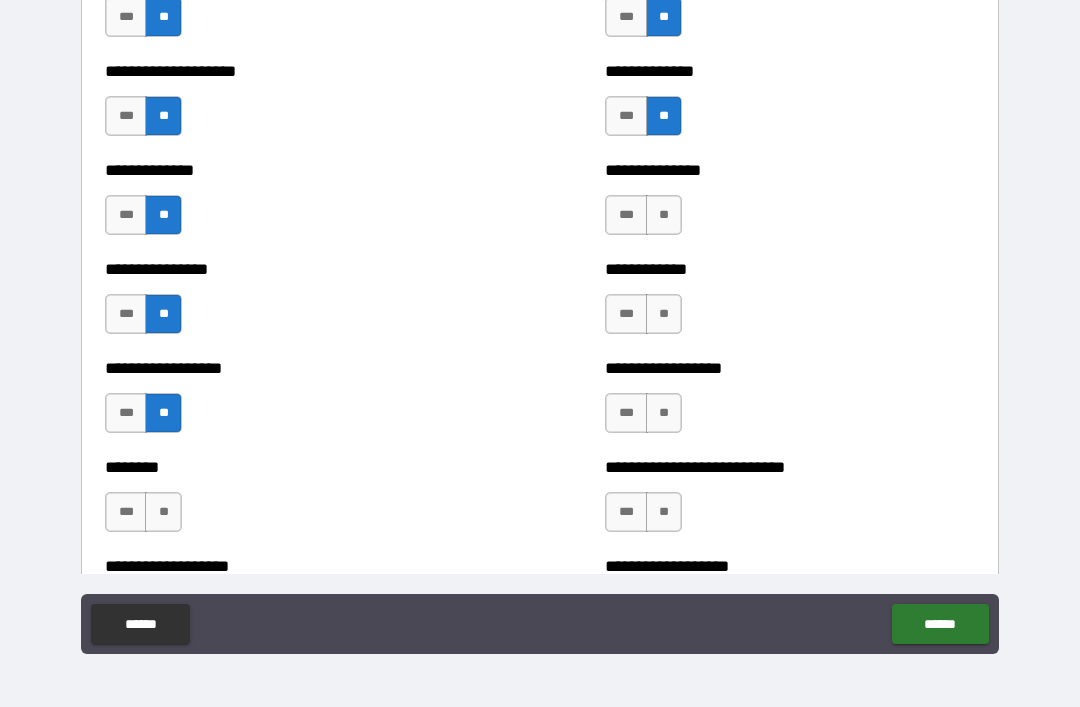 click on "**" at bounding box center [163, 512] 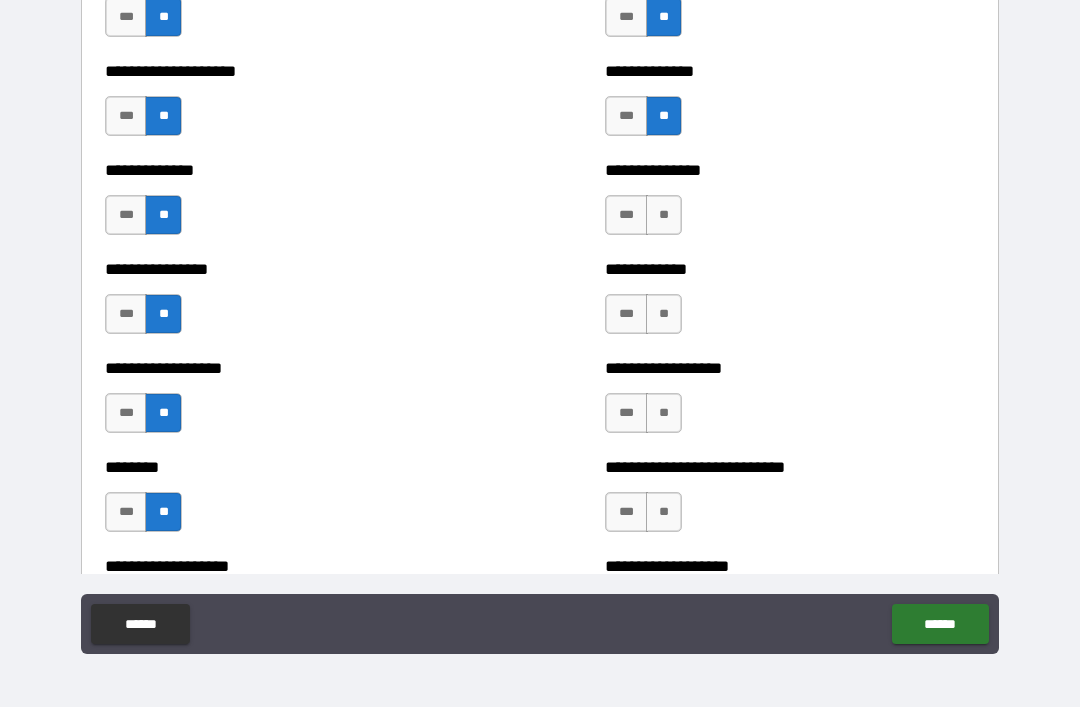 click on "**" at bounding box center [664, 215] 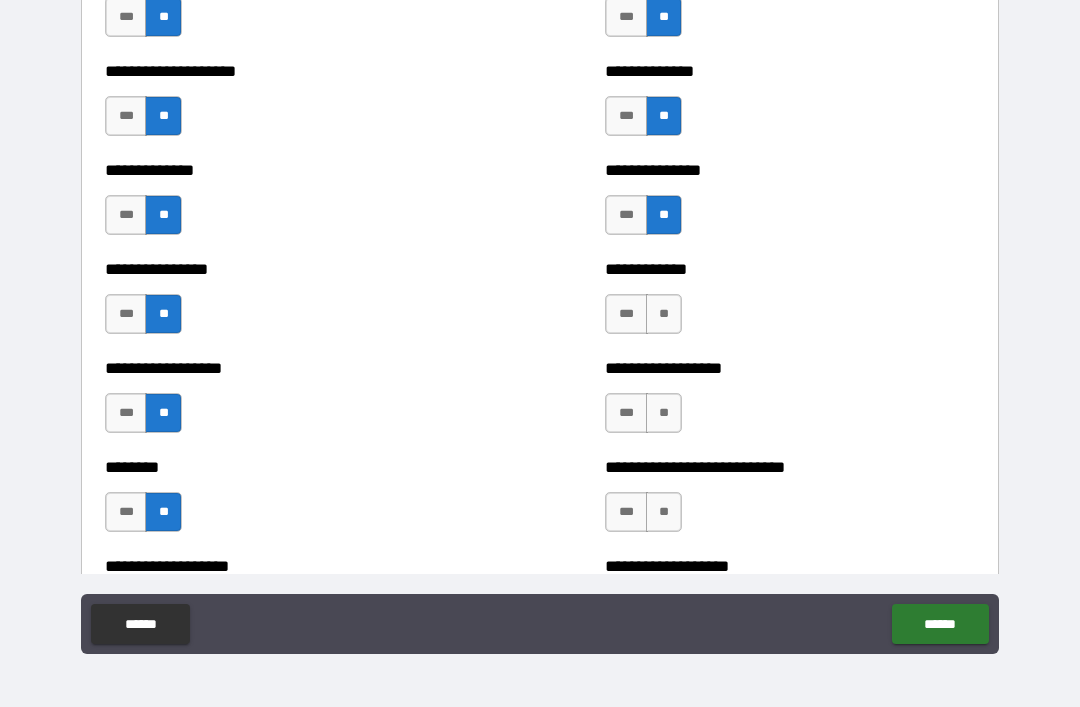 click on "**" at bounding box center [664, 314] 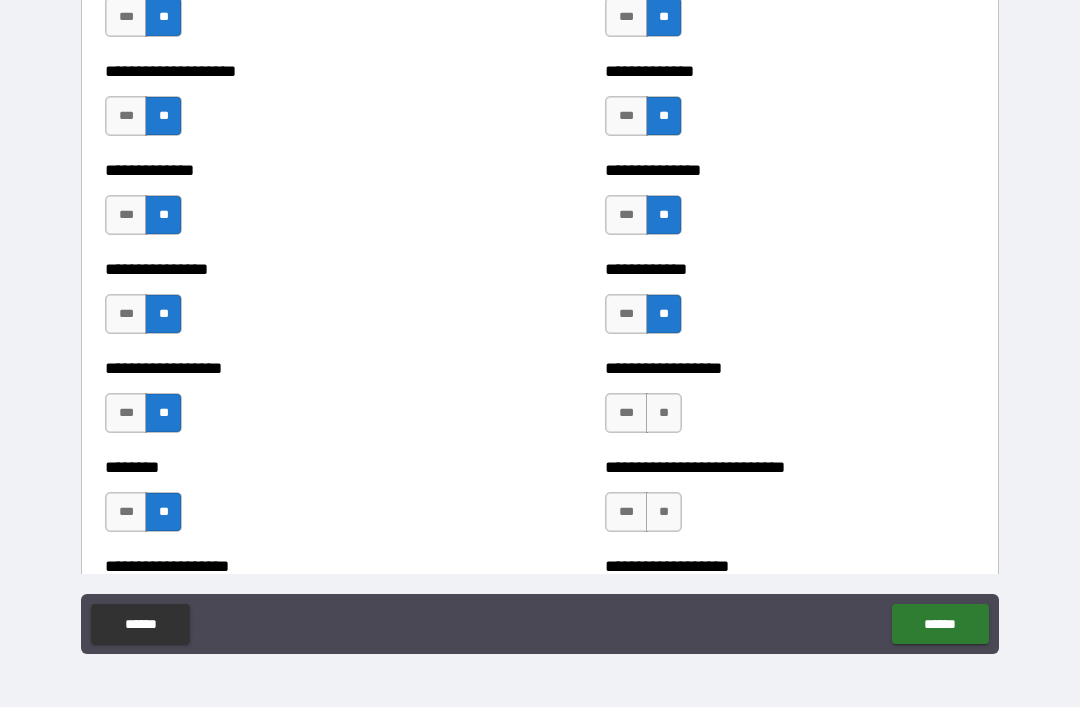 click on "**" at bounding box center [664, 413] 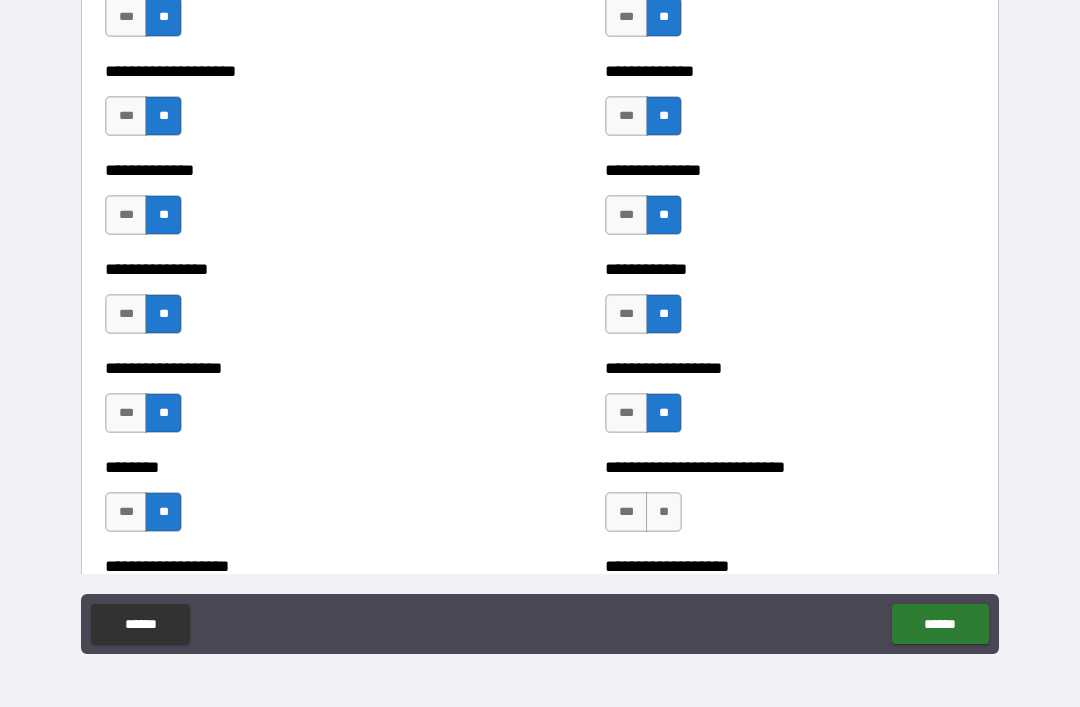 click on "**" at bounding box center (664, 512) 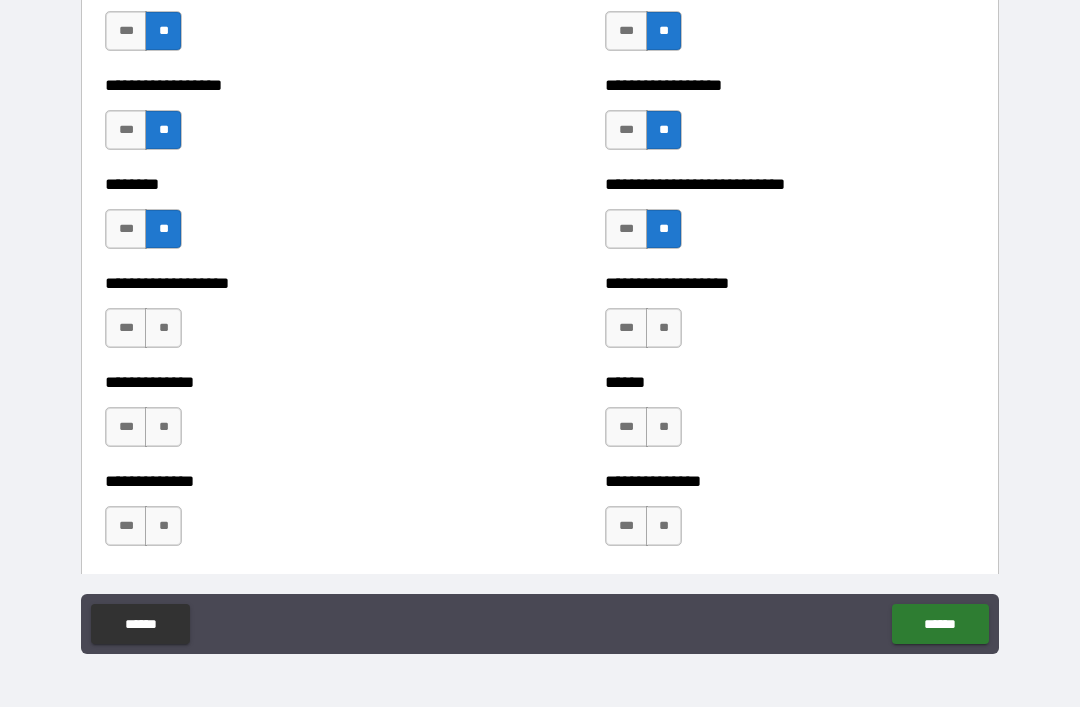 scroll, scrollTop: 4409, scrollLeft: 0, axis: vertical 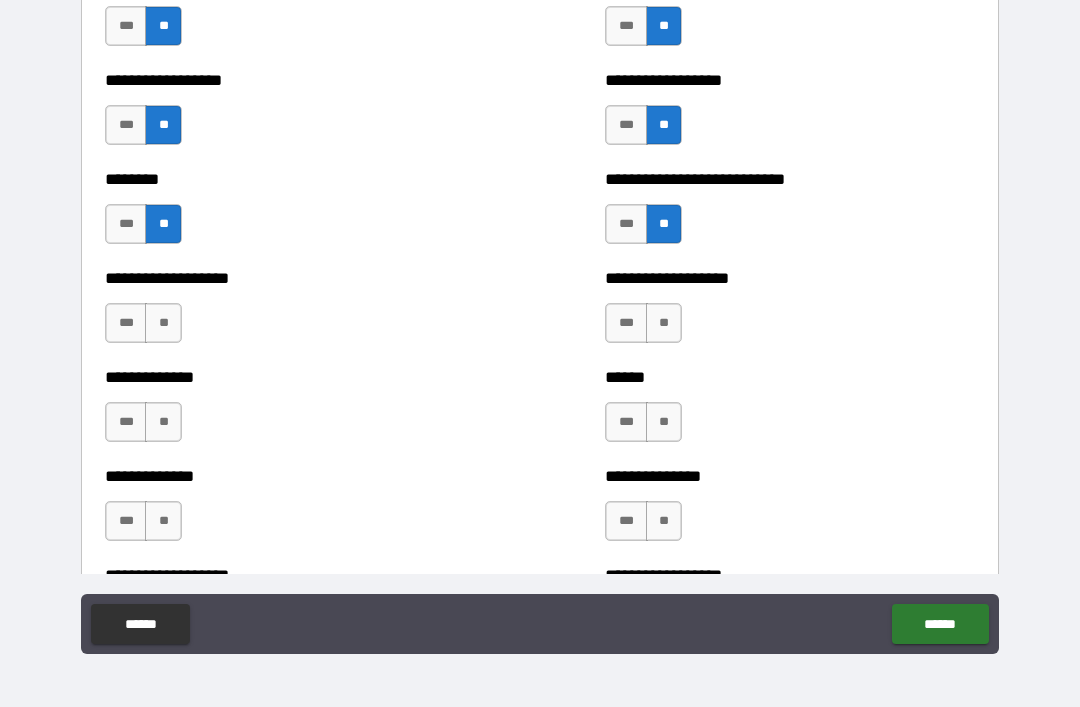 click on "**" at bounding box center (163, 323) 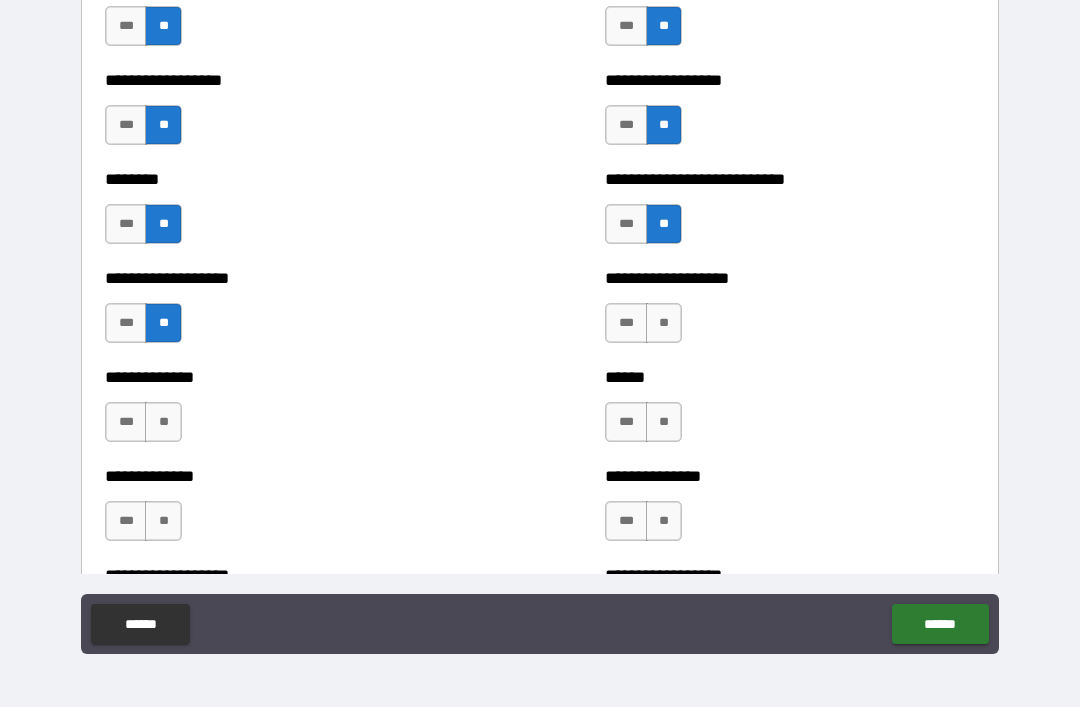 click on "**" at bounding box center (163, 422) 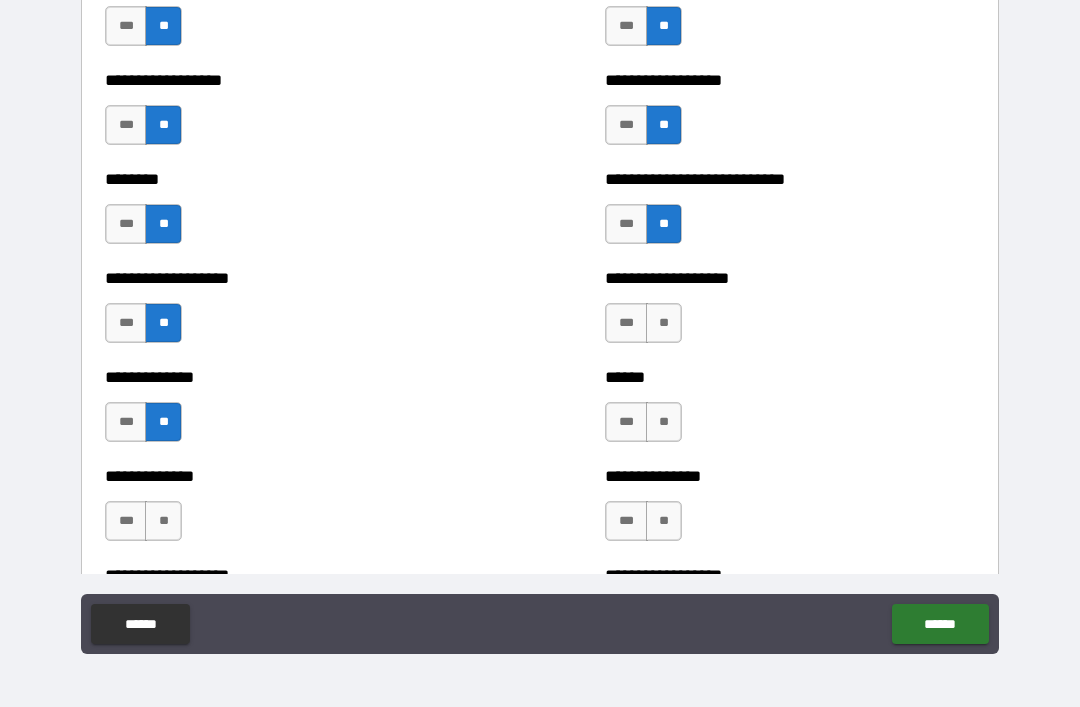 click on "**" at bounding box center (163, 521) 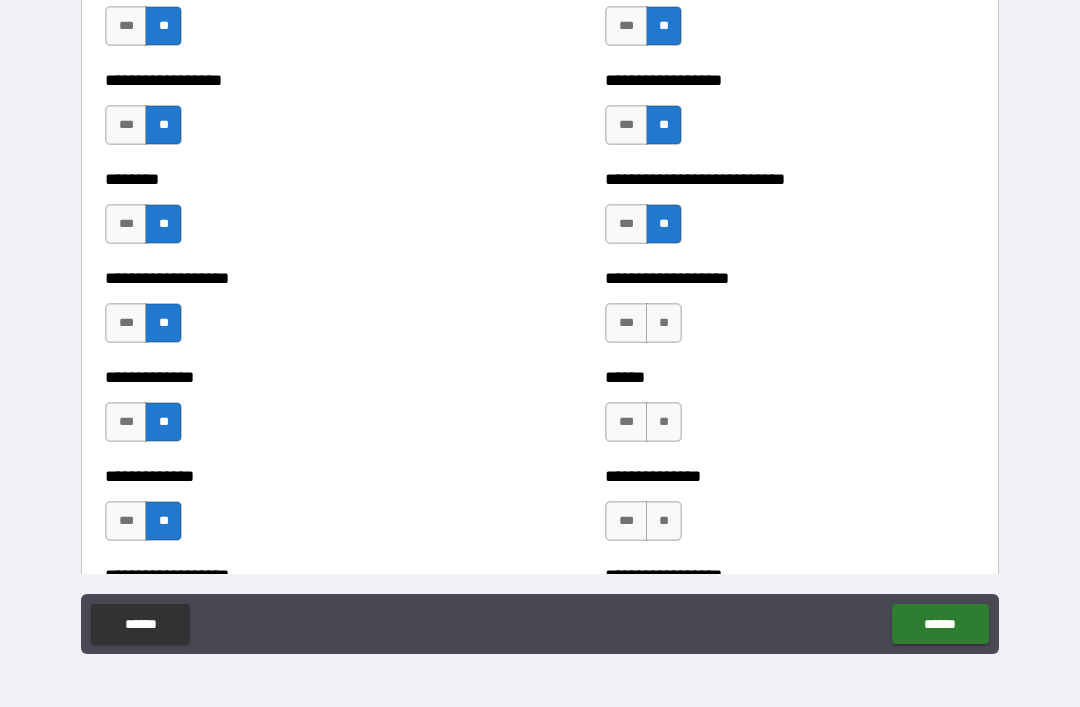click on "**" at bounding box center [664, 323] 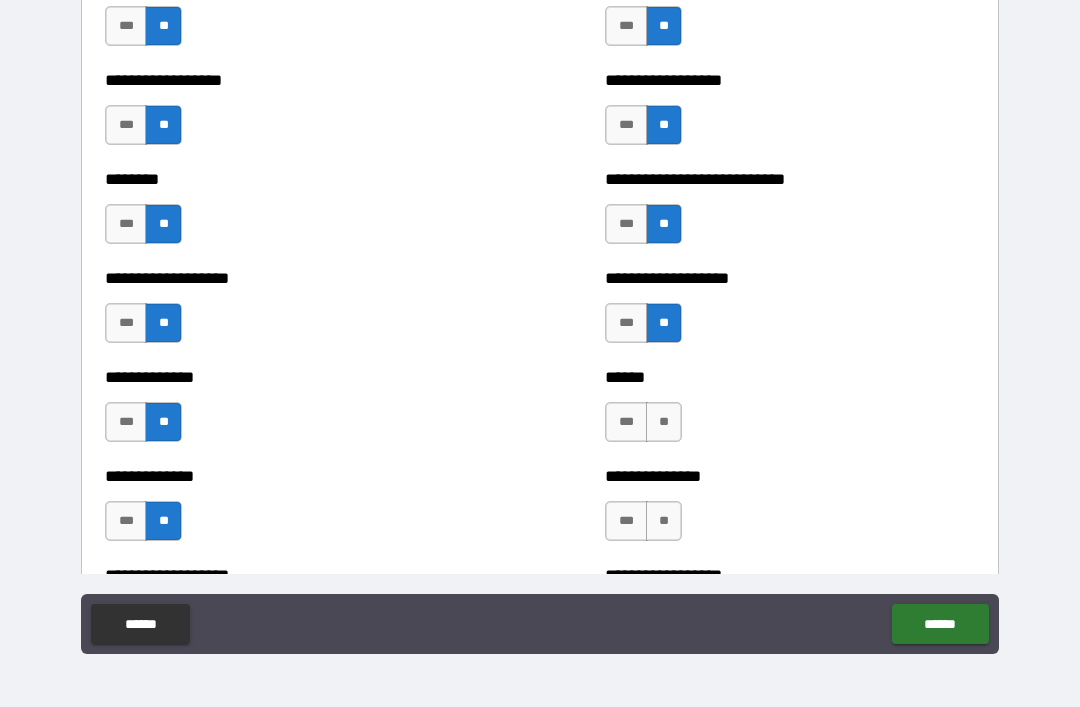 click on "**" at bounding box center (664, 422) 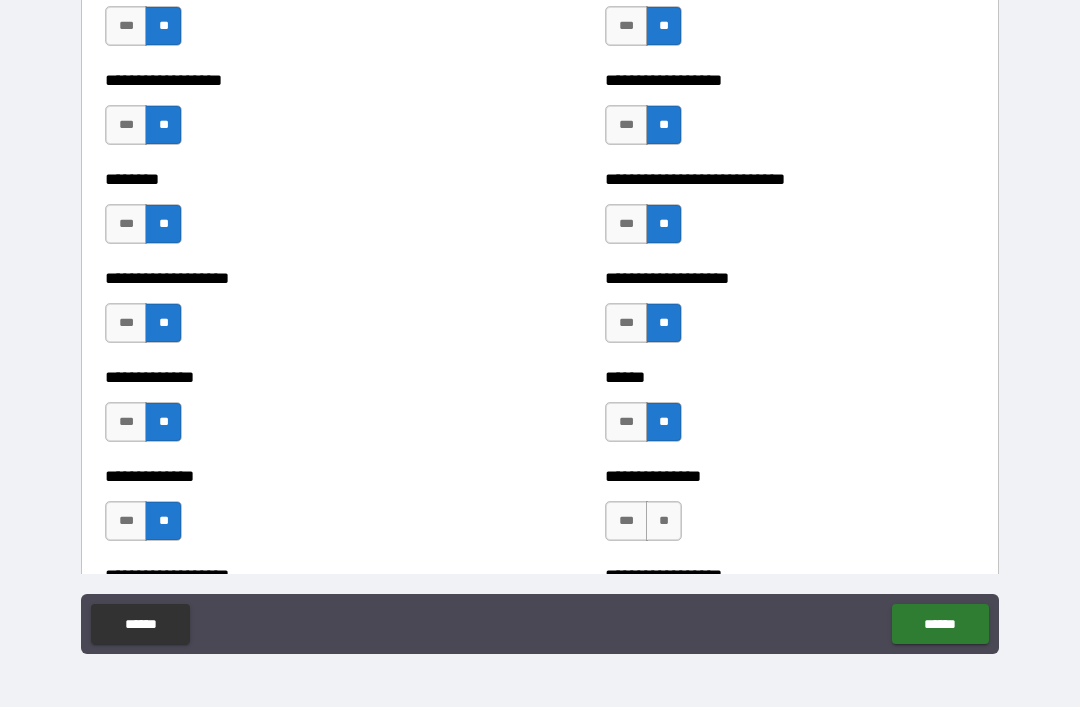 click on "**" at bounding box center (664, 521) 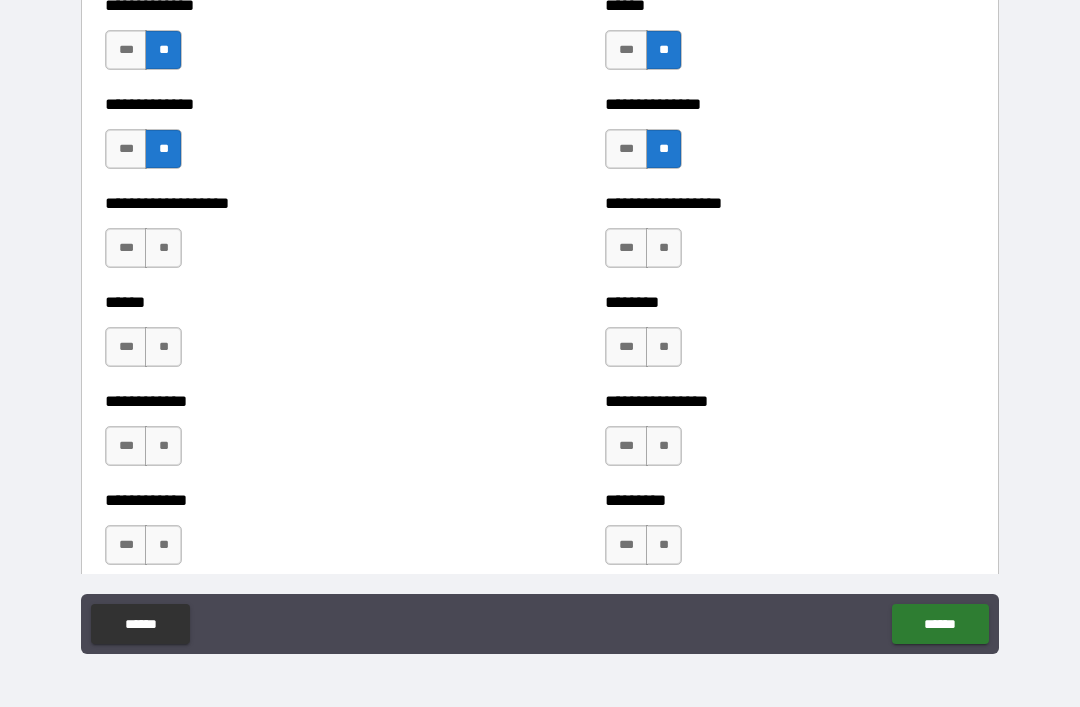 scroll, scrollTop: 4778, scrollLeft: 0, axis: vertical 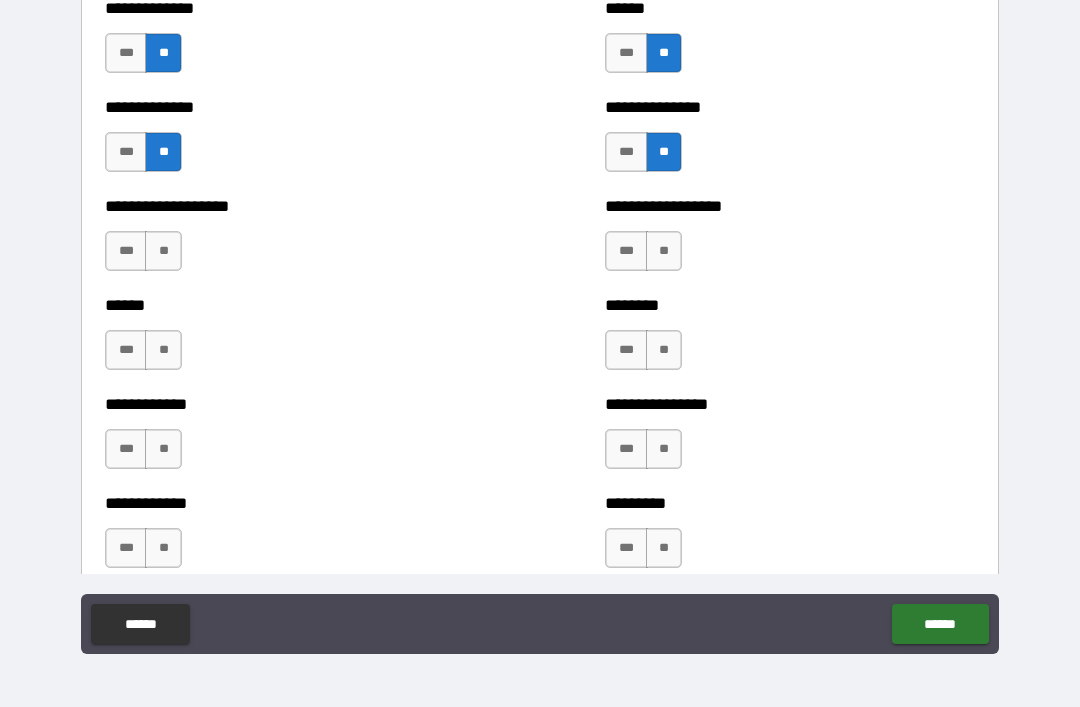 click on "**" at bounding box center [163, 251] 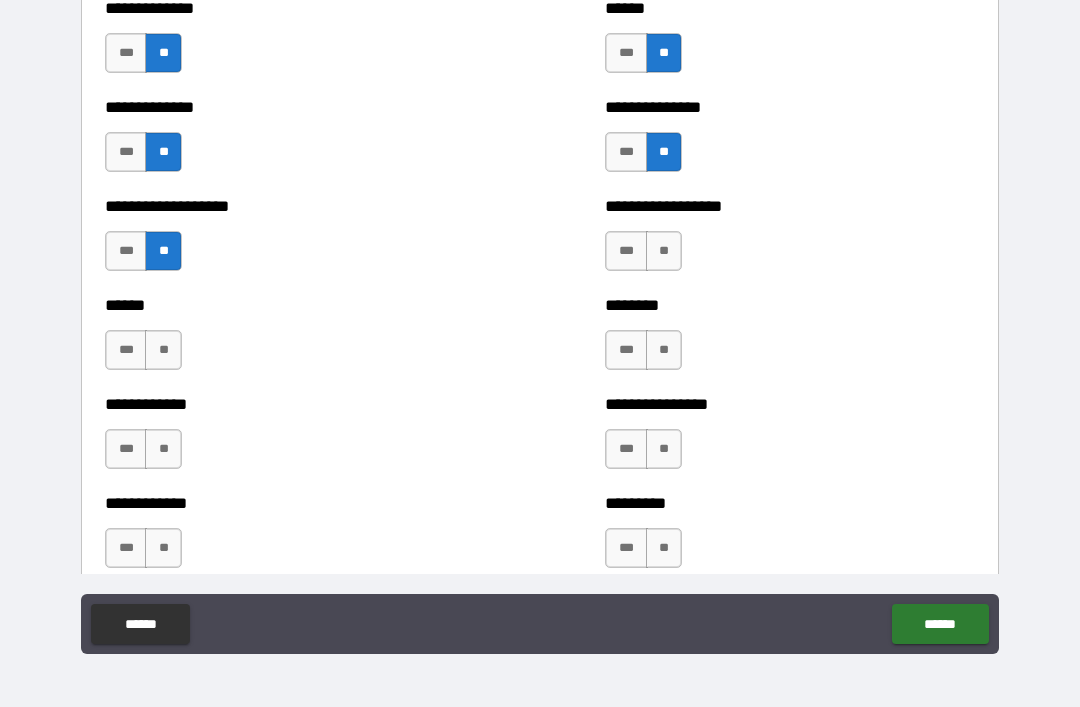 click on "**" at bounding box center [163, 350] 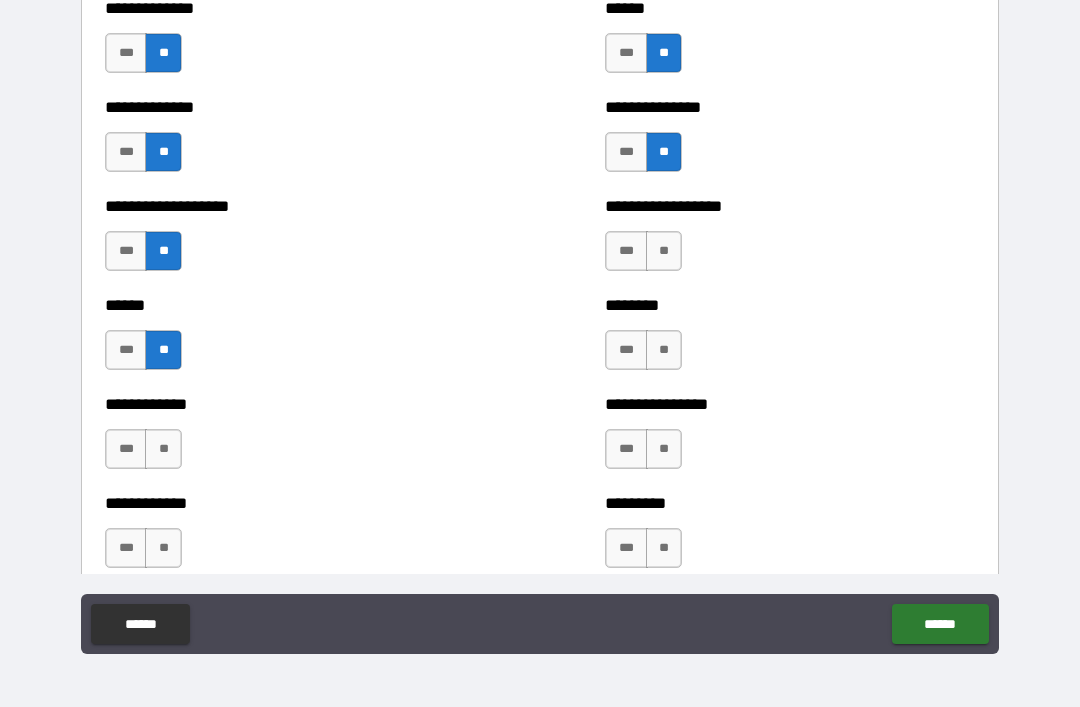 click on "**" at bounding box center (163, 449) 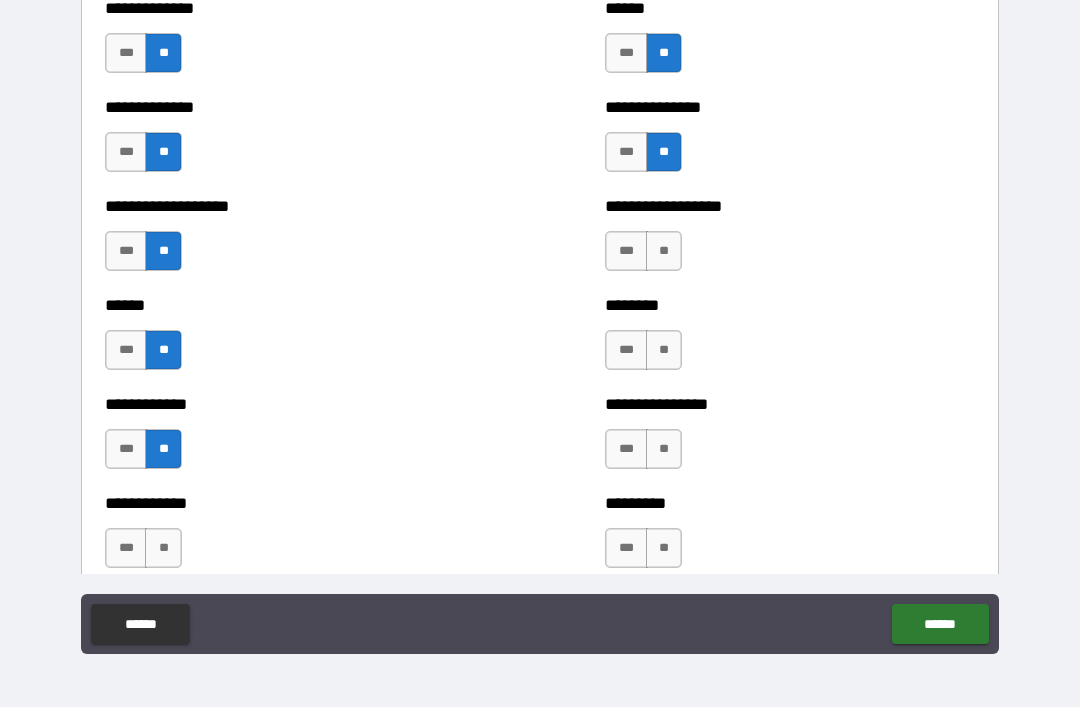 click on "**" at bounding box center [163, 548] 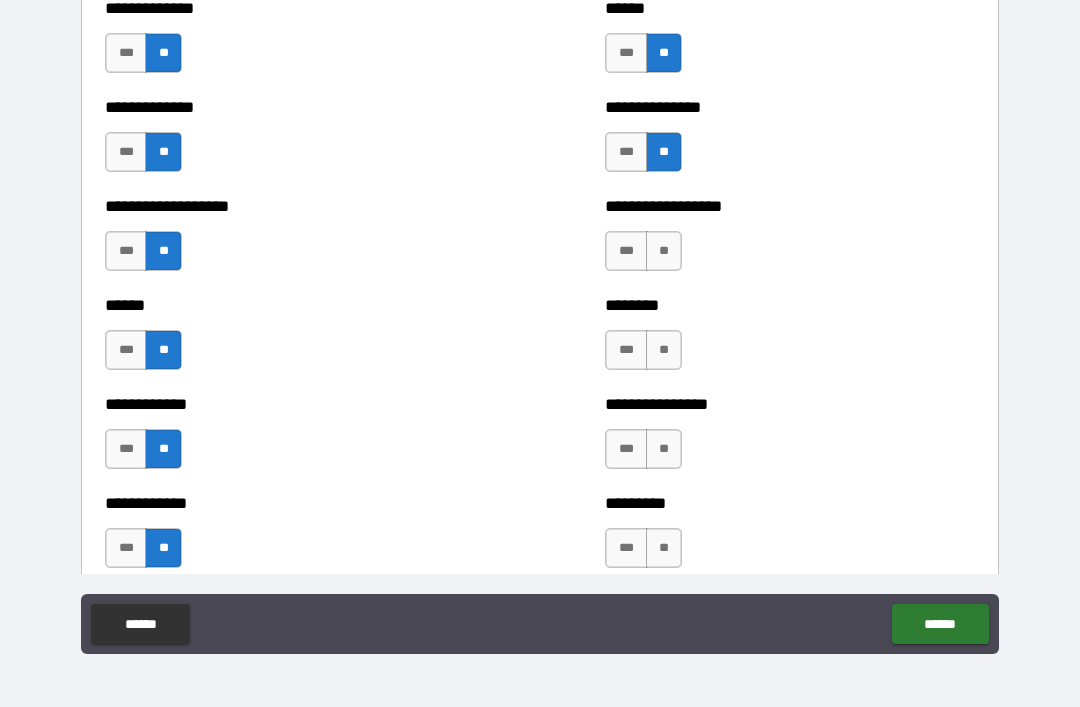 click on "**" at bounding box center (664, 251) 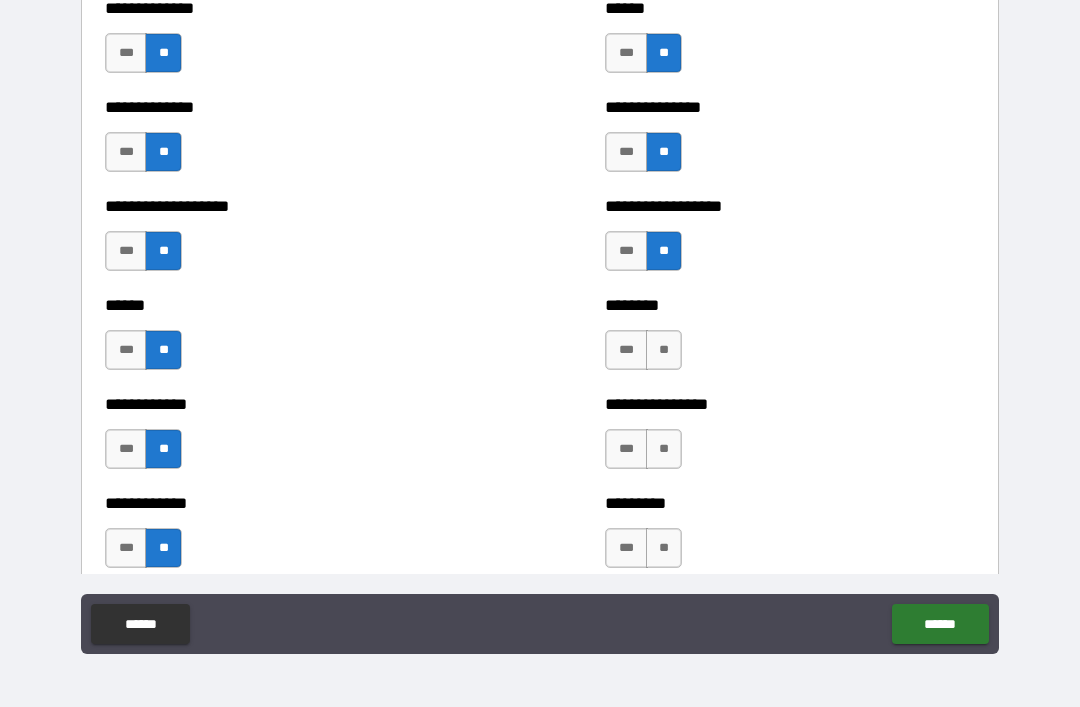 click on "**" at bounding box center [664, 350] 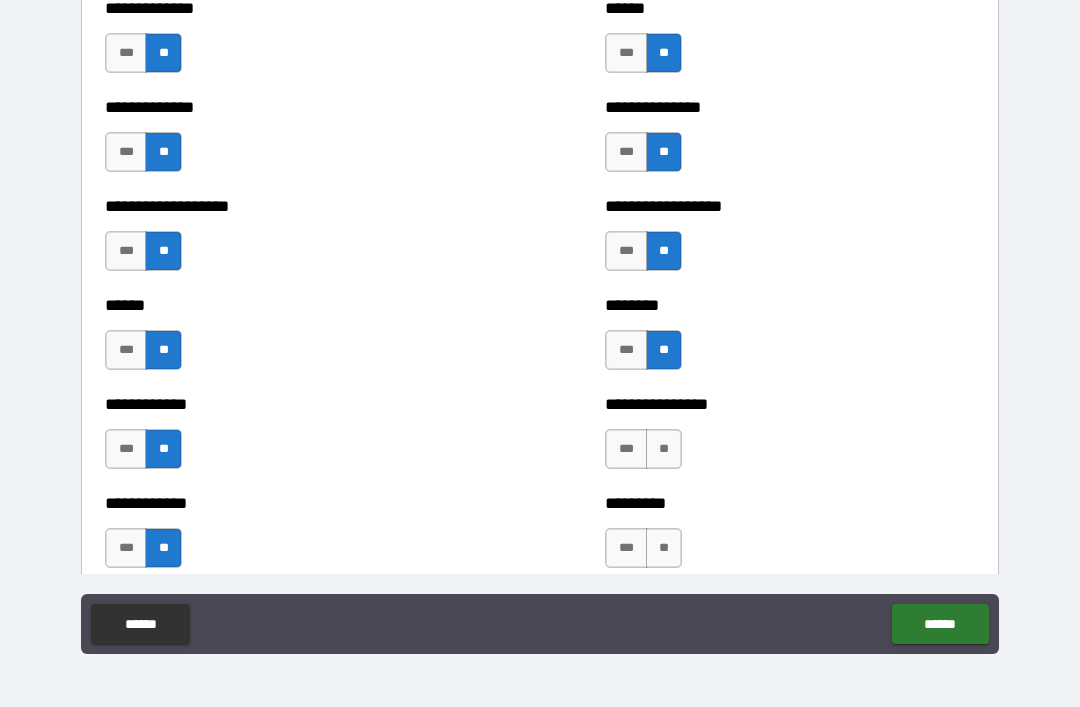 click on "**" at bounding box center (664, 449) 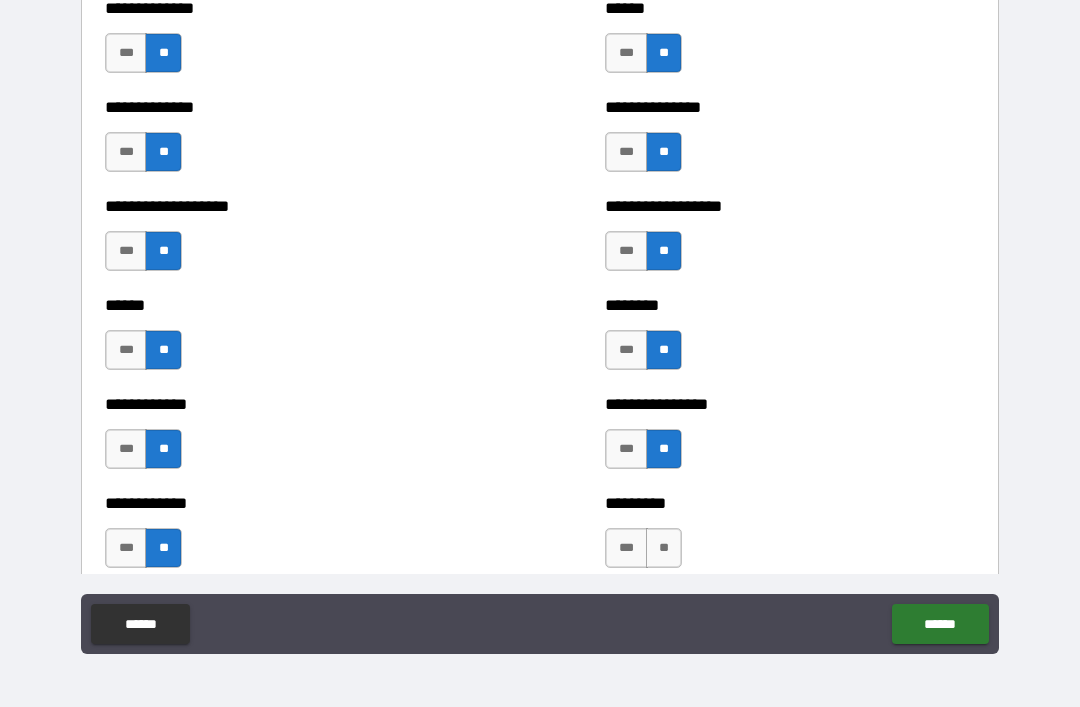 click on "**" at bounding box center (664, 548) 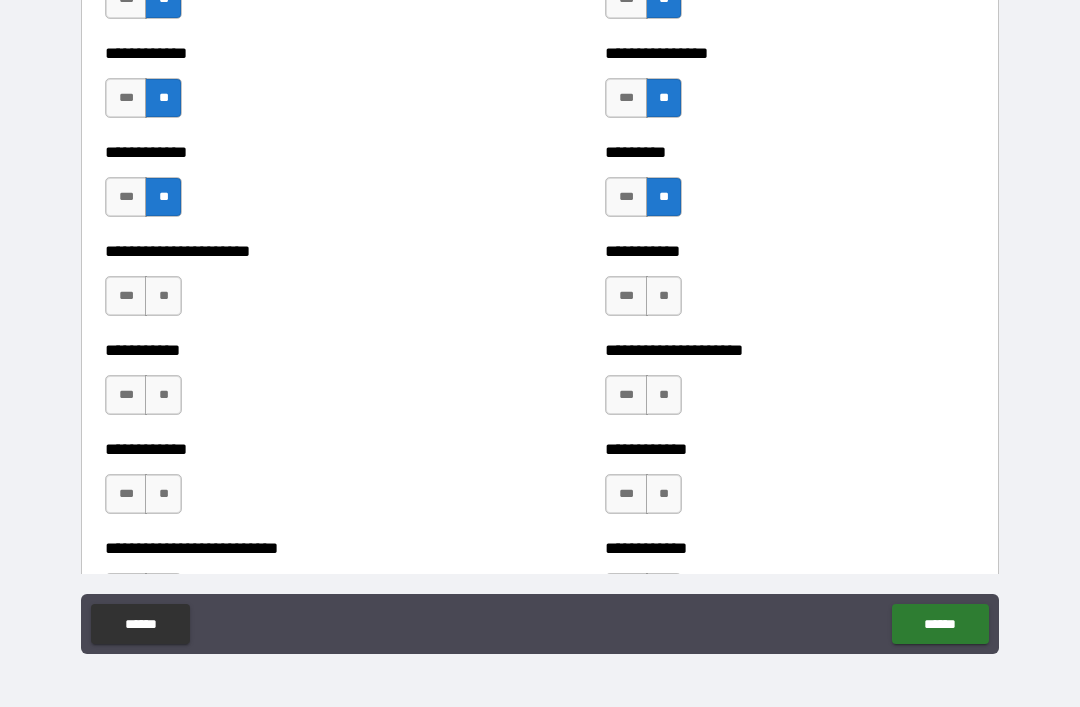scroll, scrollTop: 5127, scrollLeft: 0, axis: vertical 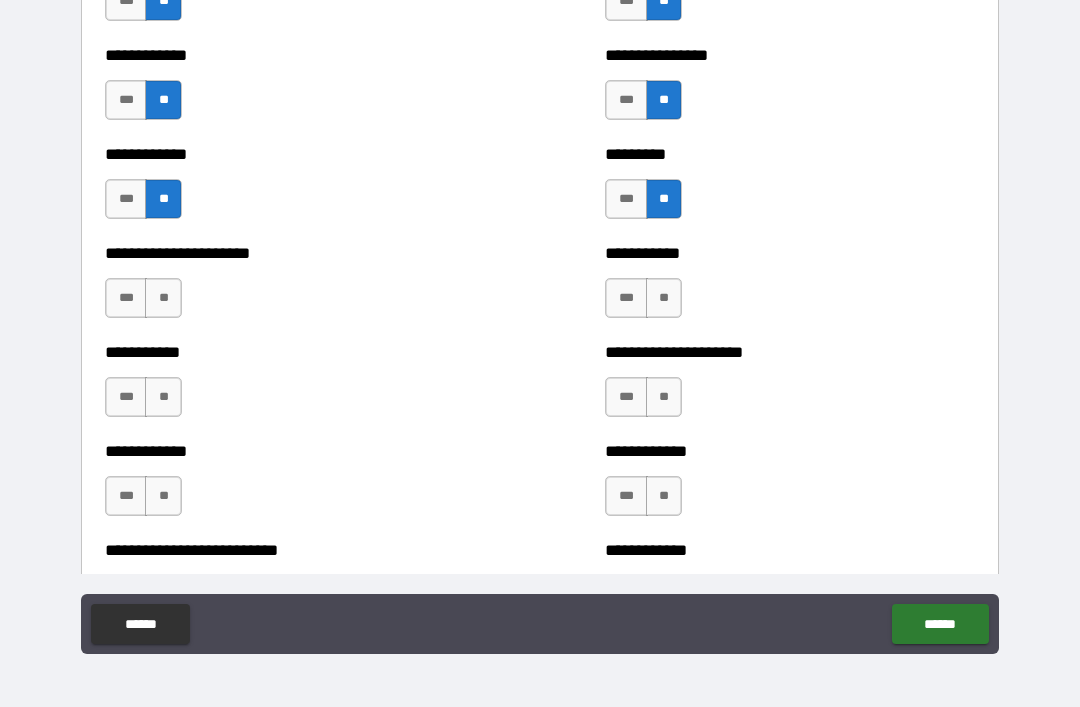 click on "**" at bounding box center (163, 298) 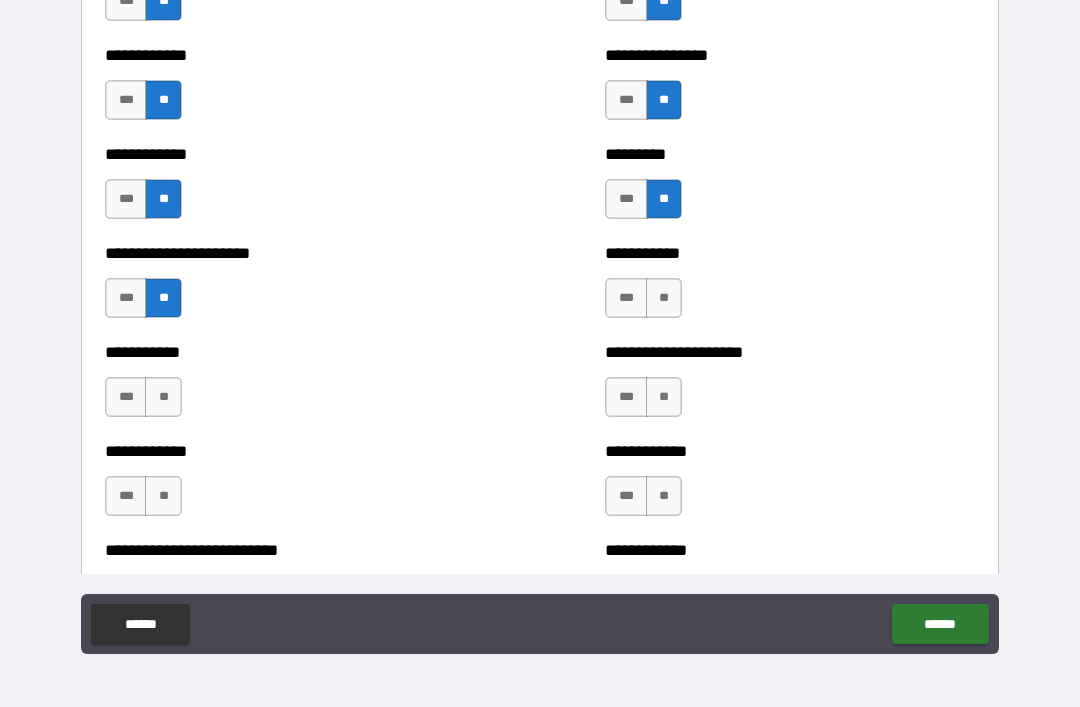 click on "**" at bounding box center (163, 397) 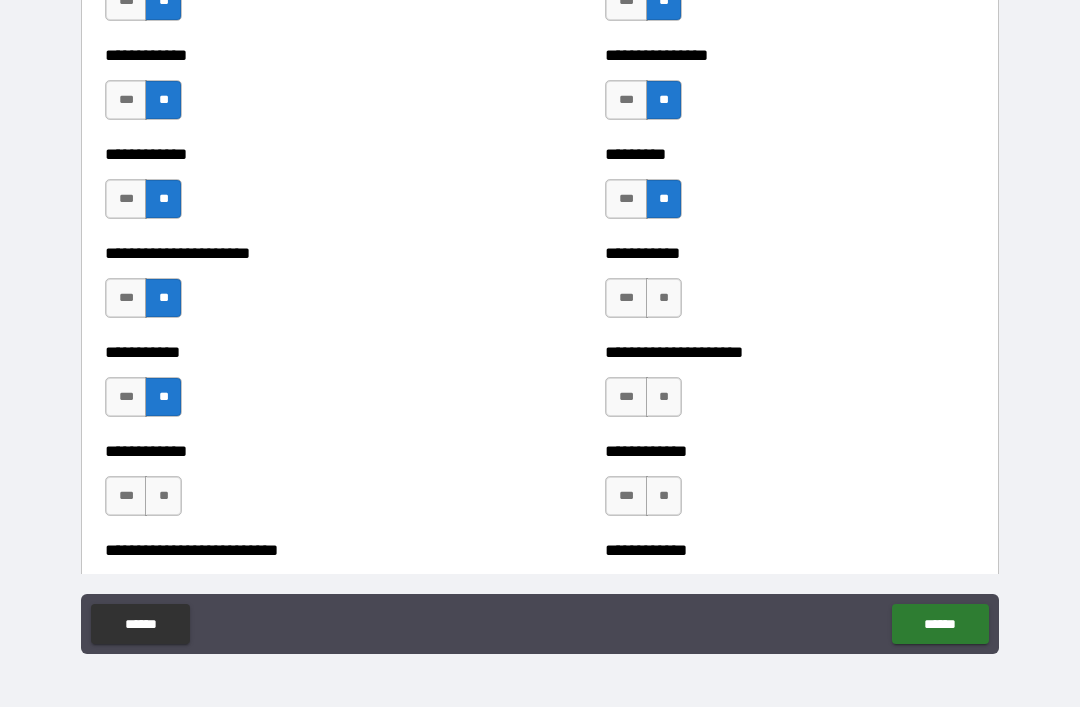 click on "**" at bounding box center (163, 496) 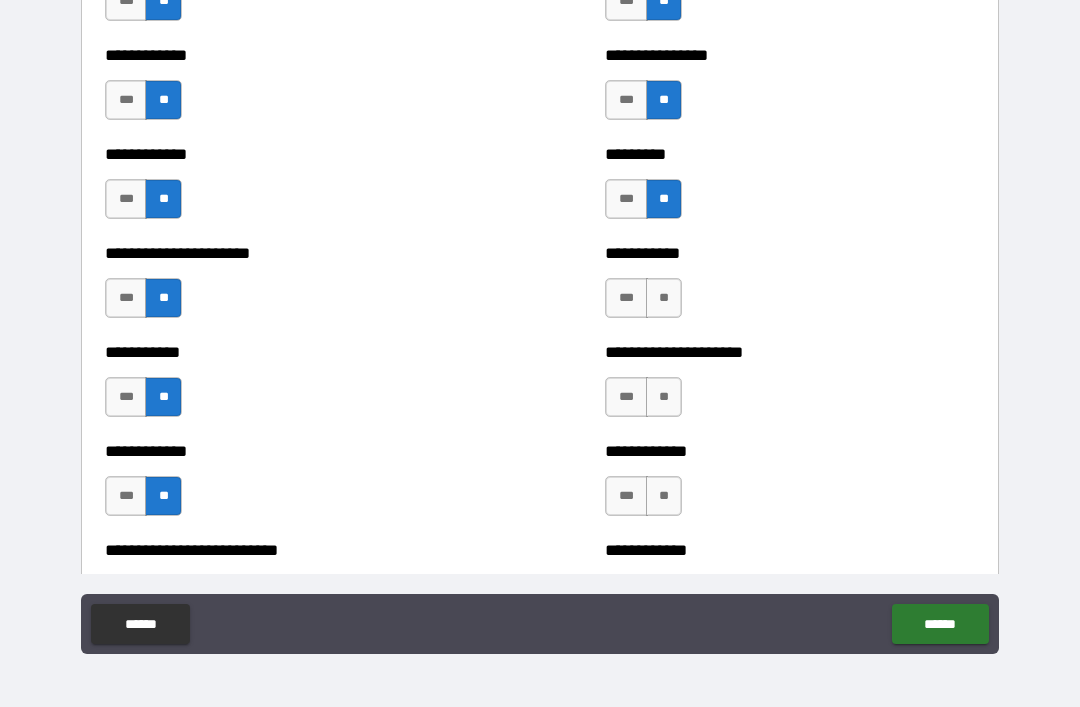 click on "**" at bounding box center [664, 298] 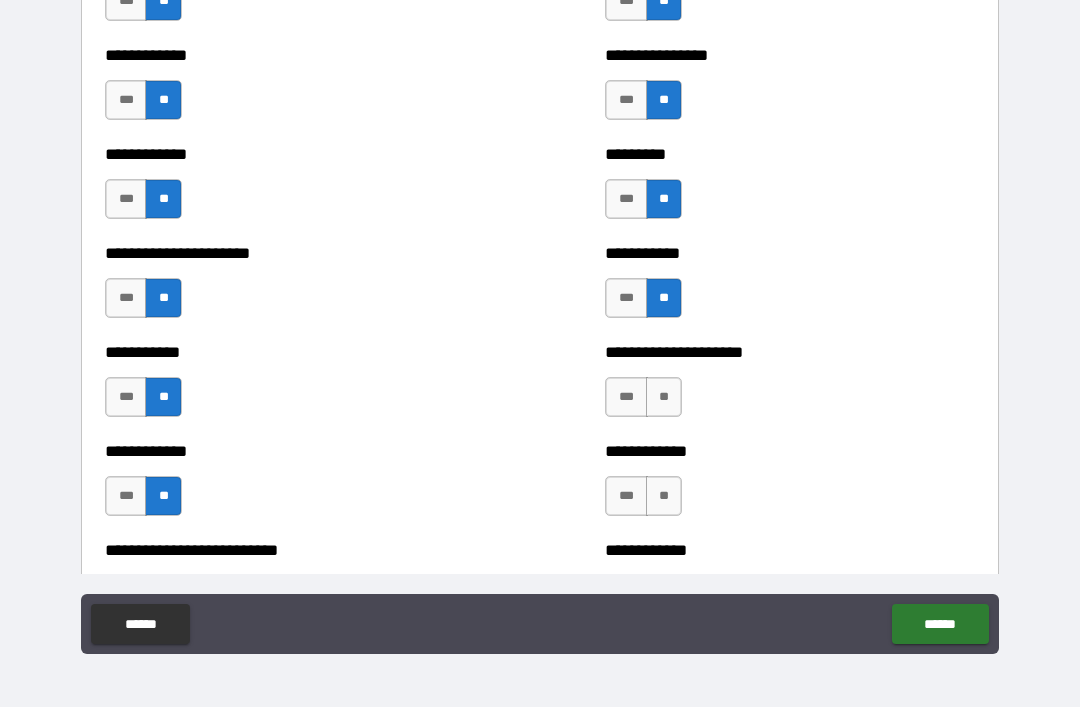 click on "**" at bounding box center (664, 397) 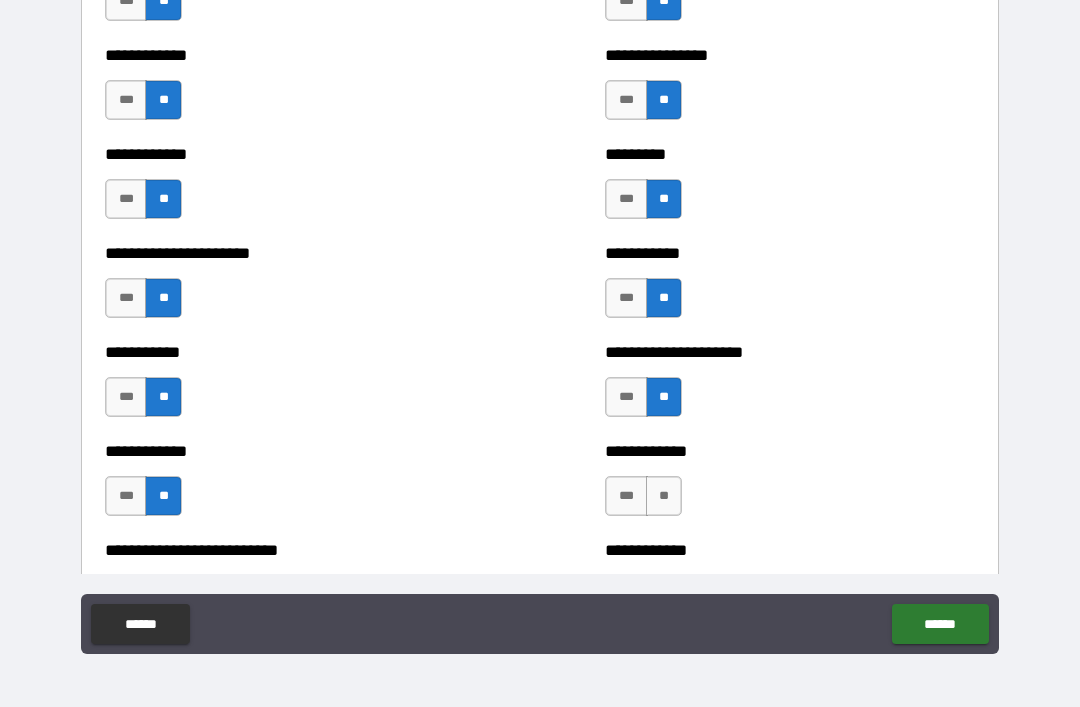 click on "**" at bounding box center (664, 496) 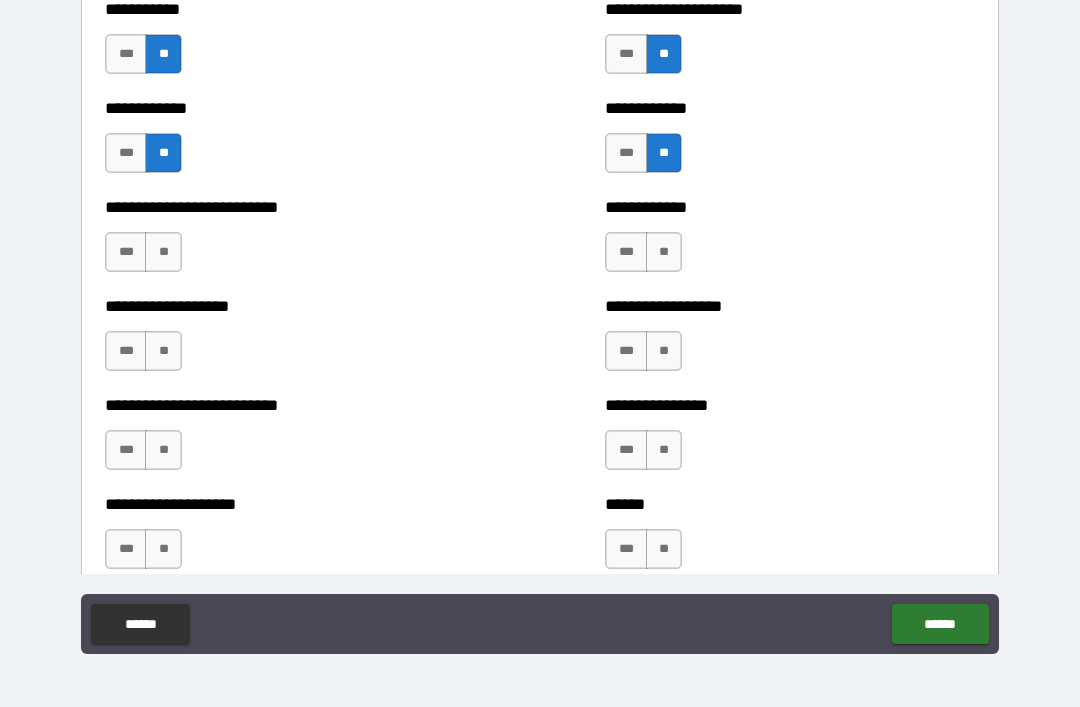 scroll, scrollTop: 5466, scrollLeft: 0, axis: vertical 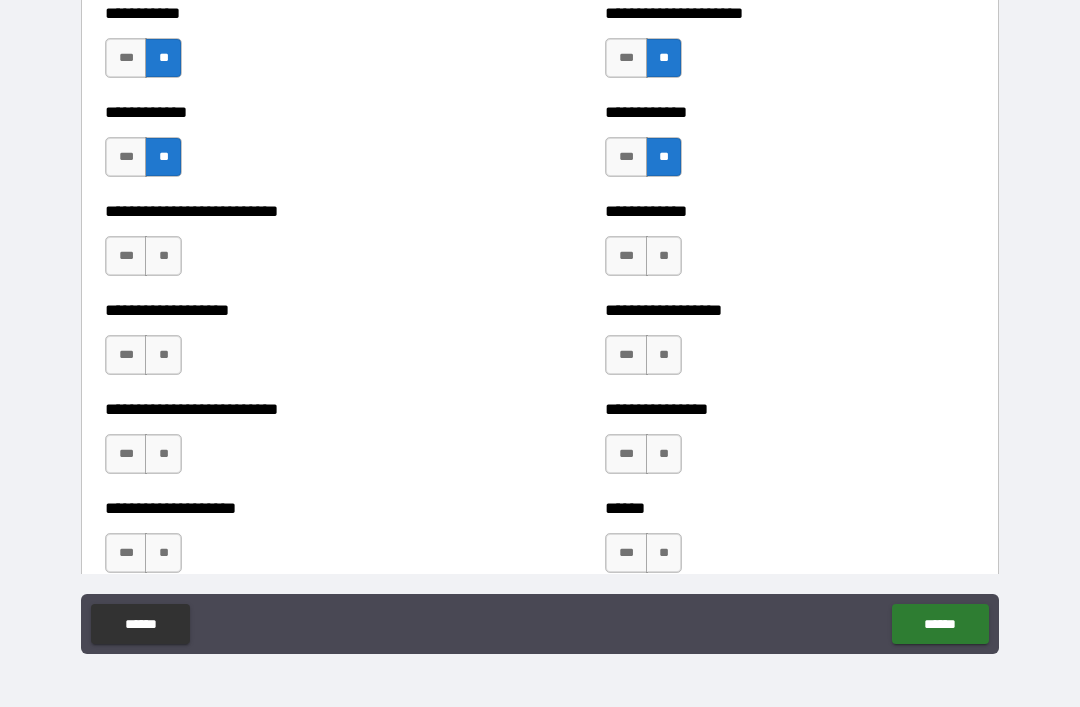 click on "***" at bounding box center (126, 256) 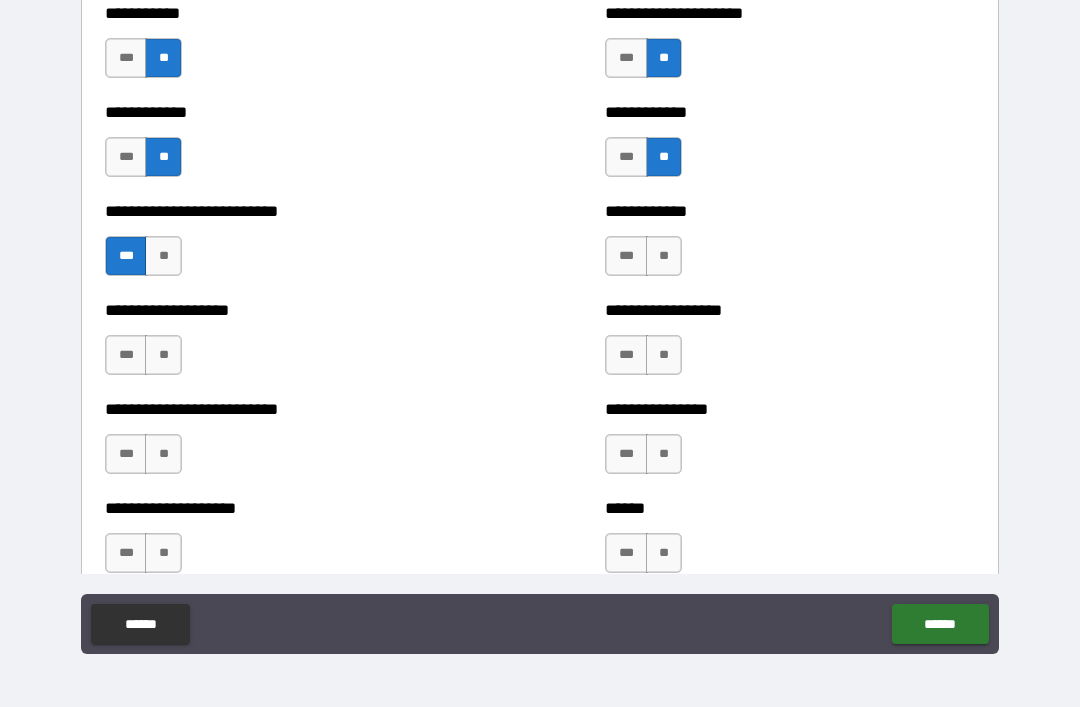 click on "***" at bounding box center (626, 256) 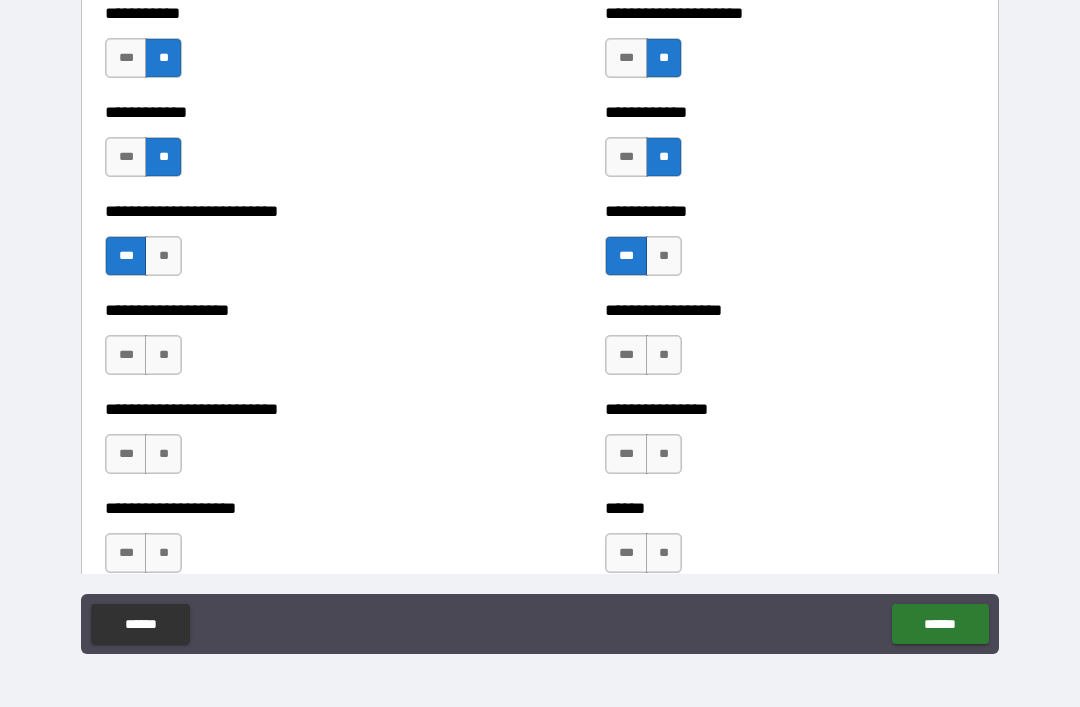 click on "**" at bounding box center (664, 355) 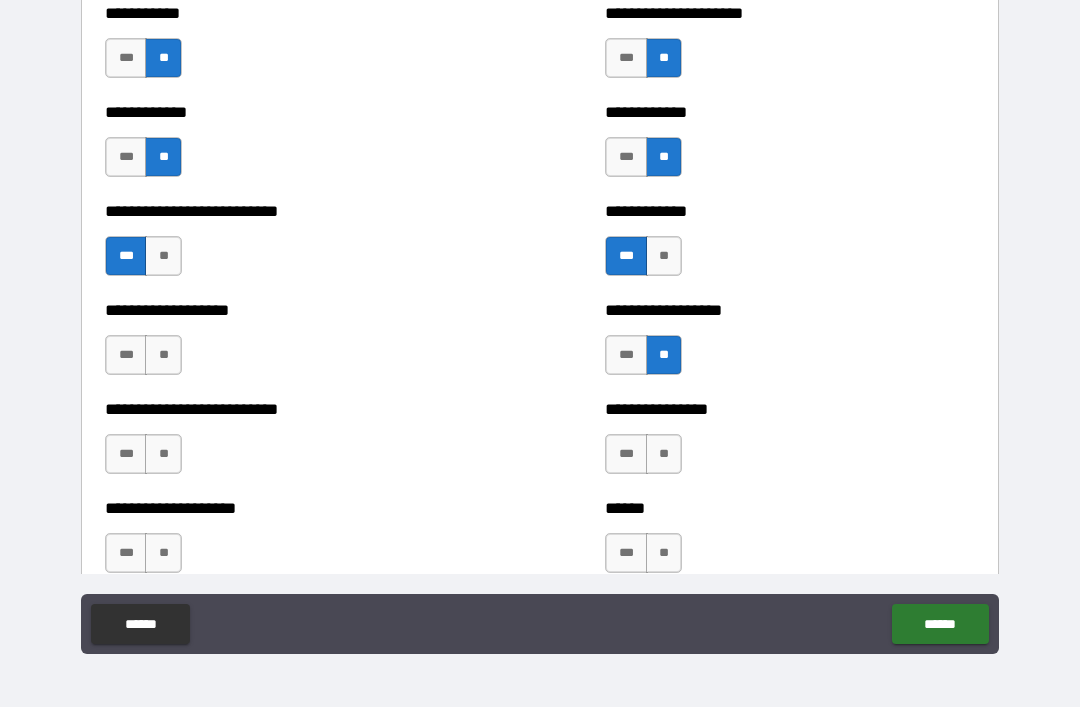 click on "**" at bounding box center (163, 355) 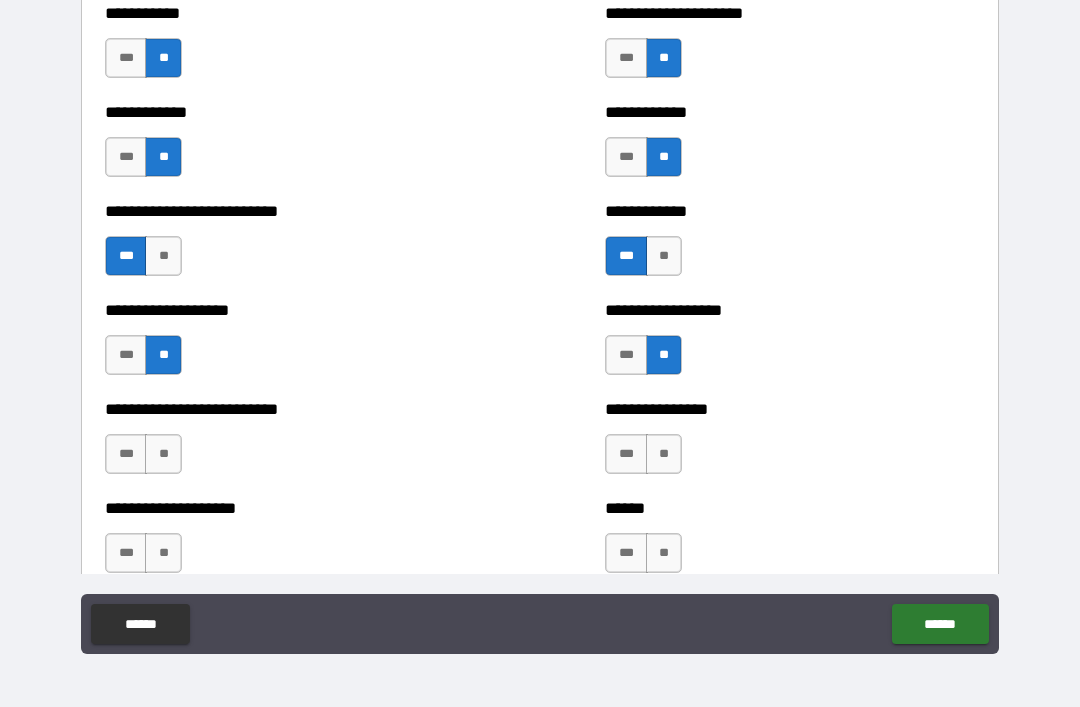 click on "**" at bounding box center [163, 454] 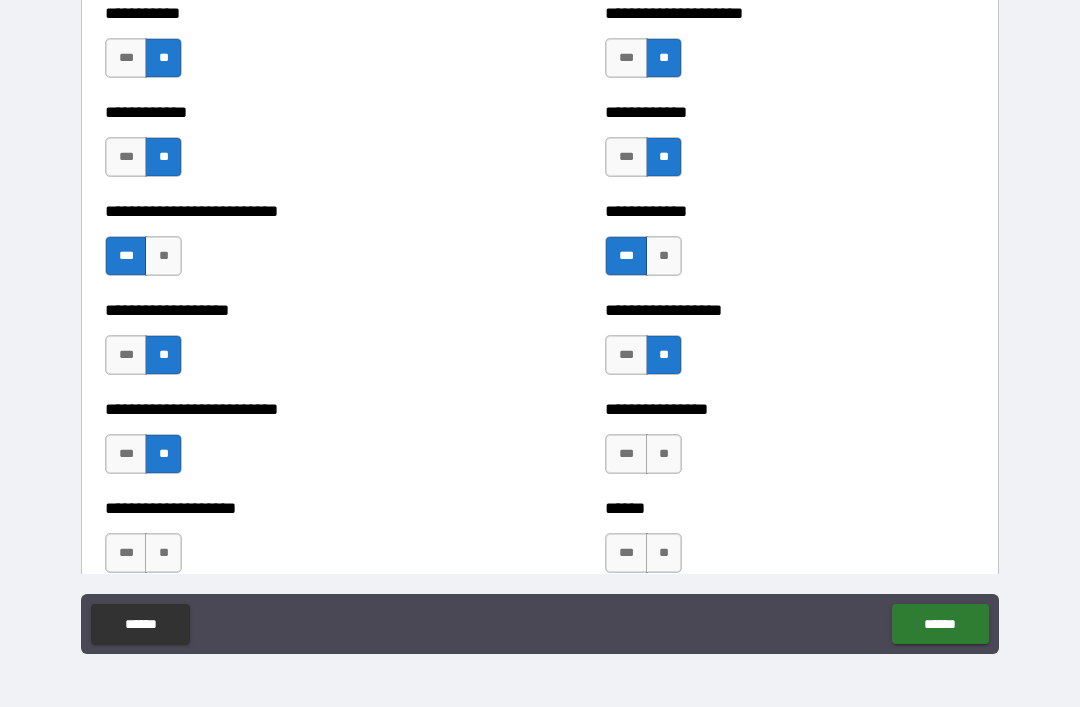 click on "**" at bounding box center (664, 454) 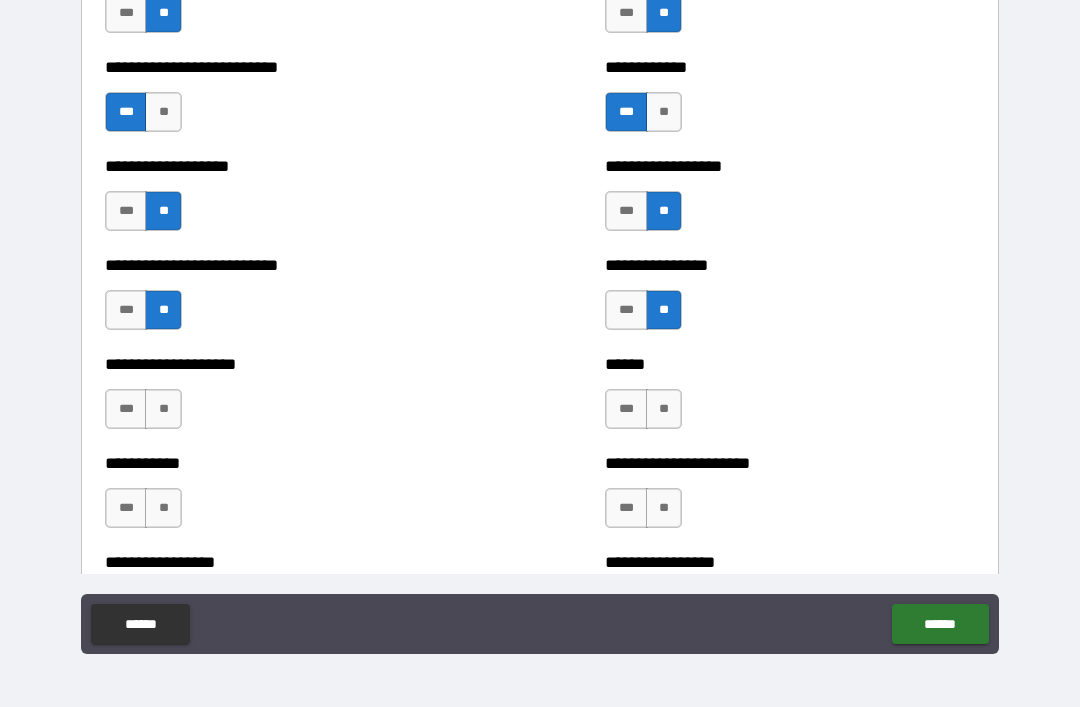scroll, scrollTop: 5729, scrollLeft: 0, axis: vertical 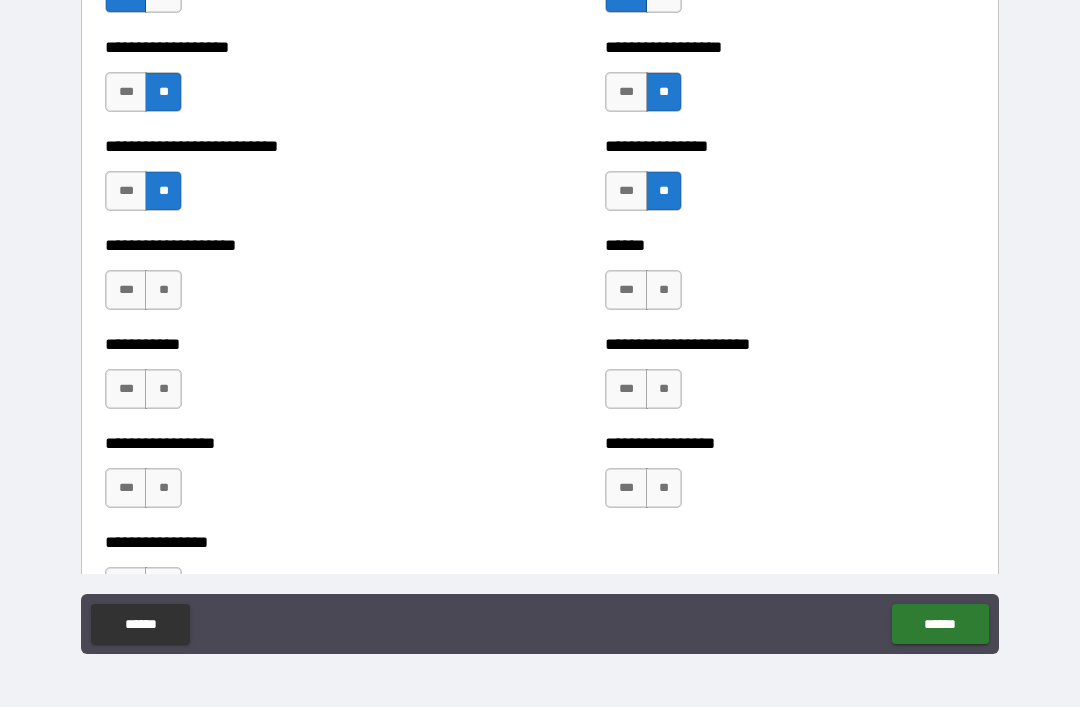 click on "**" at bounding box center [163, 290] 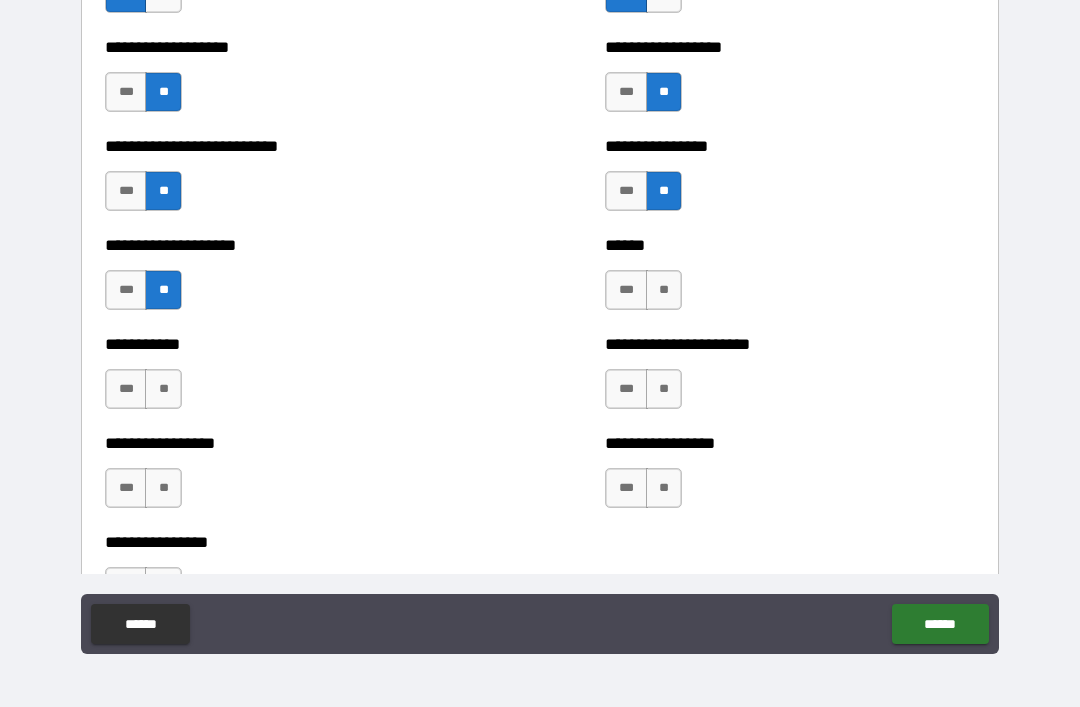 click on "**" at bounding box center [163, 389] 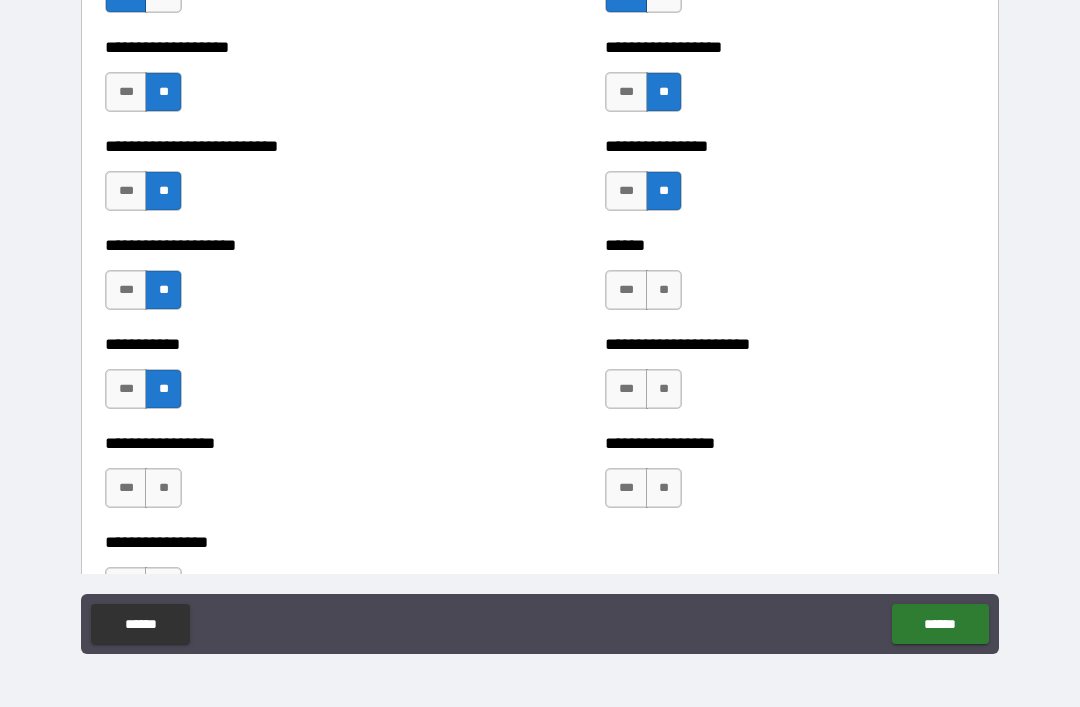 click on "**" at bounding box center [163, 488] 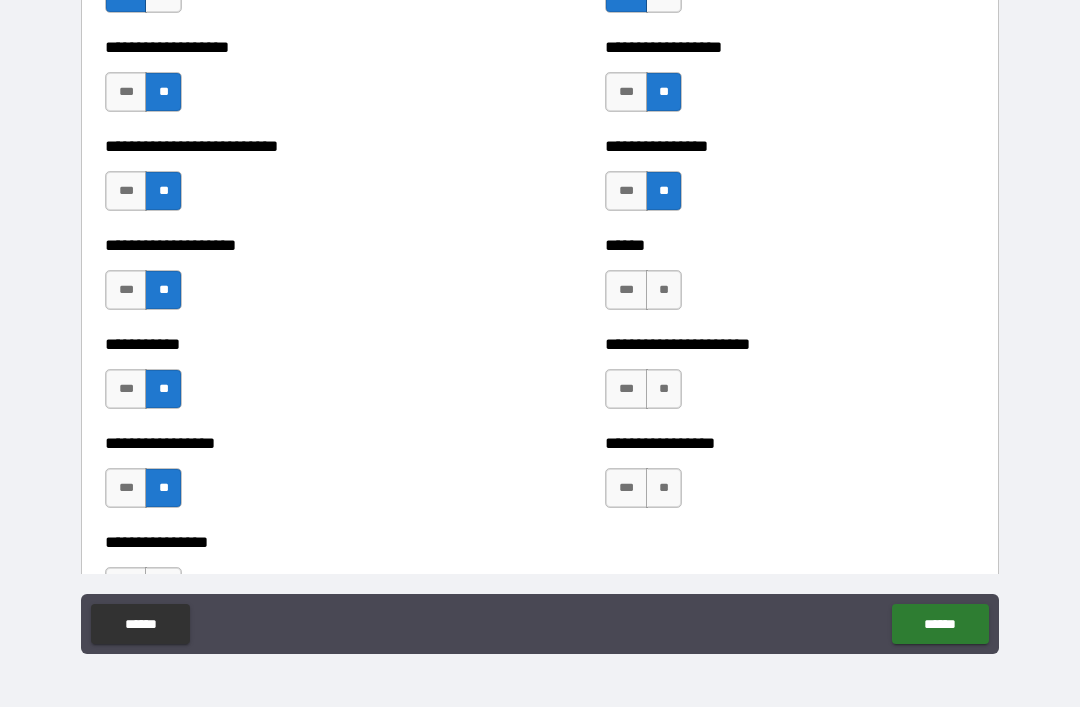 click on "**" at bounding box center (664, 290) 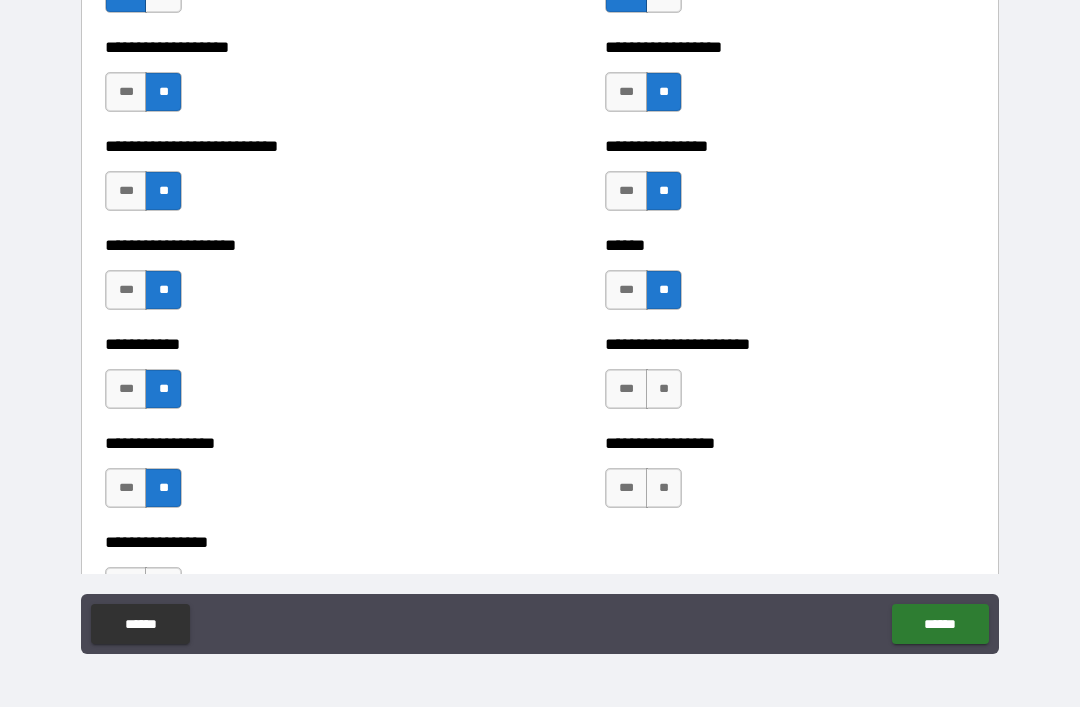 click on "**" at bounding box center [664, 389] 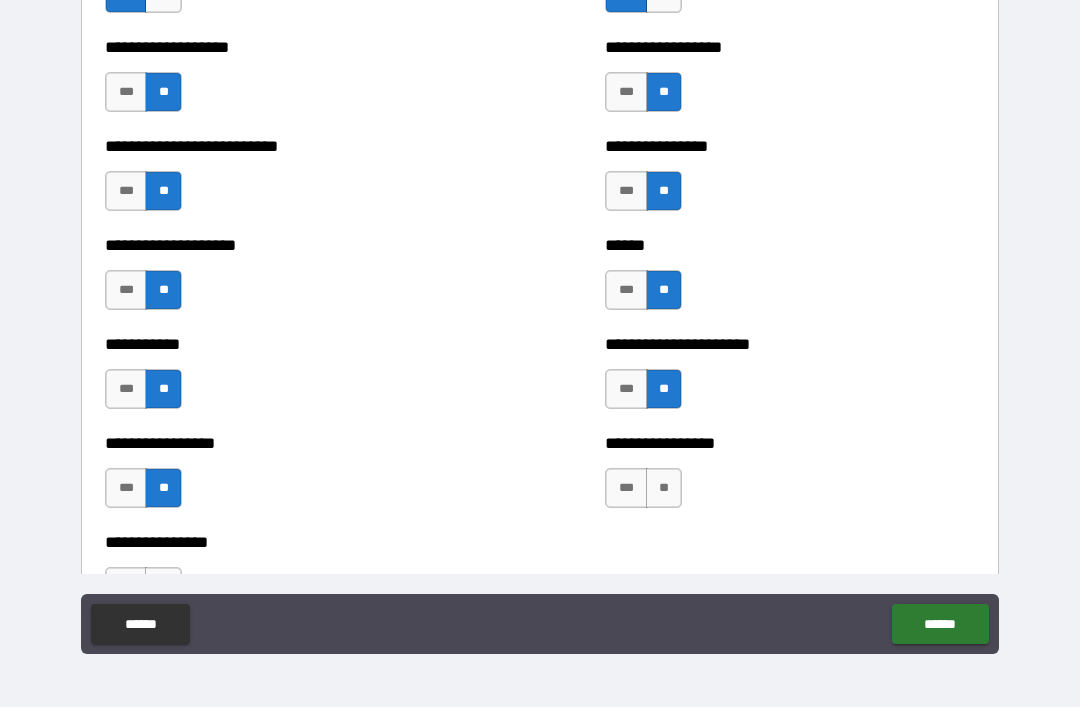 click on "**" at bounding box center [664, 488] 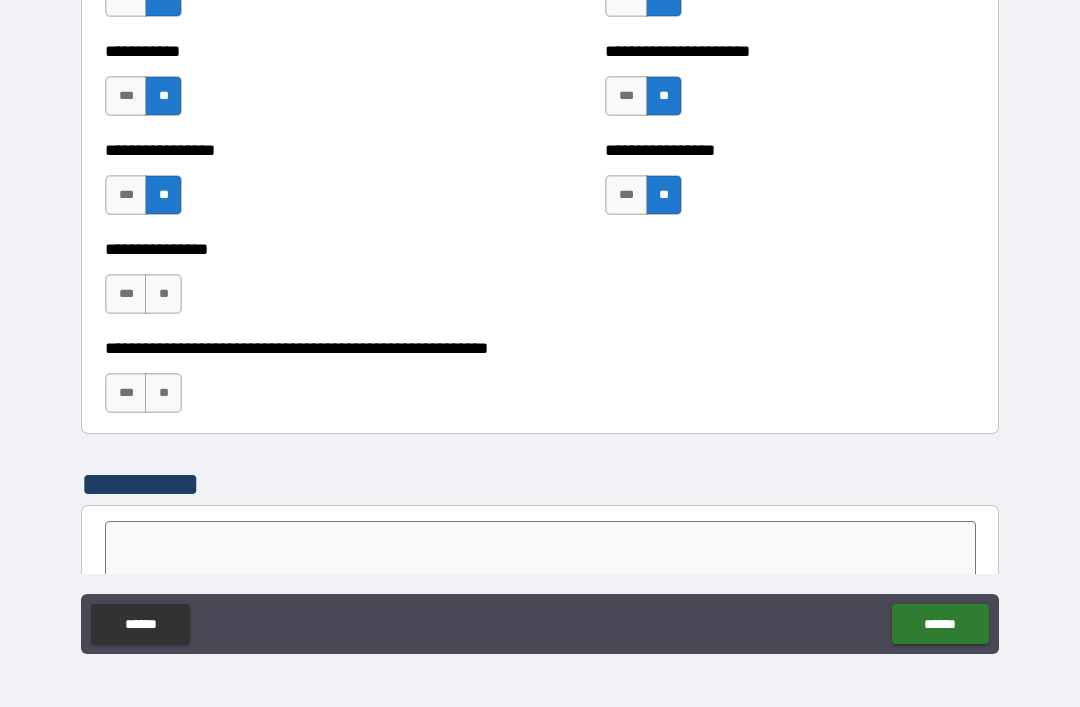 scroll, scrollTop: 6027, scrollLeft: 0, axis: vertical 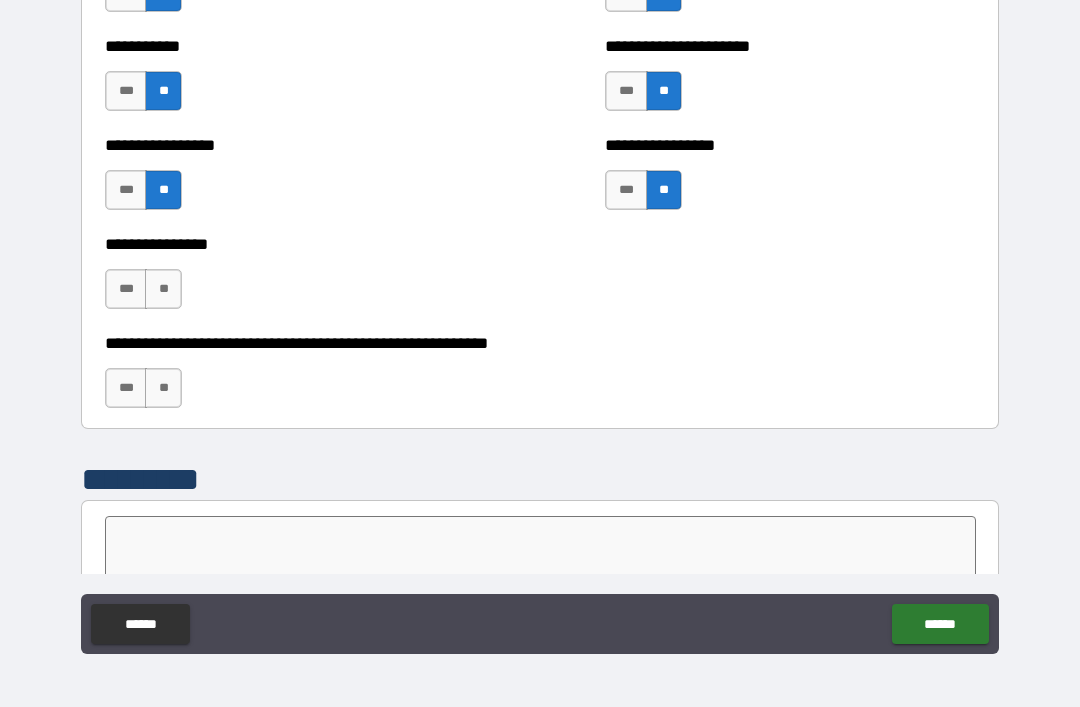 click on "**" at bounding box center [163, 289] 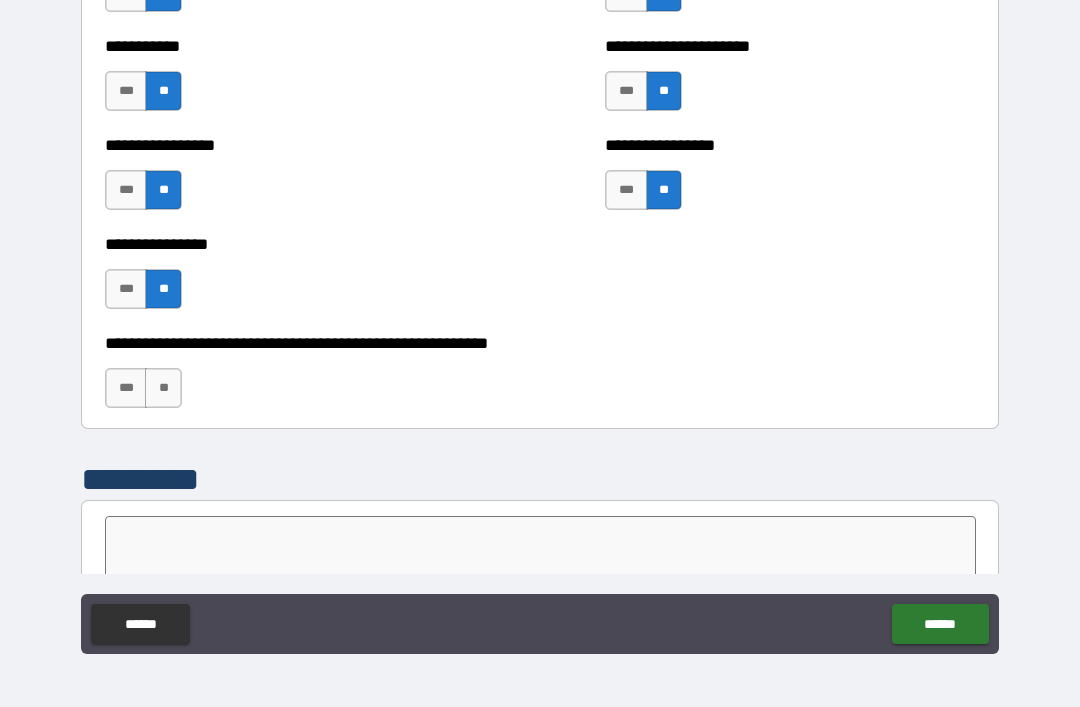 click on "**" at bounding box center [163, 388] 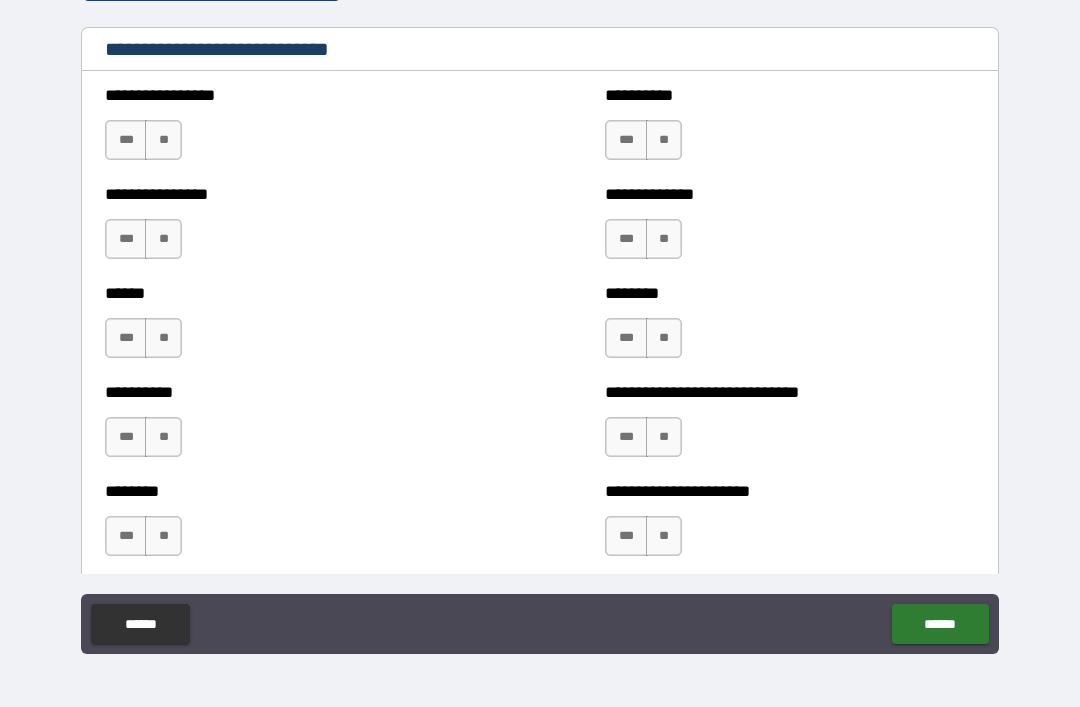 scroll, scrollTop: 6690, scrollLeft: 0, axis: vertical 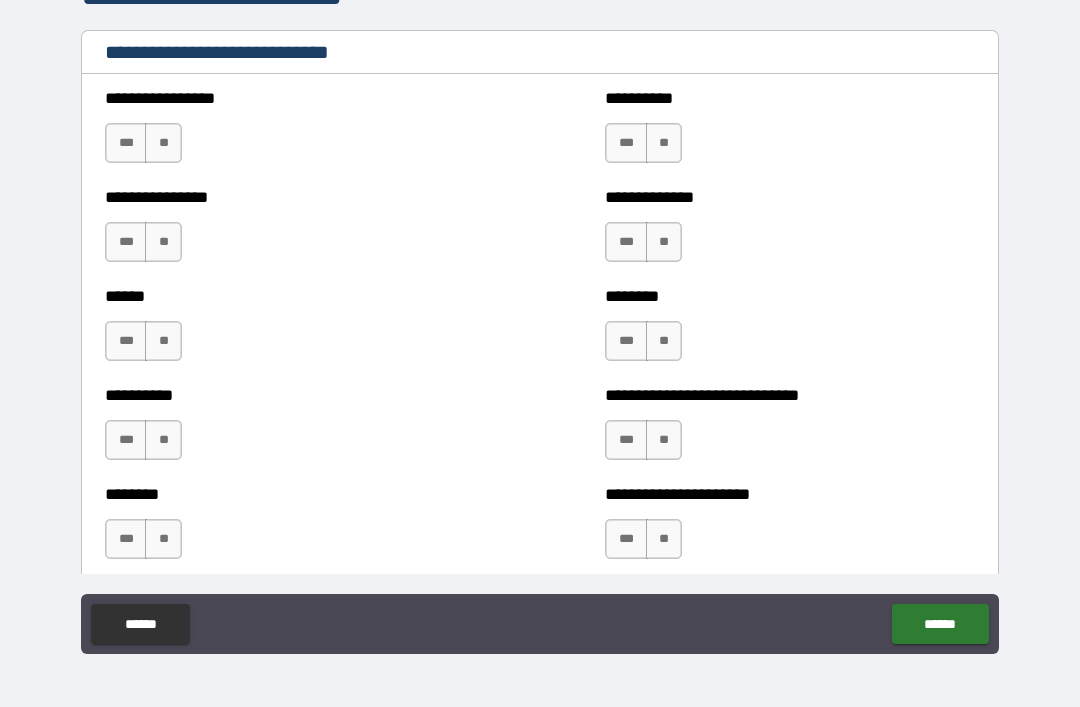 click on "**" at bounding box center [664, 341] 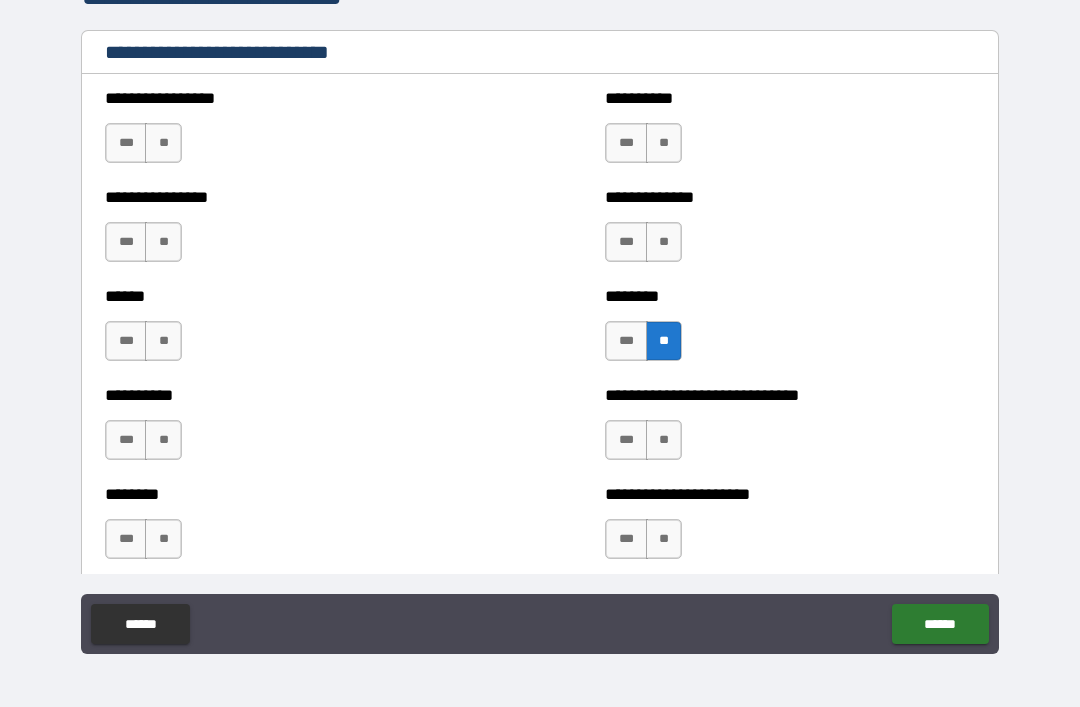 click on "***" at bounding box center [626, 440] 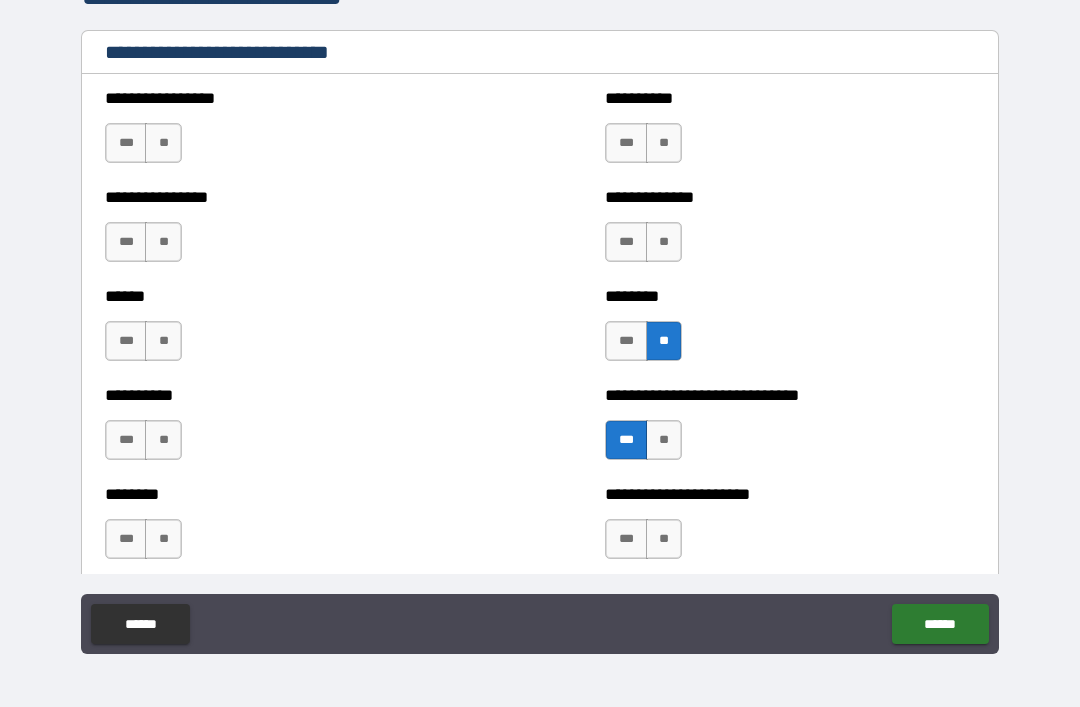 click on "***" at bounding box center (626, 539) 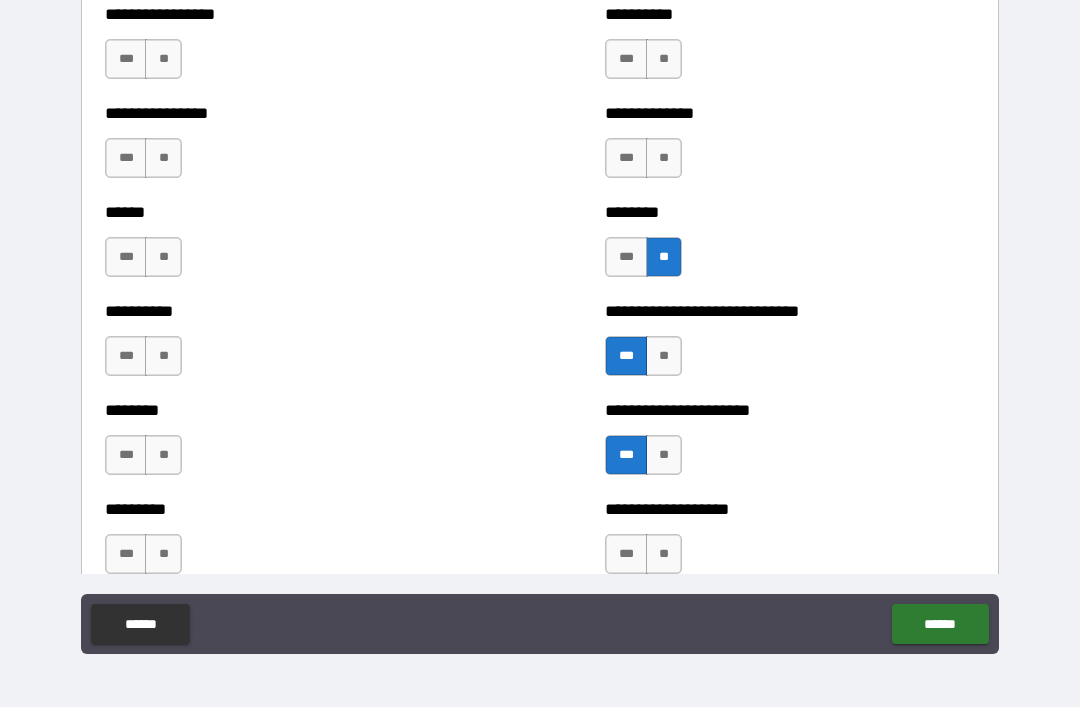 scroll, scrollTop: 6696, scrollLeft: 0, axis: vertical 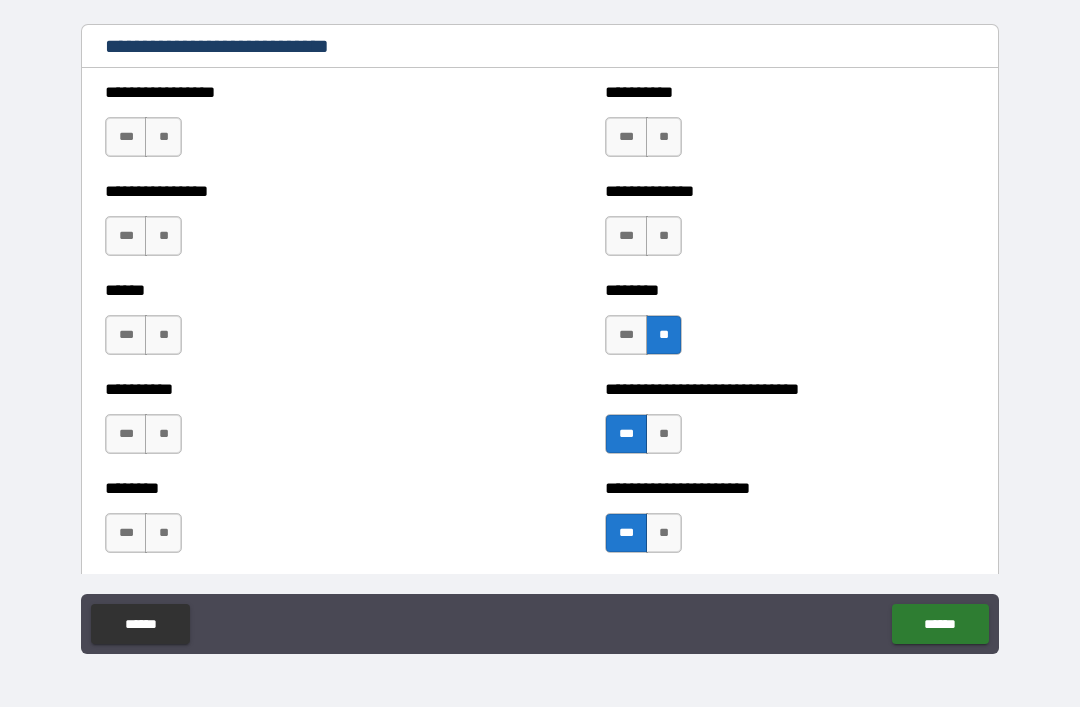 click on "**********" at bounding box center (790, 127) 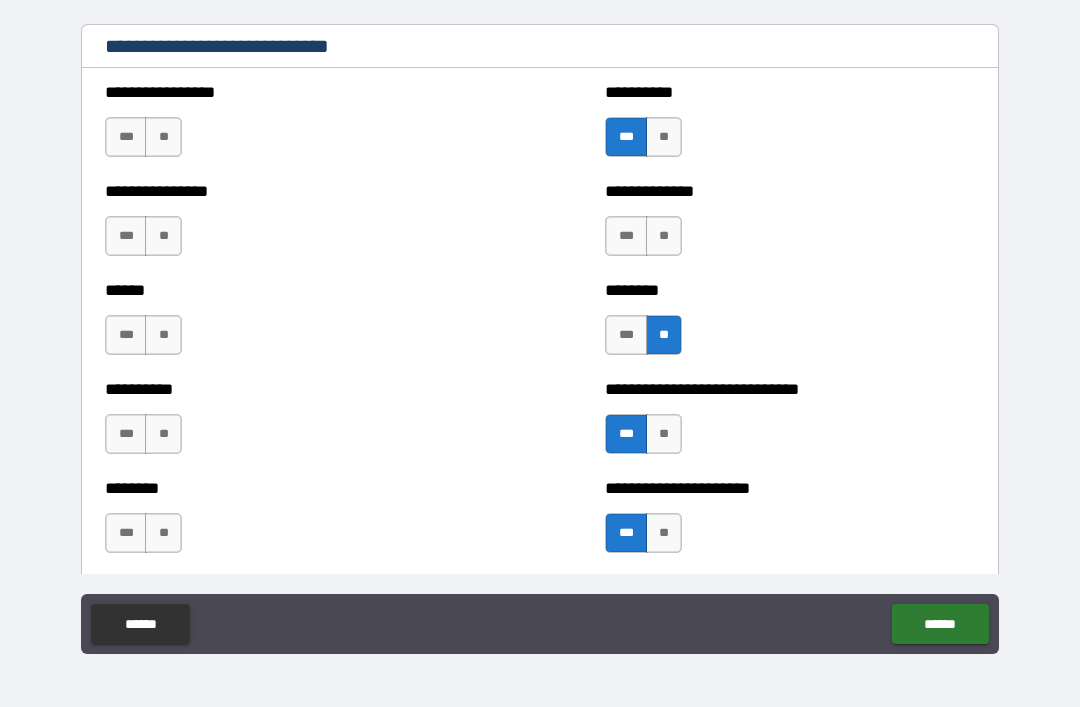 click on "***" at bounding box center (126, 137) 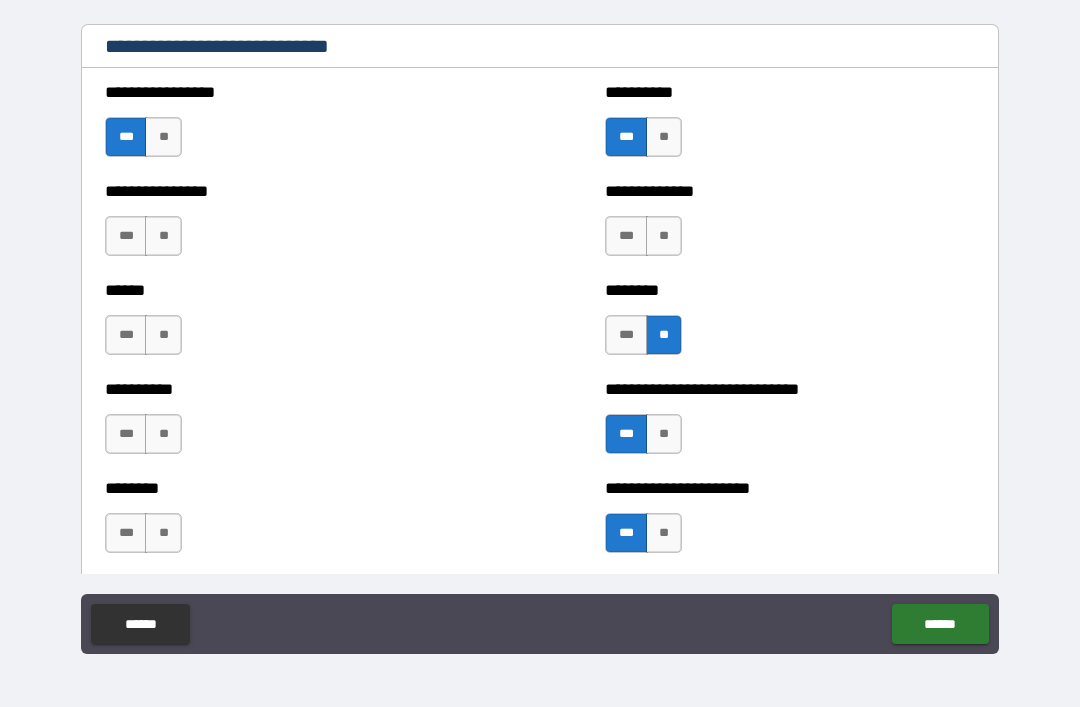 click on "**" at bounding box center (163, 236) 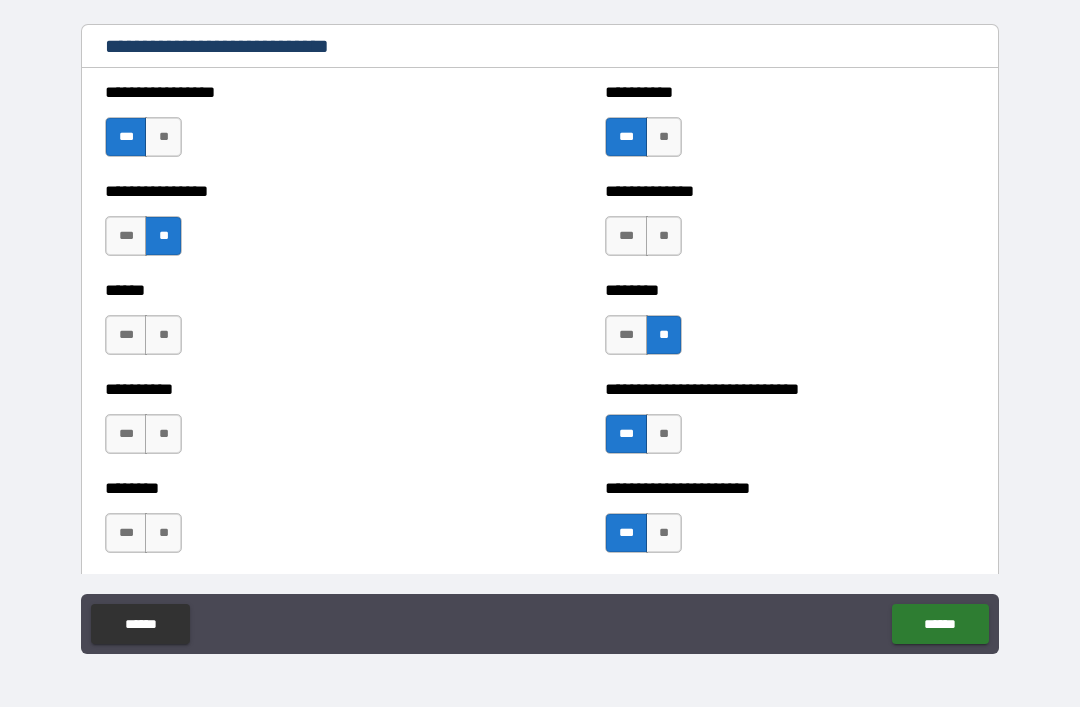 click on "***" at bounding box center [626, 236] 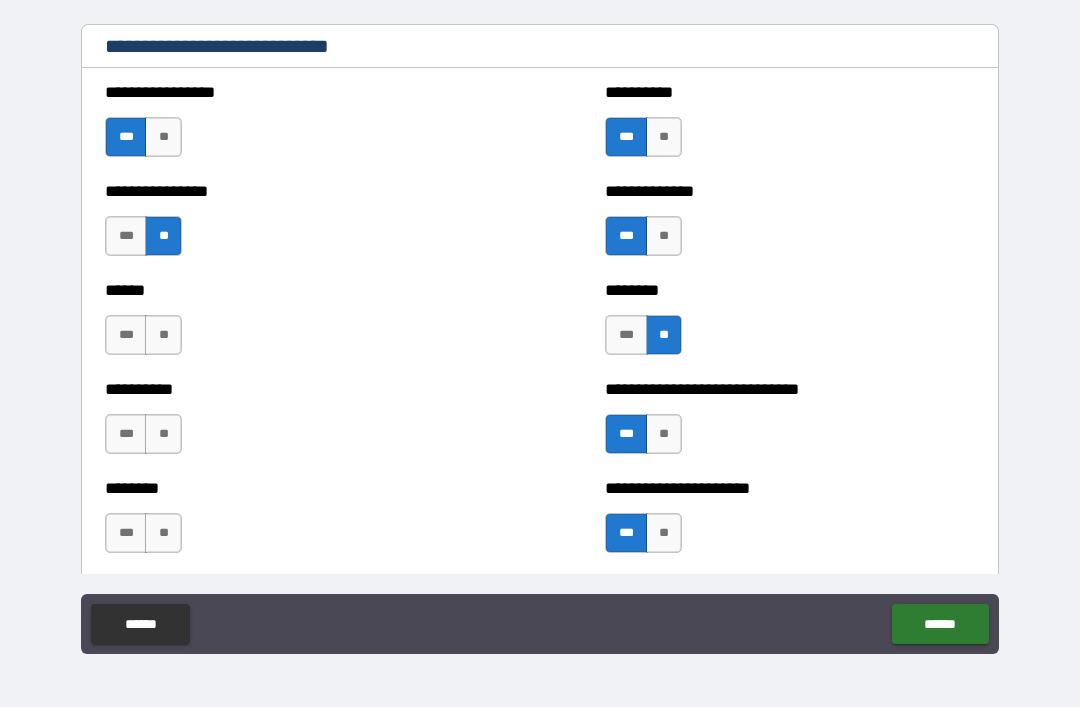 click on "***" at bounding box center (126, 335) 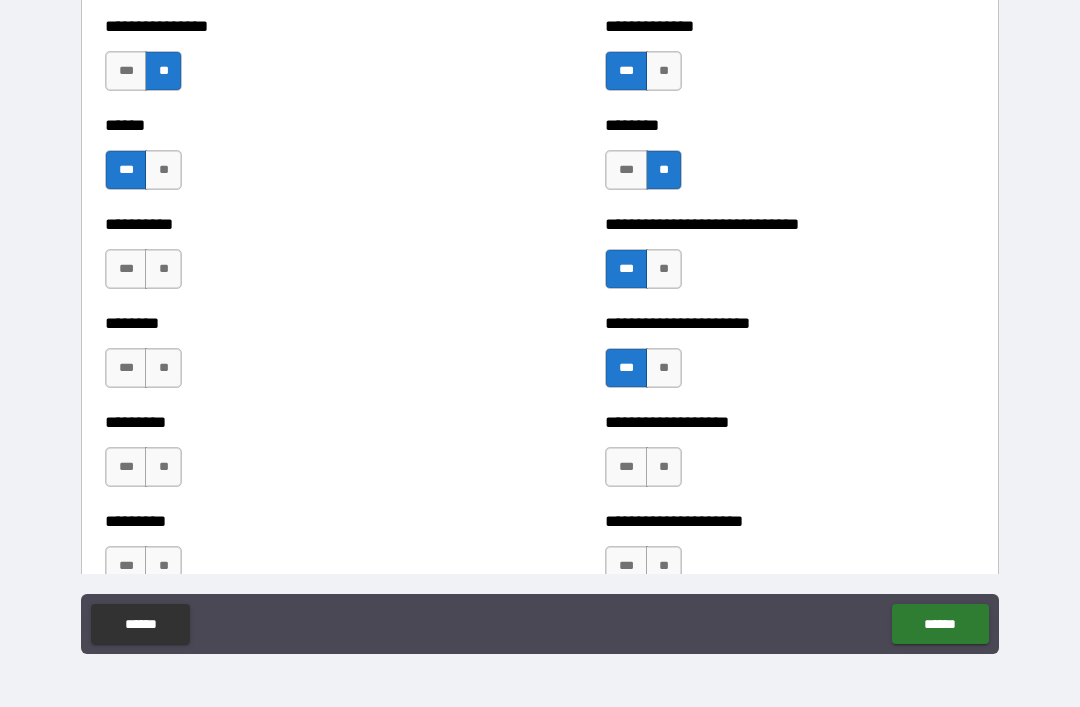 scroll, scrollTop: 6883, scrollLeft: 0, axis: vertical 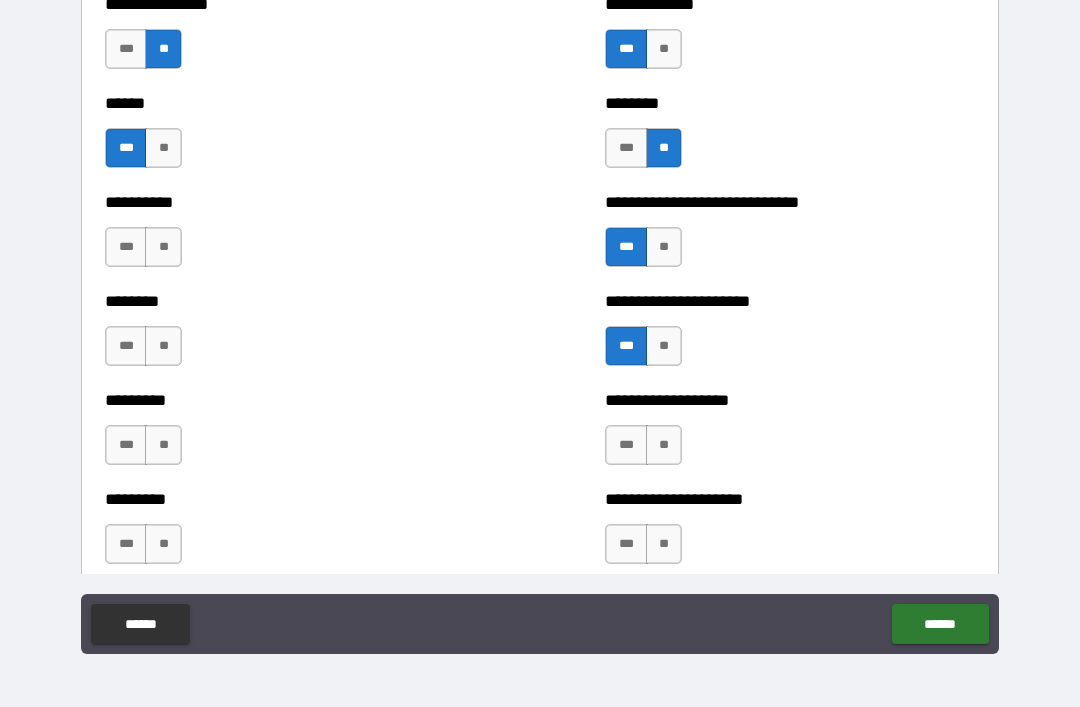 click on "**" at bounding box center (163, 247) 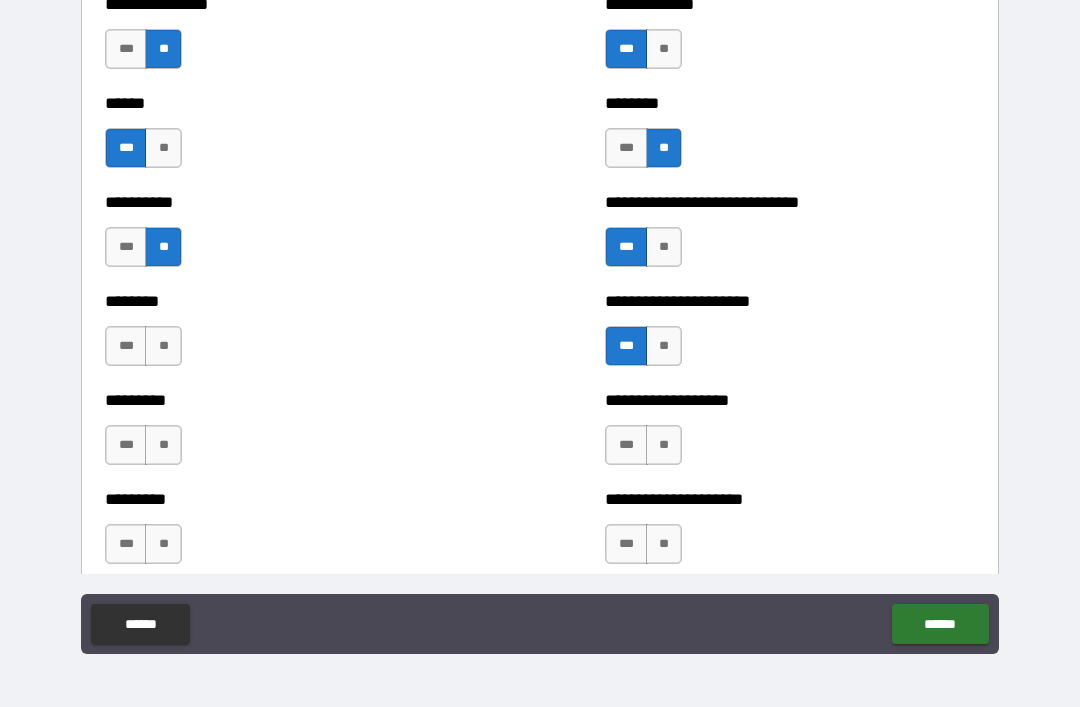 click on "**" at bounding box center [163, 346] 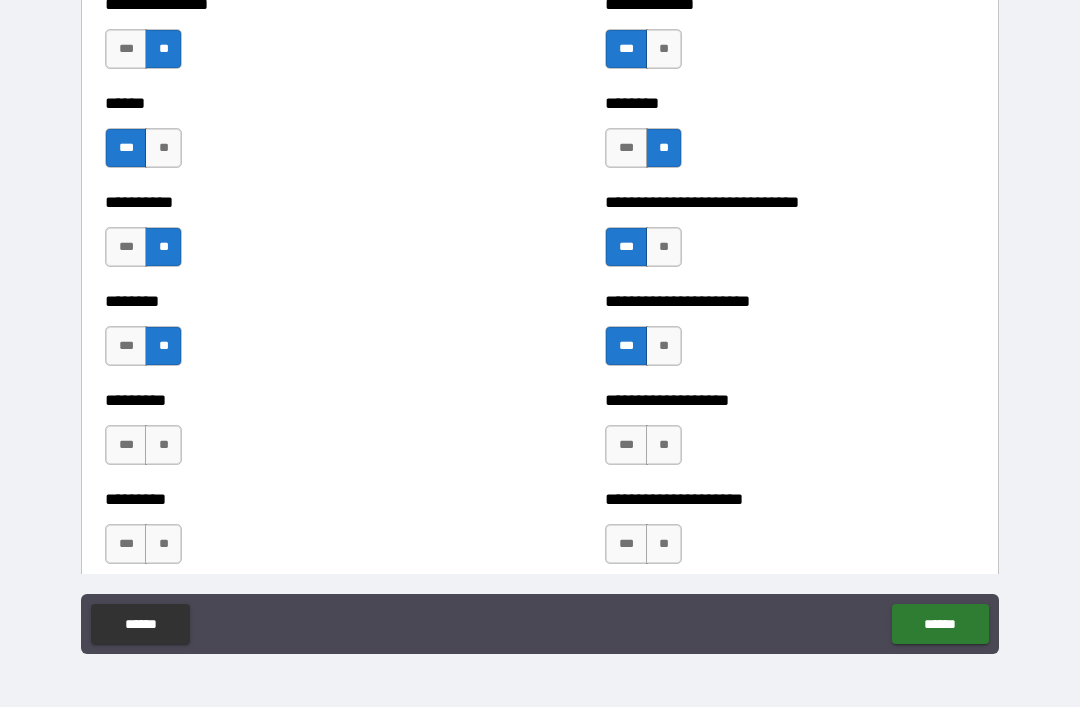 click on "**" at bounding box center [664, 445] 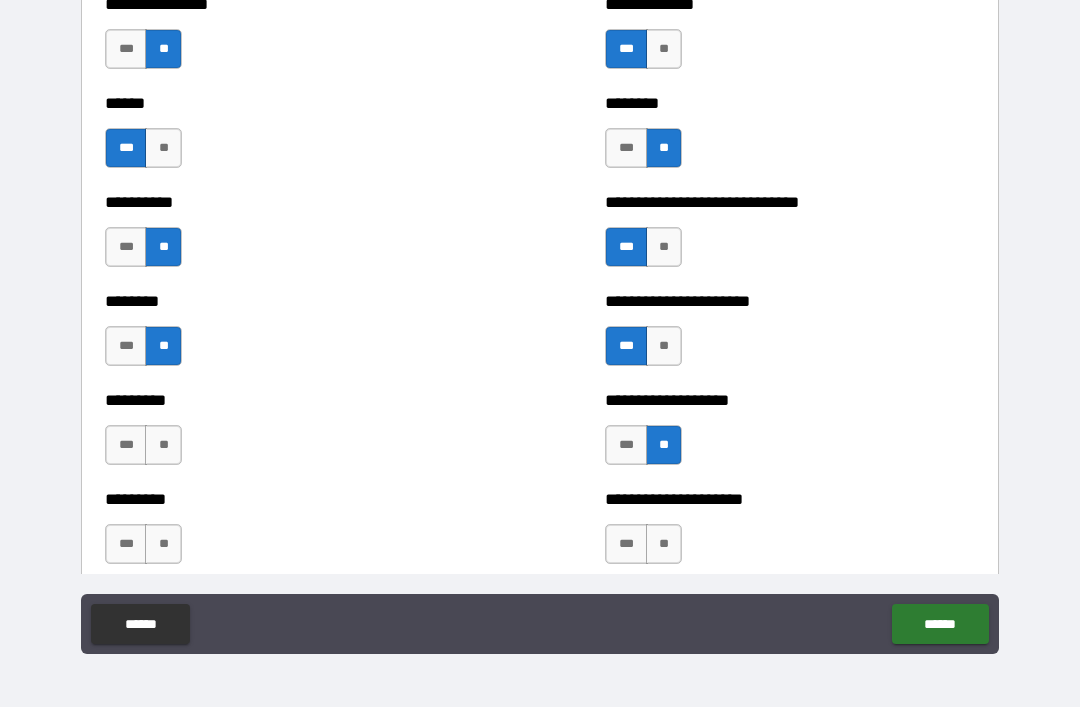 click on "***" at bounding box center (126, 445) 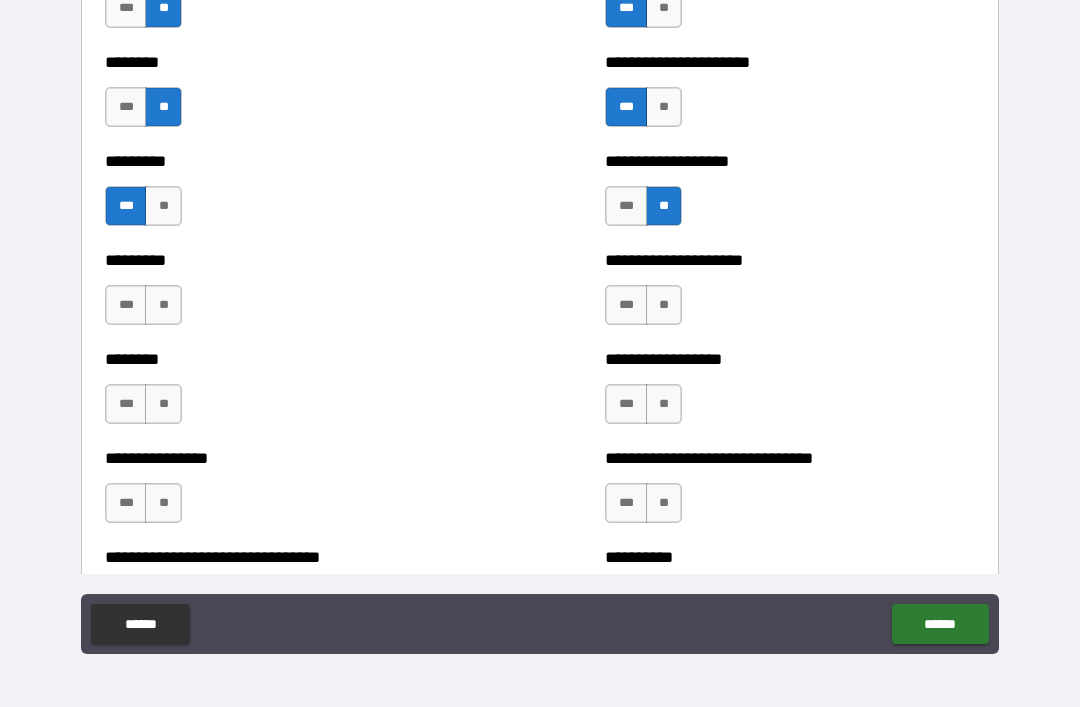 scroll, scrollTop: 7120, scrollLeft: 0, axis: vertical 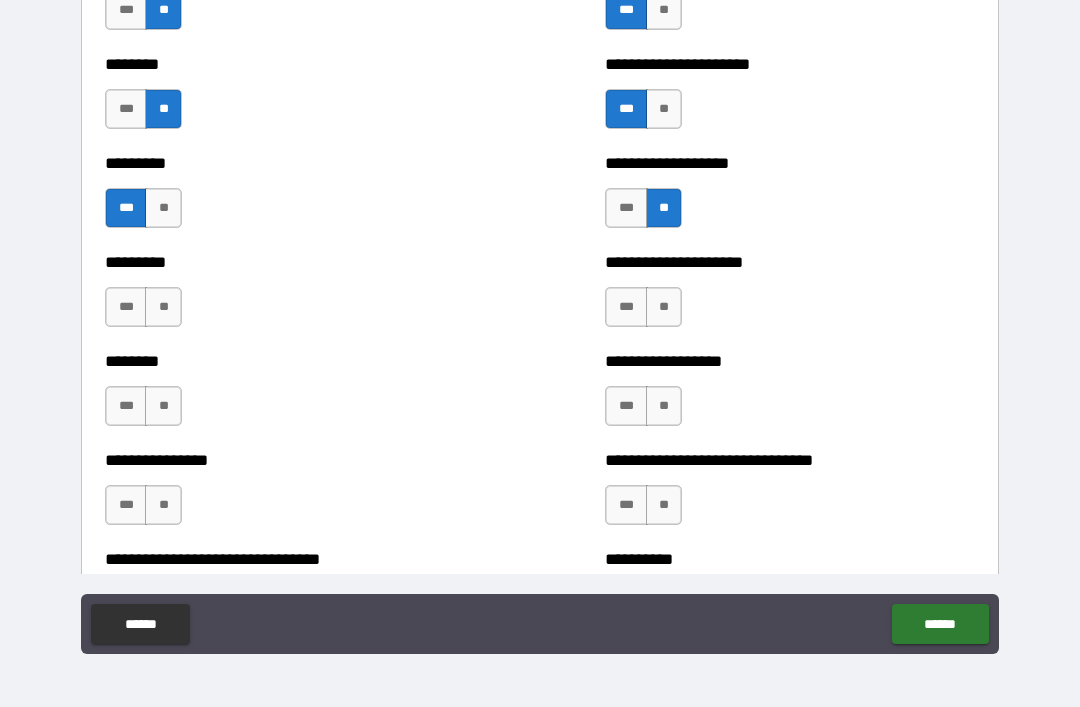 click on "***" at bounding box center (126, 307) 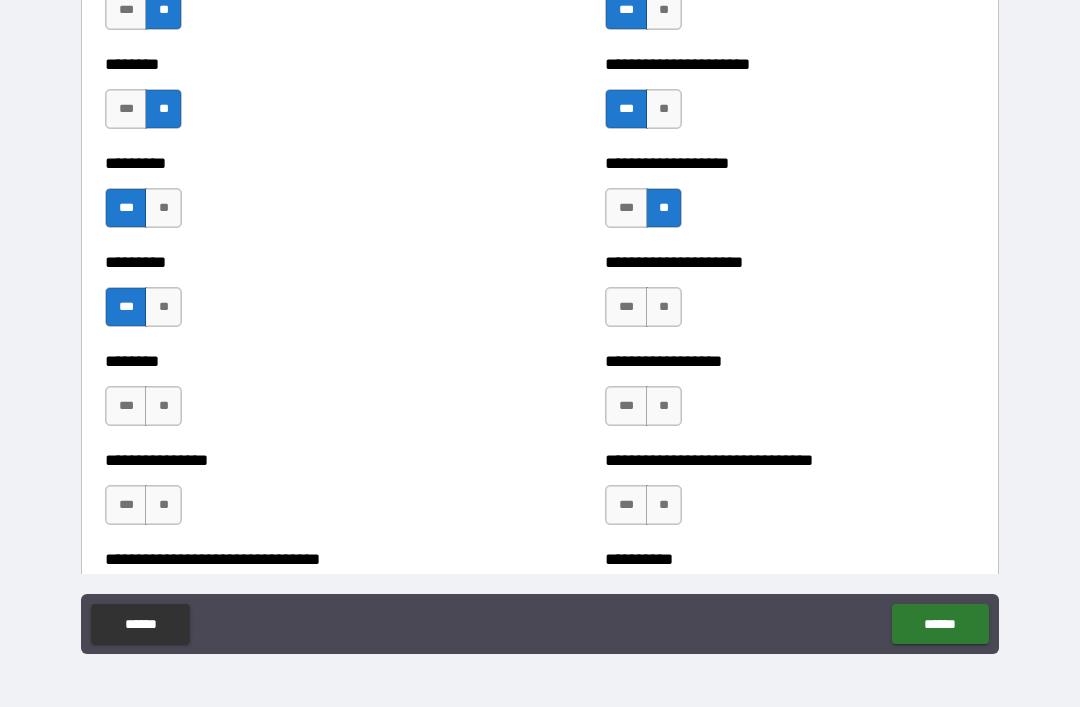 click on "**" at bounding box center (664, 307) 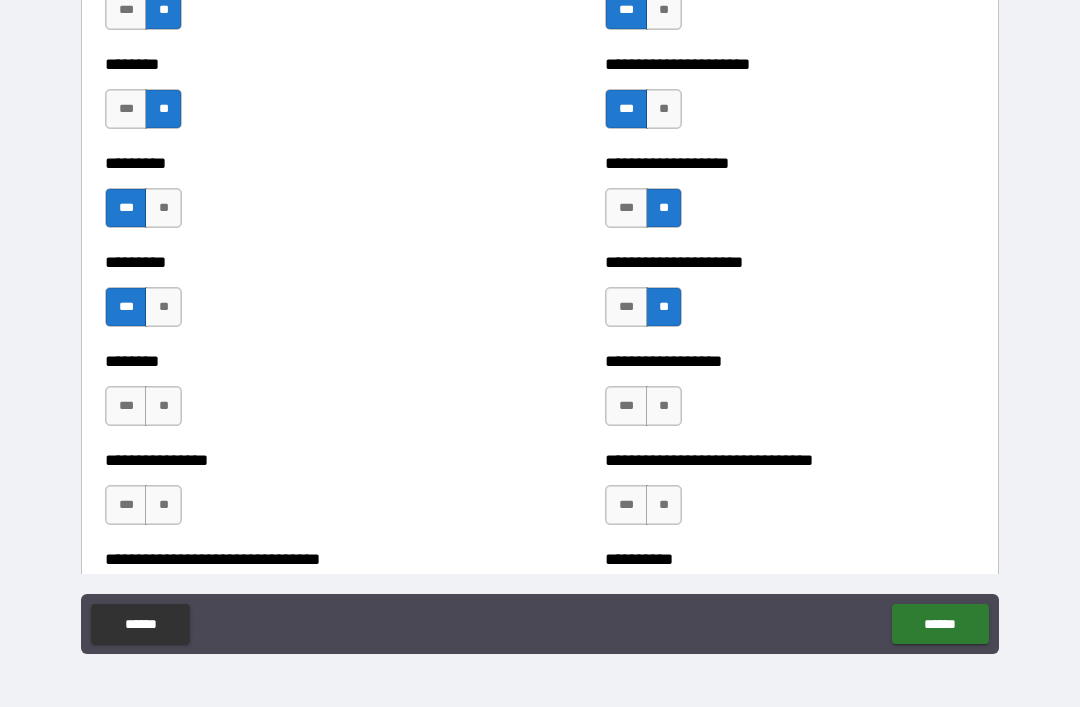 click on "**" at bounding box center [664, 406] 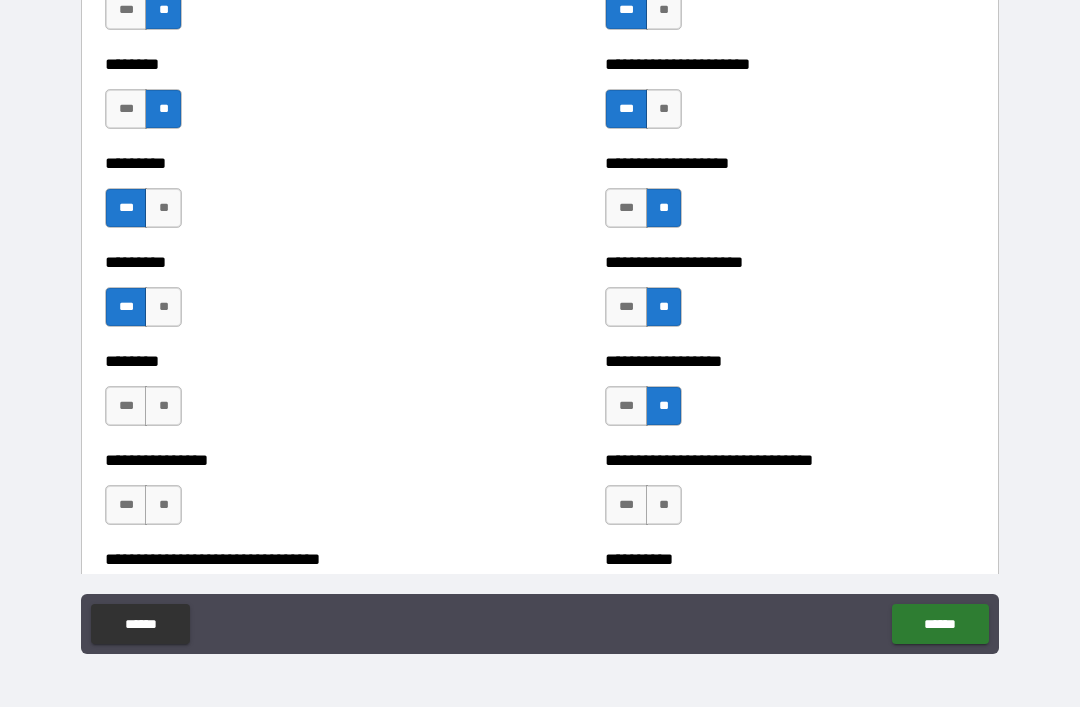 click on "**" at bounding box center [163, 406] 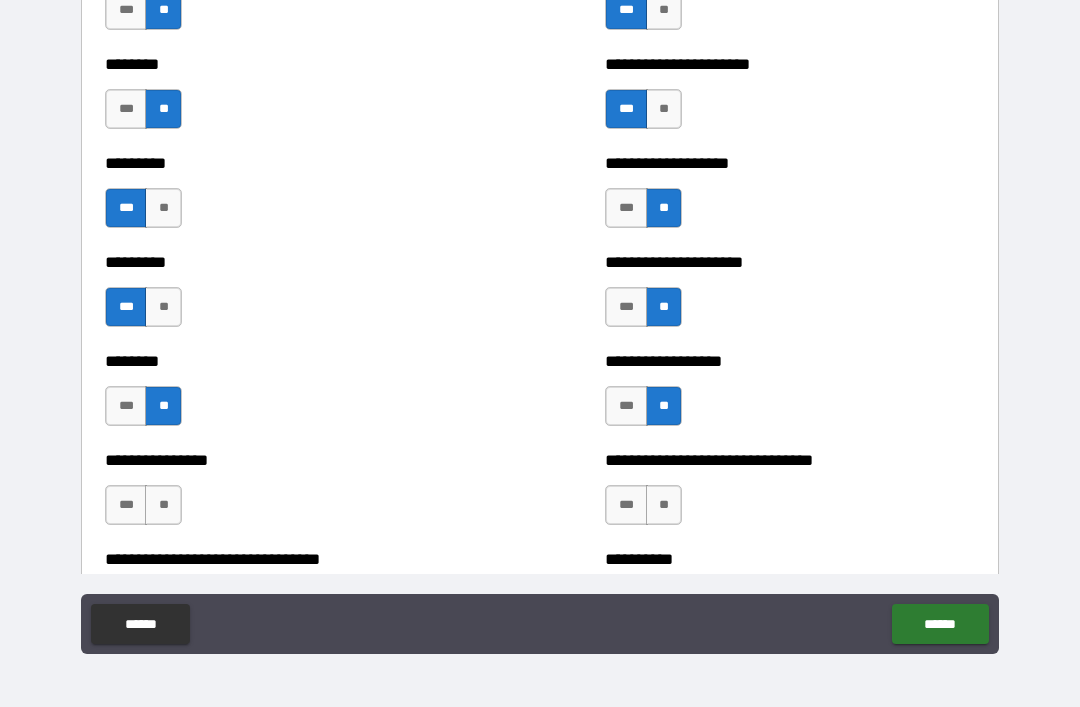 click on "**" at bounding box center [163, 505] 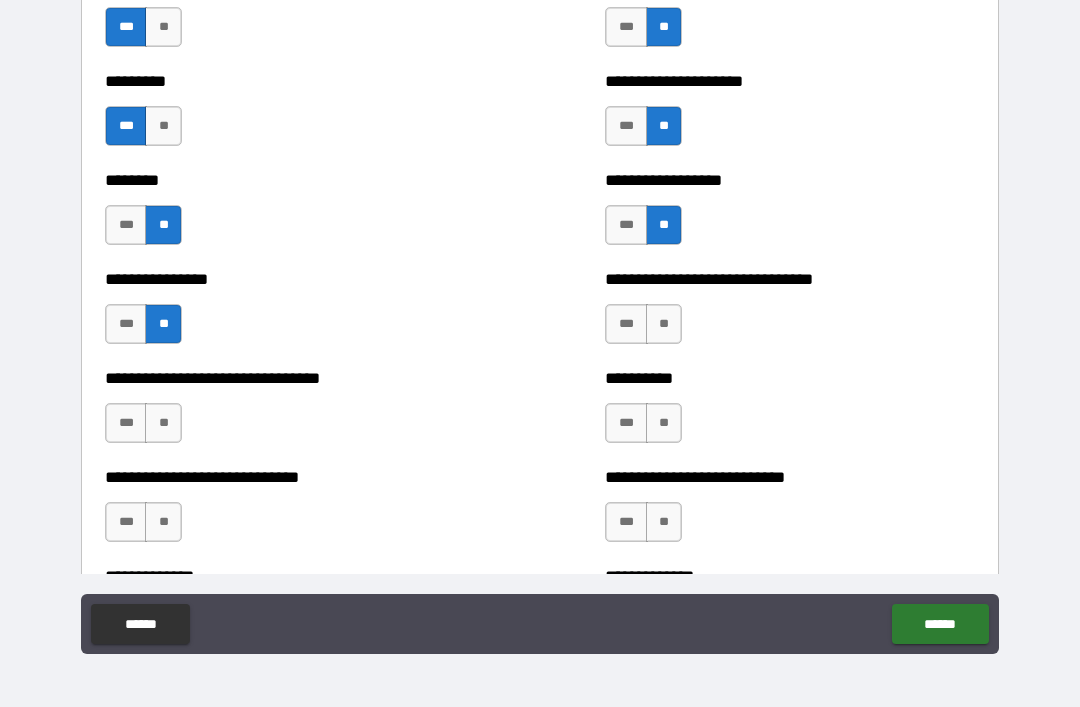scroll, scrollTop: 7301, scrollLeft: 0, axis: vertical 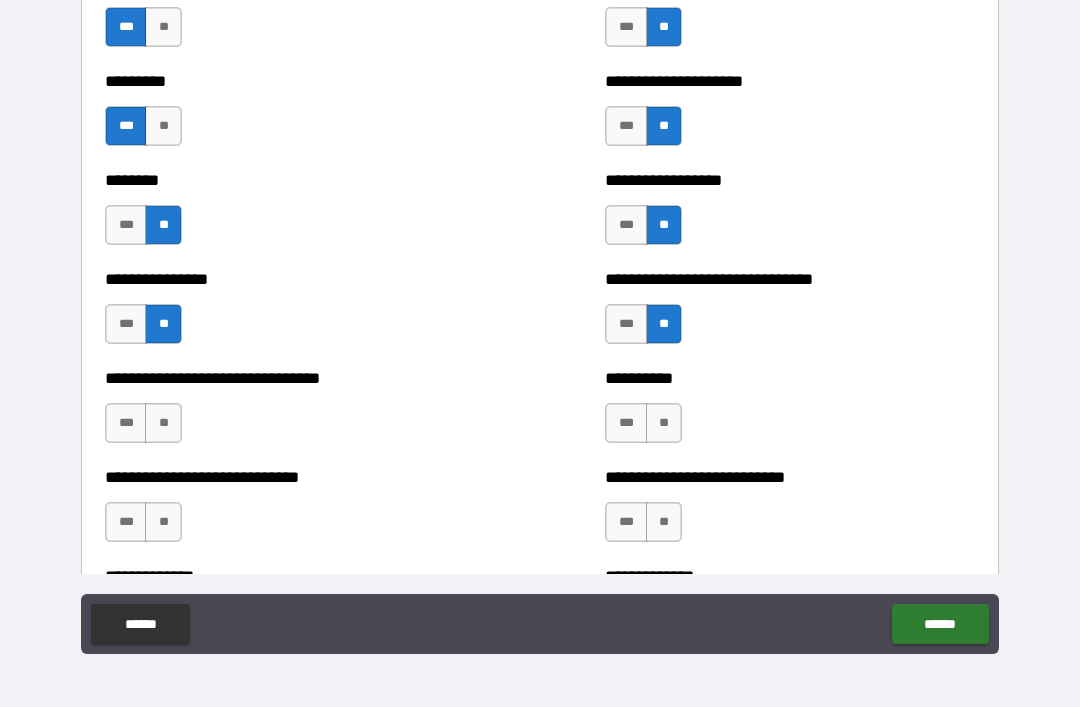 click on "***" at bounding box center [126, 423] 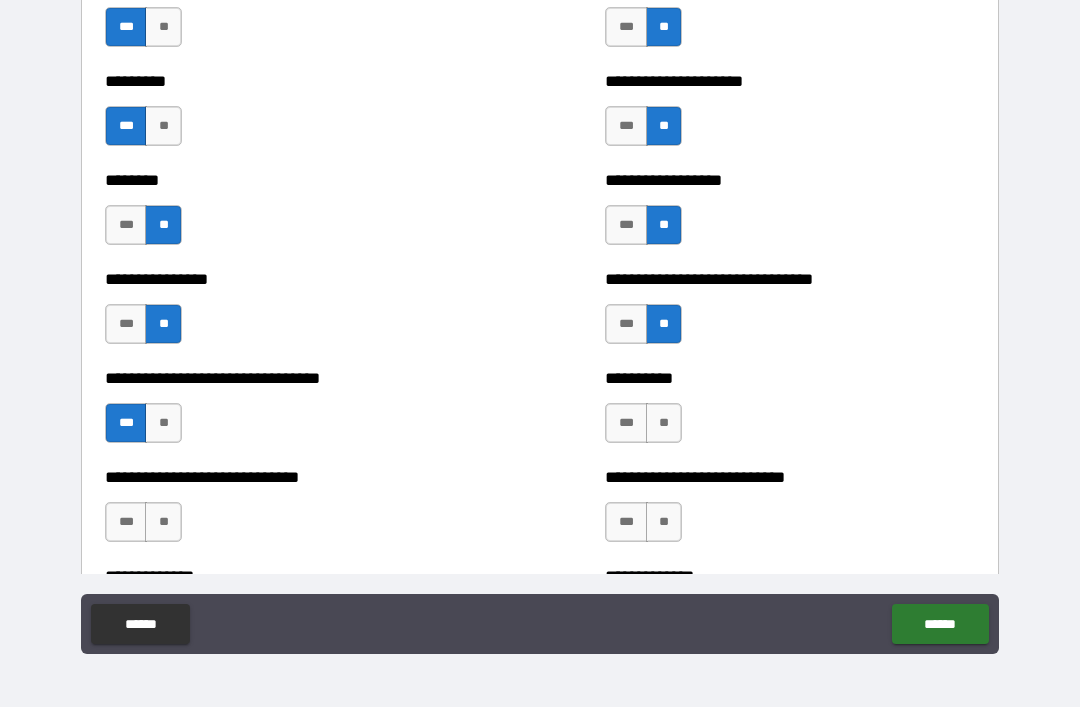 click on "**" at bounding box center [163, 522] 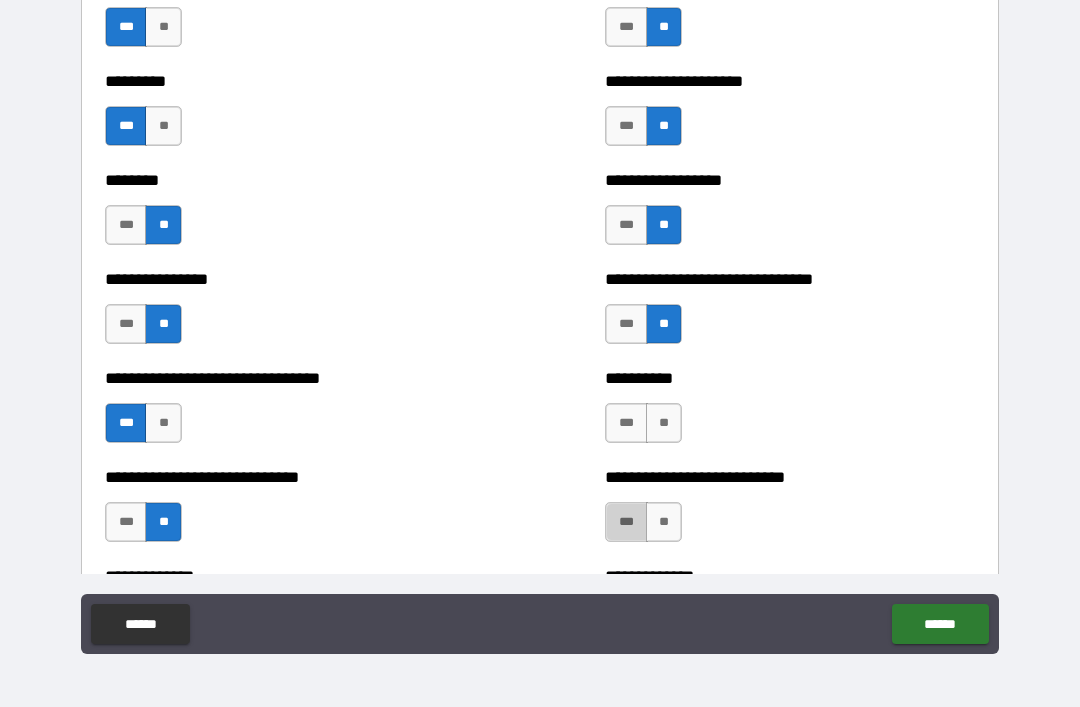 click on "***" at bounding box center [626, 522] 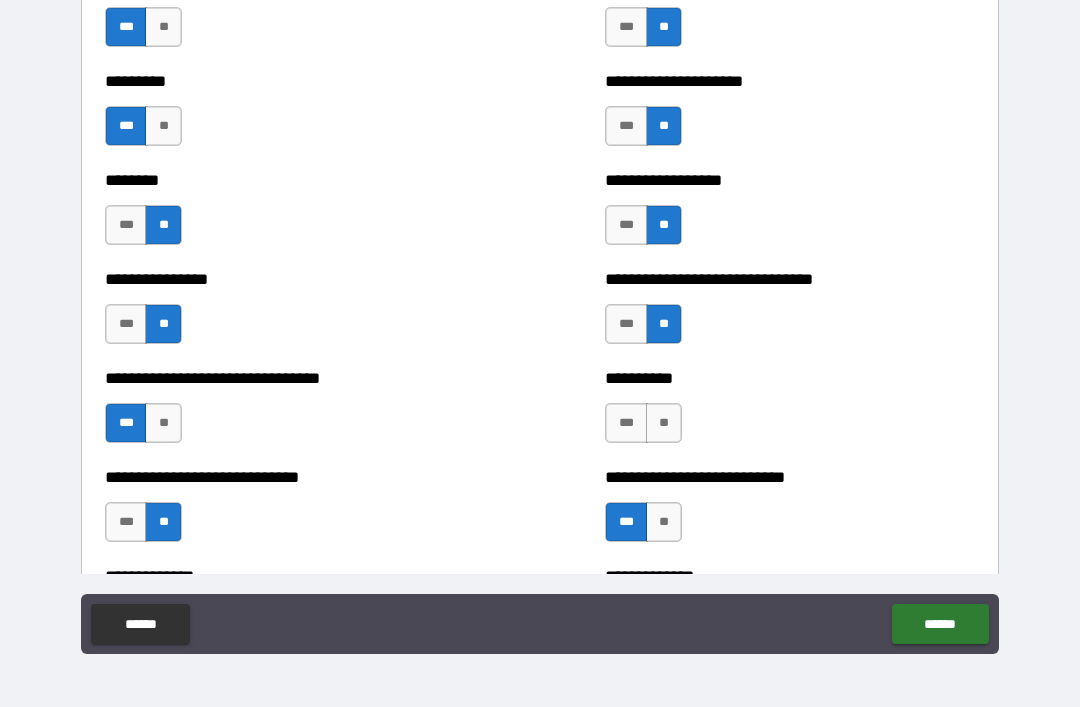click on "***" at bounding box center (626, 423) 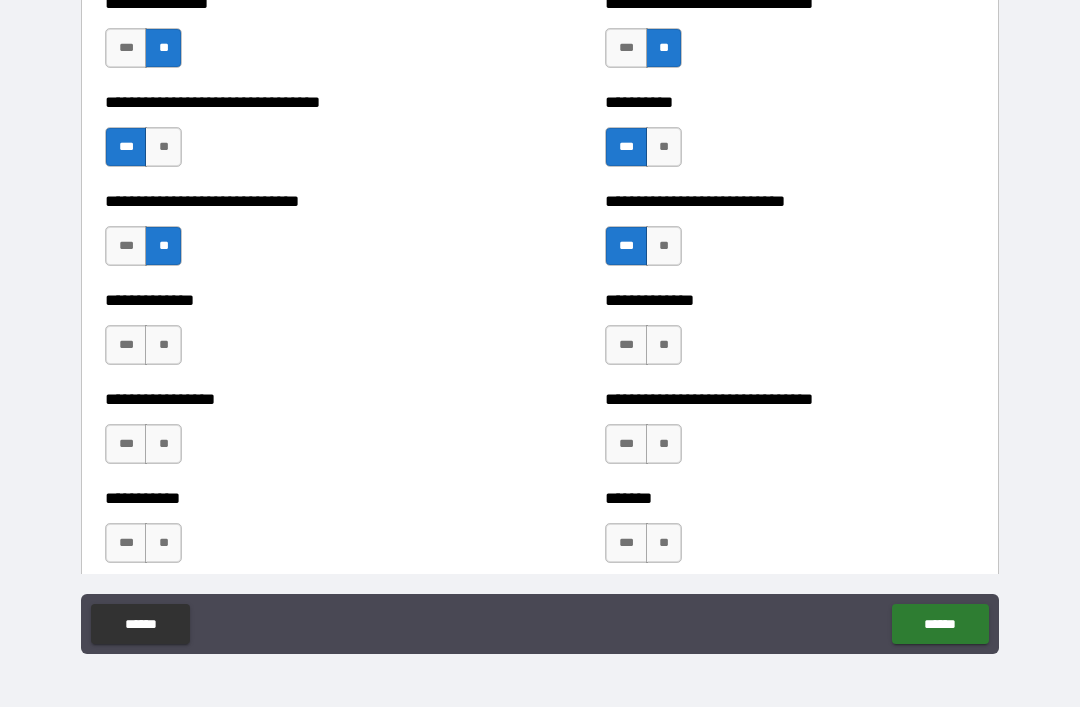 scroll, scrollTop: 7576, scrollLeft: 0, axis: vertical 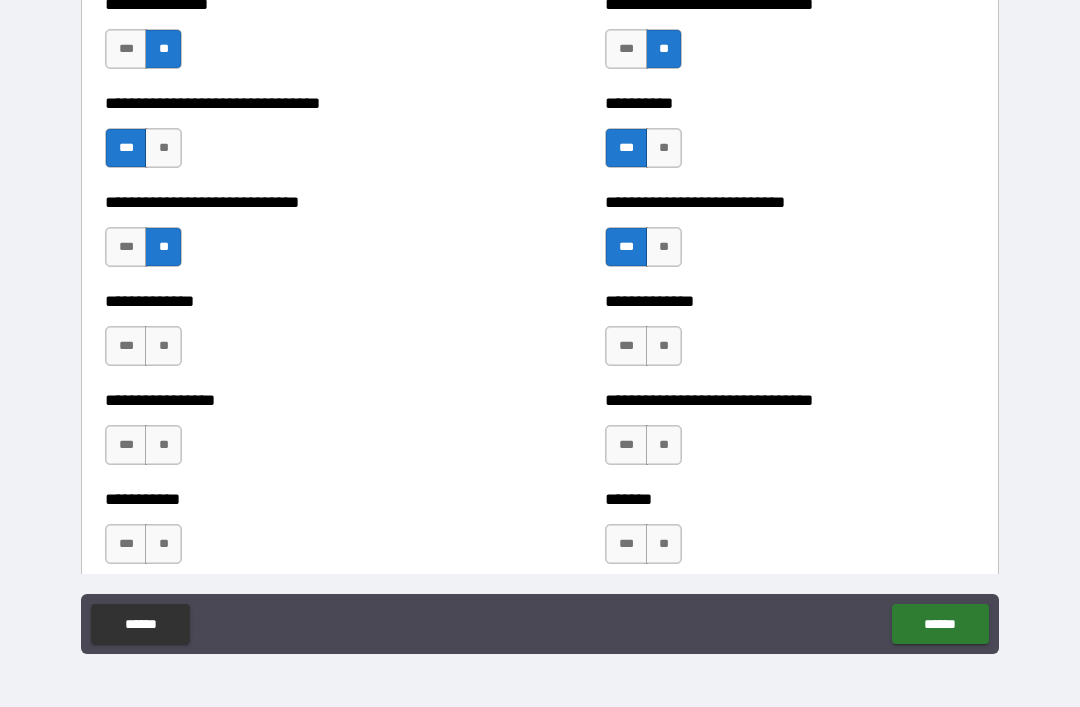 click on "**" at bounding box center (163, 346) 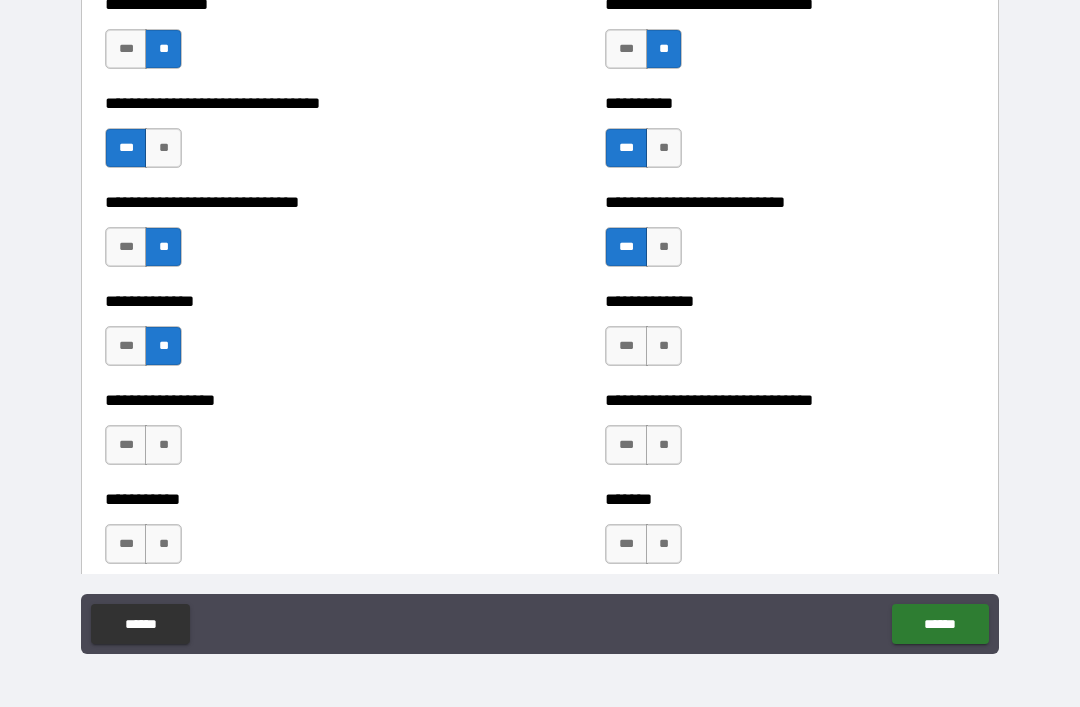 click on "**" at bounding box center (664, 346) 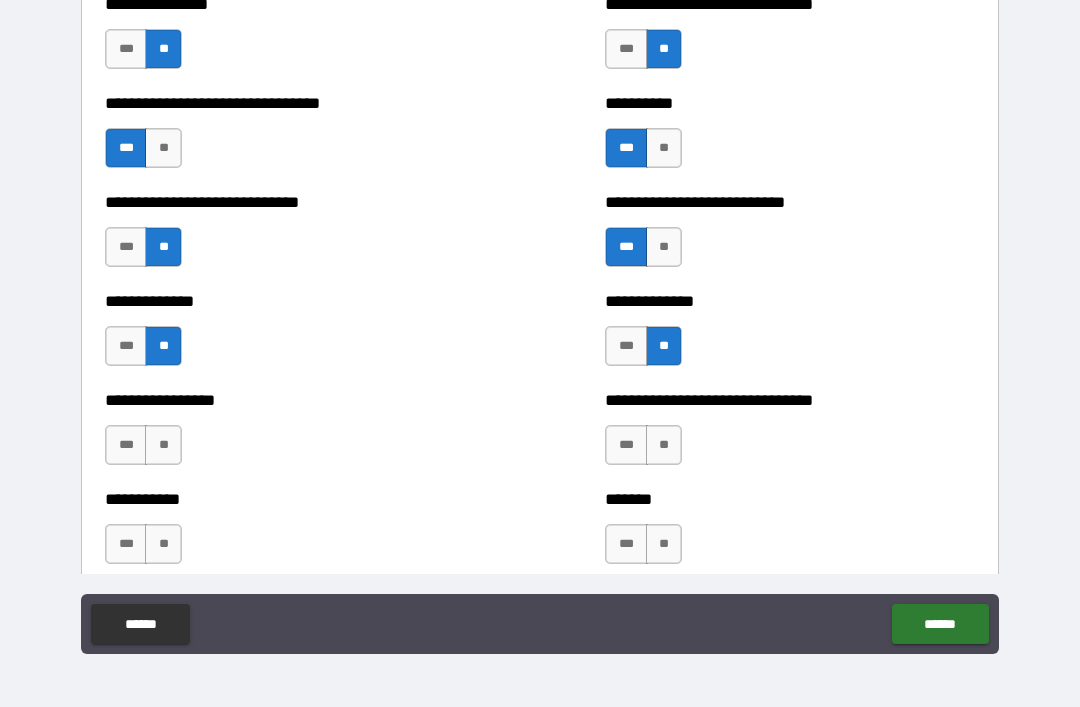 click on "***" at bounding box center [626, 346] 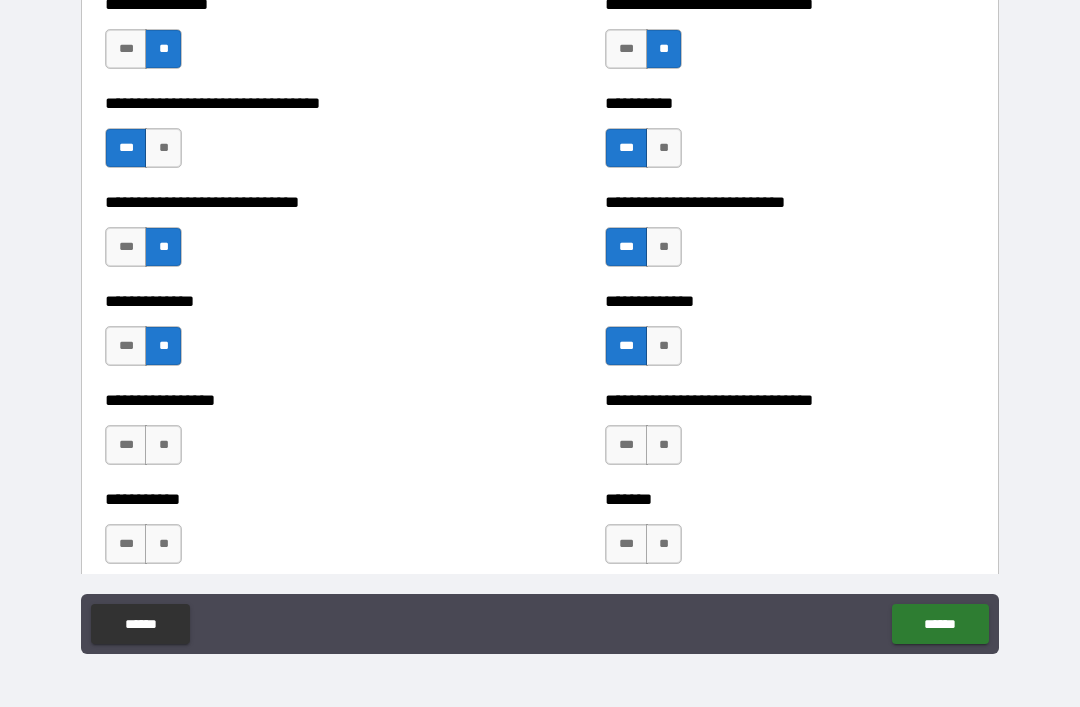 click on "**" at bounding box center [664, 445] 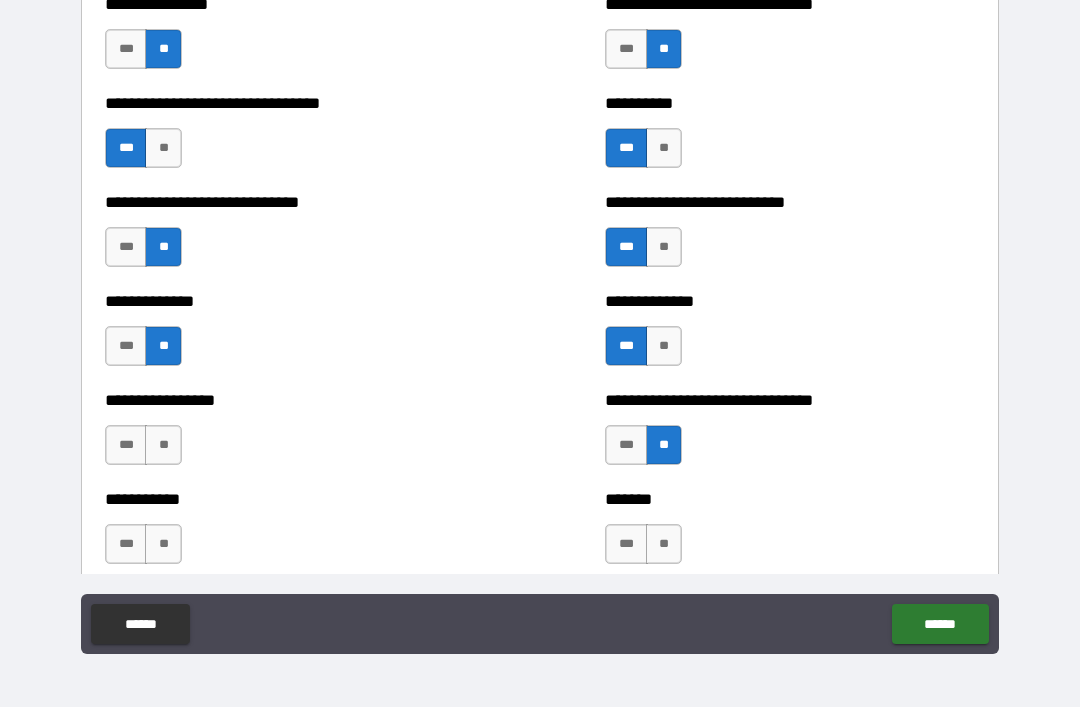click on "***" at bounding box center [126, 445] 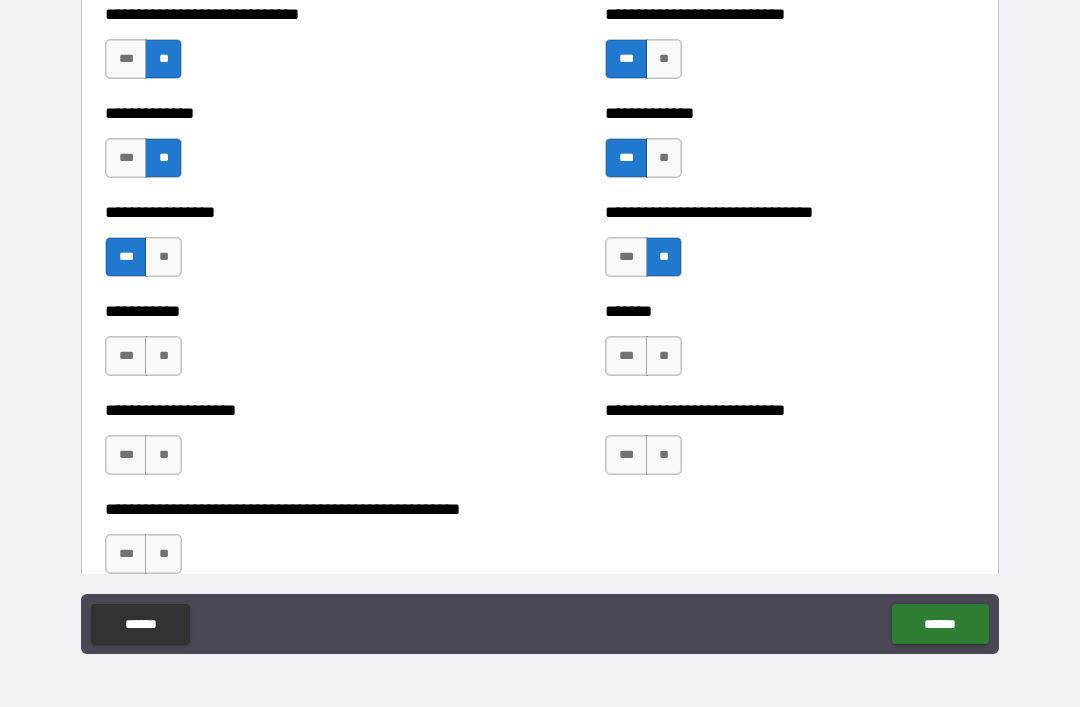 scroll, scrollTop: 7763, scrollLeft: 0, axis: vertical 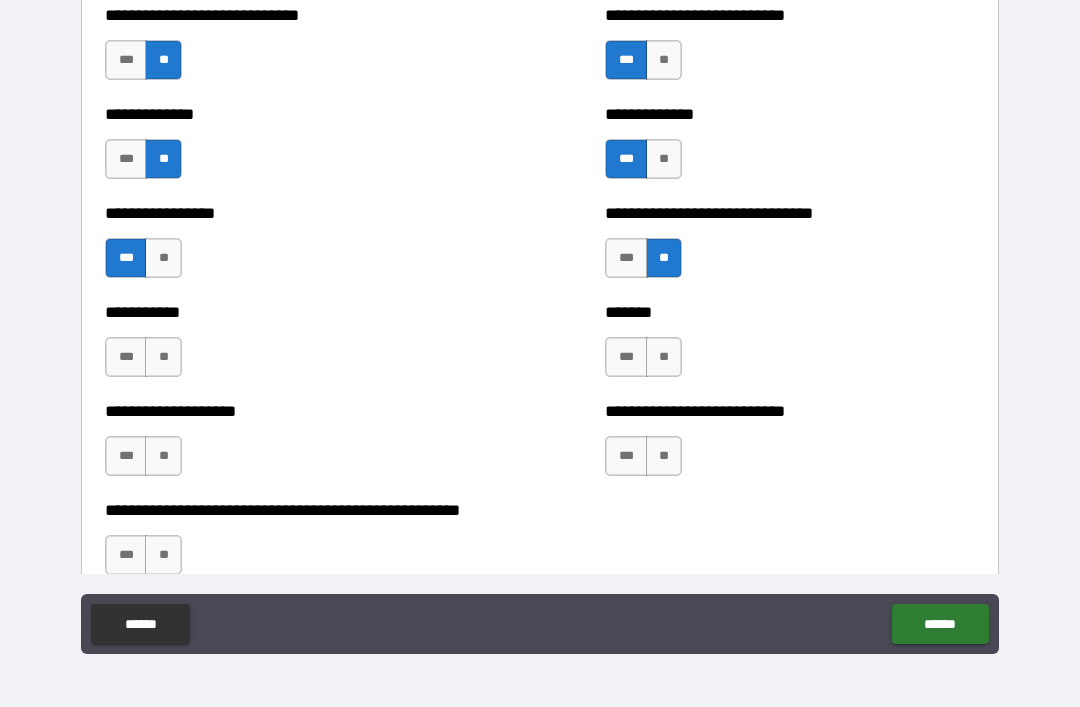 click on "**" at bounding box center (163, 357) 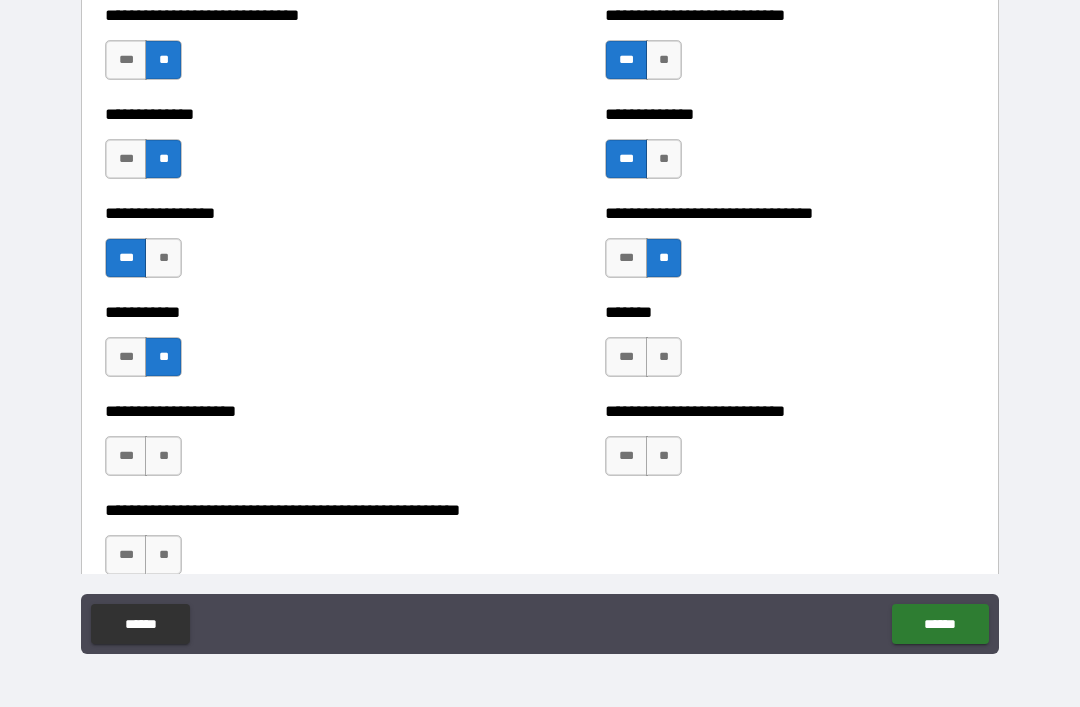 click on "**" at bounding box center [664, 357] 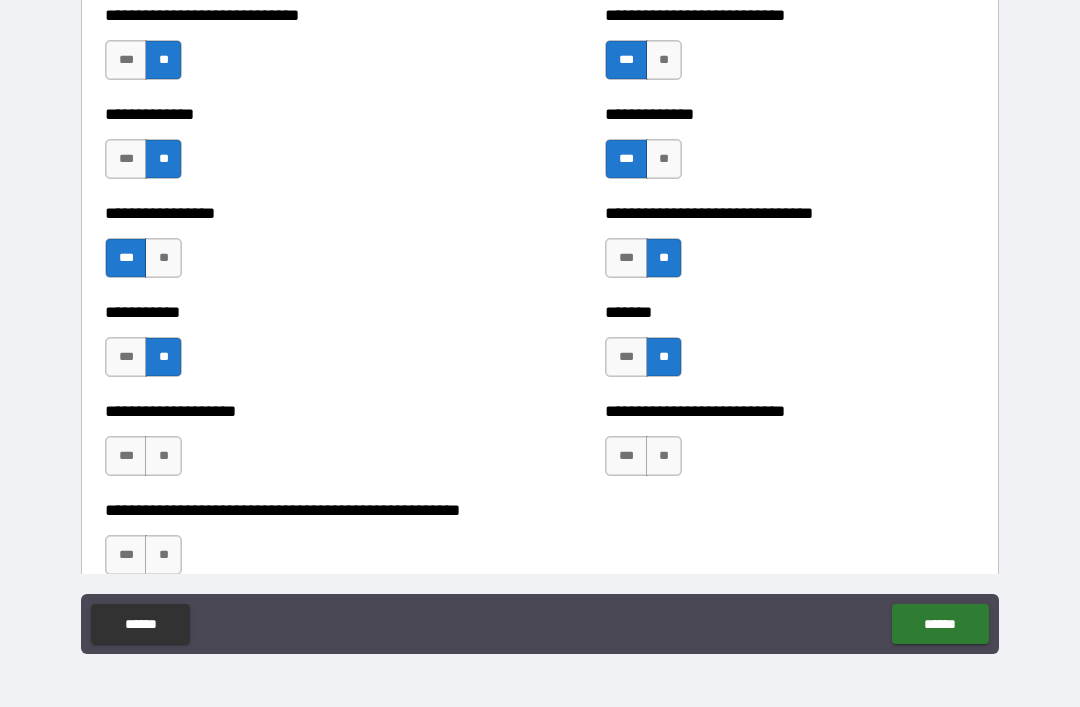 click on "**" at bounding box center [664, 456] 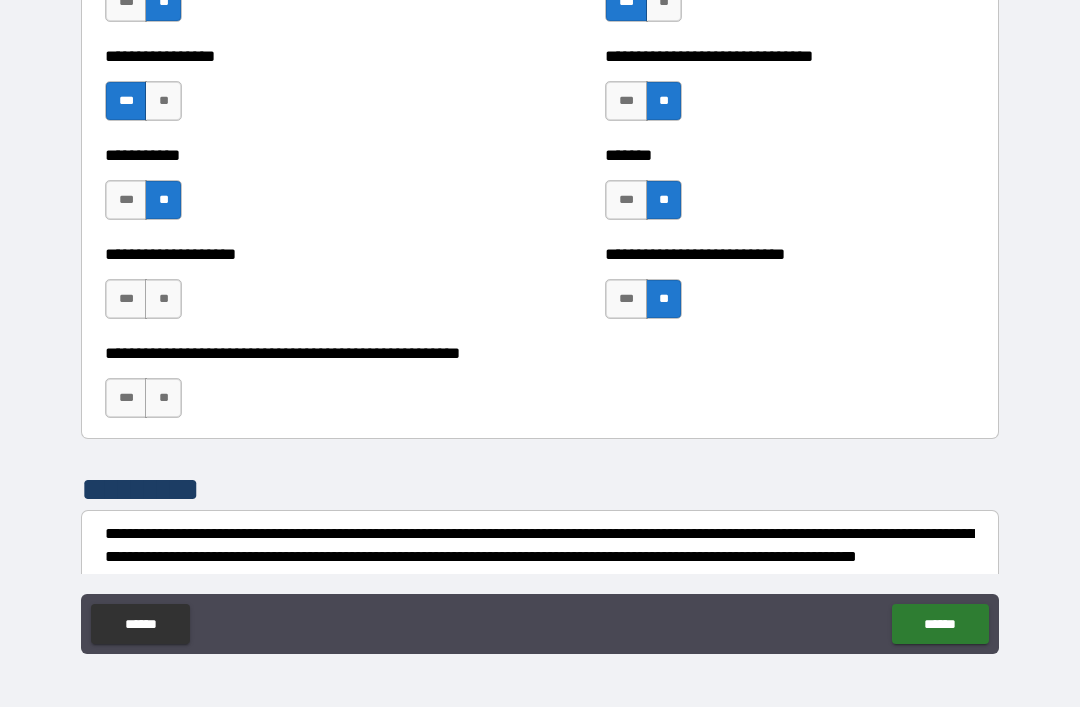 scroll, scrollTop: 7917, scrollLeft: 0, axis: vertical 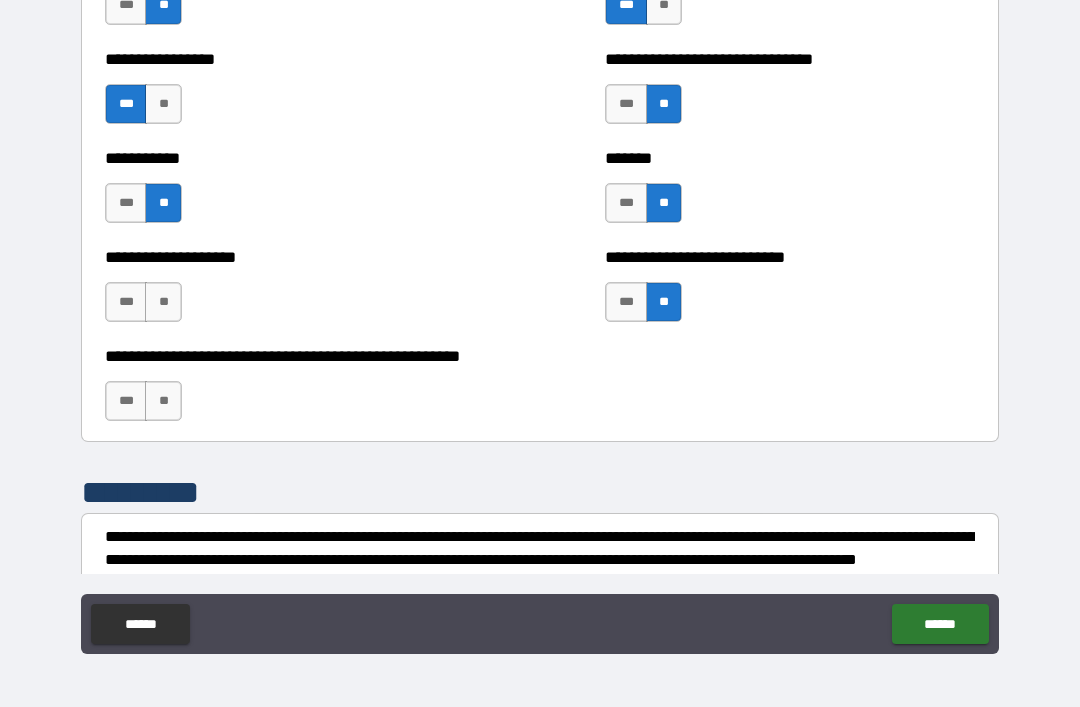 click on "**" at bounding box center (163, 401) 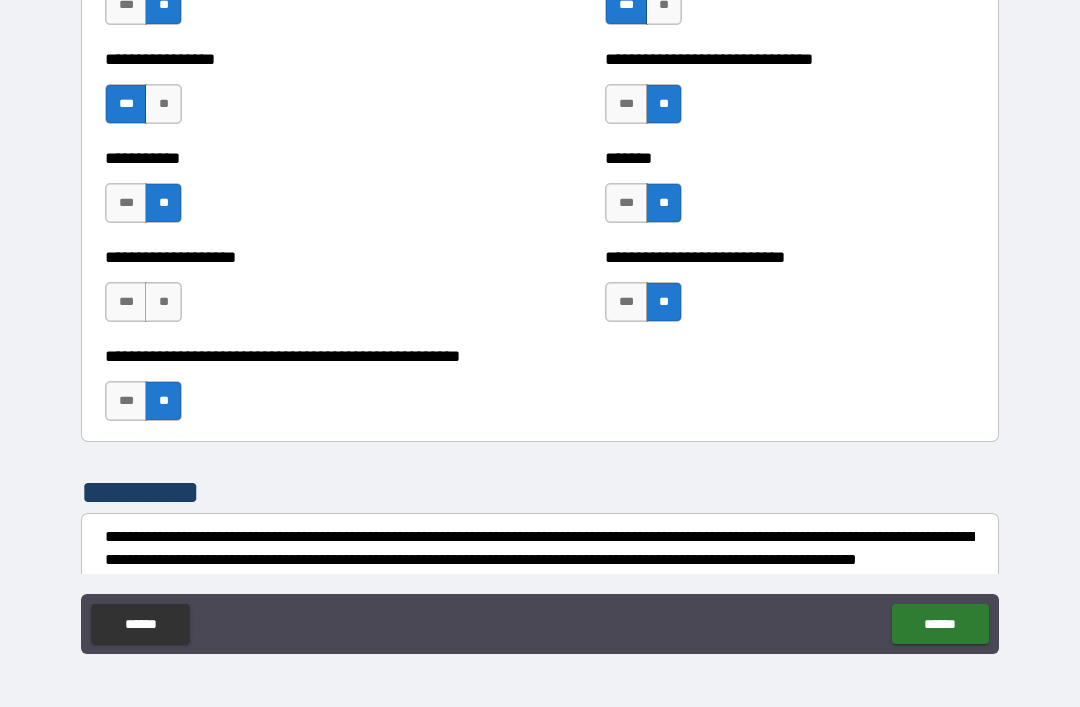 click on "**" at bounding box center (163, 302) 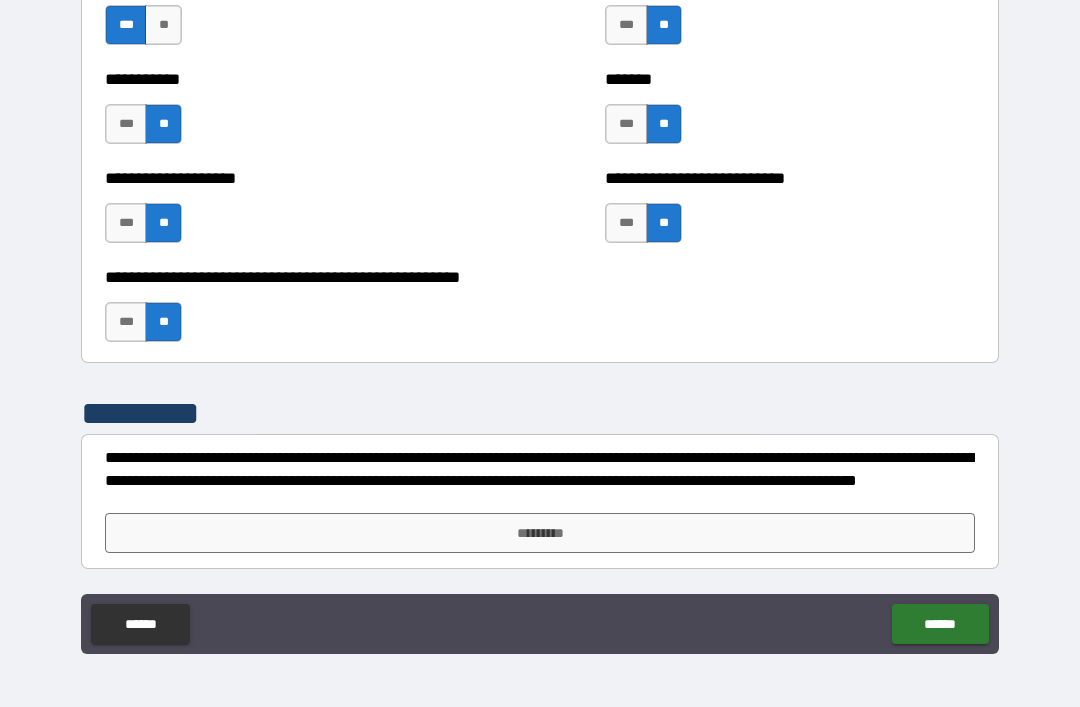 scroll, scrollTop: 7996, scrollLeft: 0, axis: vertical 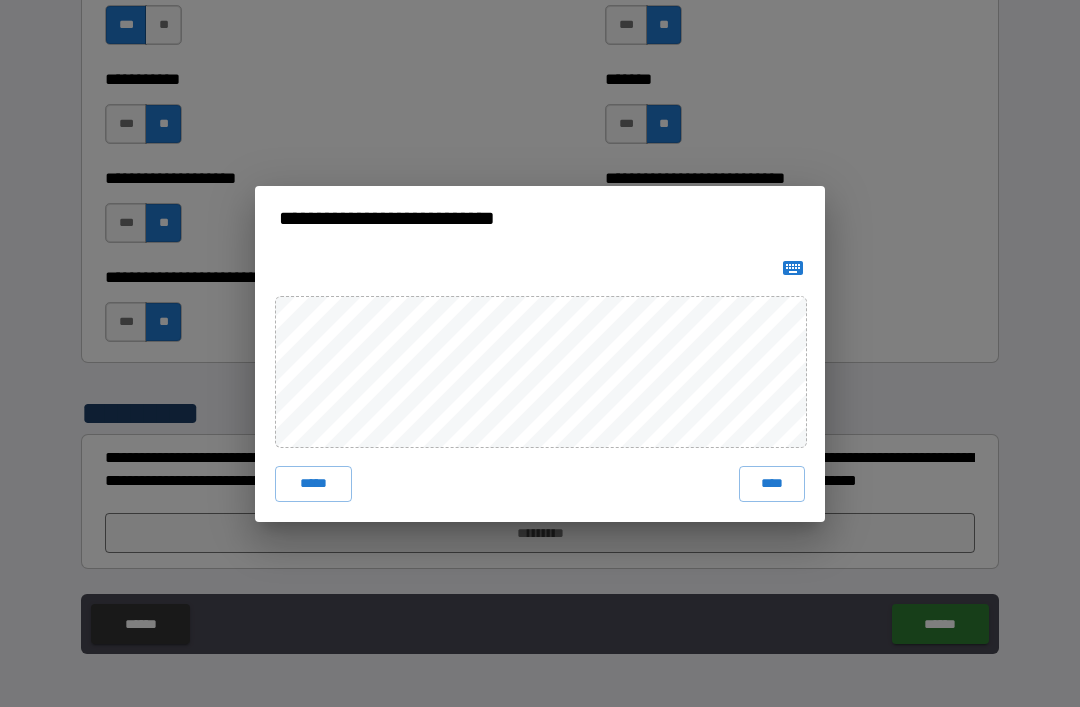 click on "****" at bounding box center [772, 484] 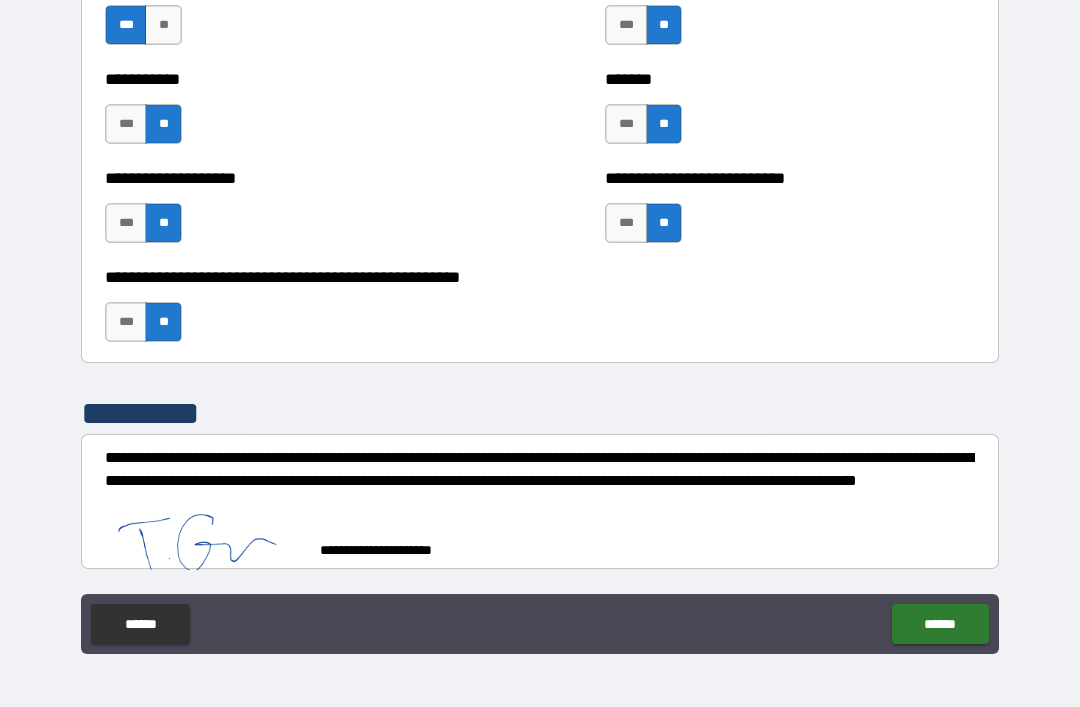 scroll, scrollTop: 7986, scrollLeft: 0, axis: vertical 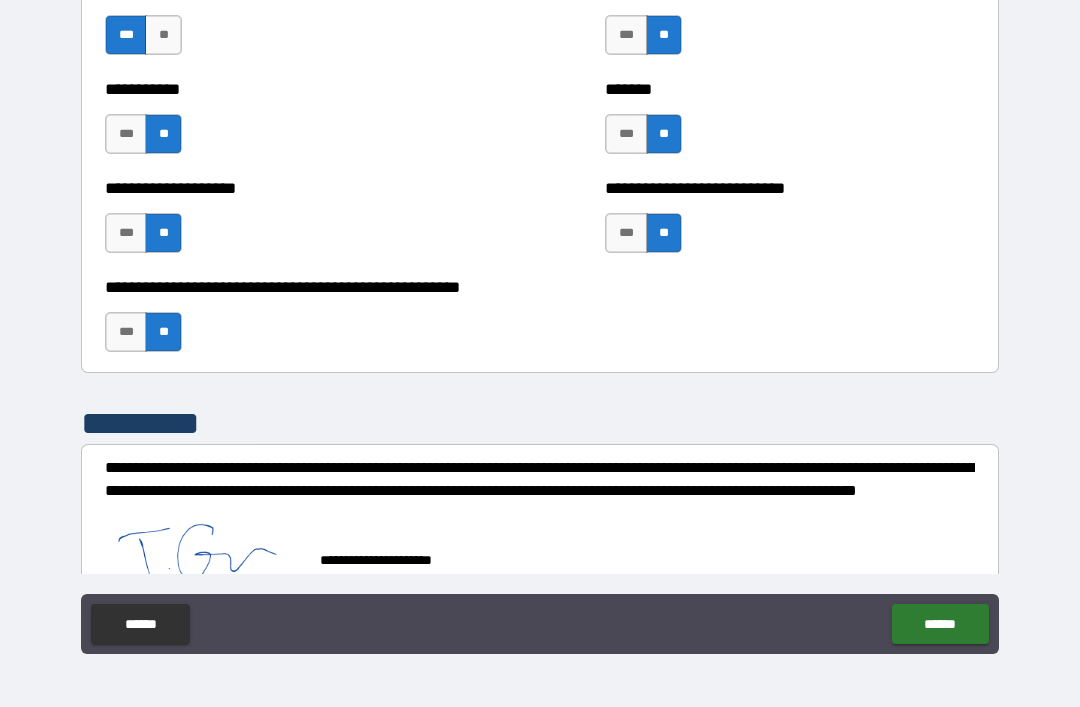 click on "******" at bounding box center (940, 624) 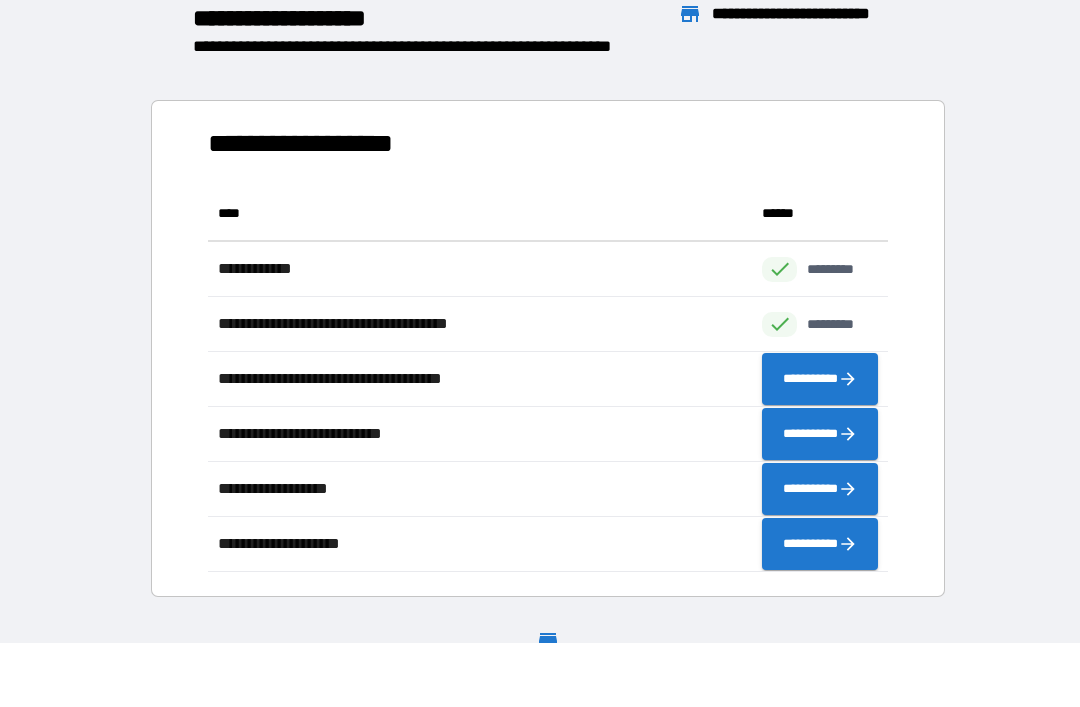 scroll, scrollTop: 386, scrollLeft: 680, axis: both 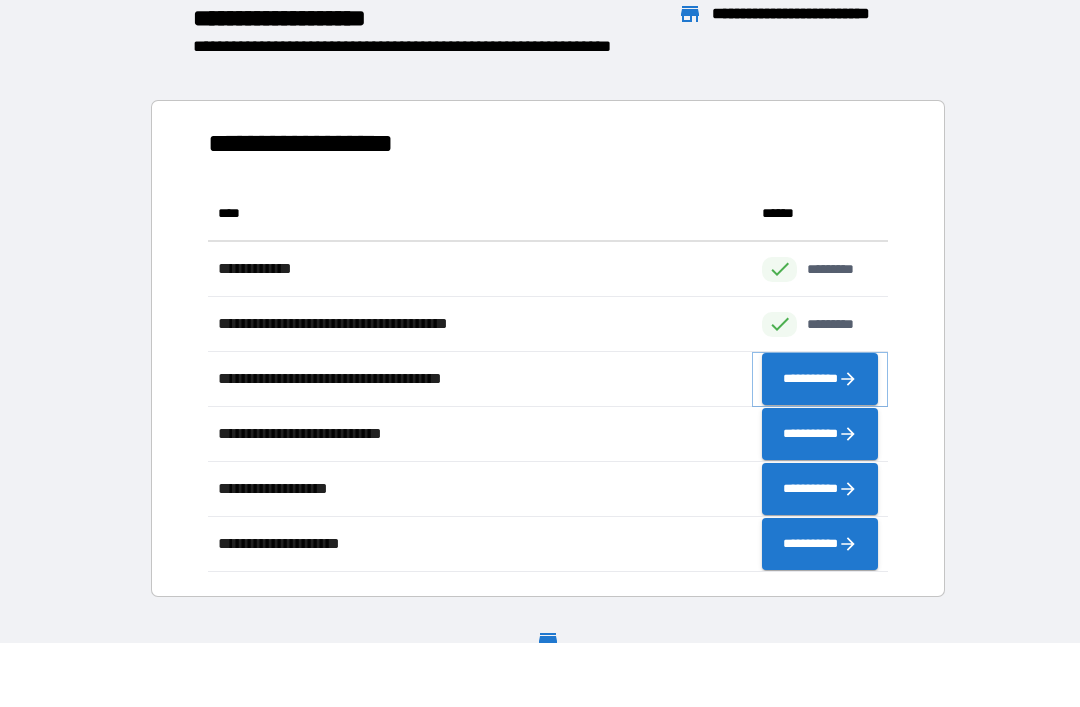 click on "**********" at bounding box center [820, 379] 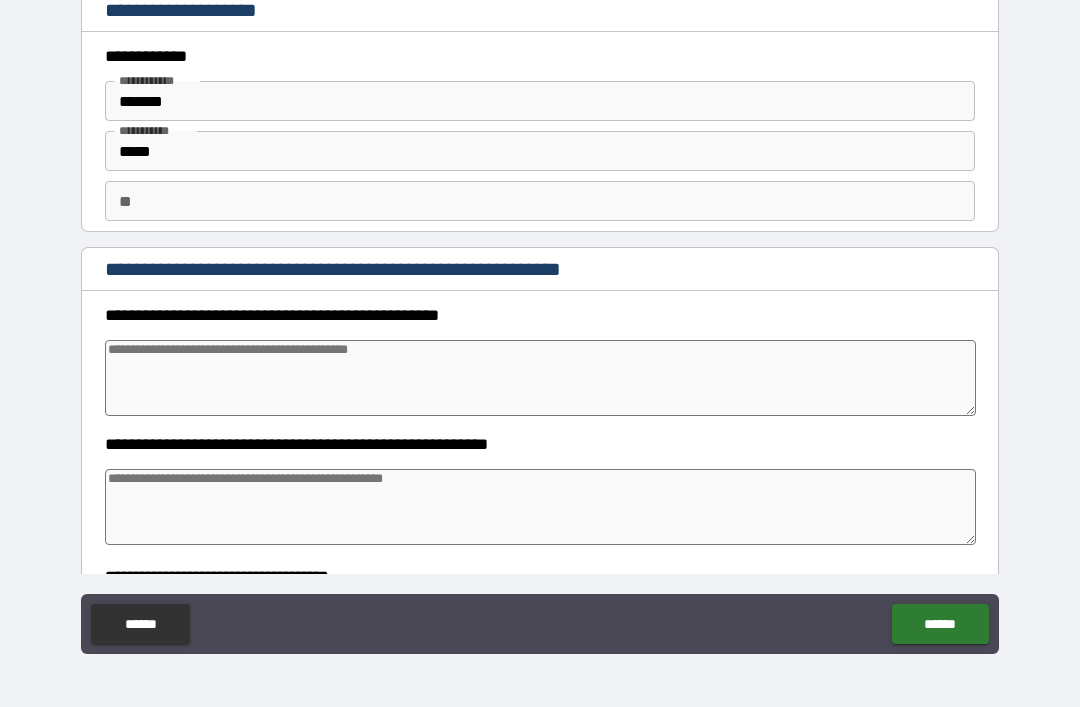 type on "*" 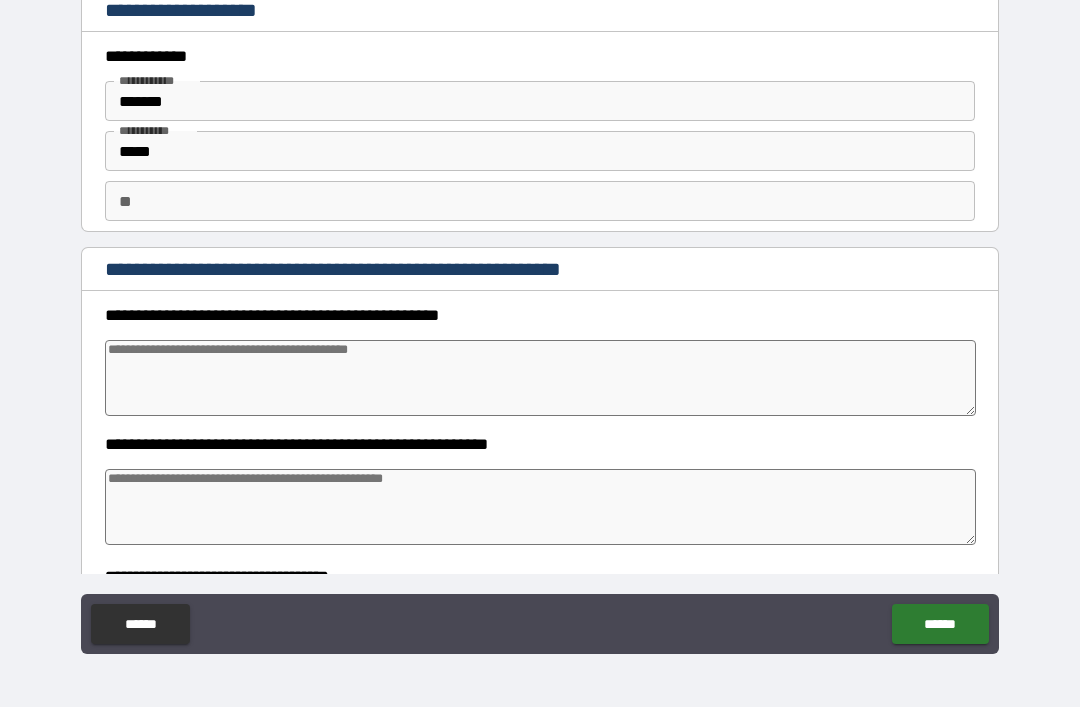 type on "*" 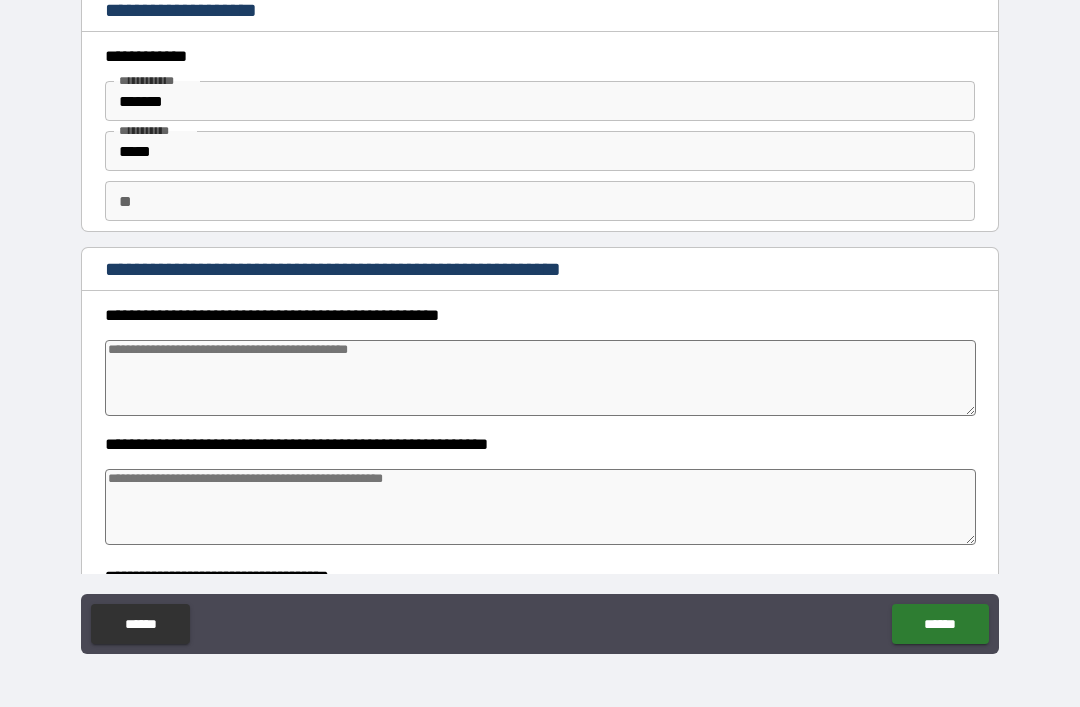click on "*****" at bounding box center (540, 151) 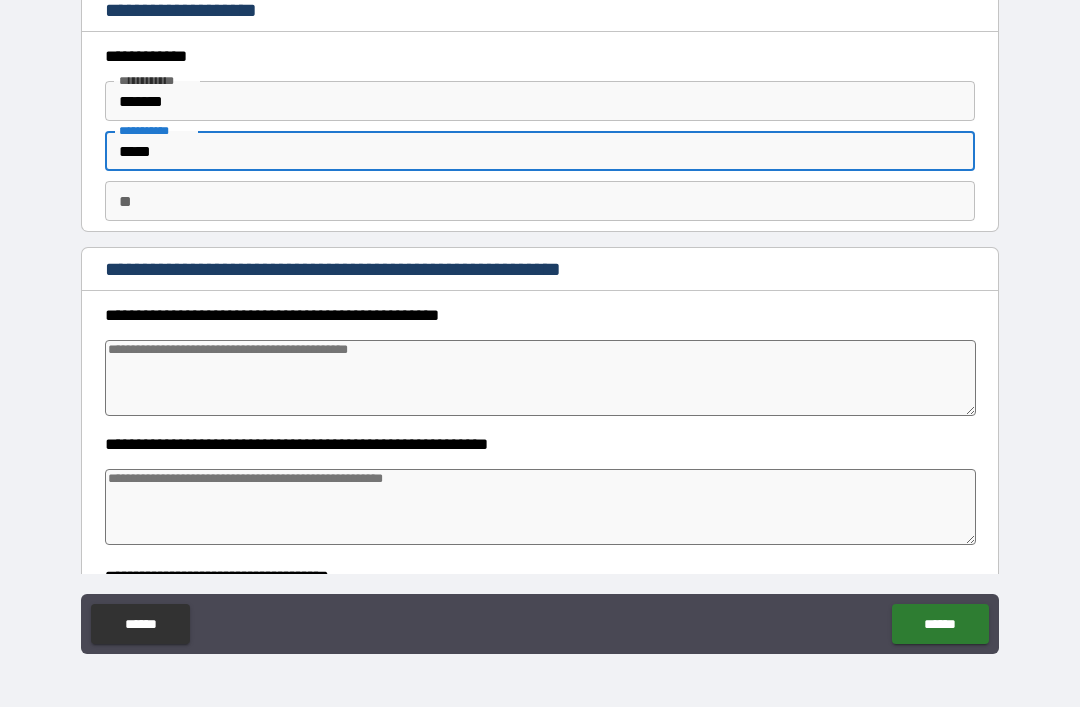 type on "****" 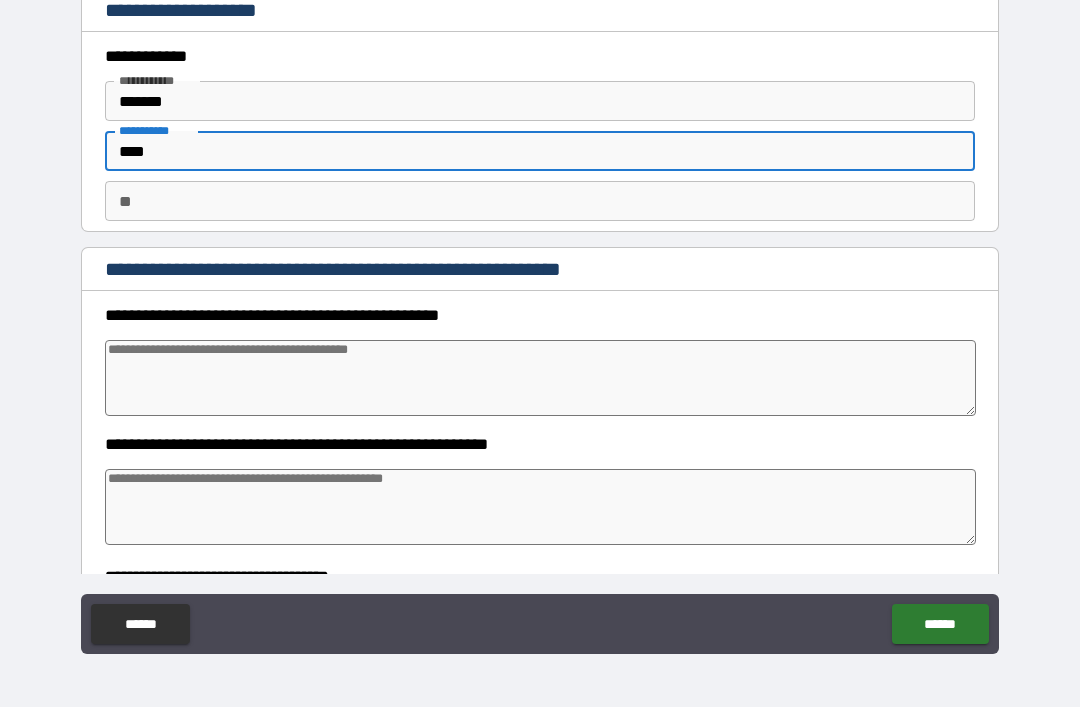 type on "*" 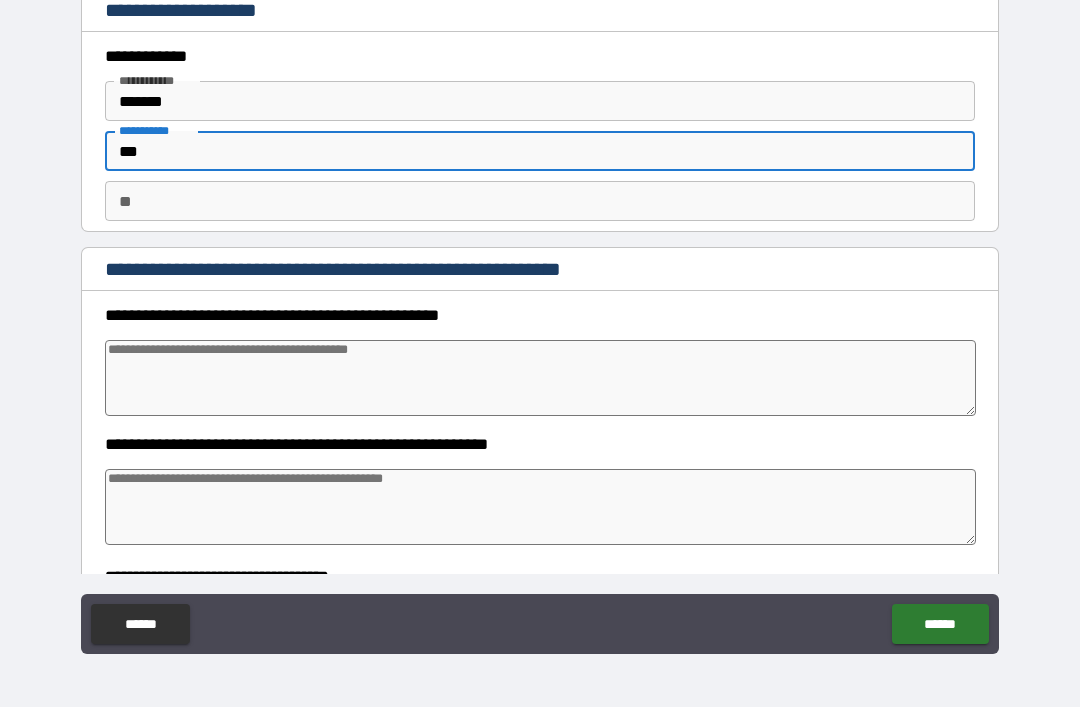 type on "*" 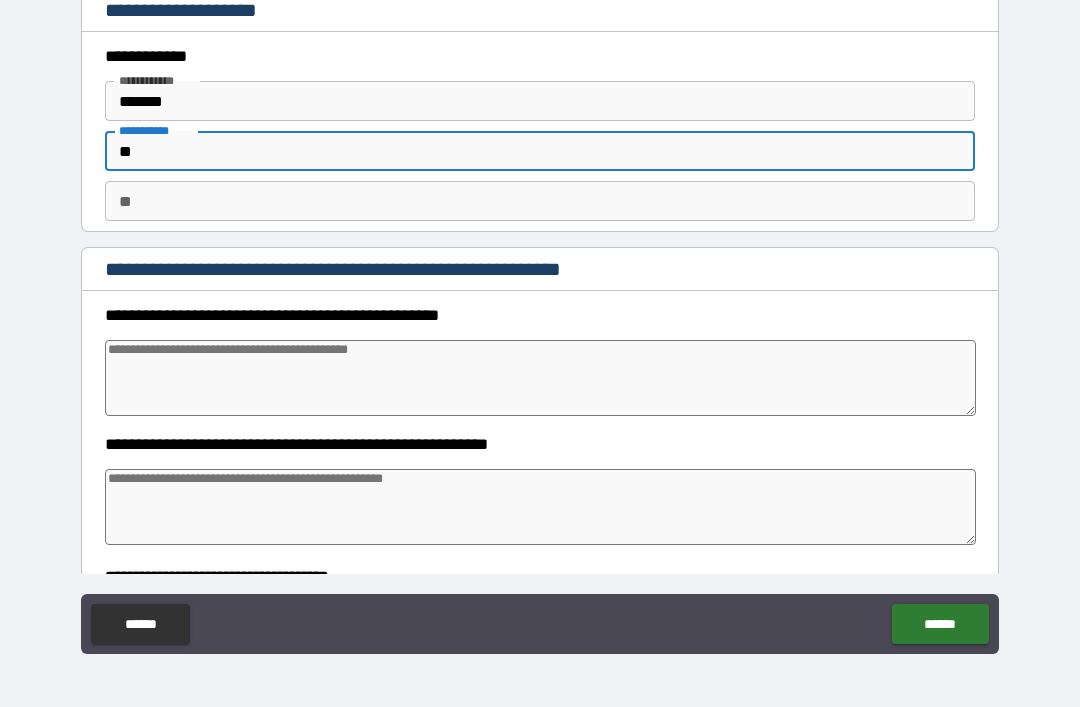 type on "*" 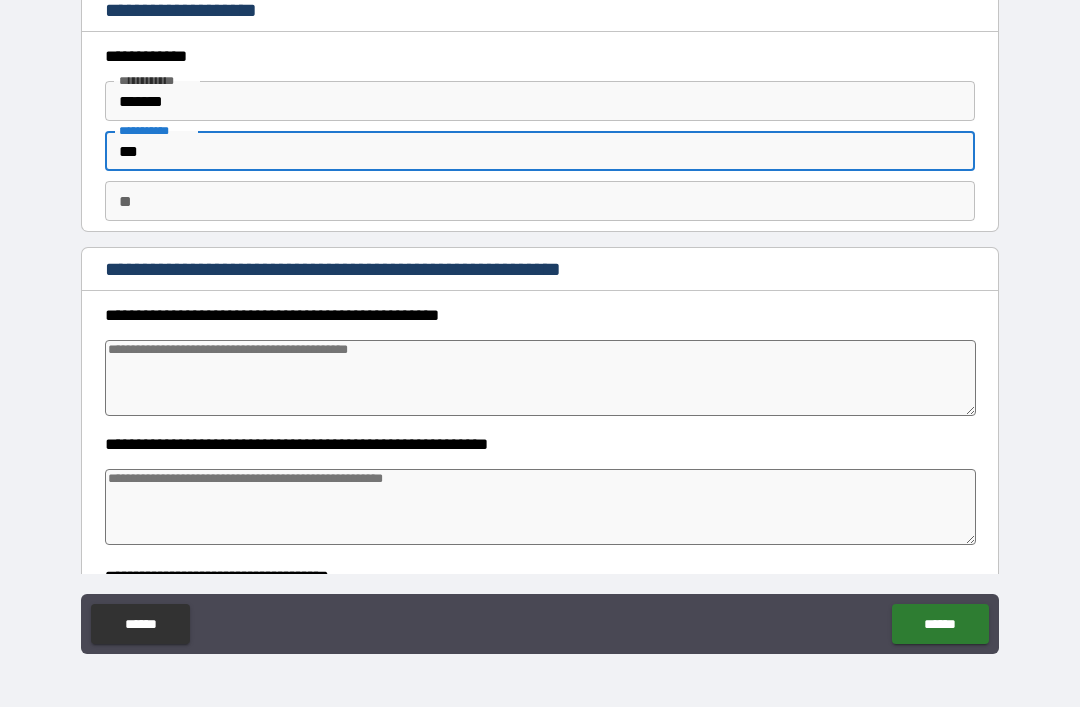 type on "*" 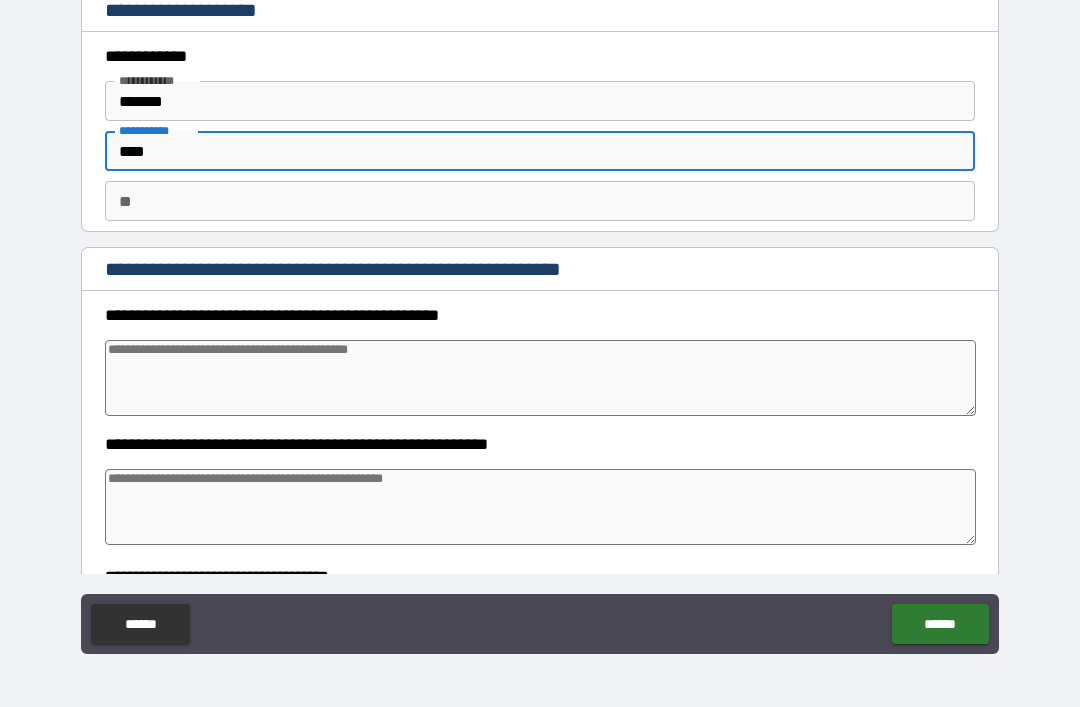 type on "*" 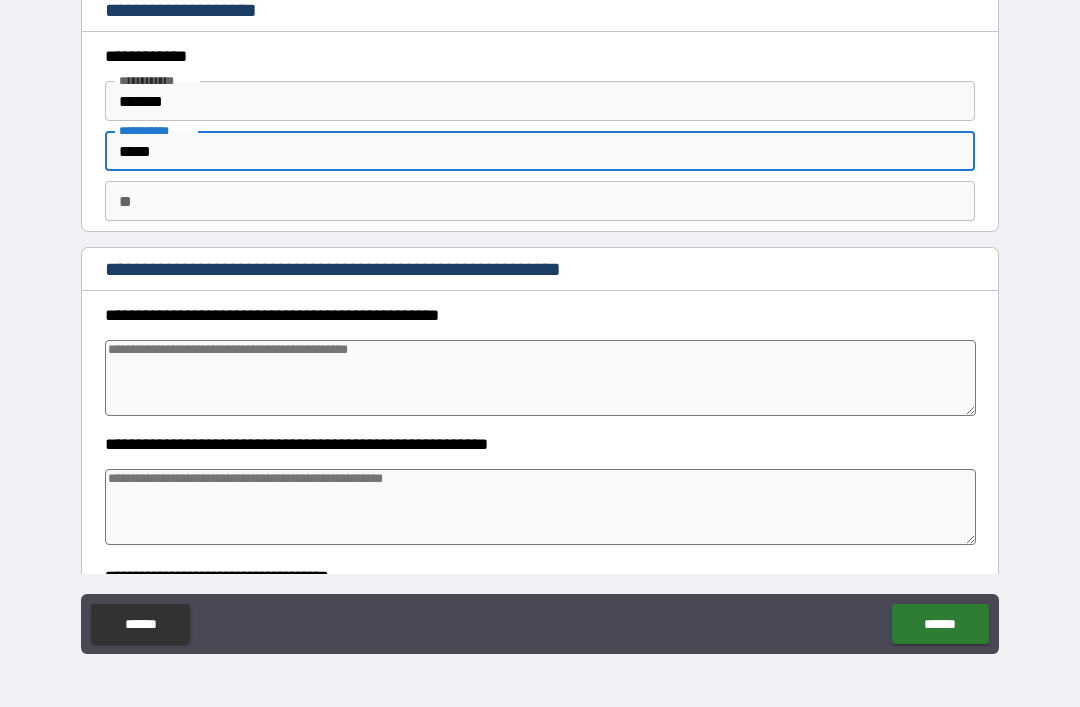 type on "*" 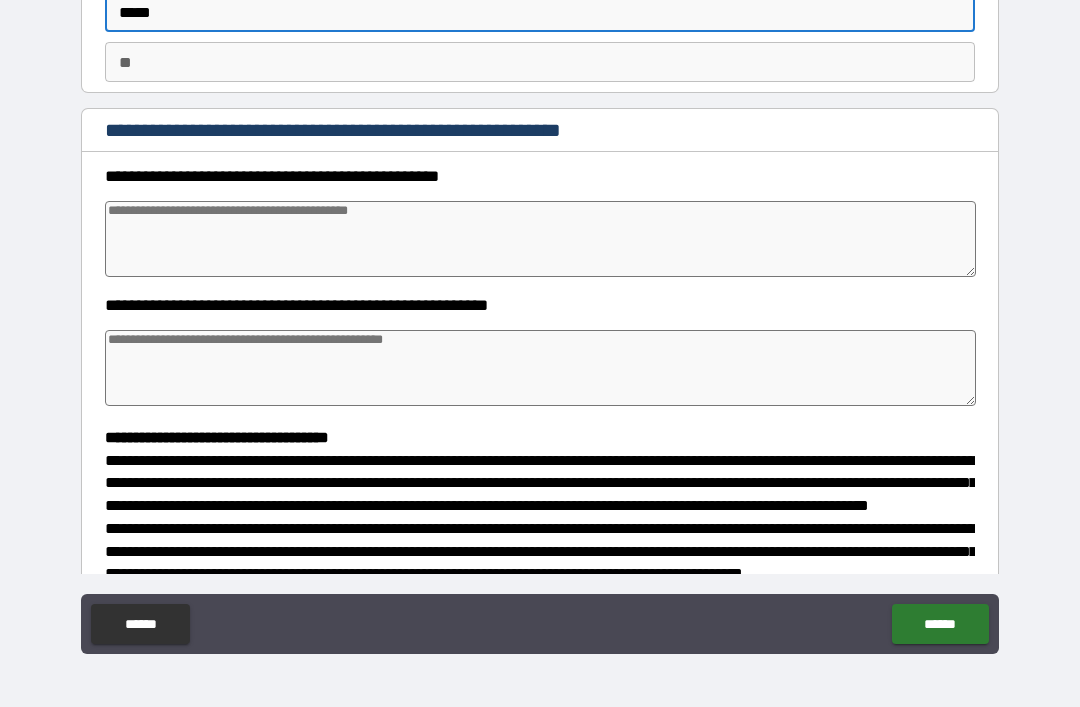scroll, scrollTop: 136, scrollLeft: 0, axis: vertical 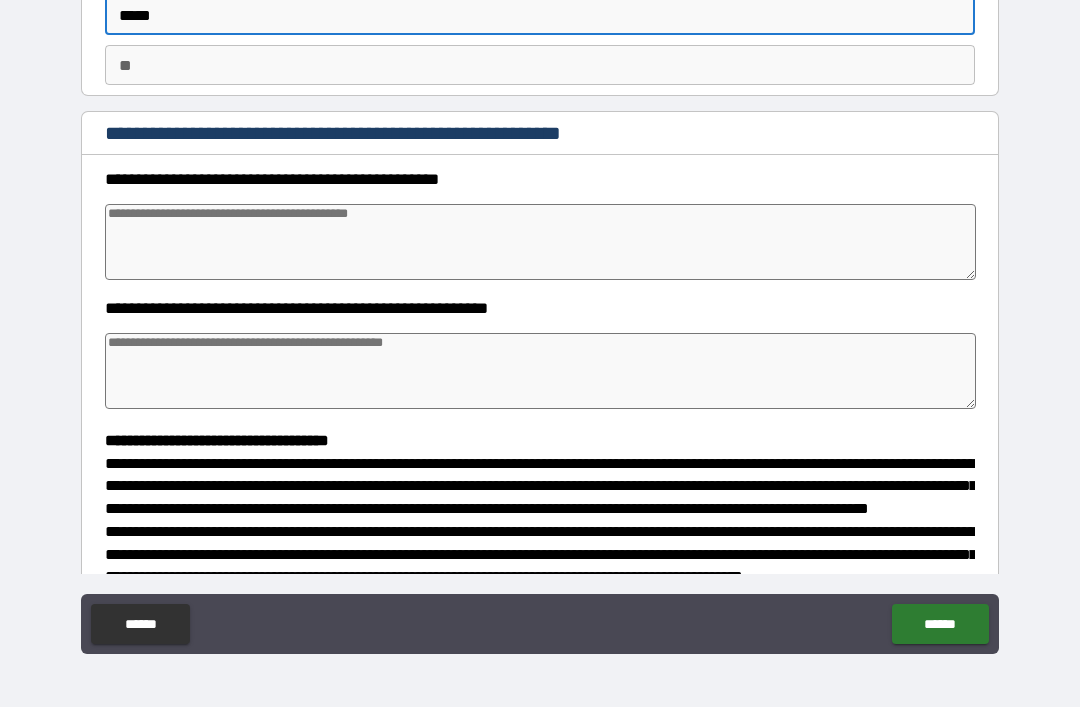type on "*****" 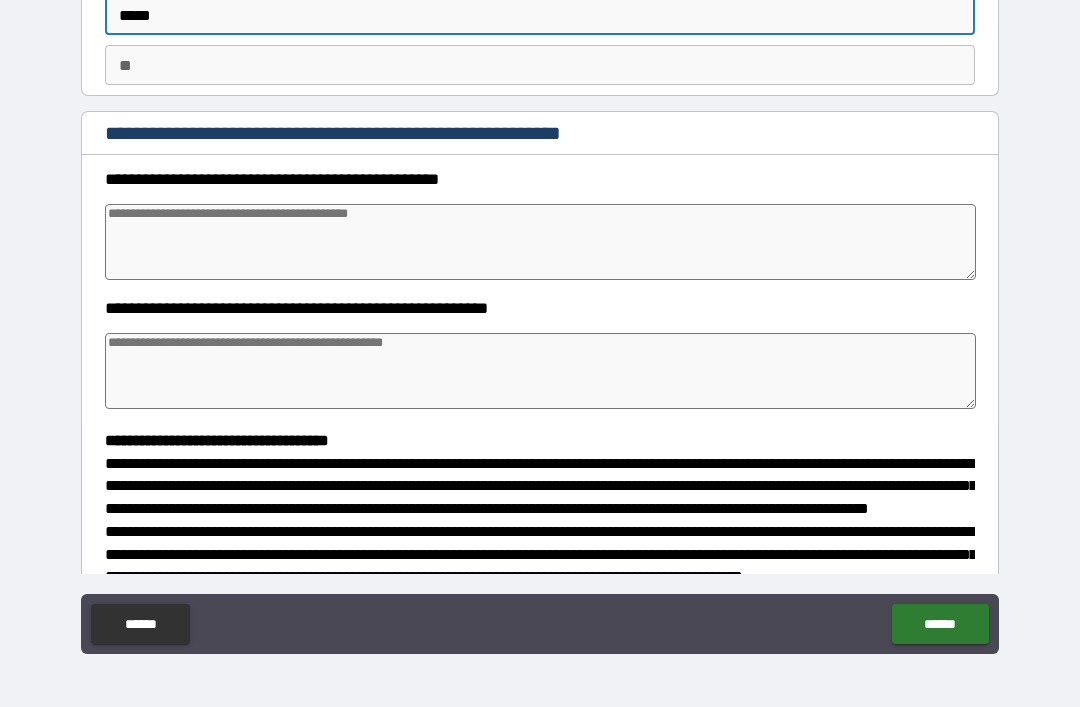 click at bounding box center [540, 242] 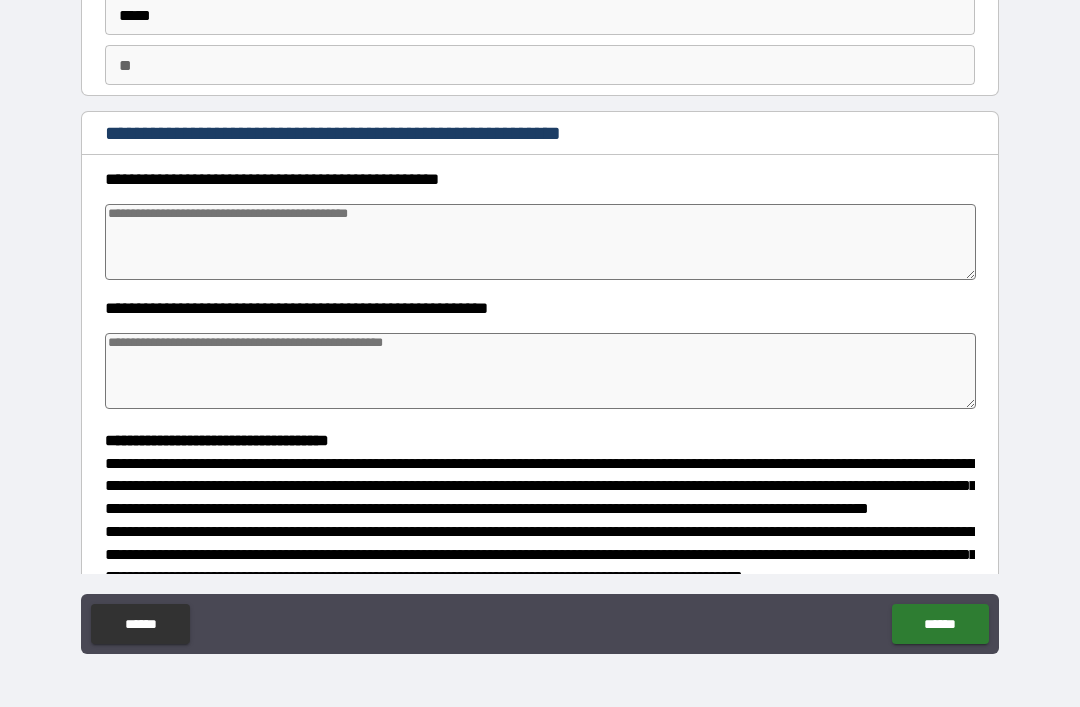 type on "*" 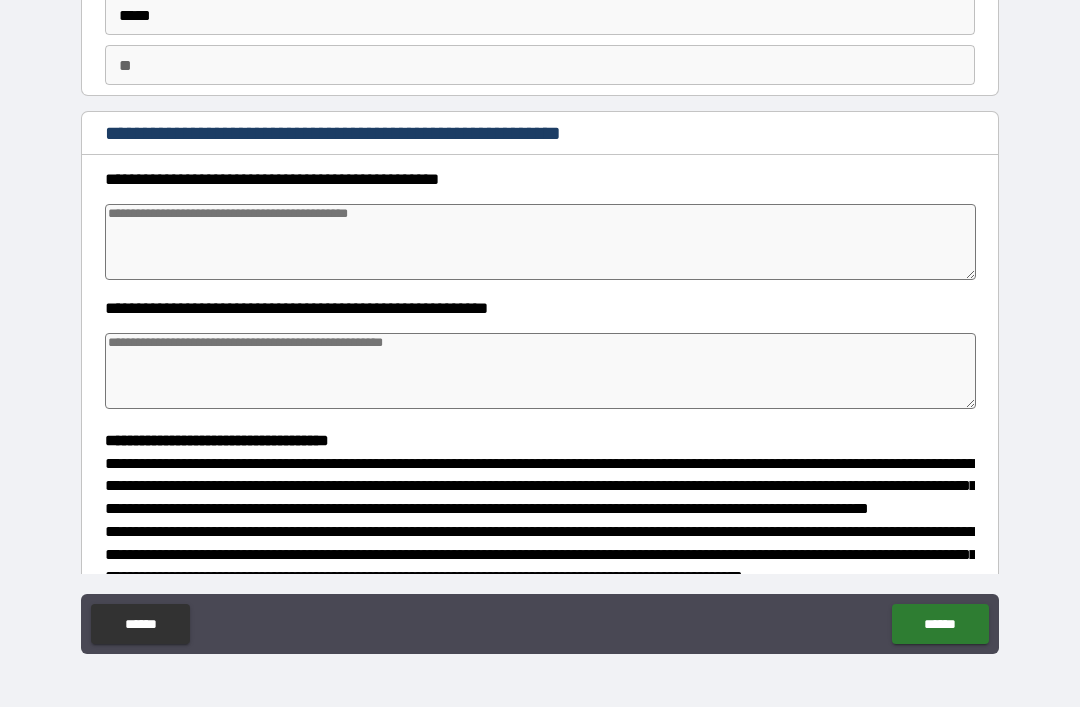 type on "*" 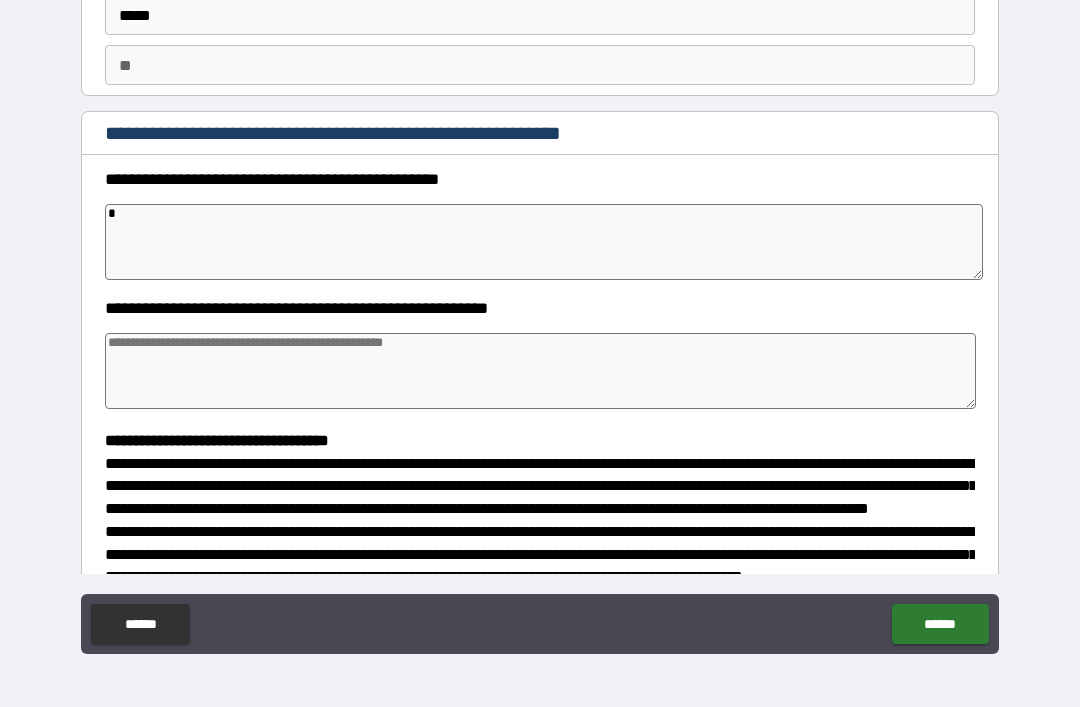 type on "*" 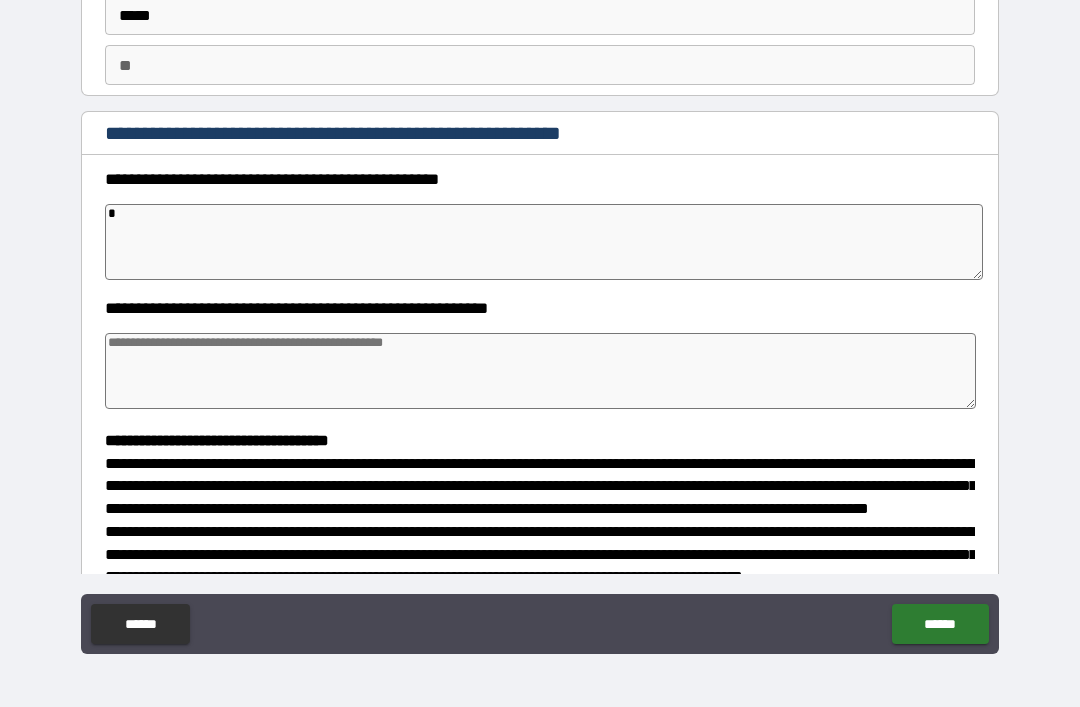 type on "*" 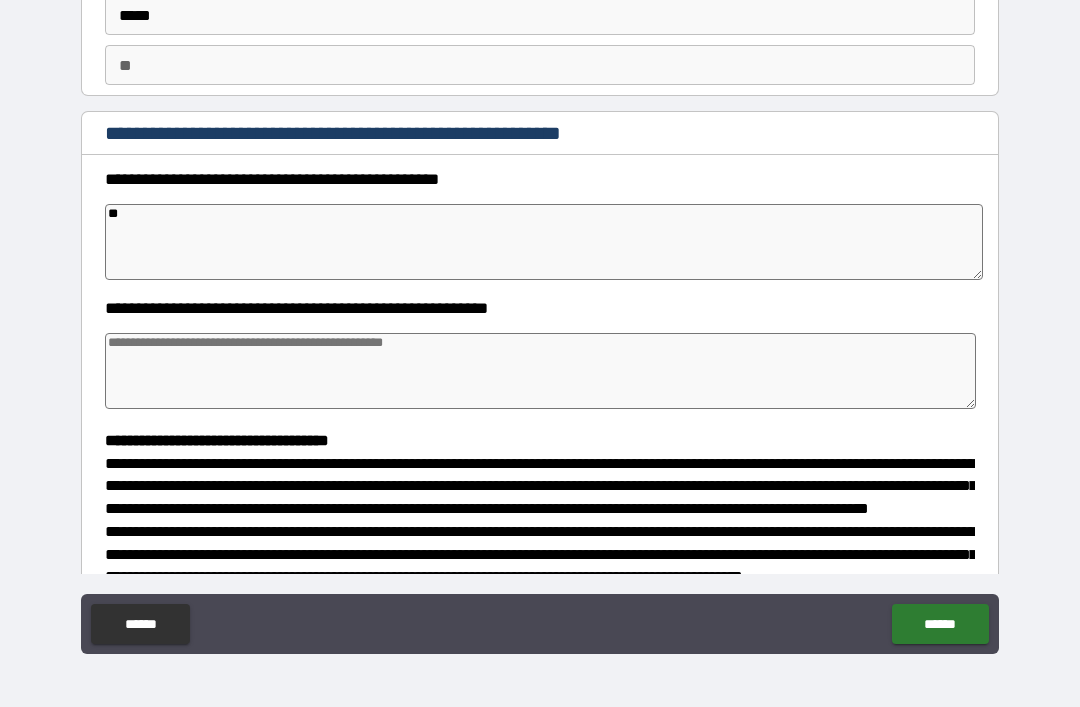 type on "*" 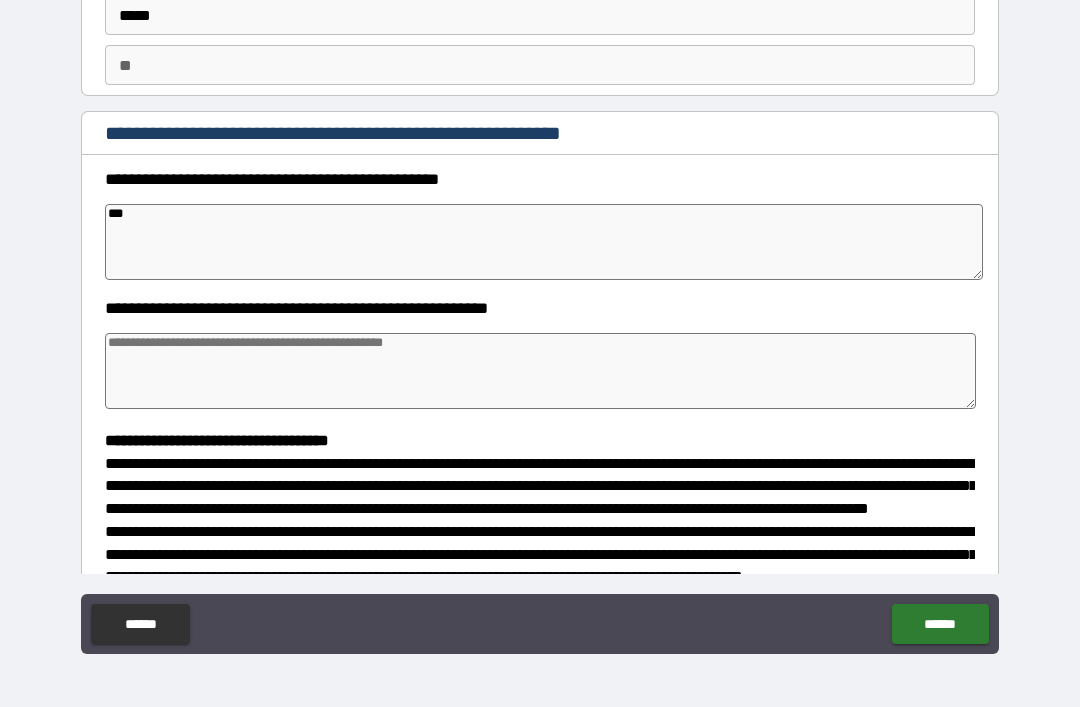 type on "*" 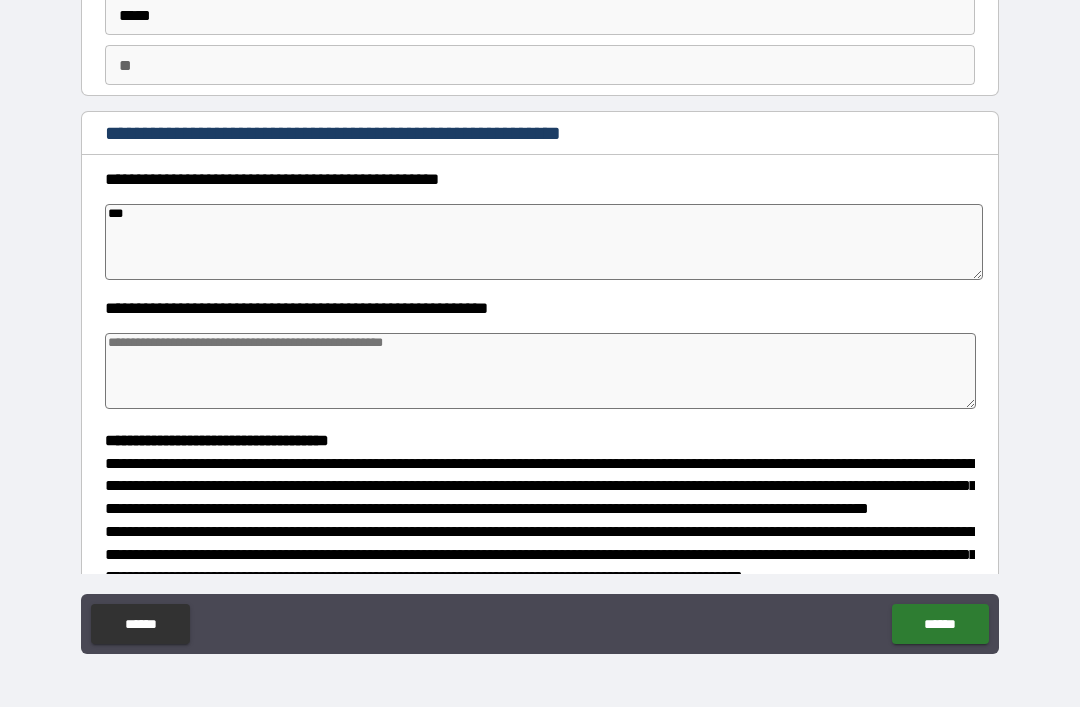 type on "*" 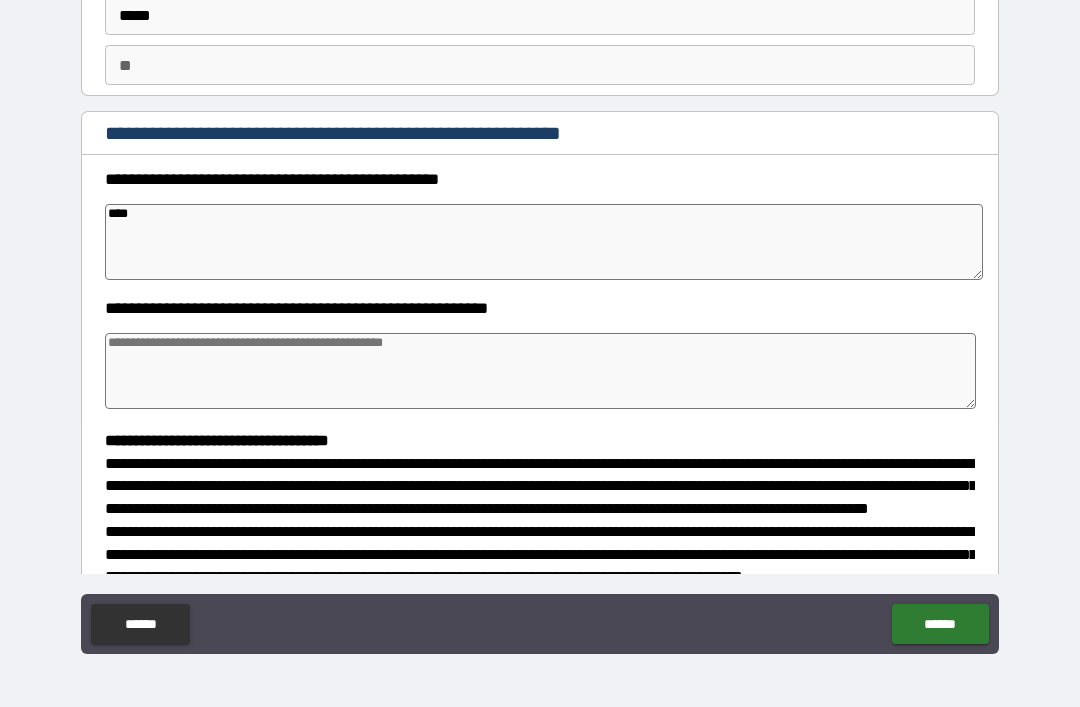 type on "*" 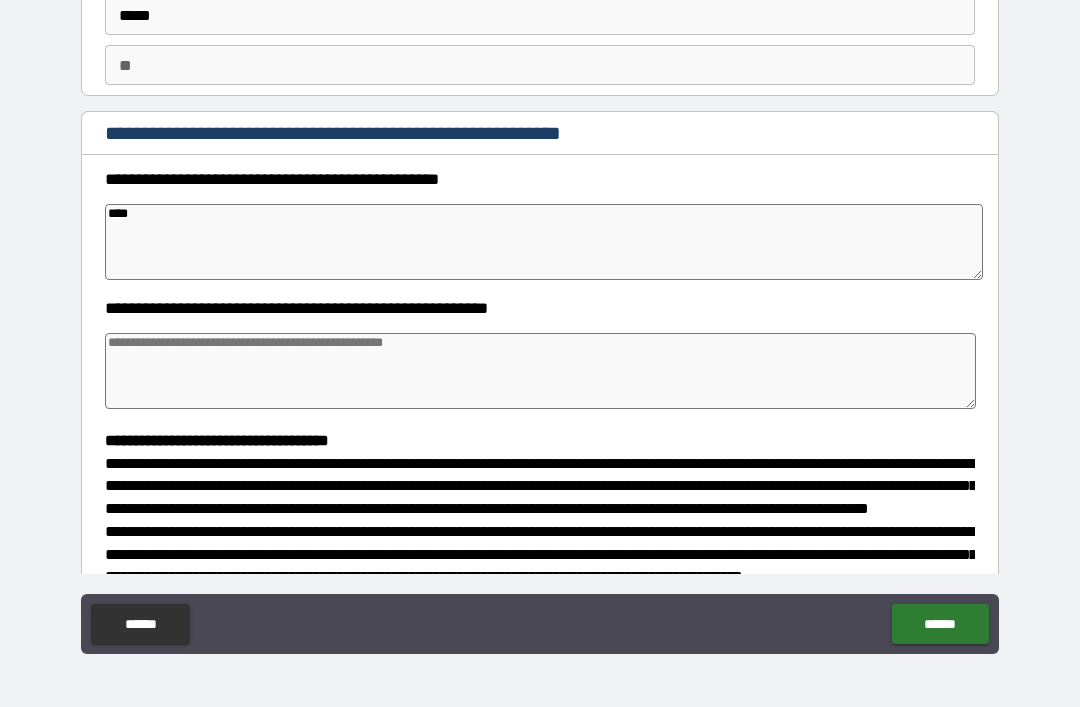 type on "*" 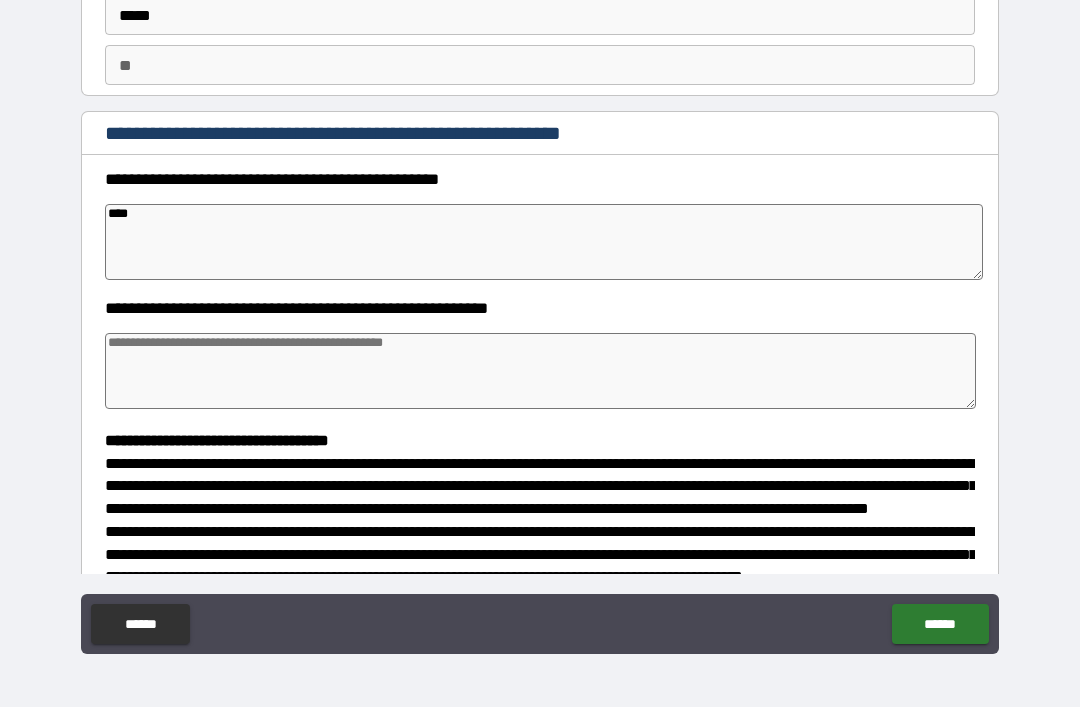 type on "*" 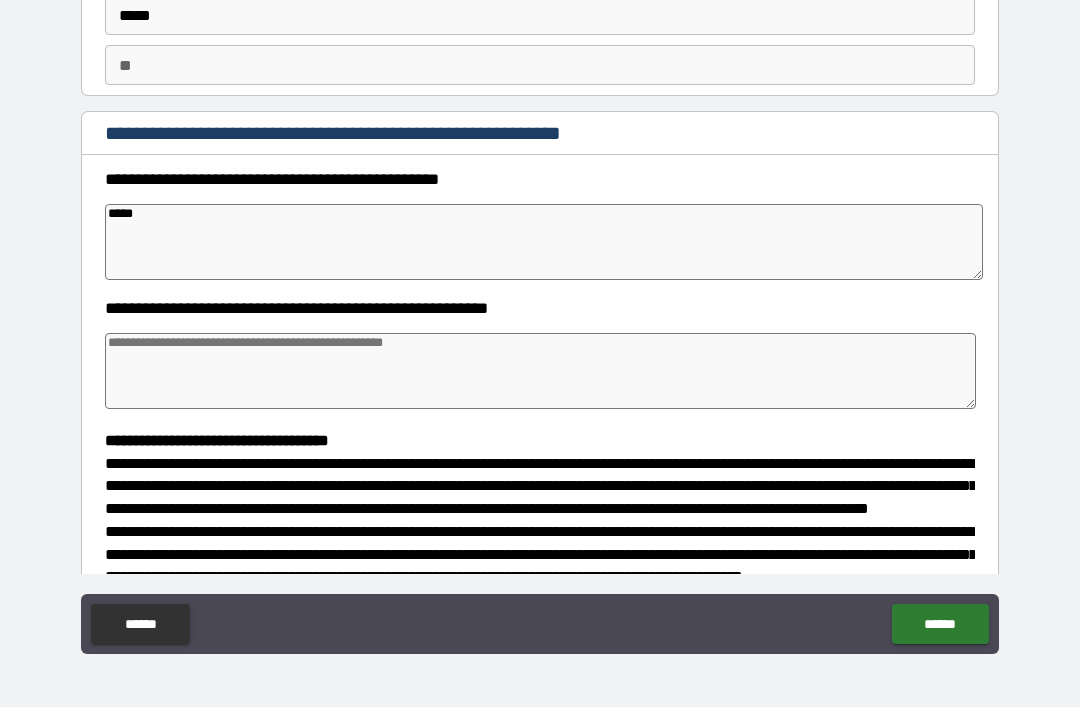 type on "*" 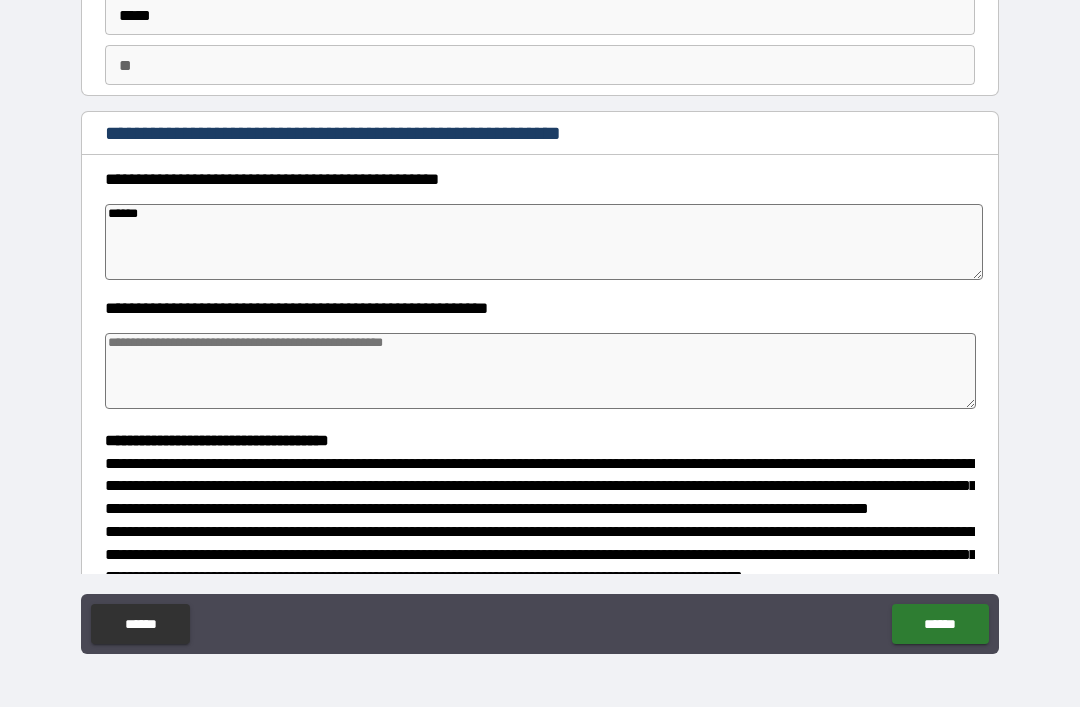type on "*" 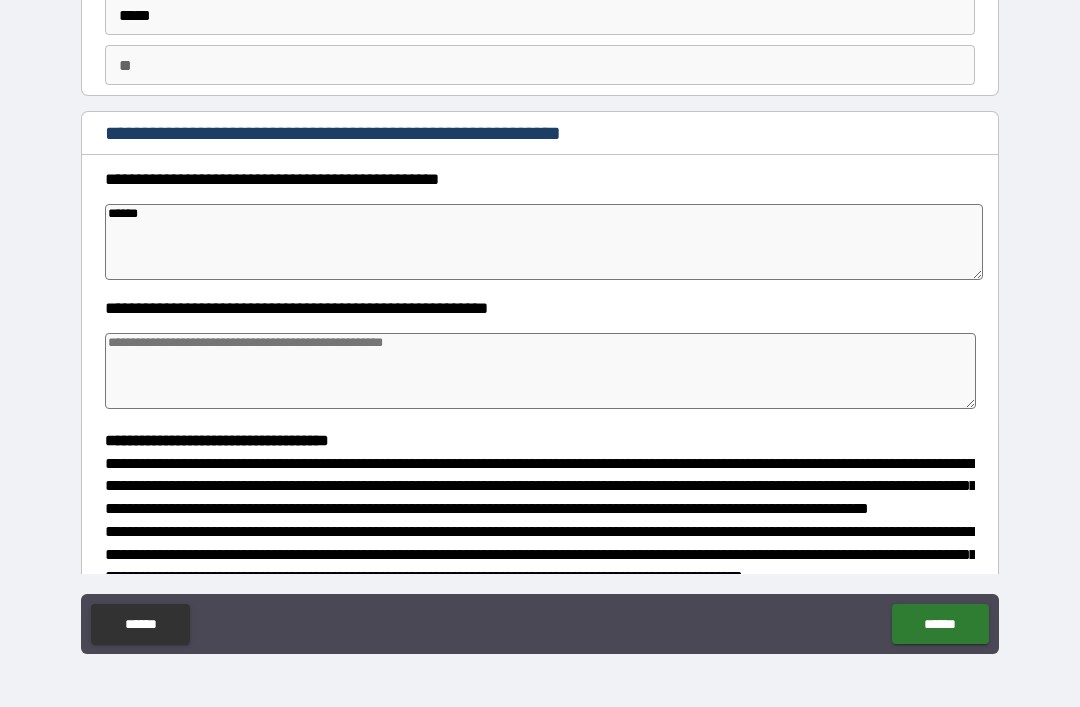 type on "*" 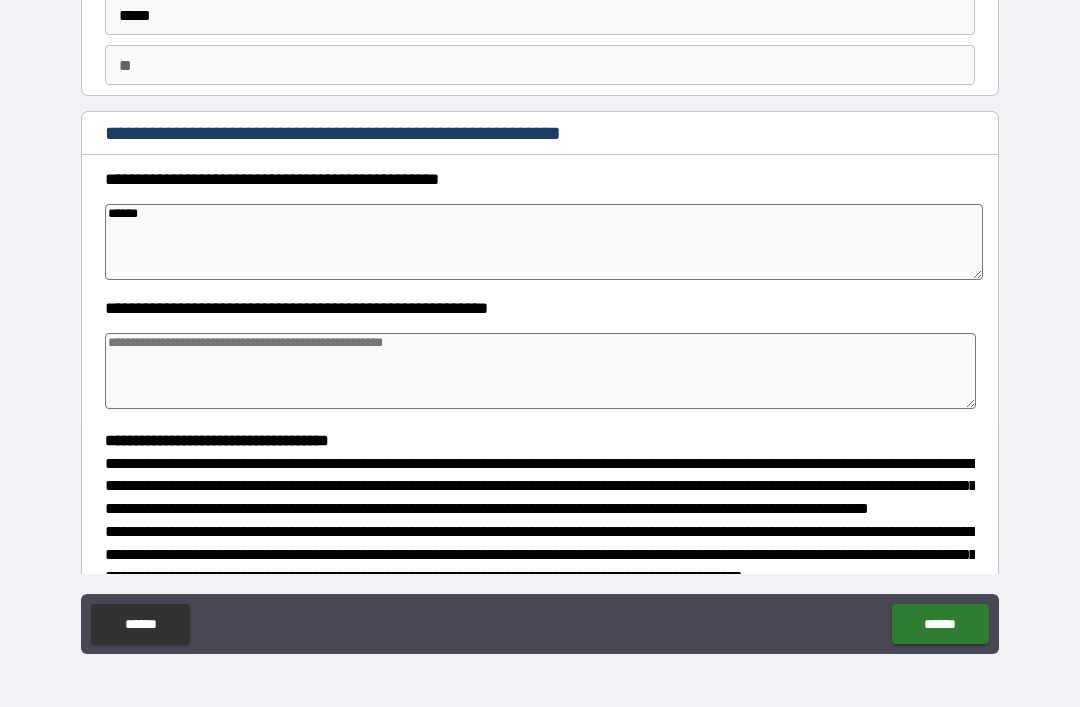 type on "*" 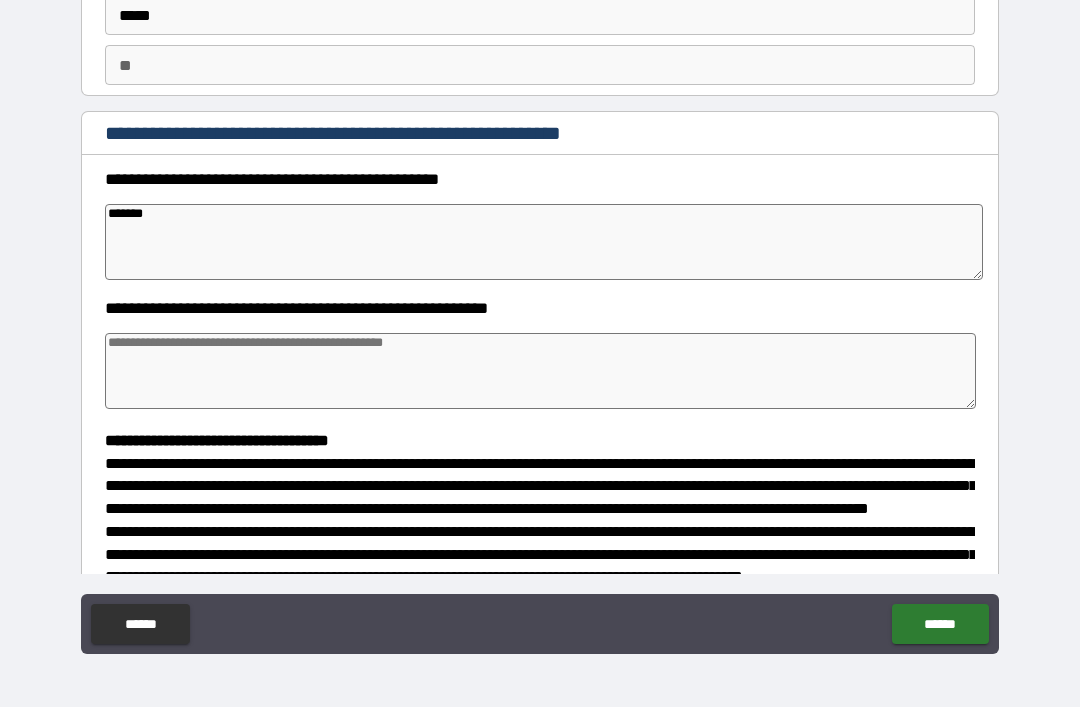 type on "*" 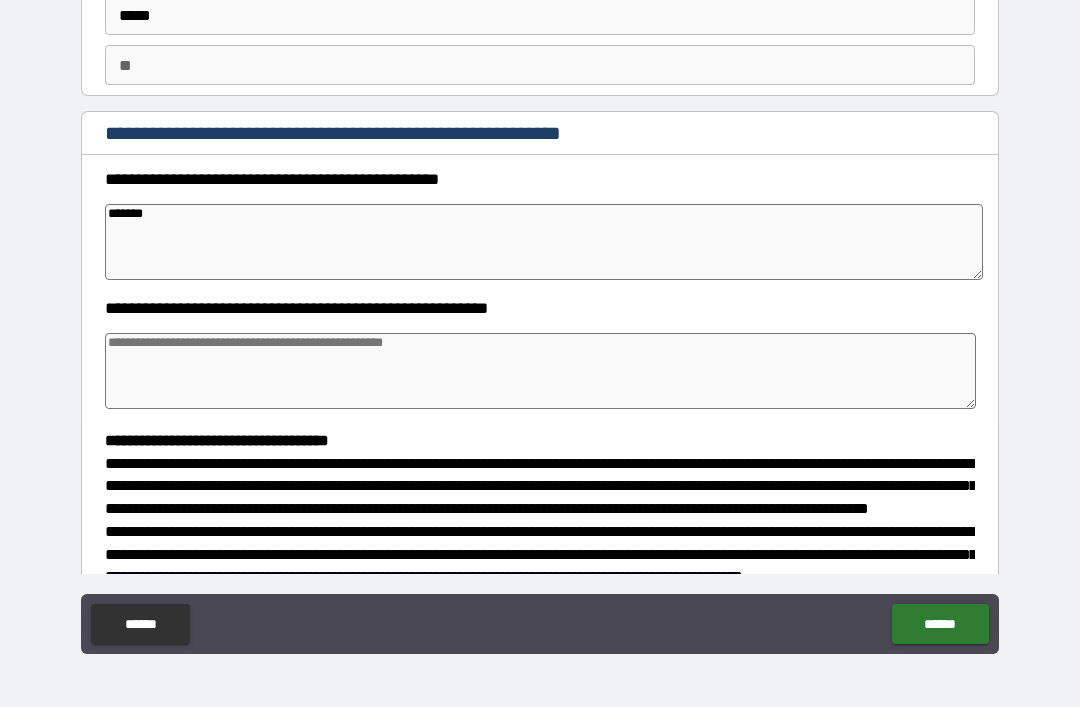 type on "*" 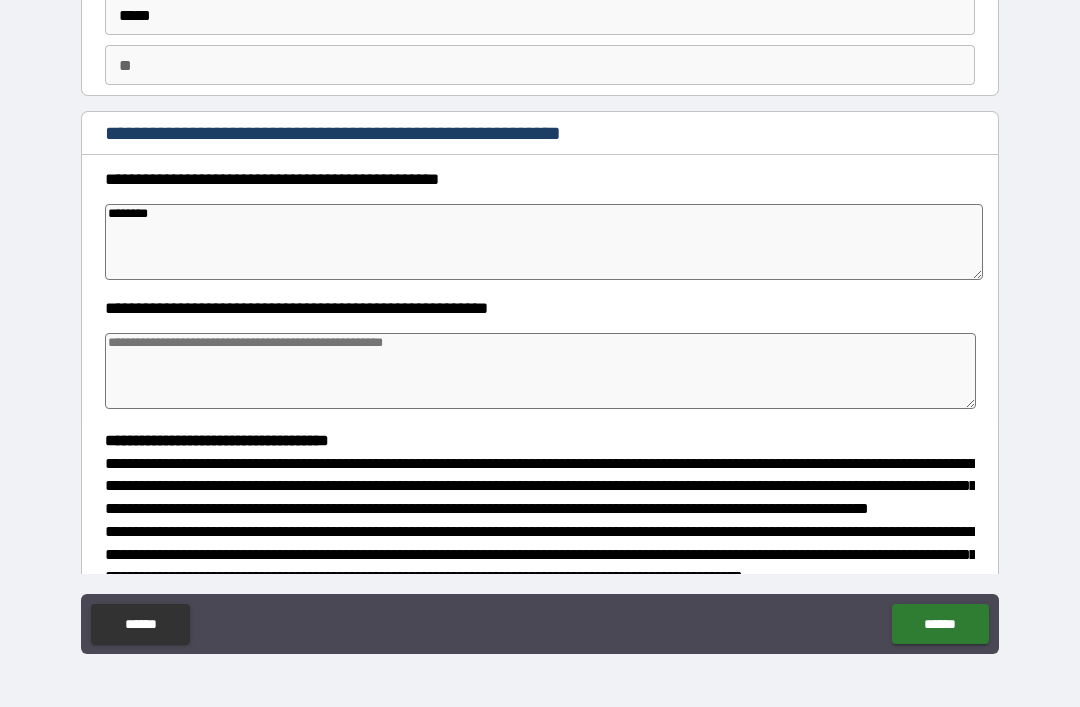 type on "*" 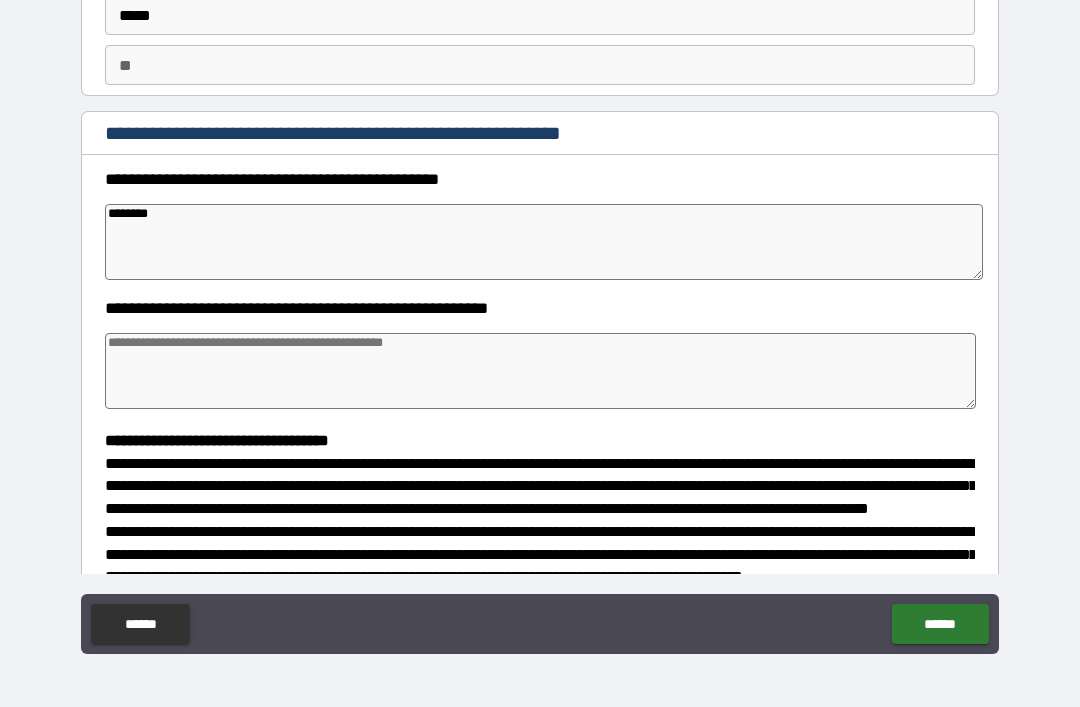 type on "*" 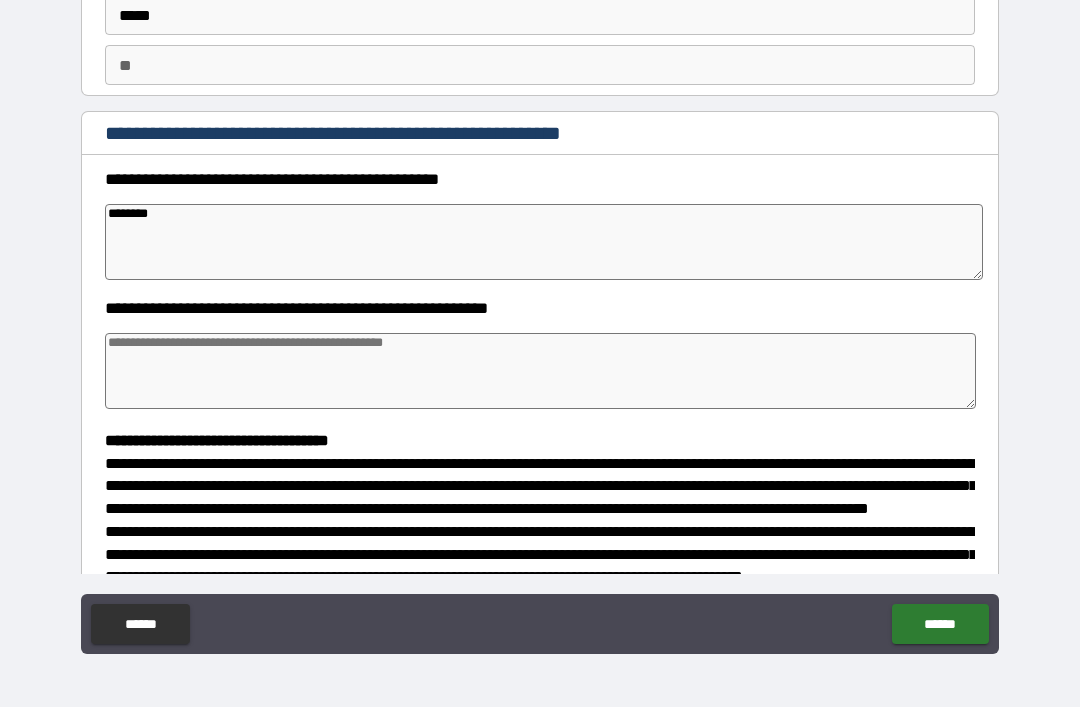 type on "*" 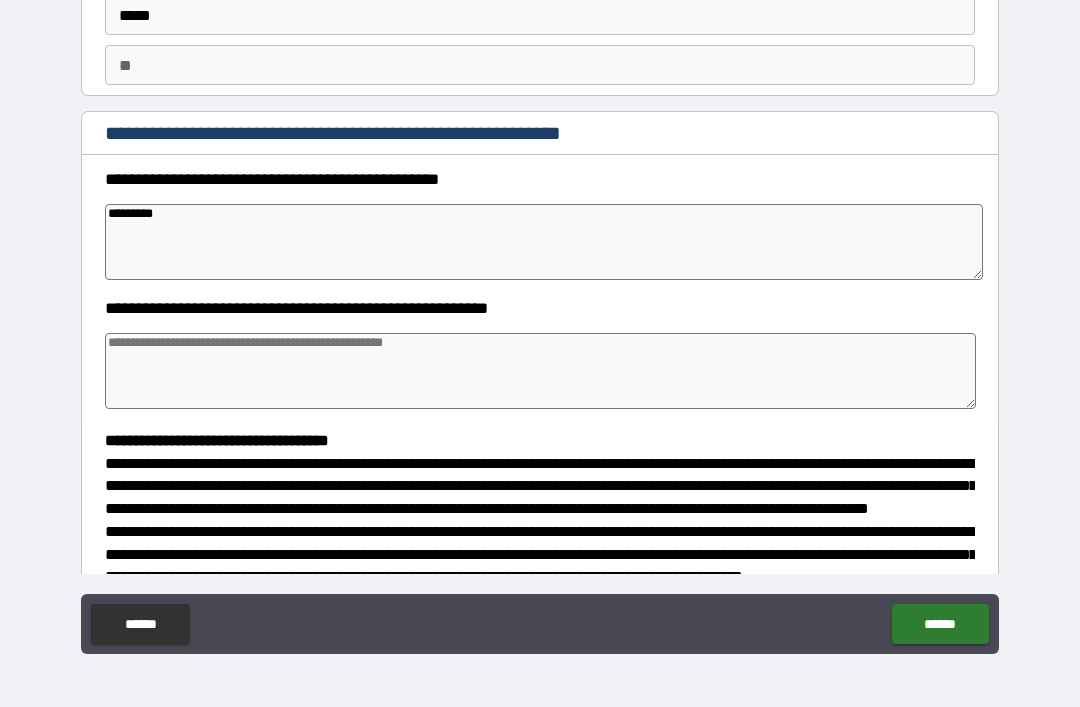type on "*" 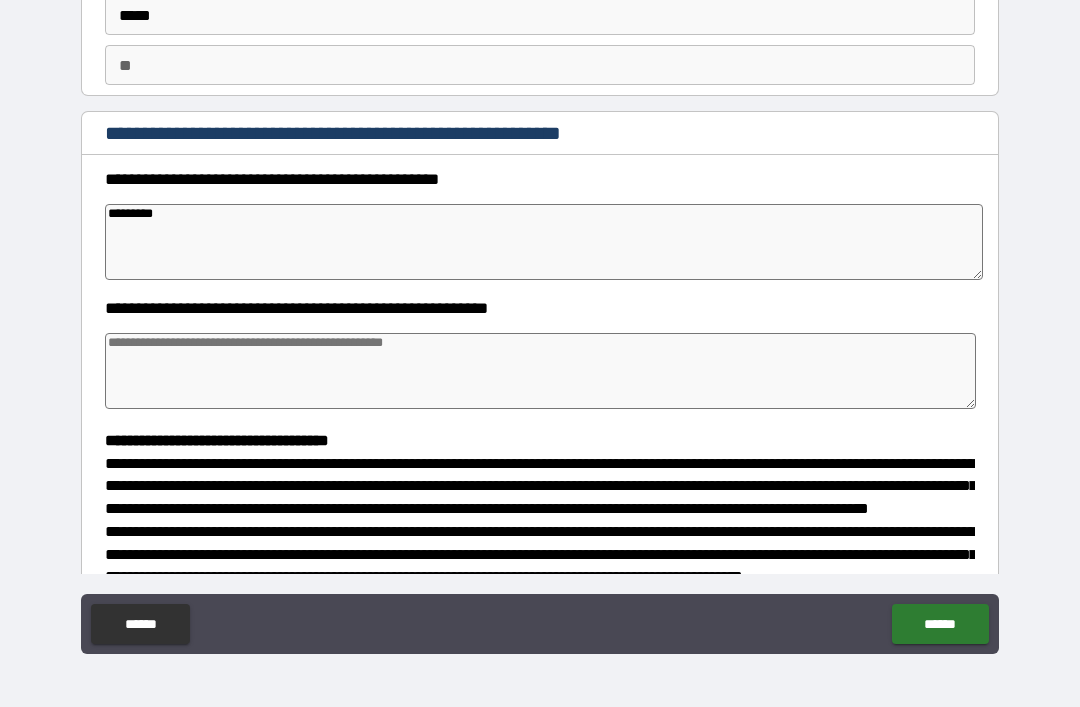type on "*" 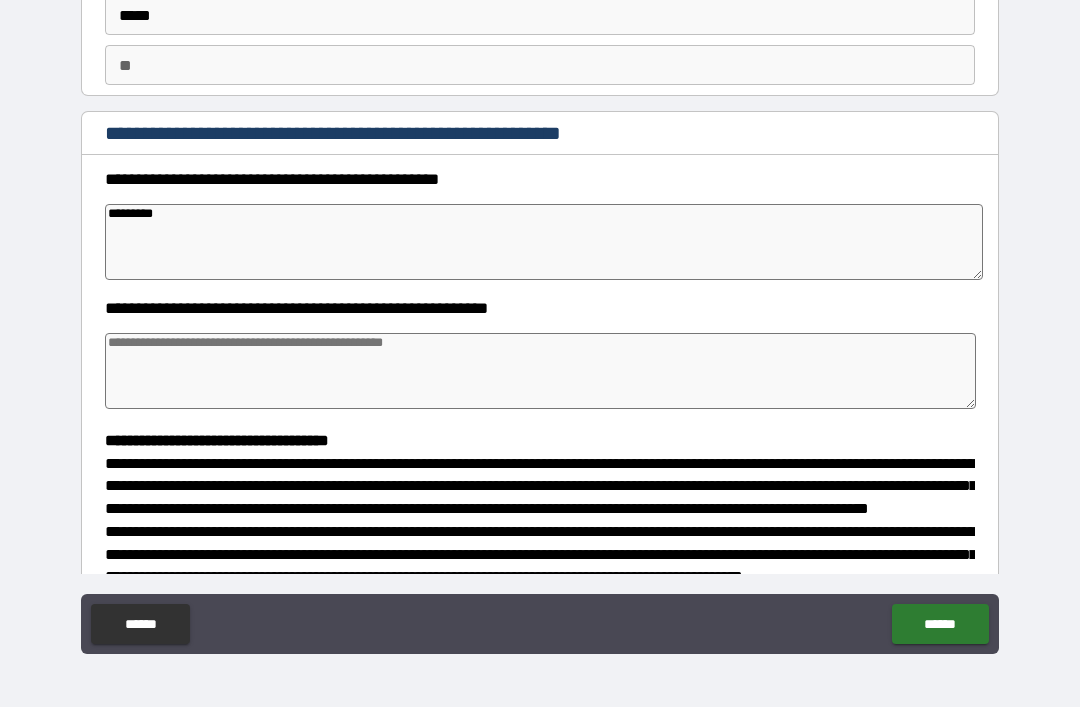 type on "*" 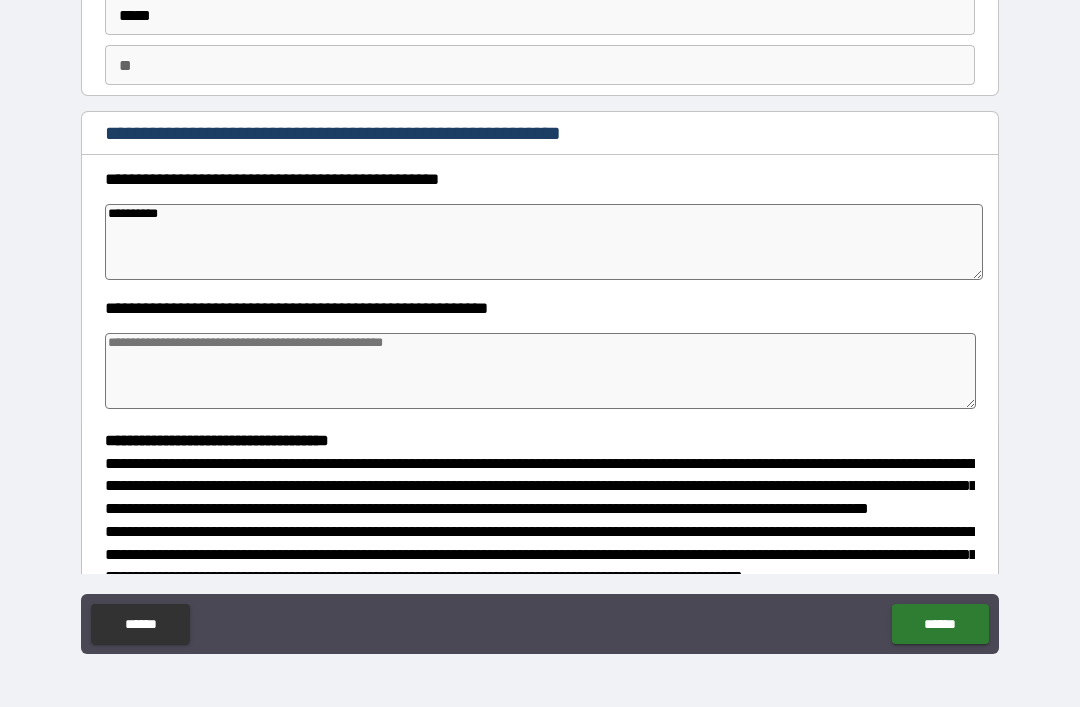 type on "**********" 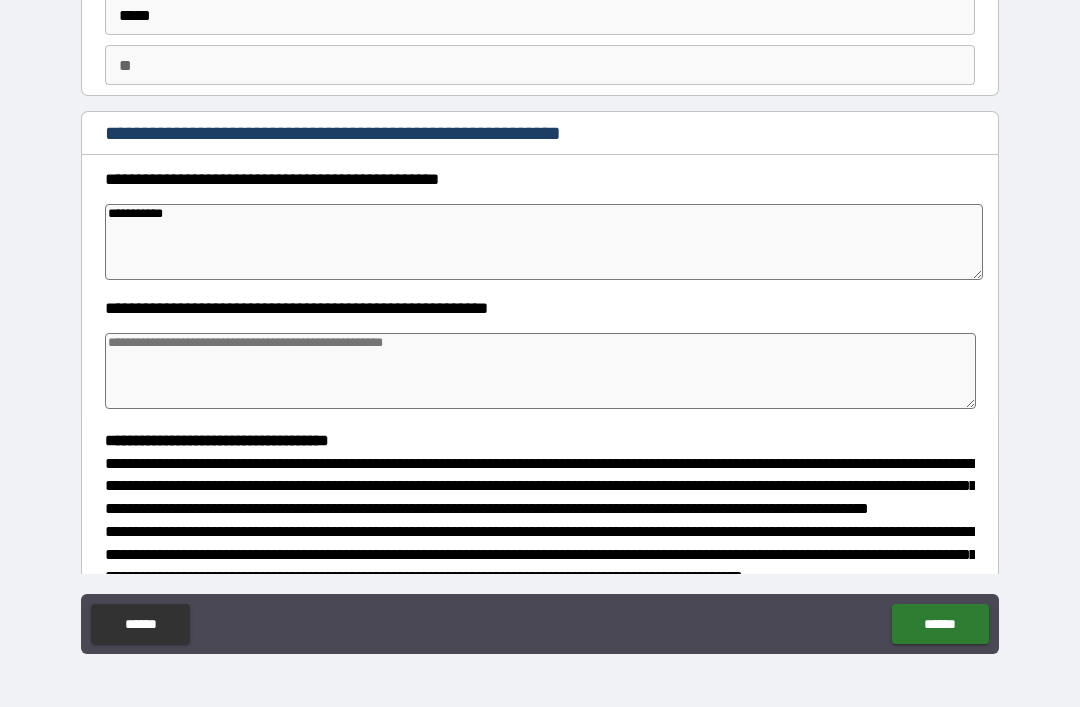 type on "*" 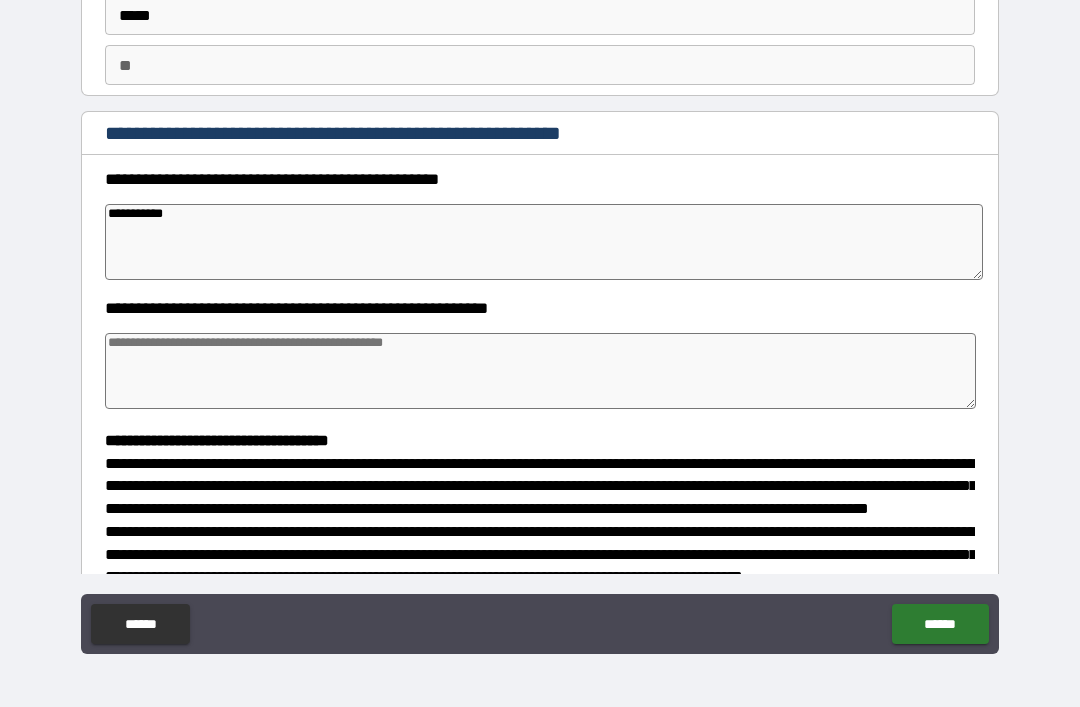 type on "*" 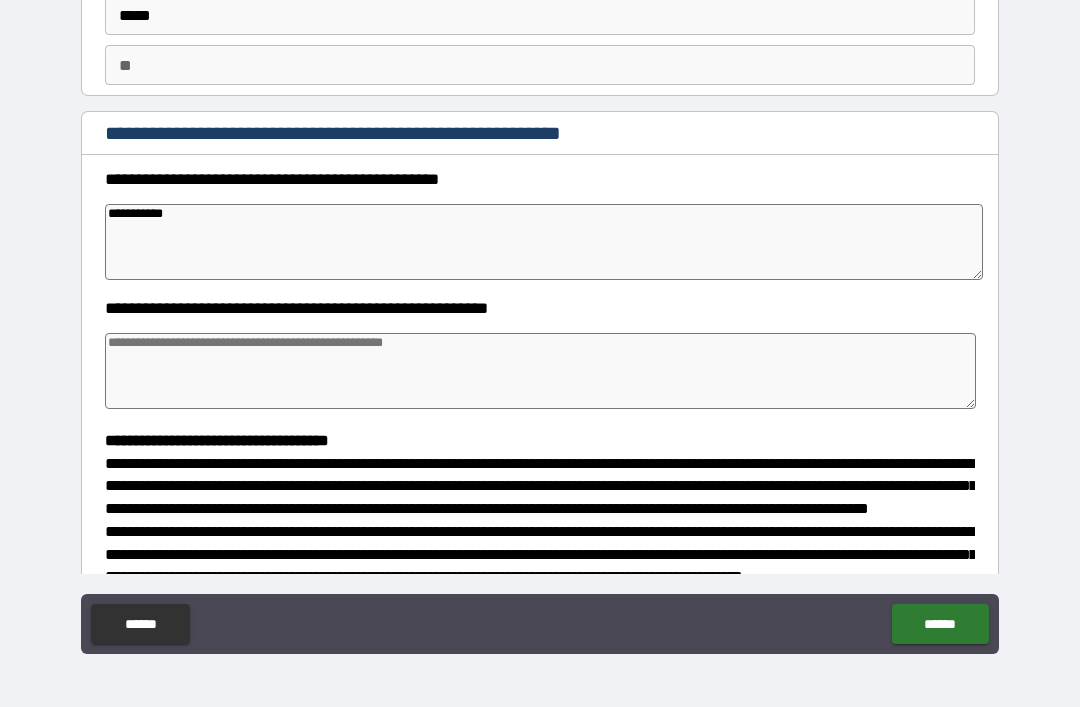 type on "*" 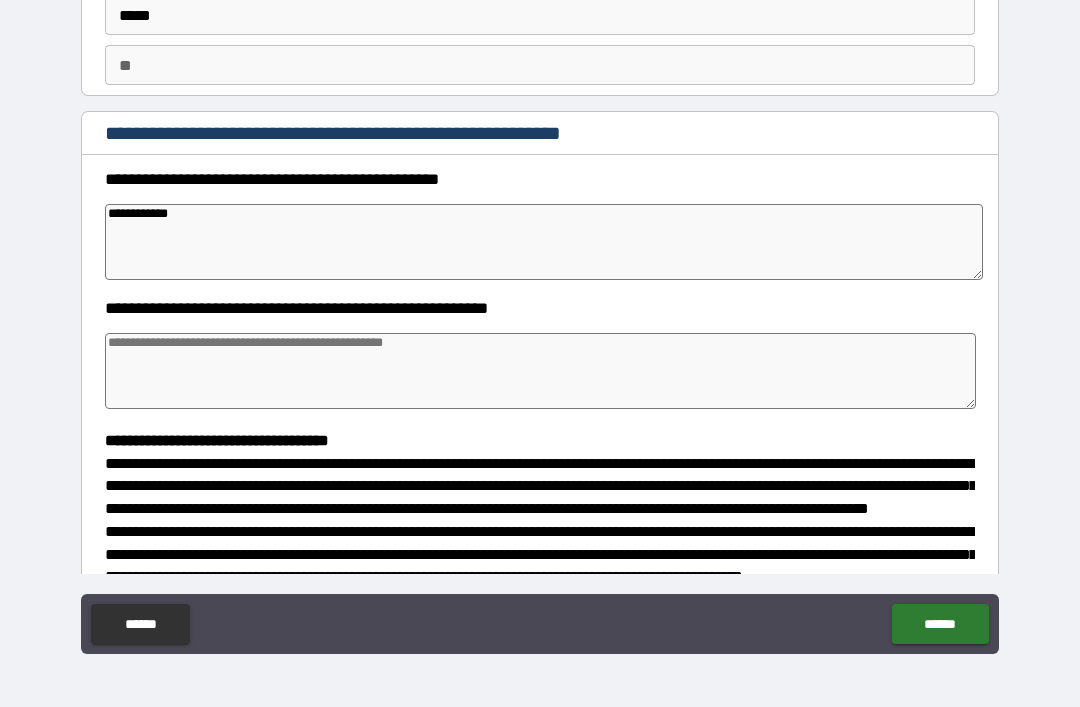 type on "*" 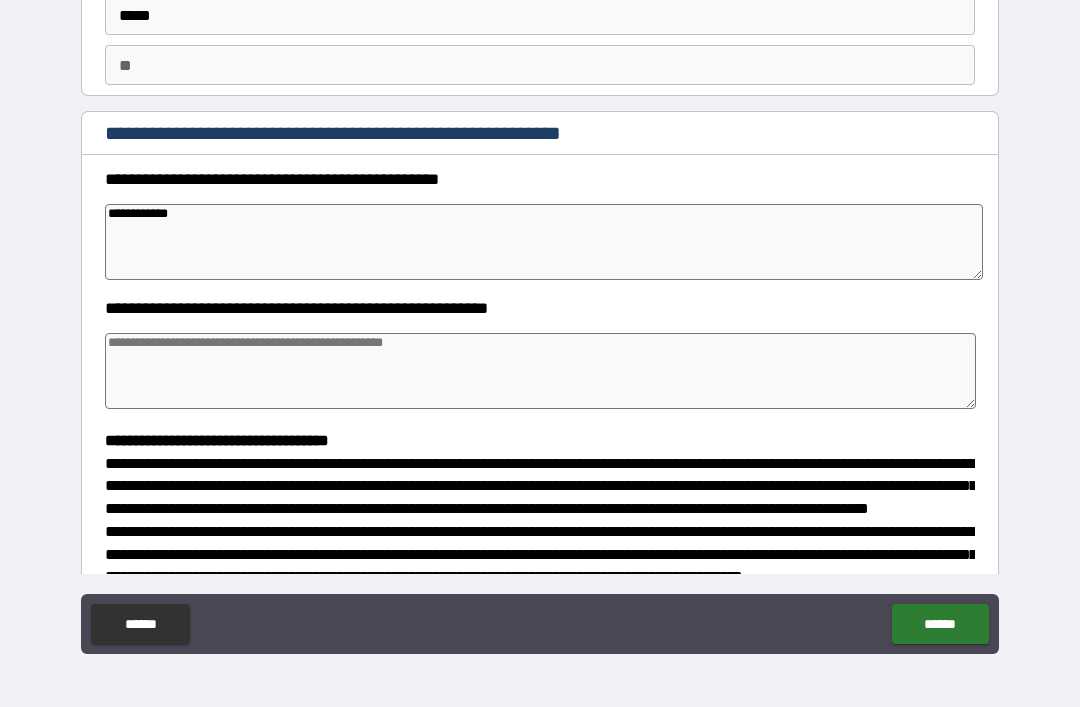 type on "**********" 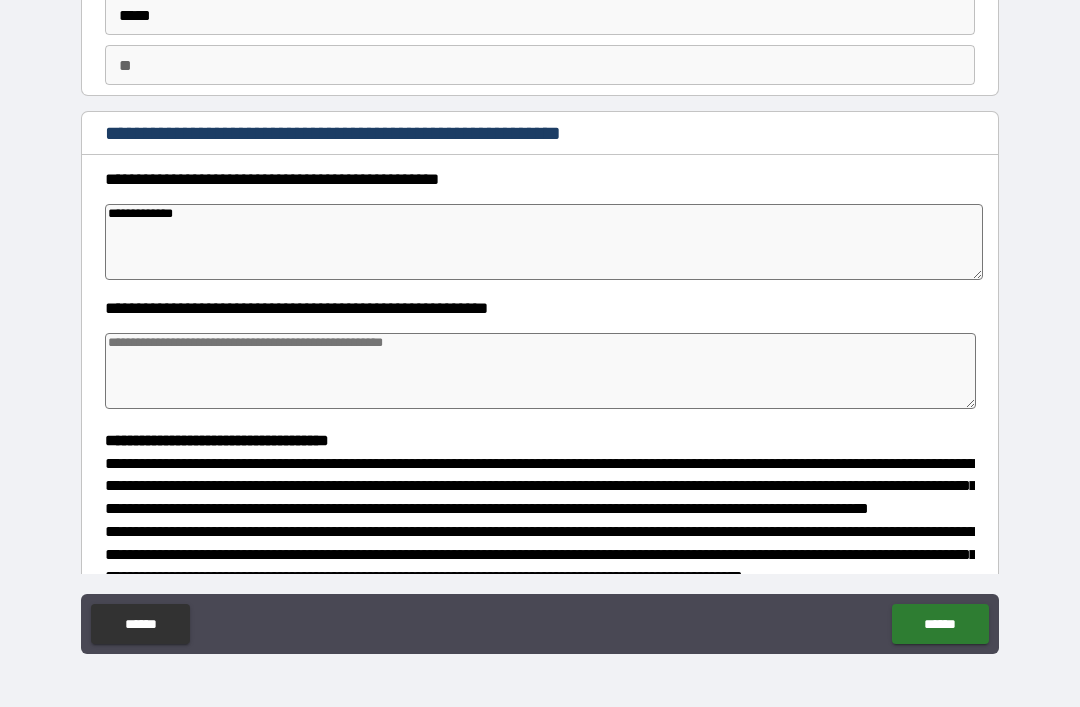 type on "*" 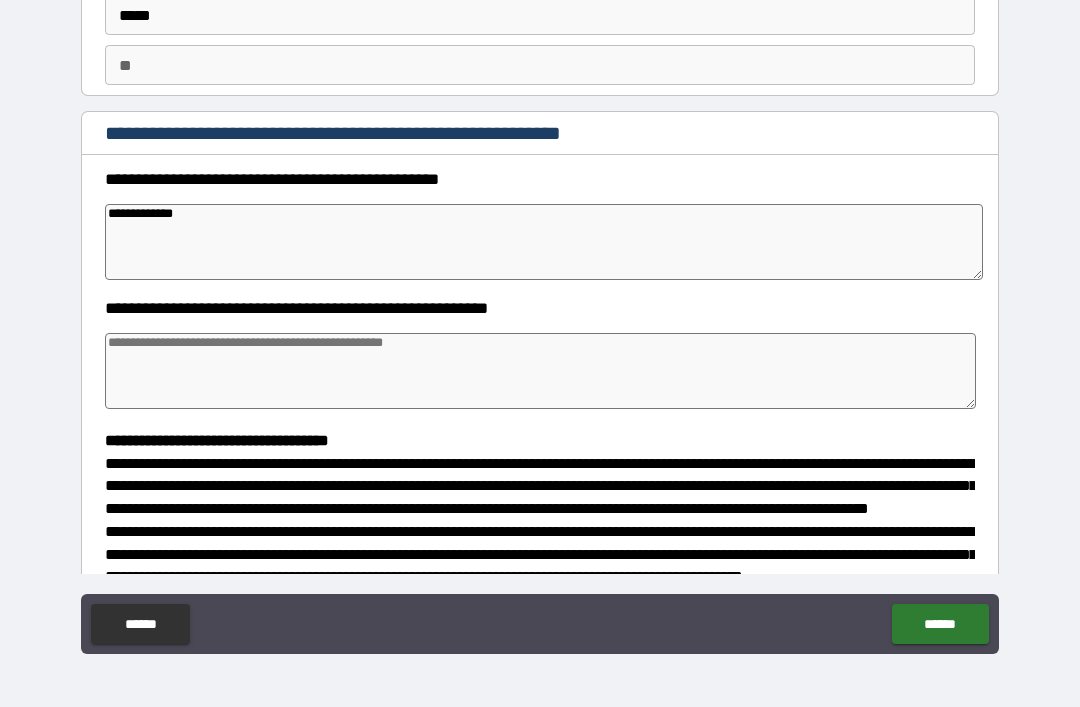 type on "*" 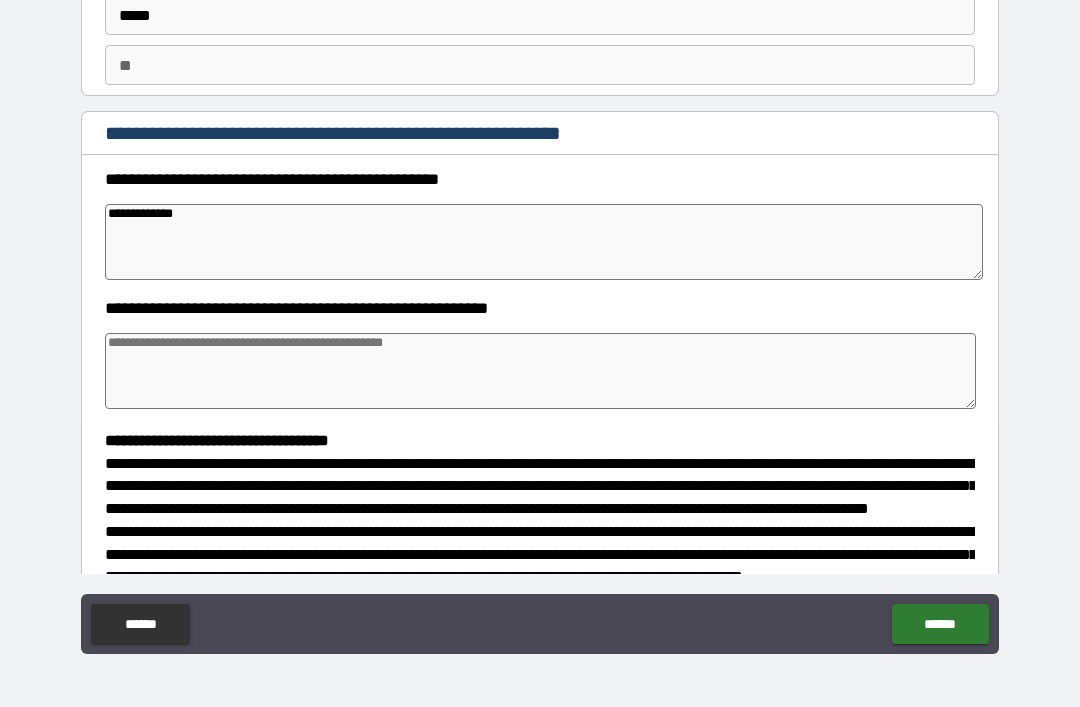 type on "*" 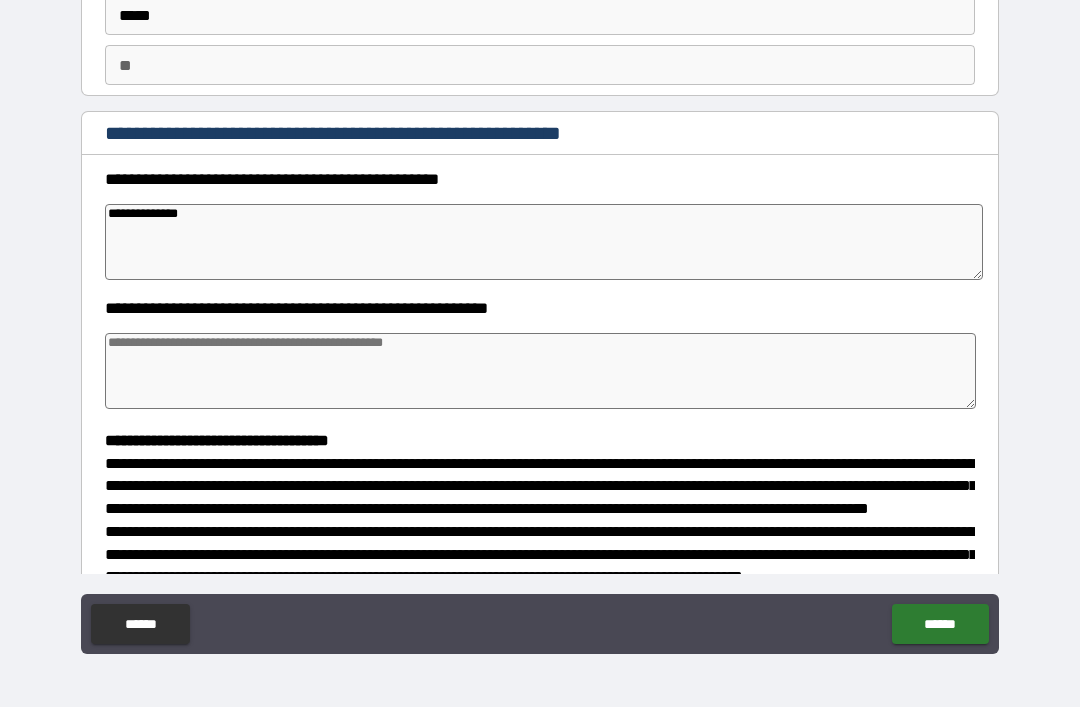 type on "*" 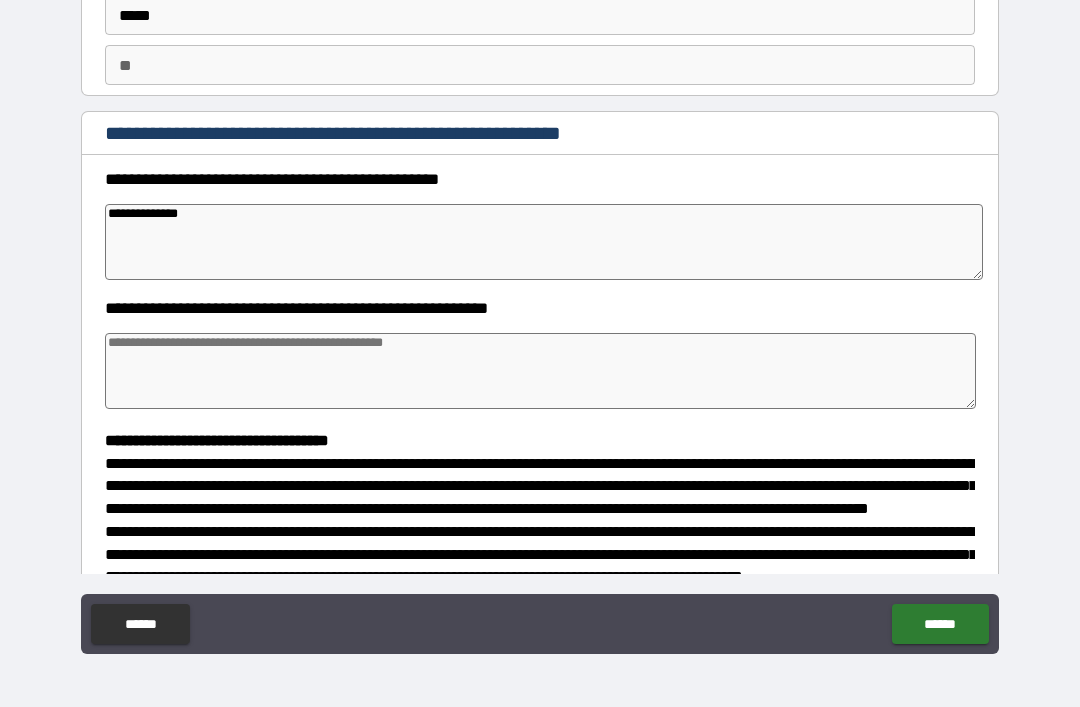 type on "**********" 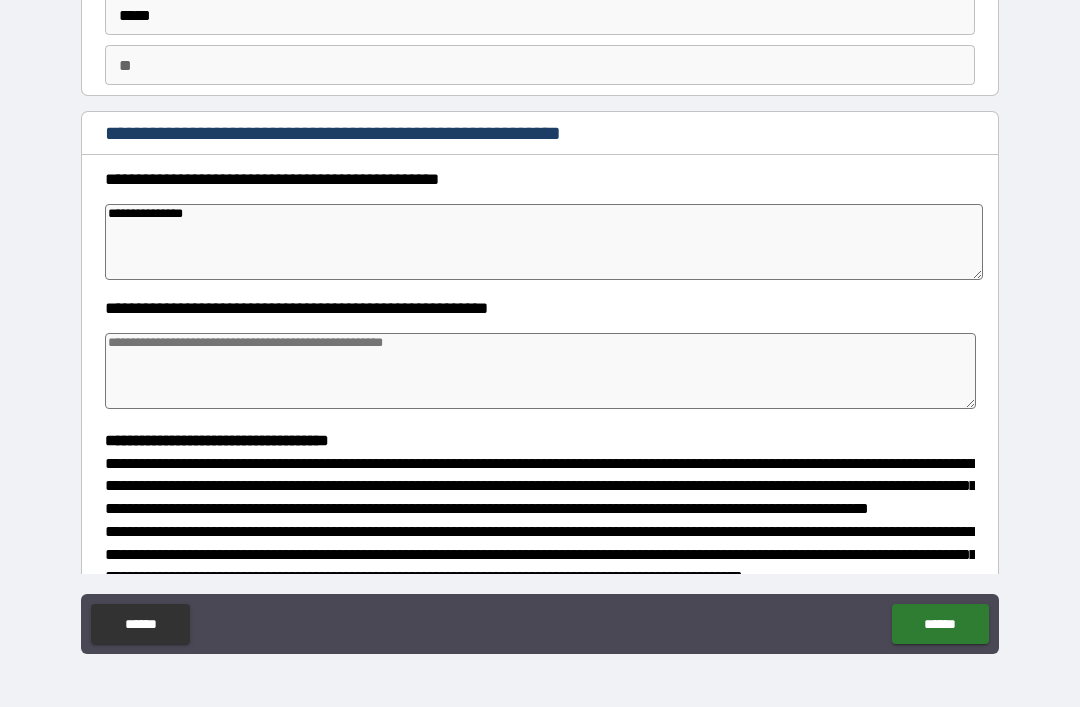 type on "*" 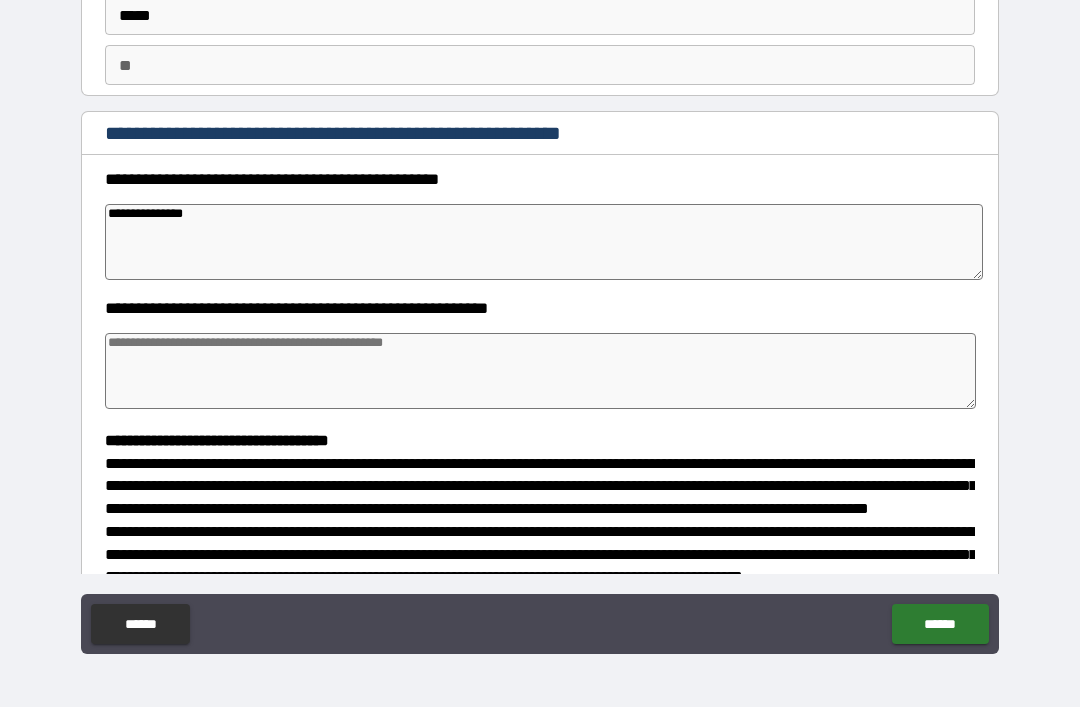 type on "*" 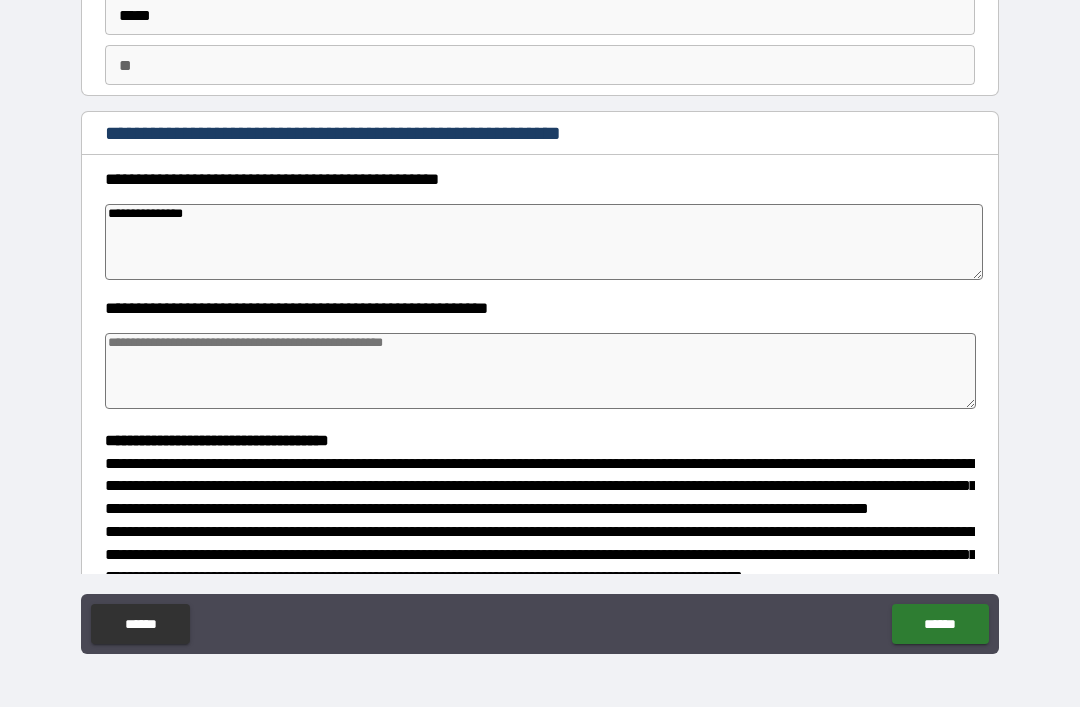 type on "*" 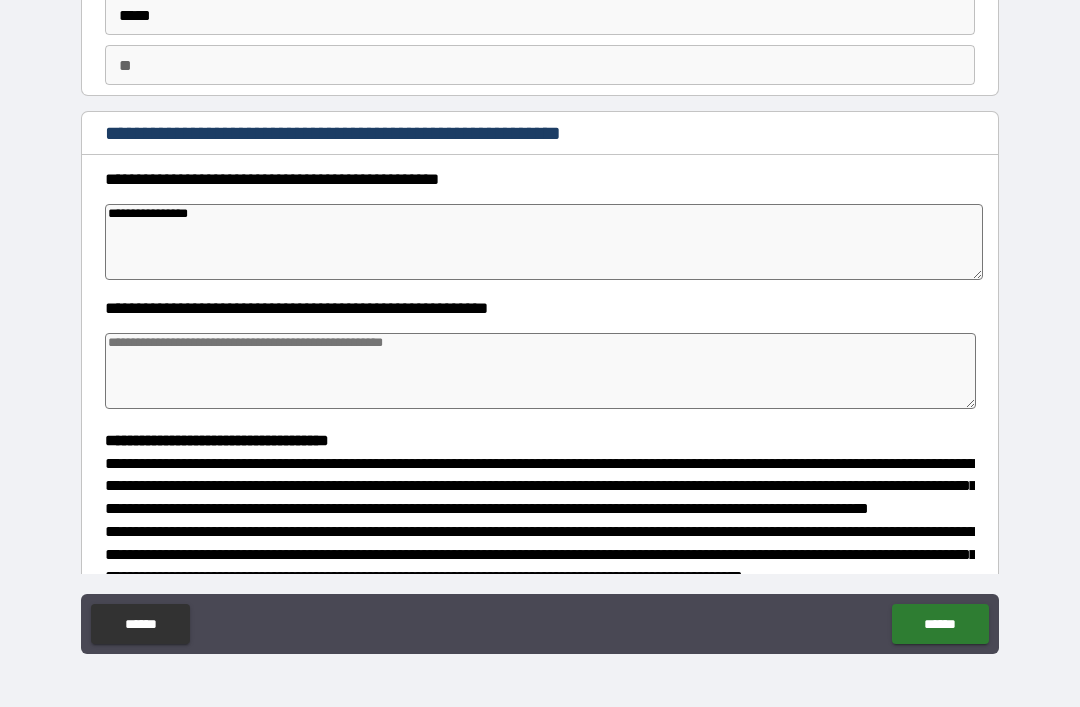 type on "*" 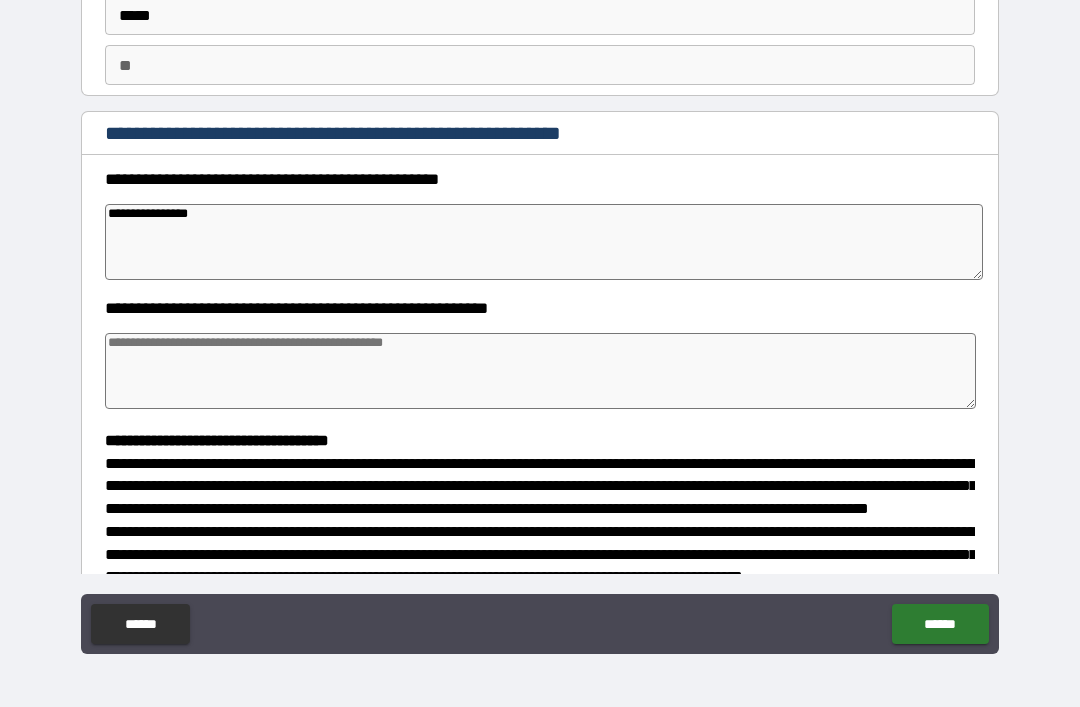 type on "*" 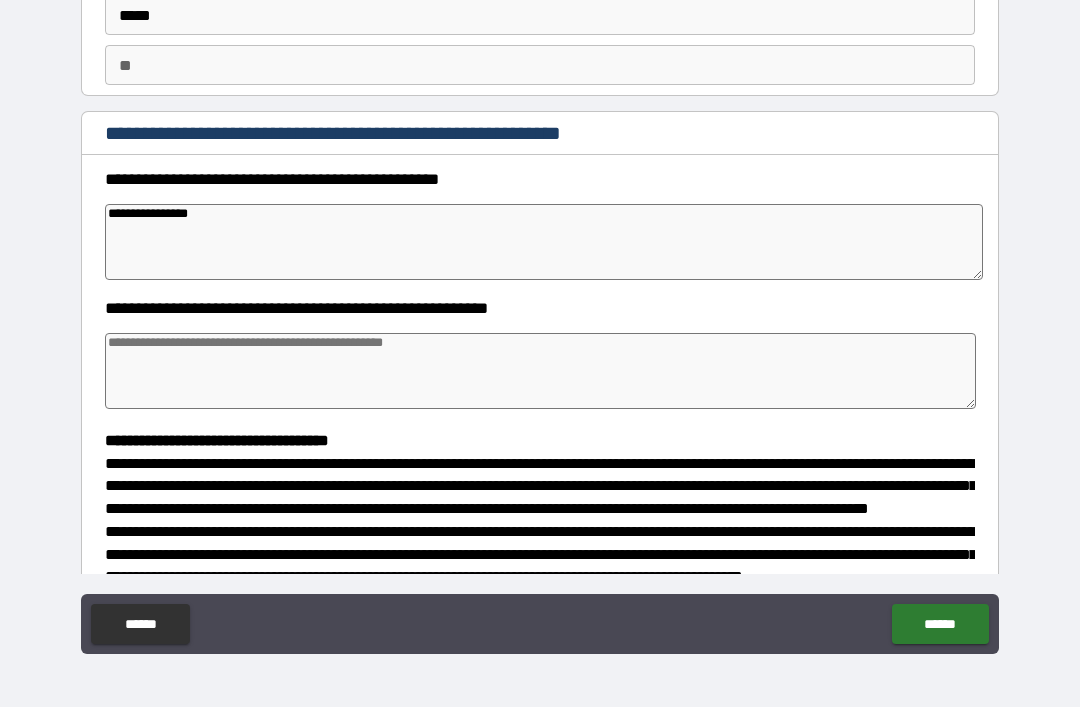 type on "*" 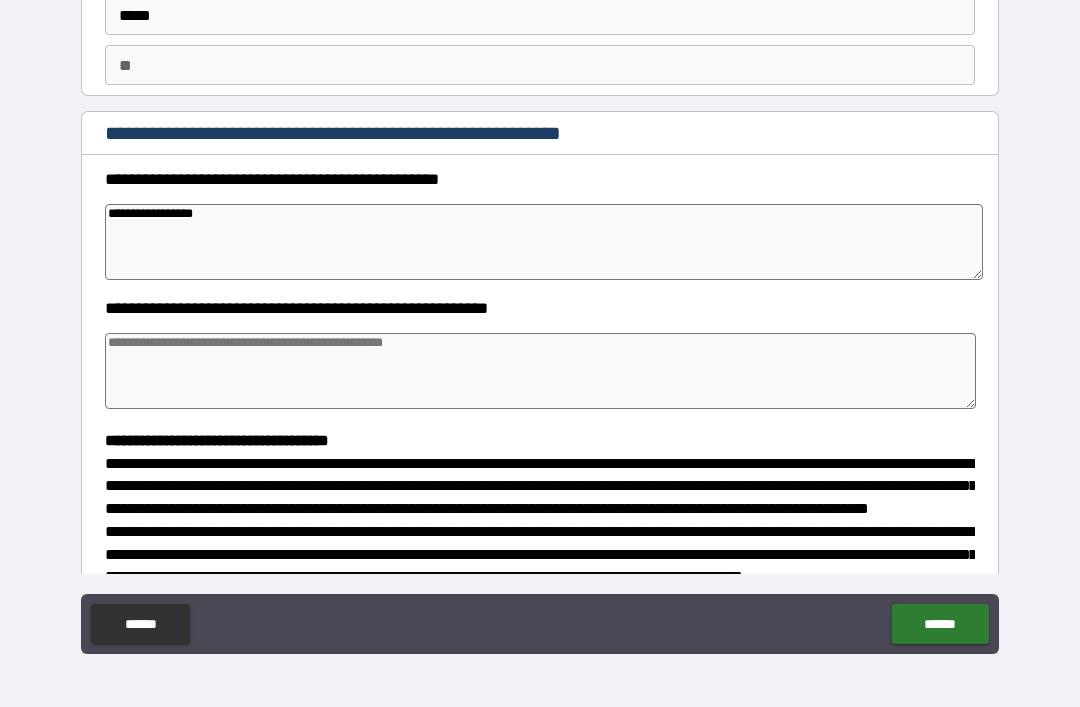 type on "*" 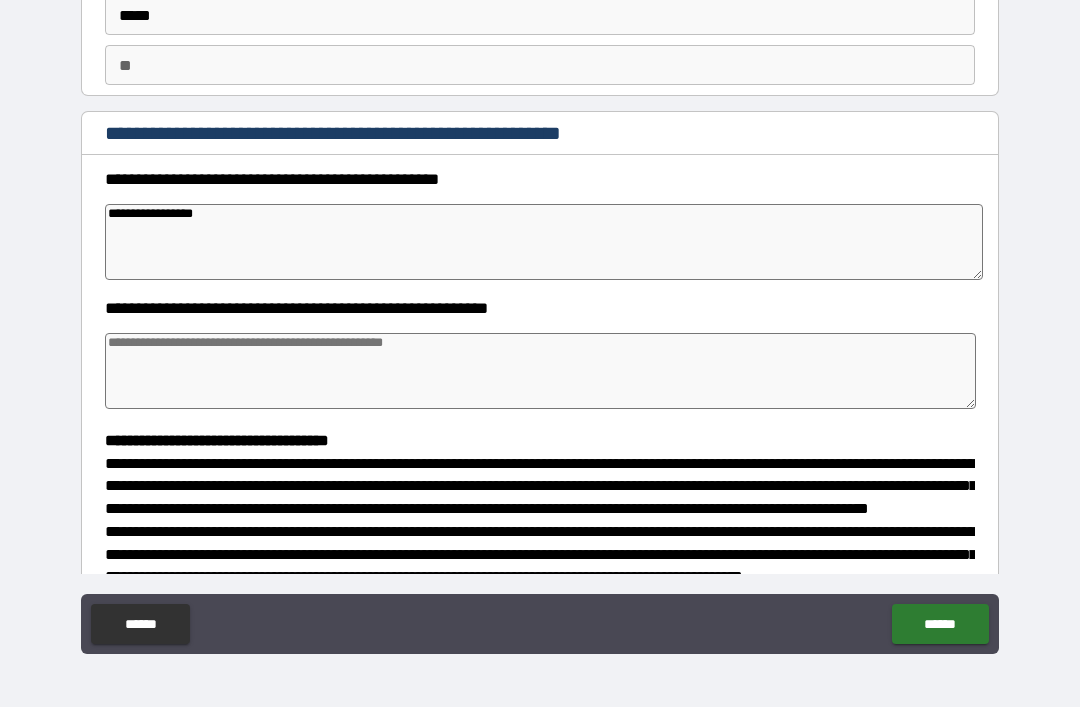 type on "*" 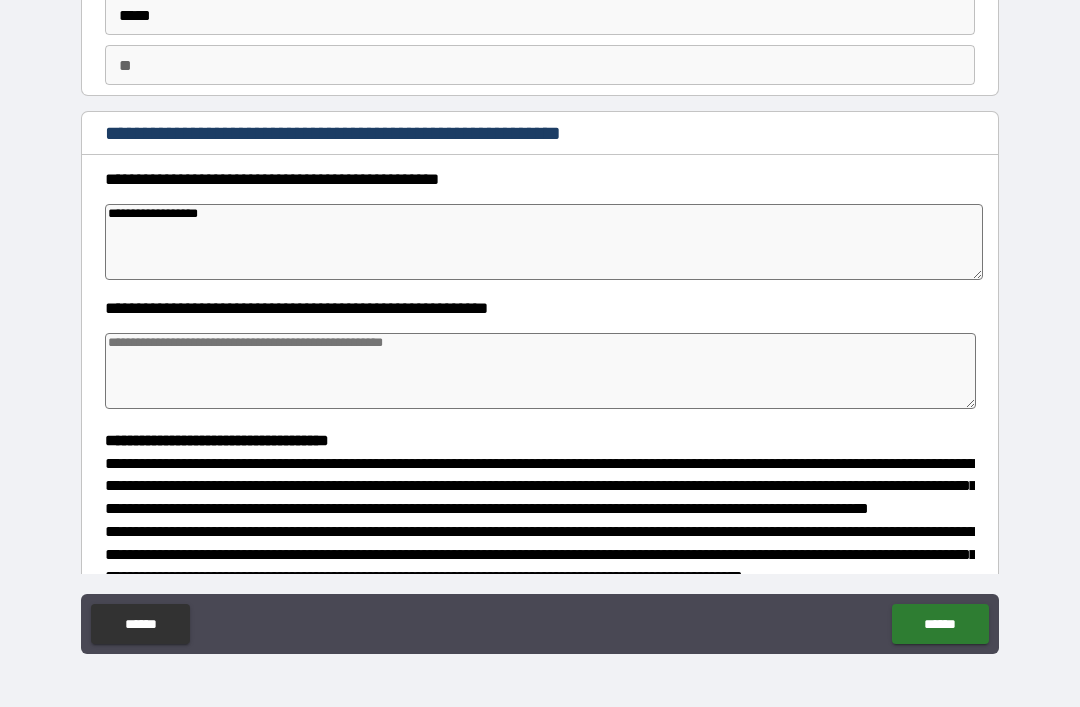 type on "*" 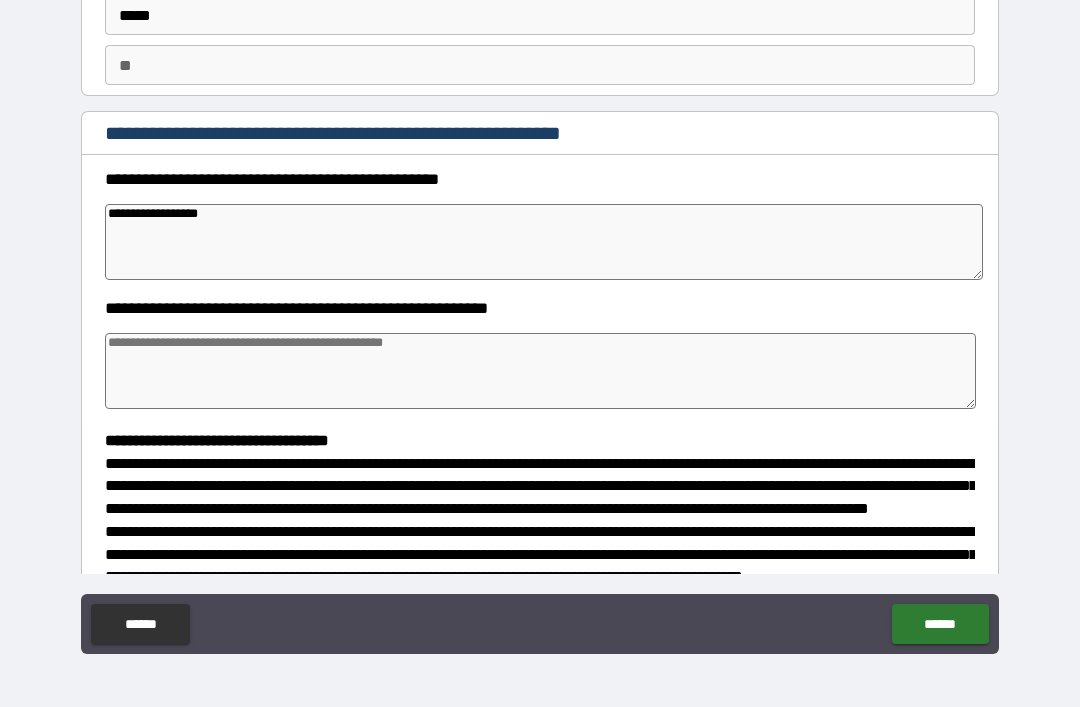 type on "*" 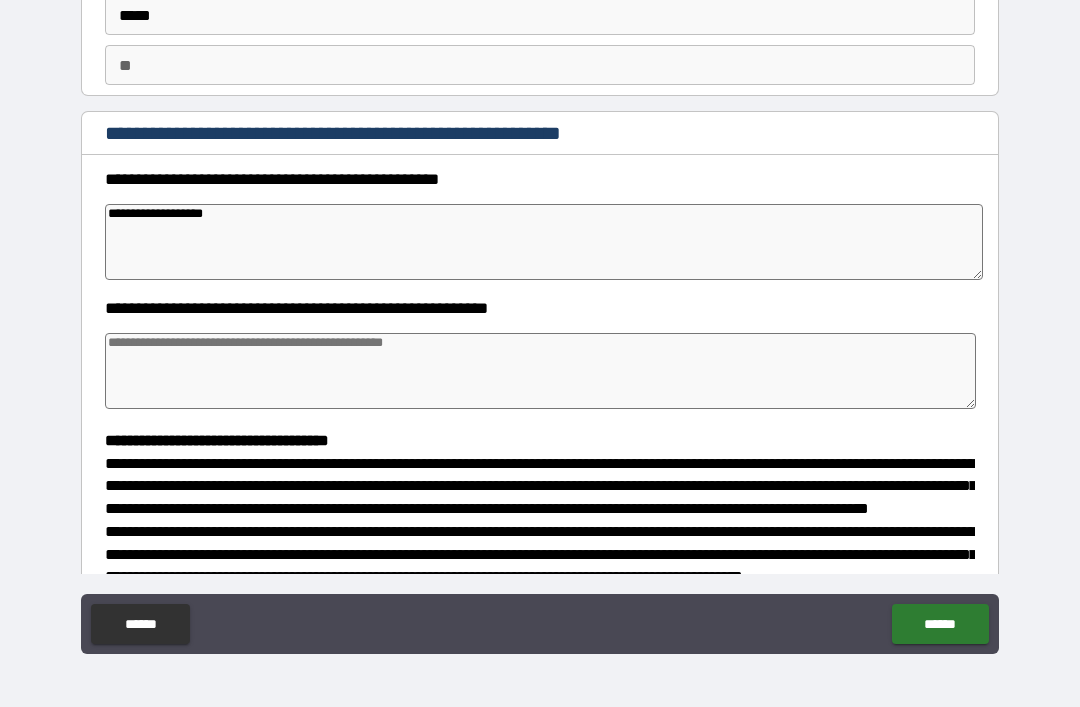 type on "*" 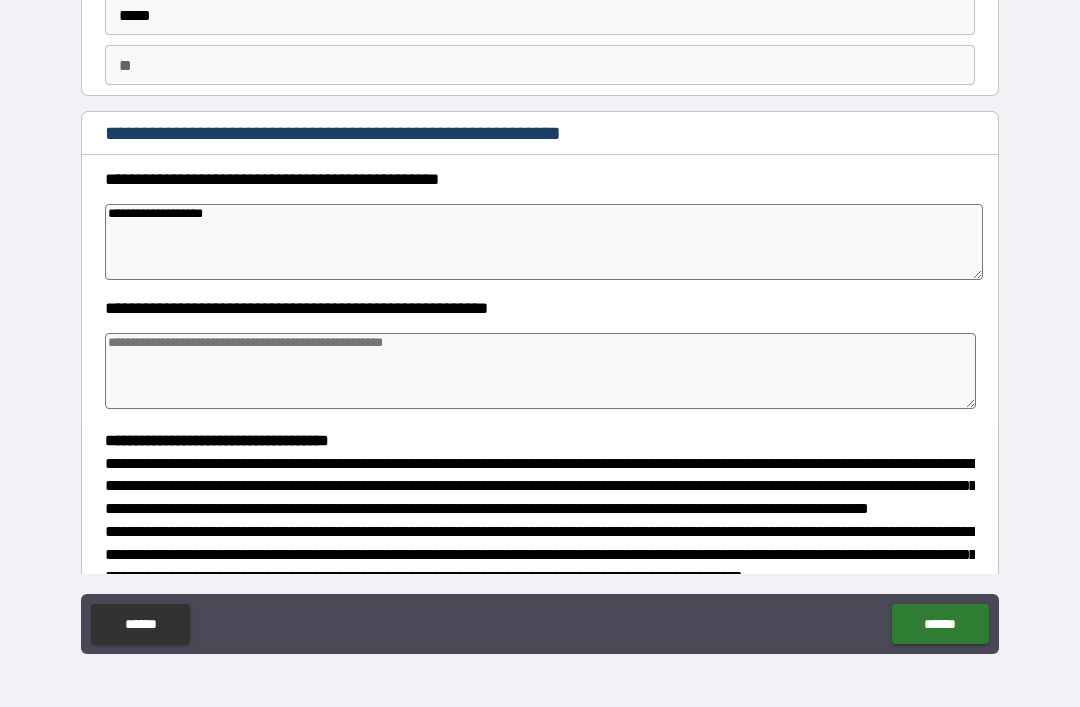 type on "*" 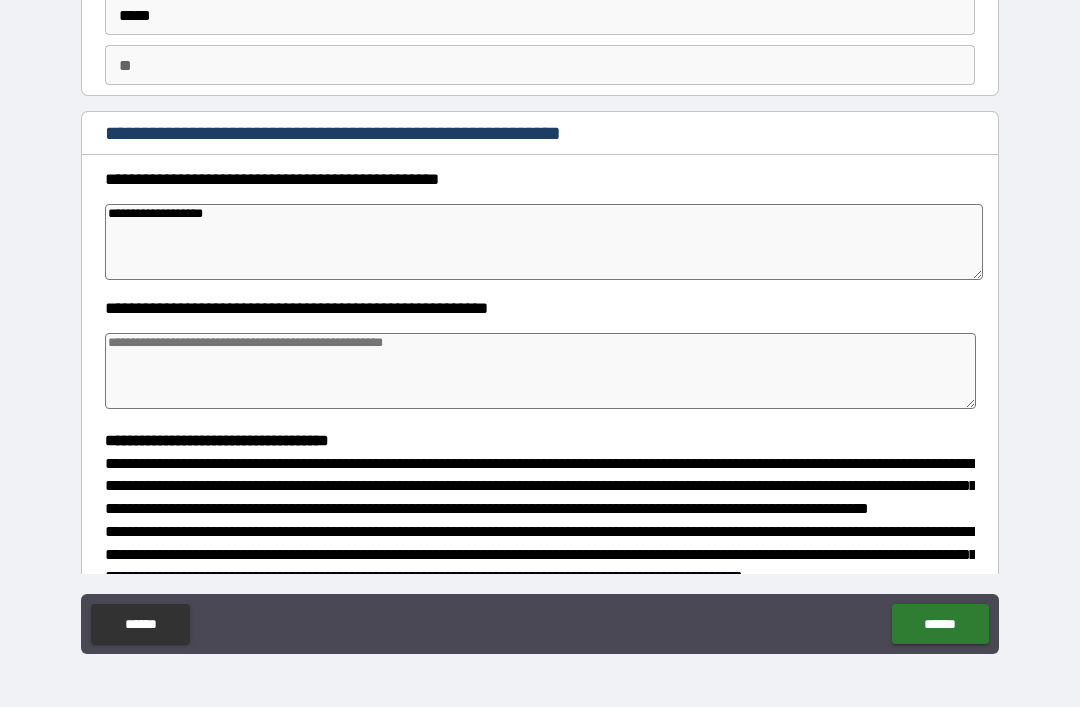 type on "*" 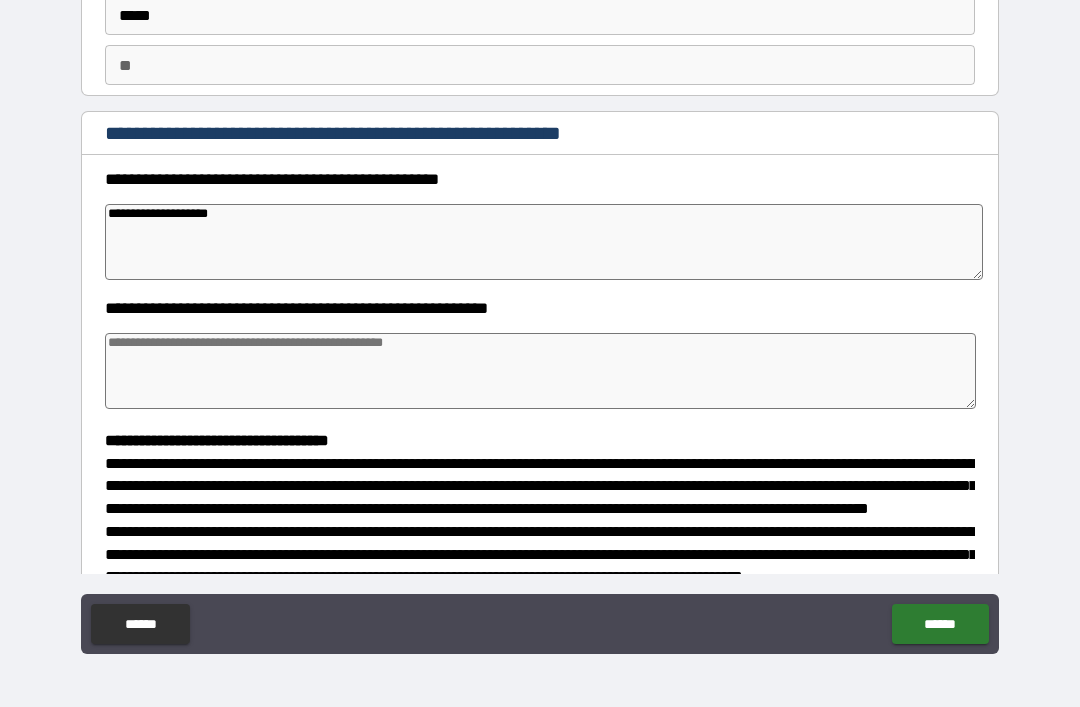 type on "*" 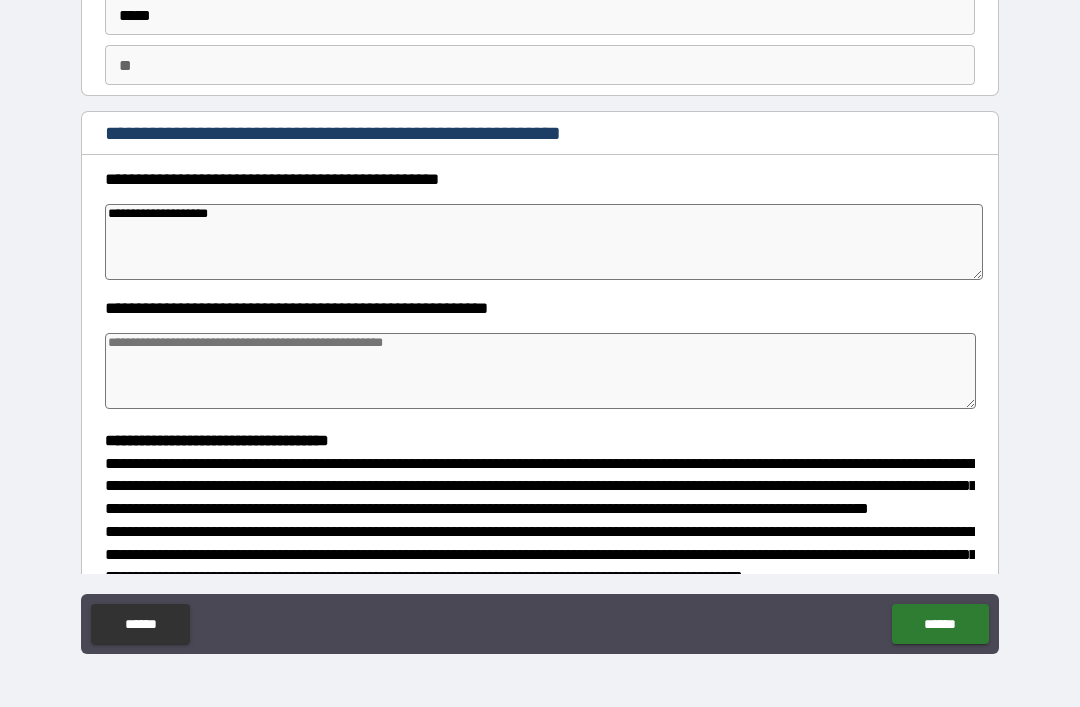 type on "*" 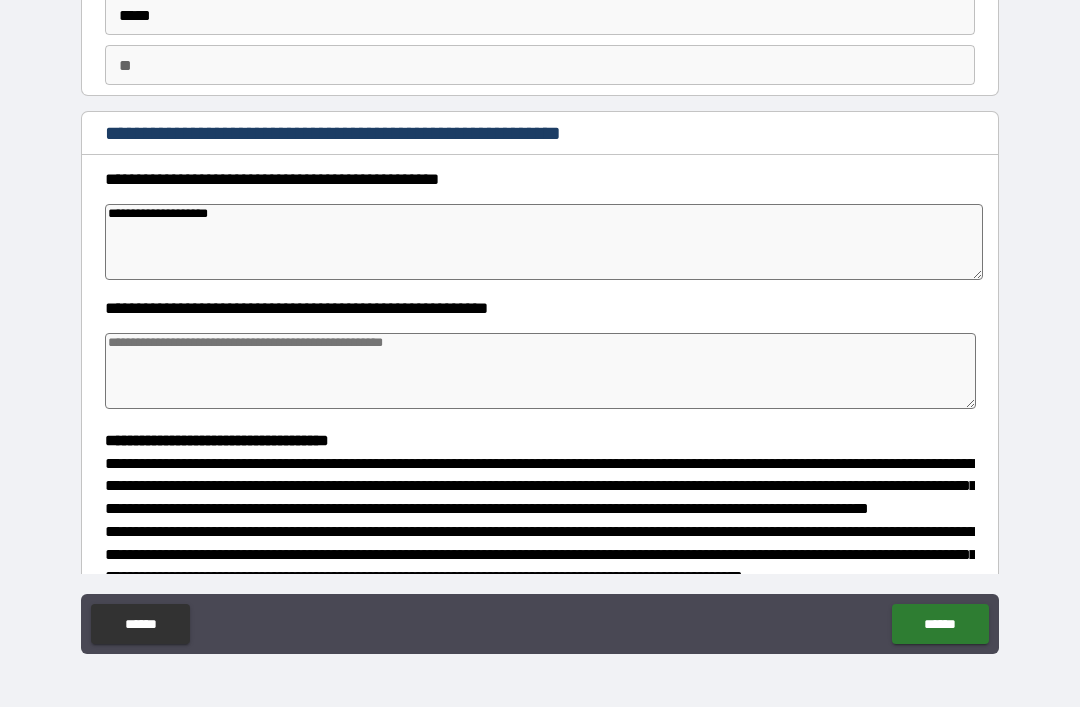 type on "*" 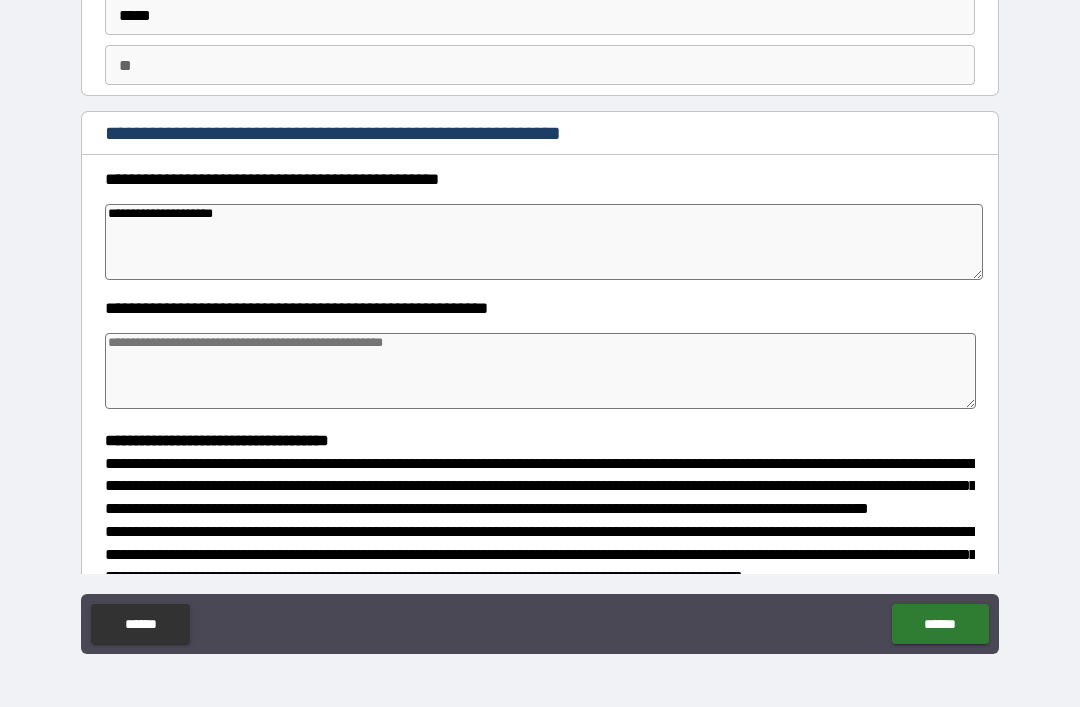 type on "*" 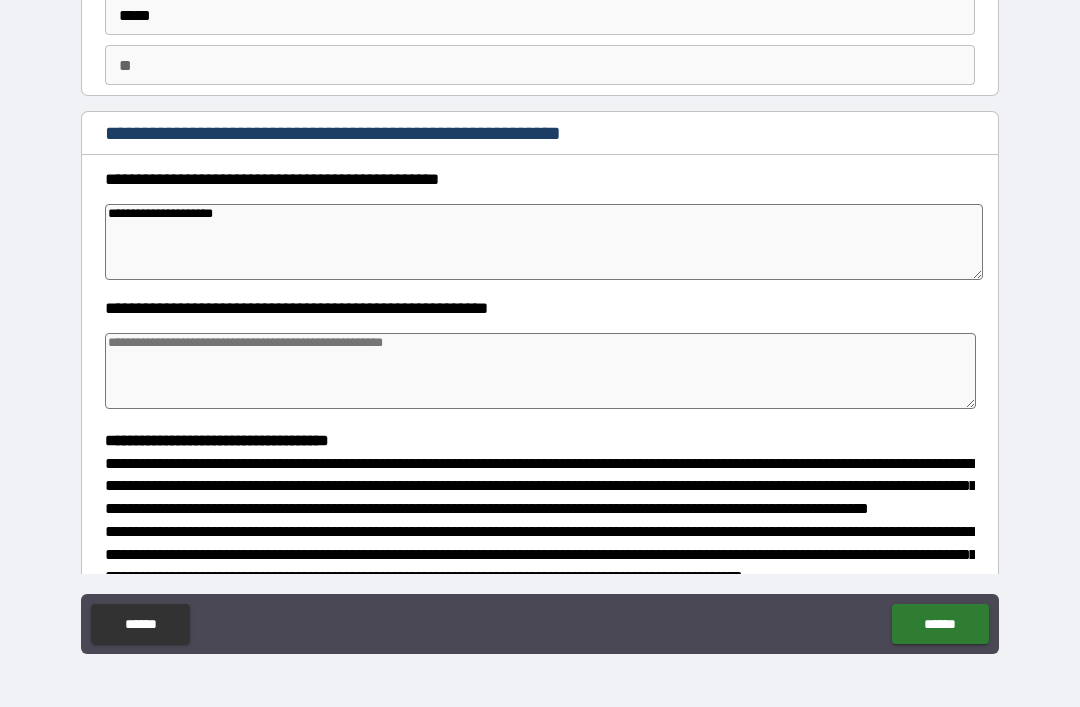type on "*" 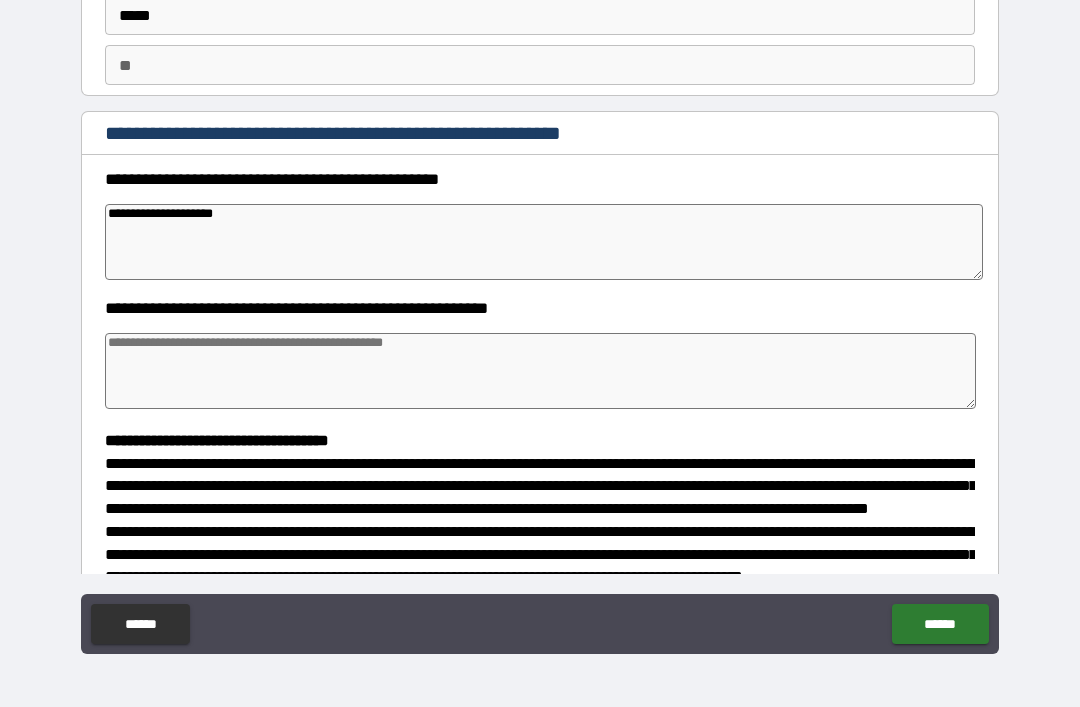 type on "*" 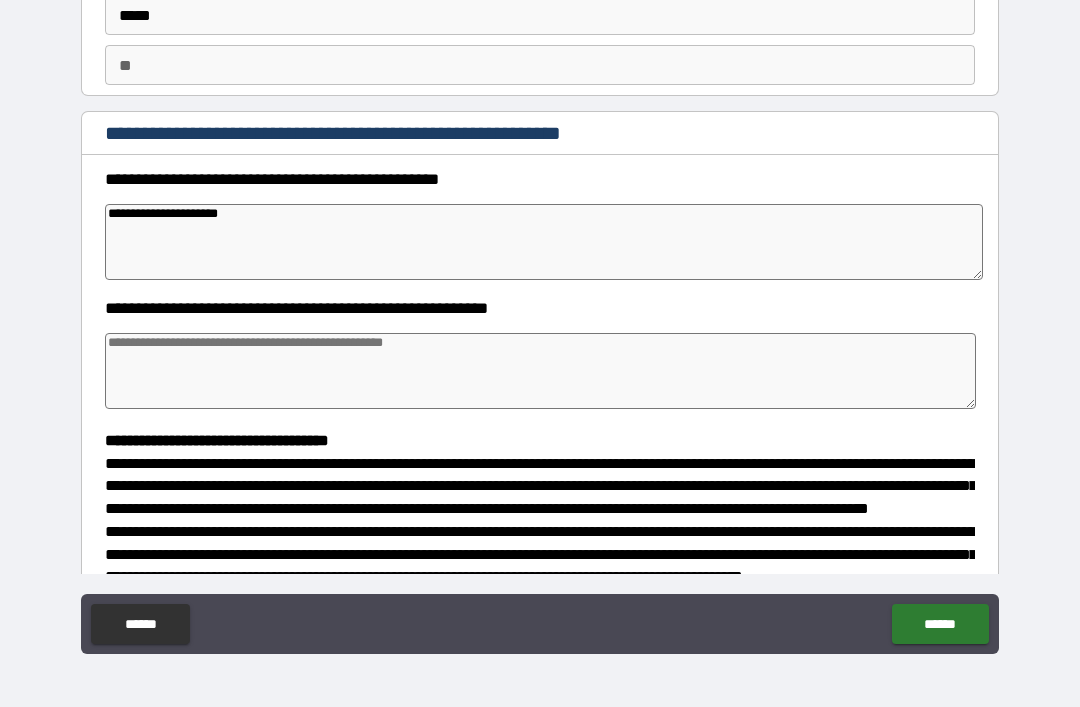 type on "*" 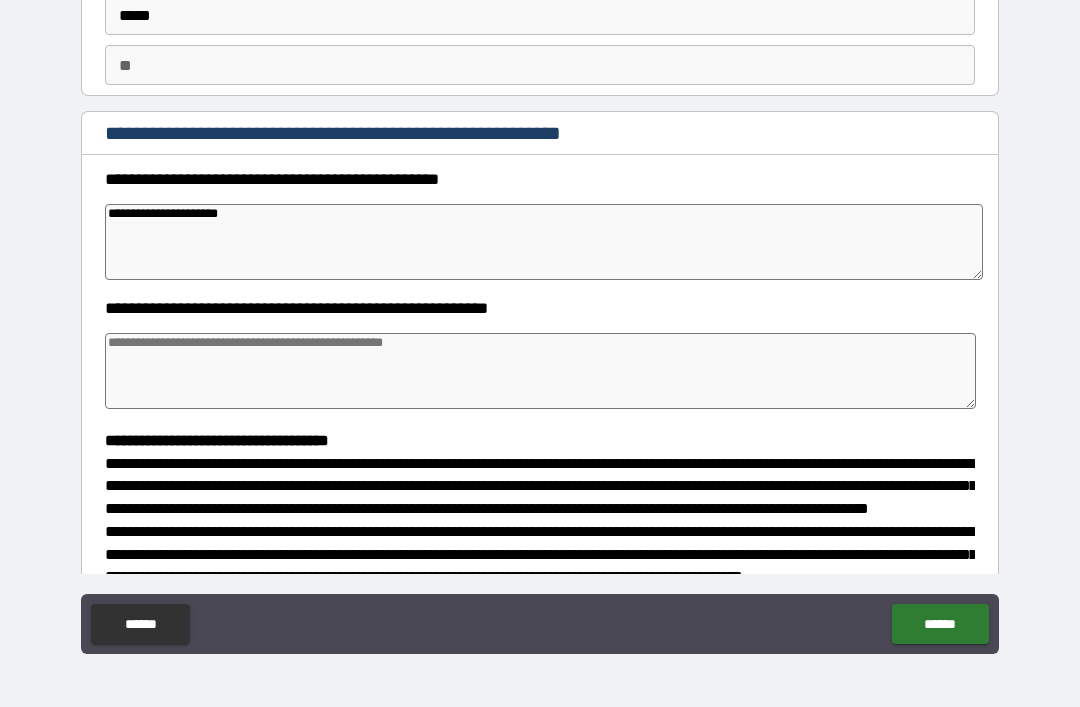 type on "*" 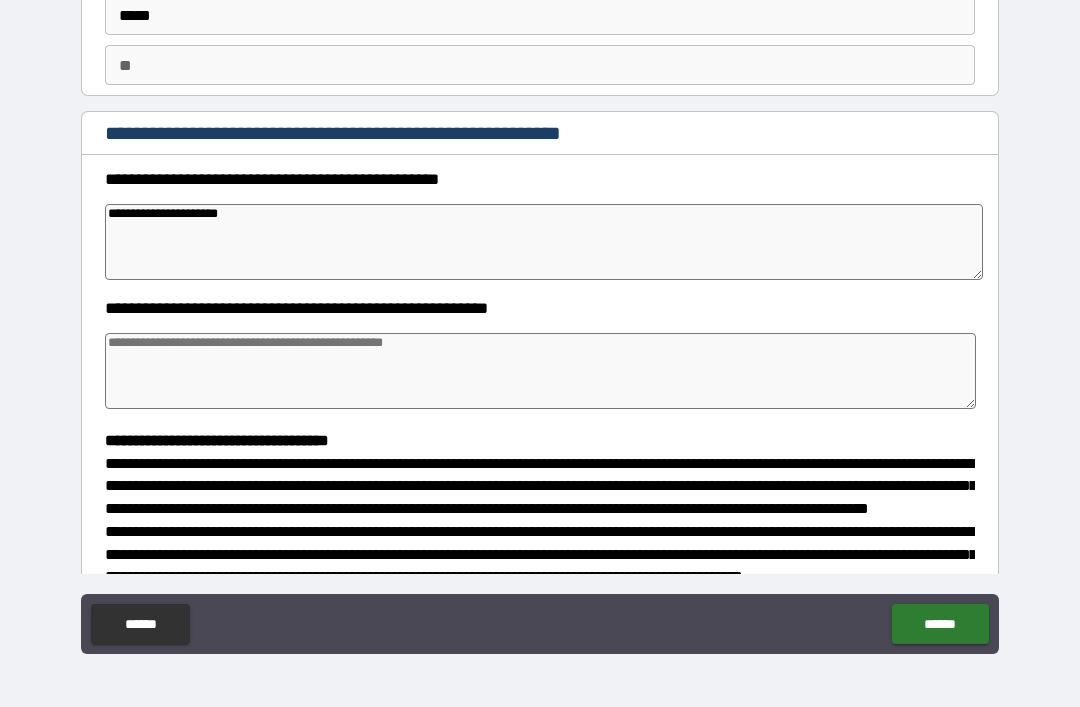 type on "*" 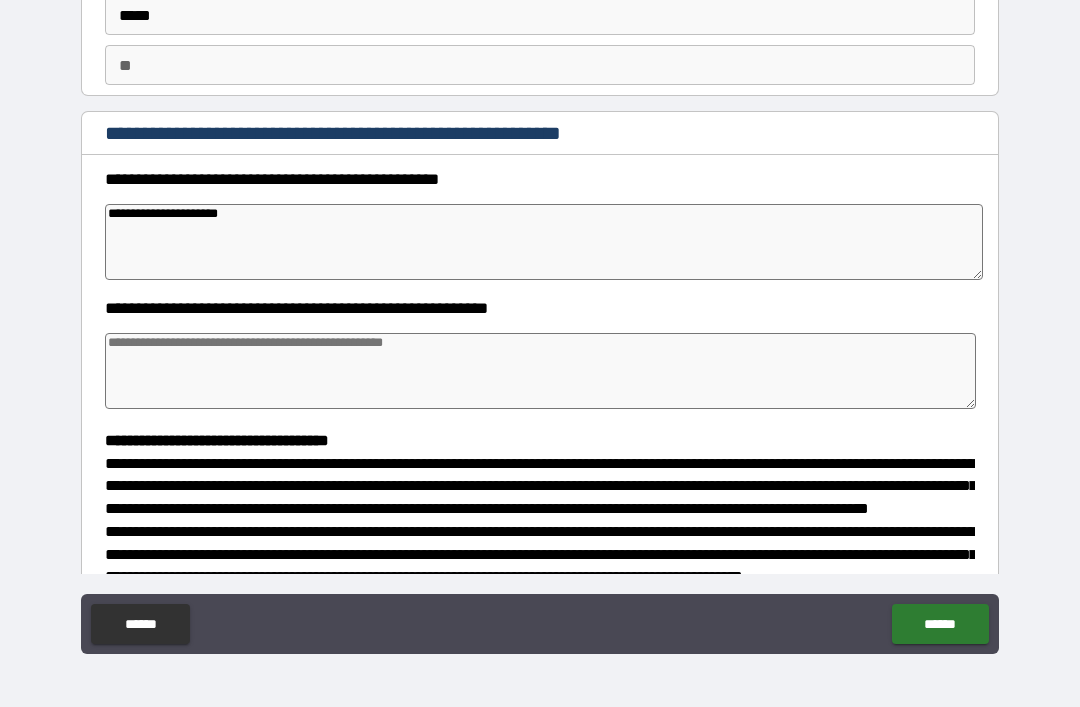 type on "*" 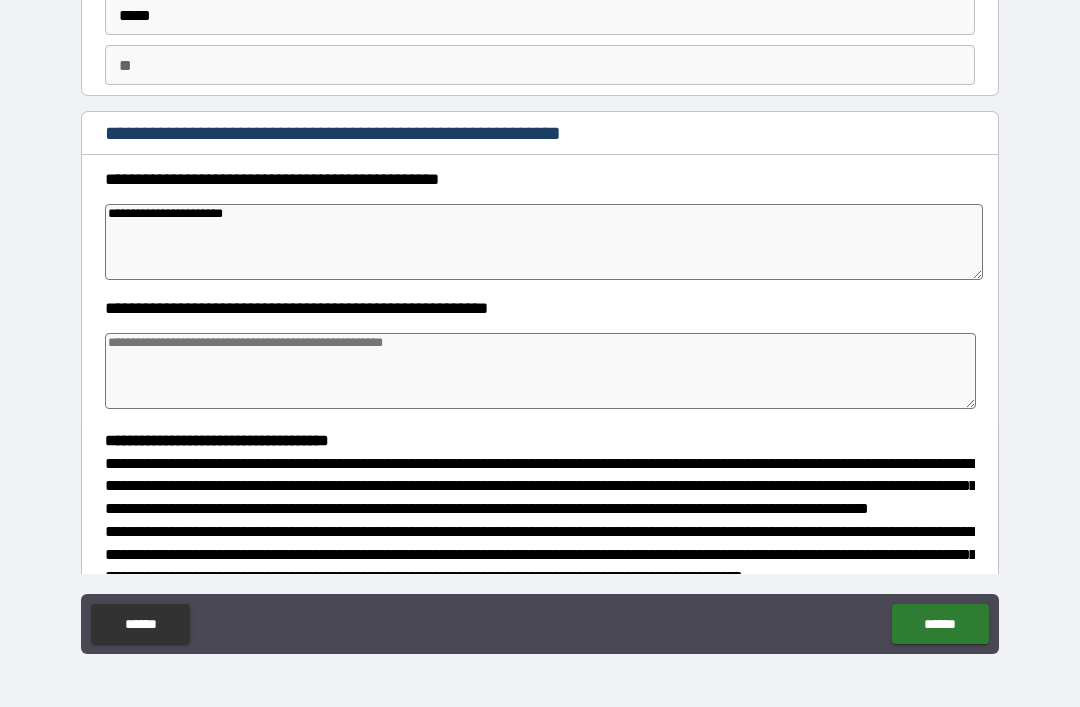 type on "*" 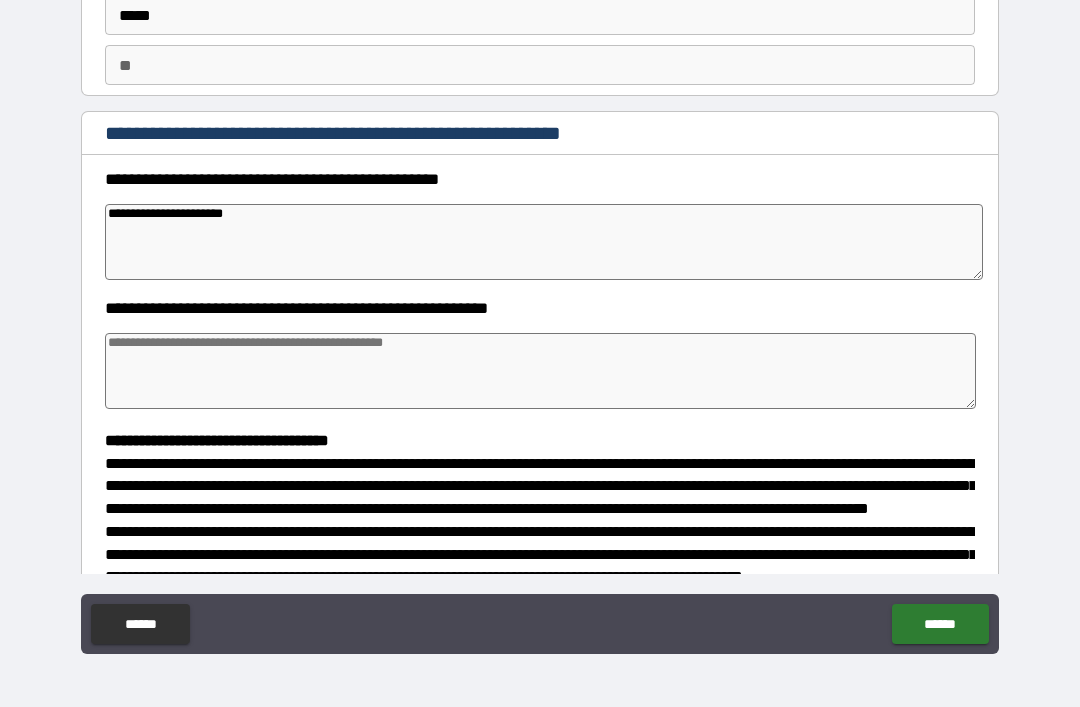 type on "**********" 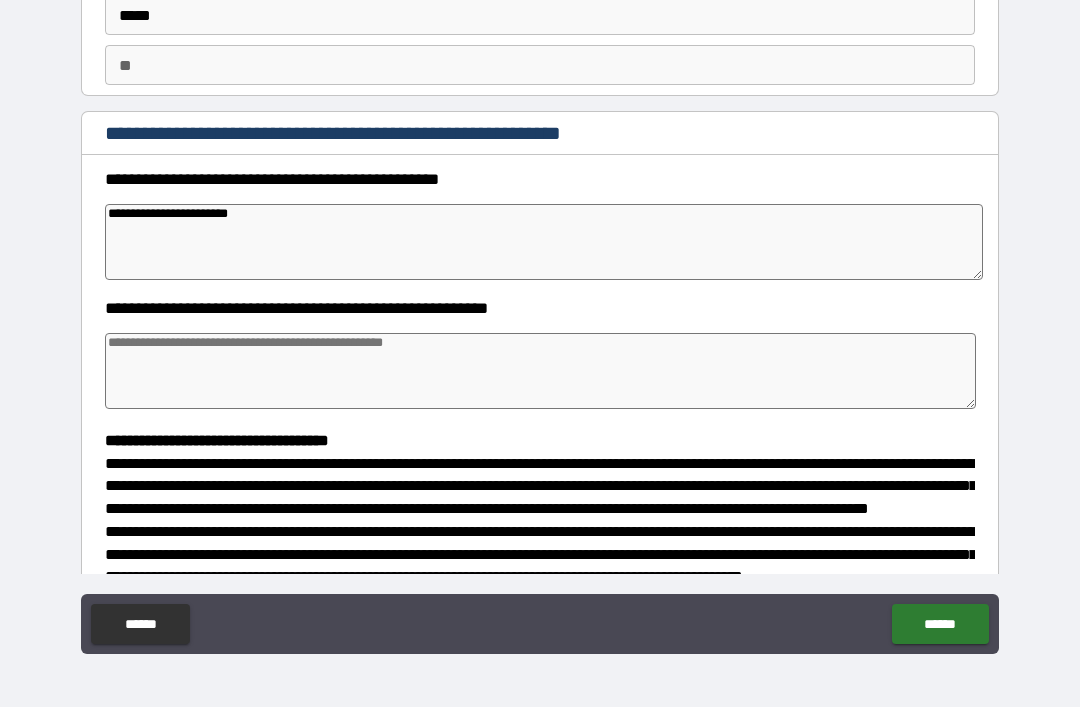 type on "*" 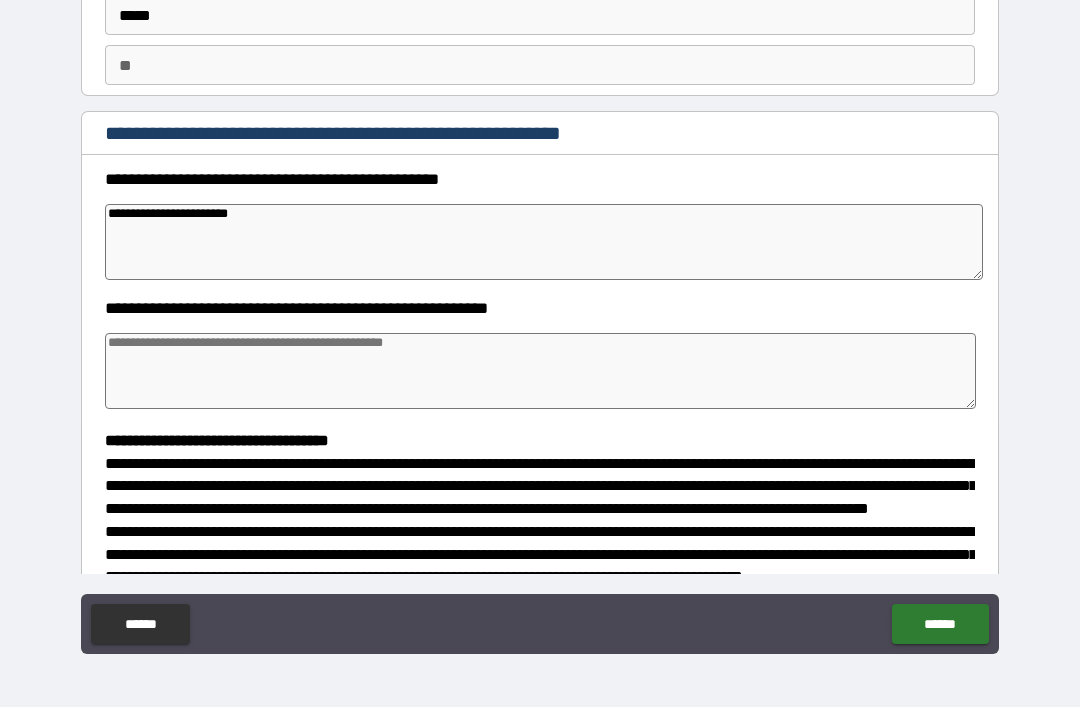 type on "*" 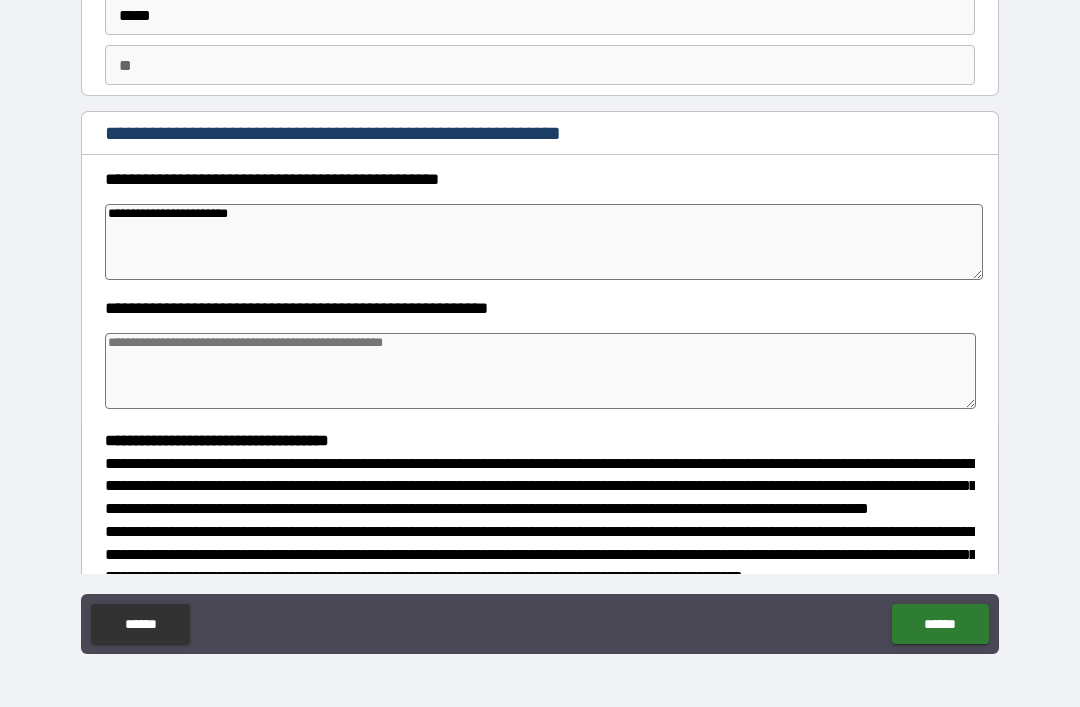 type on "*" 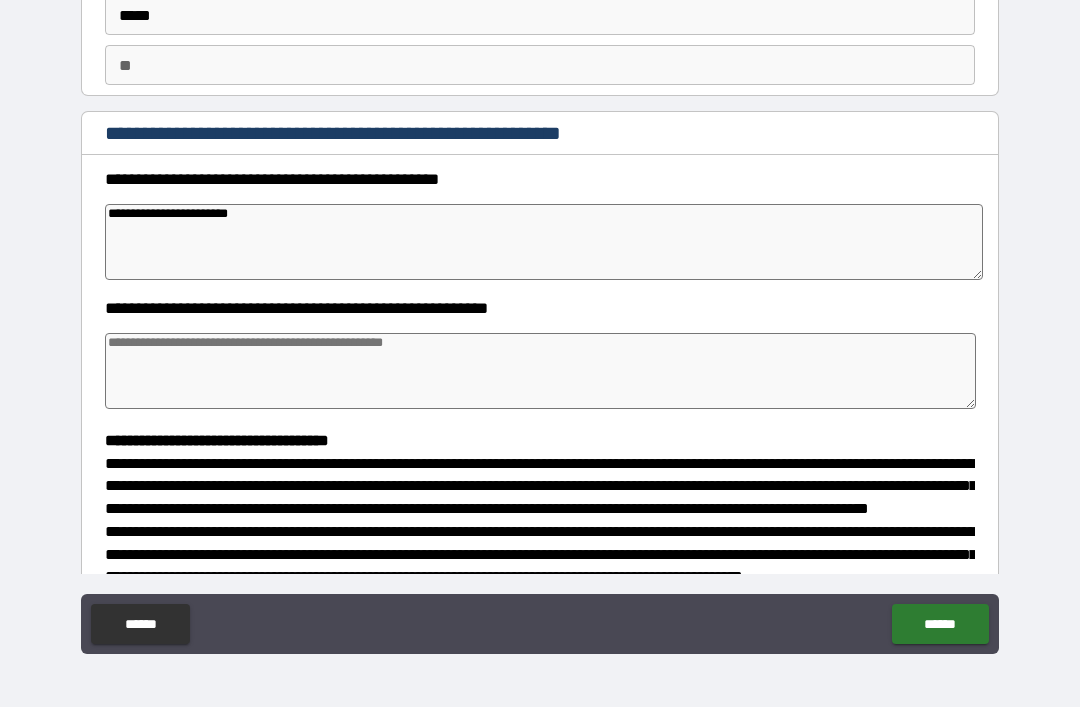 type on "**********" 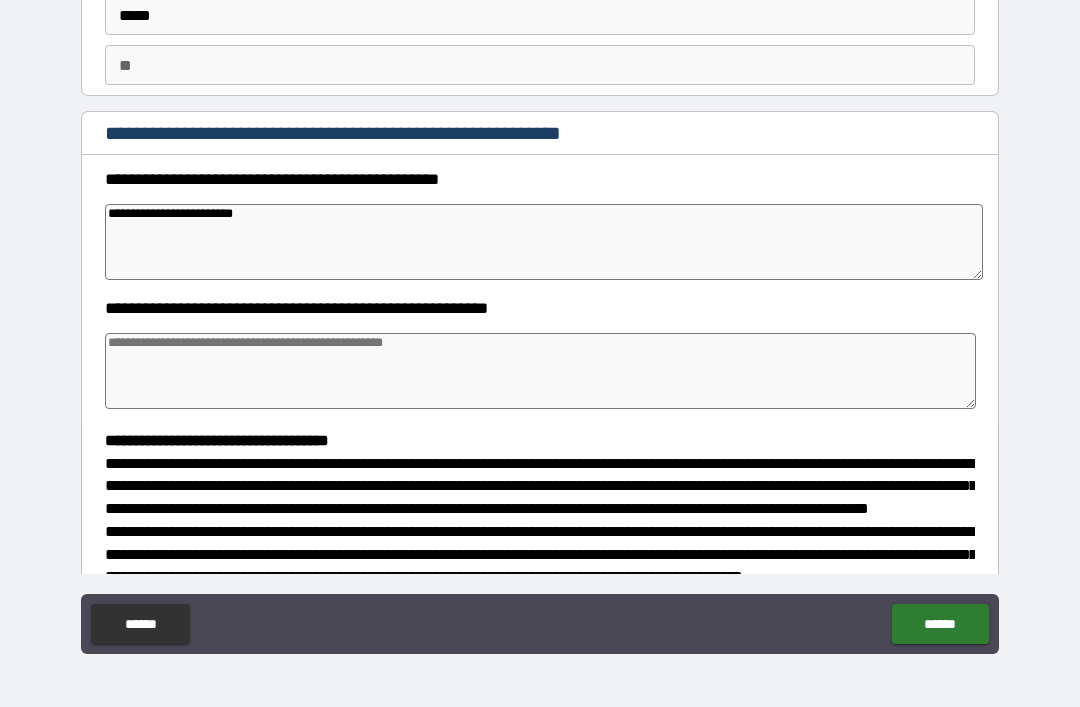 type on "*" 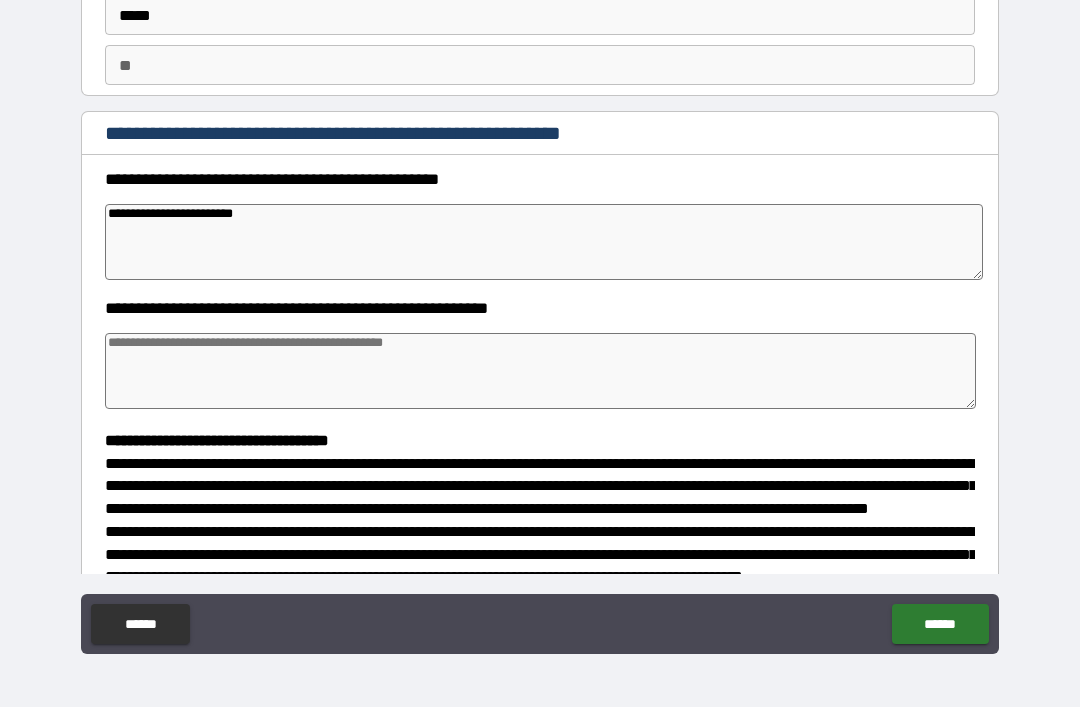 type on "*" 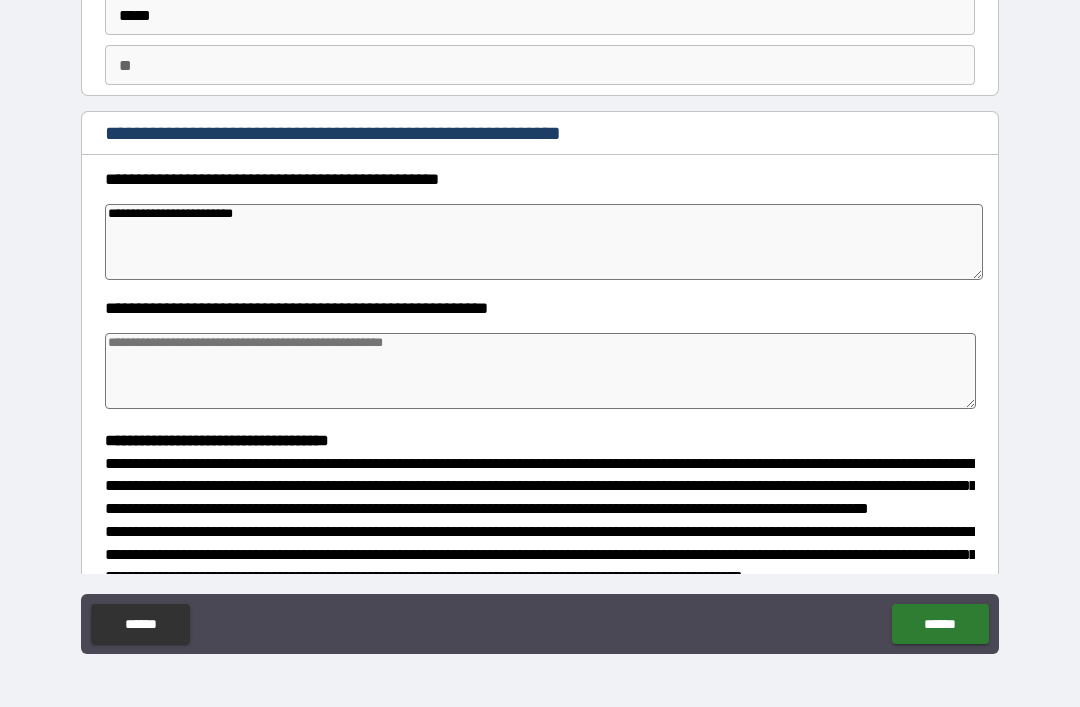 type on "*" 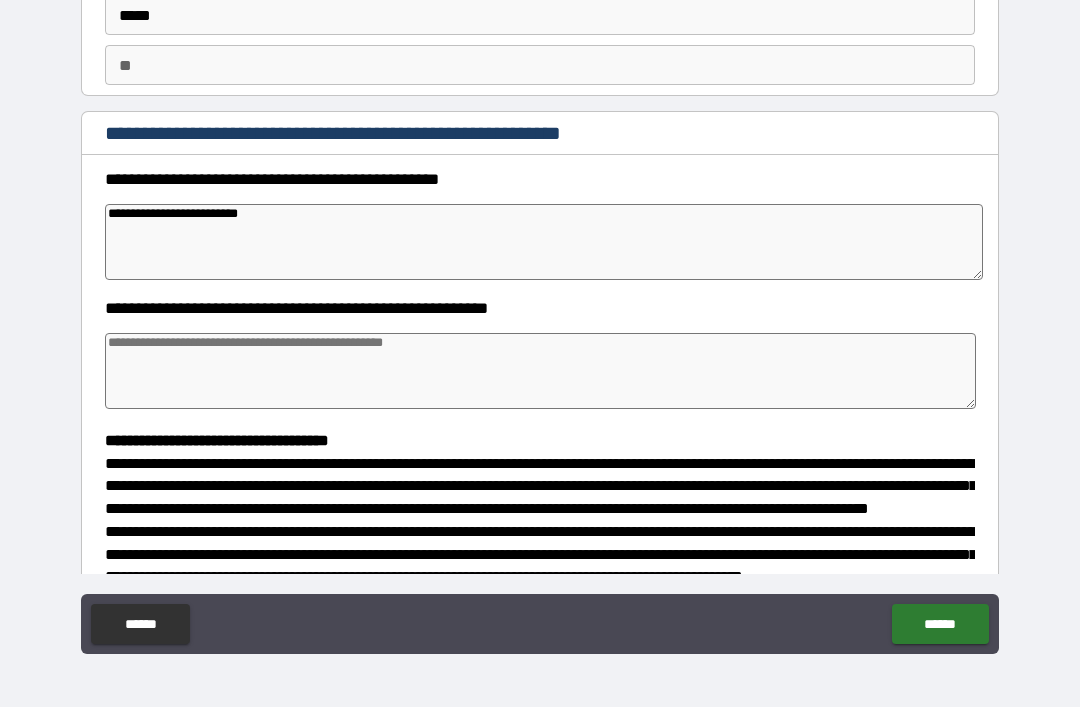 type on "*" 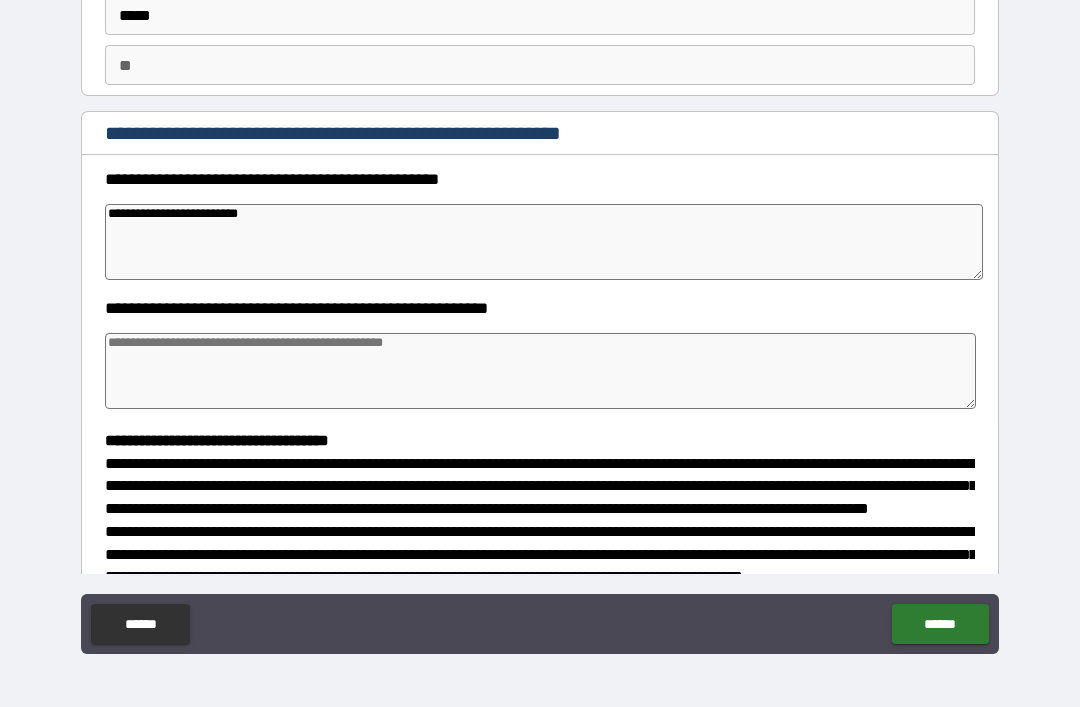 type on "*" 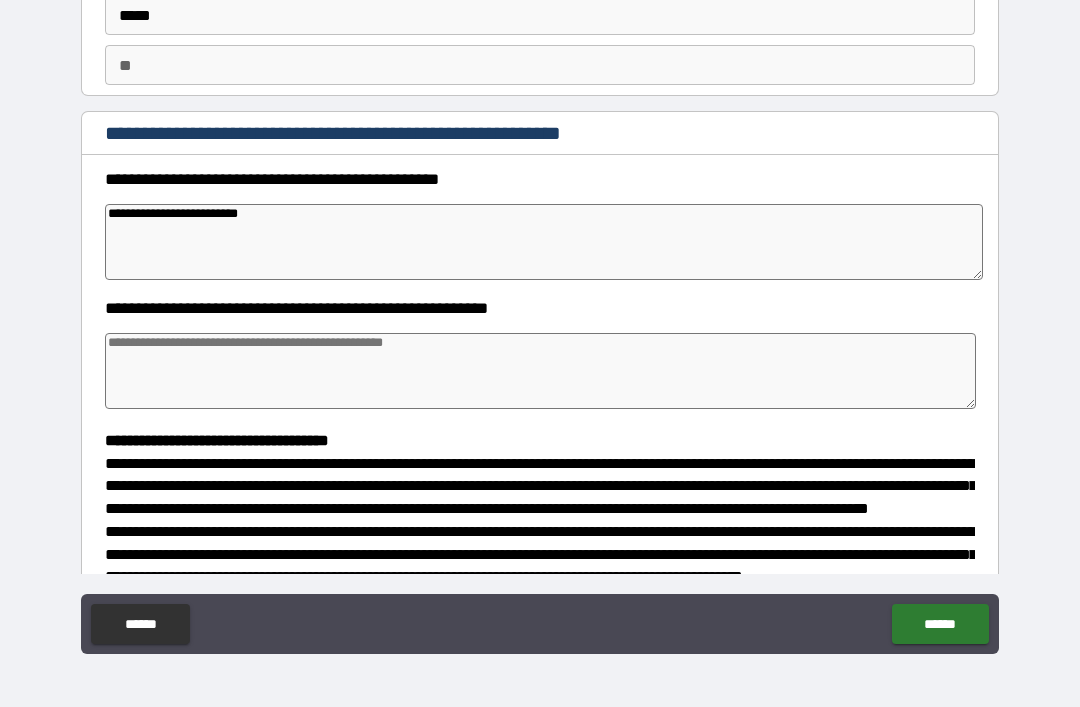 type on "*" 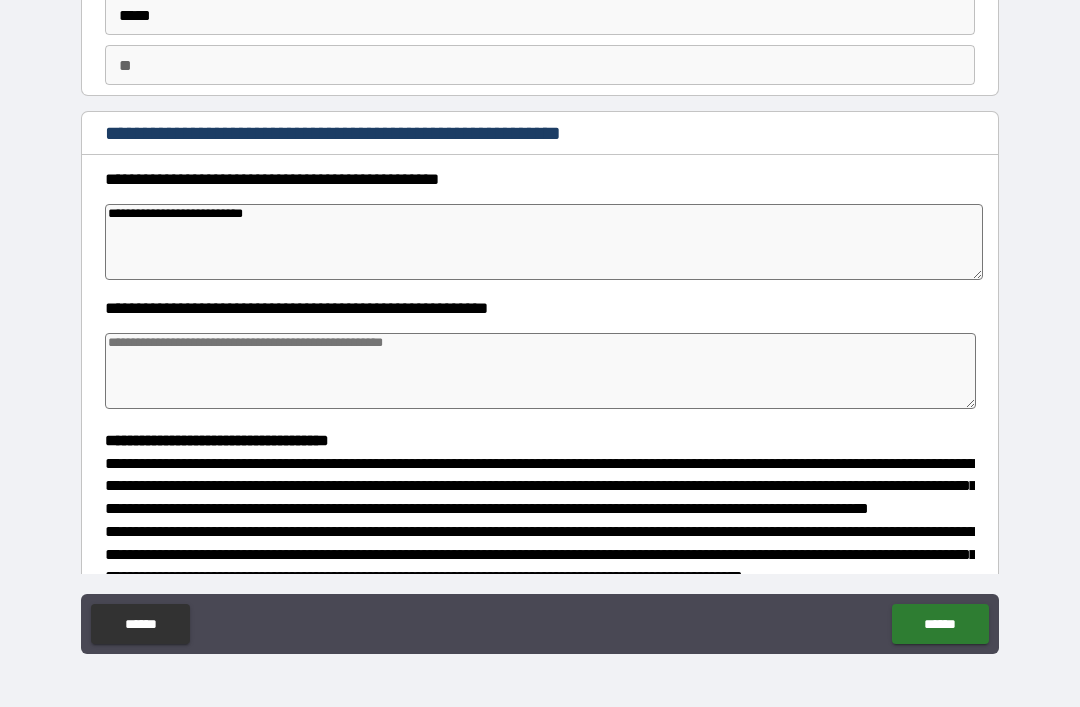 type on "*" 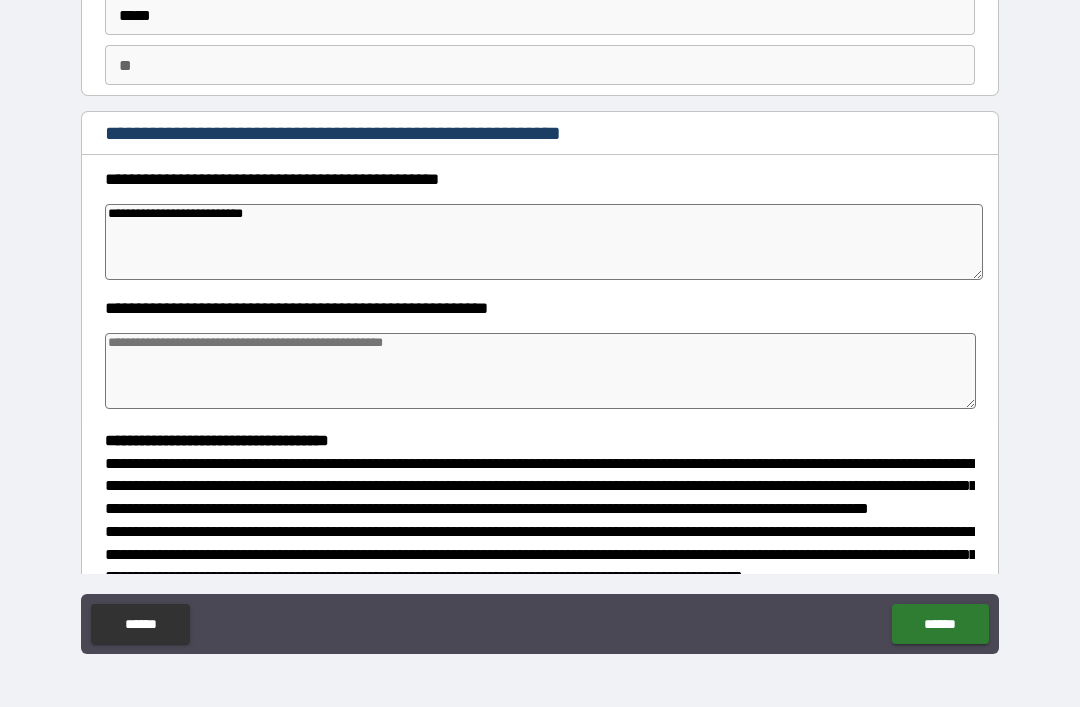 type on "*" 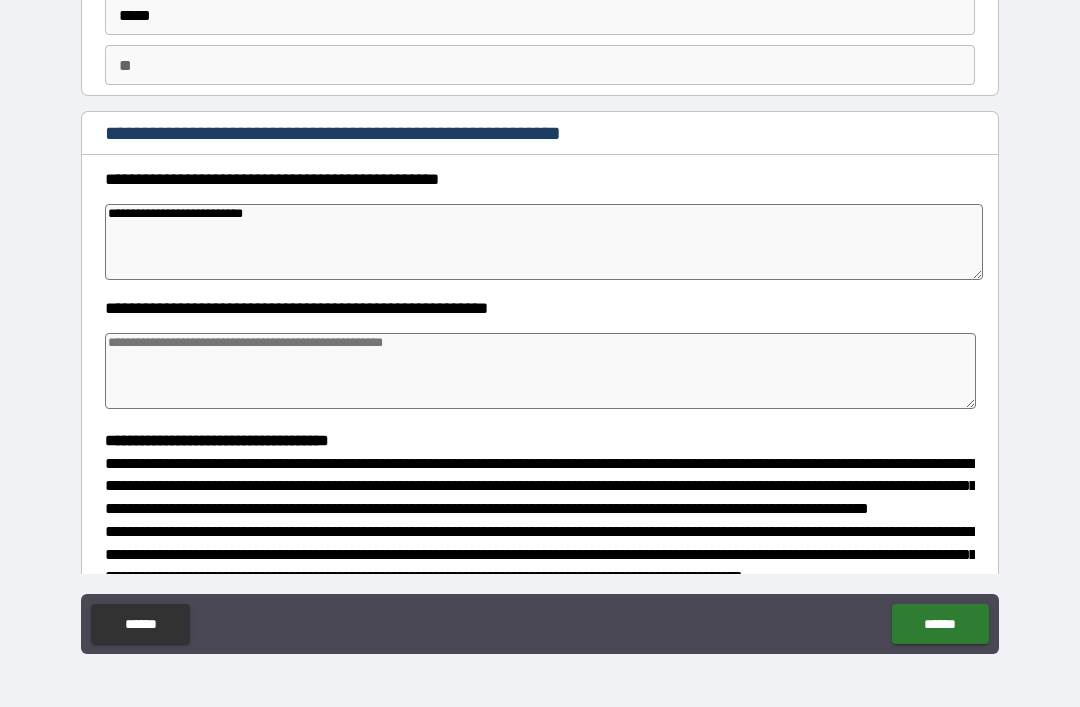 type on "*" 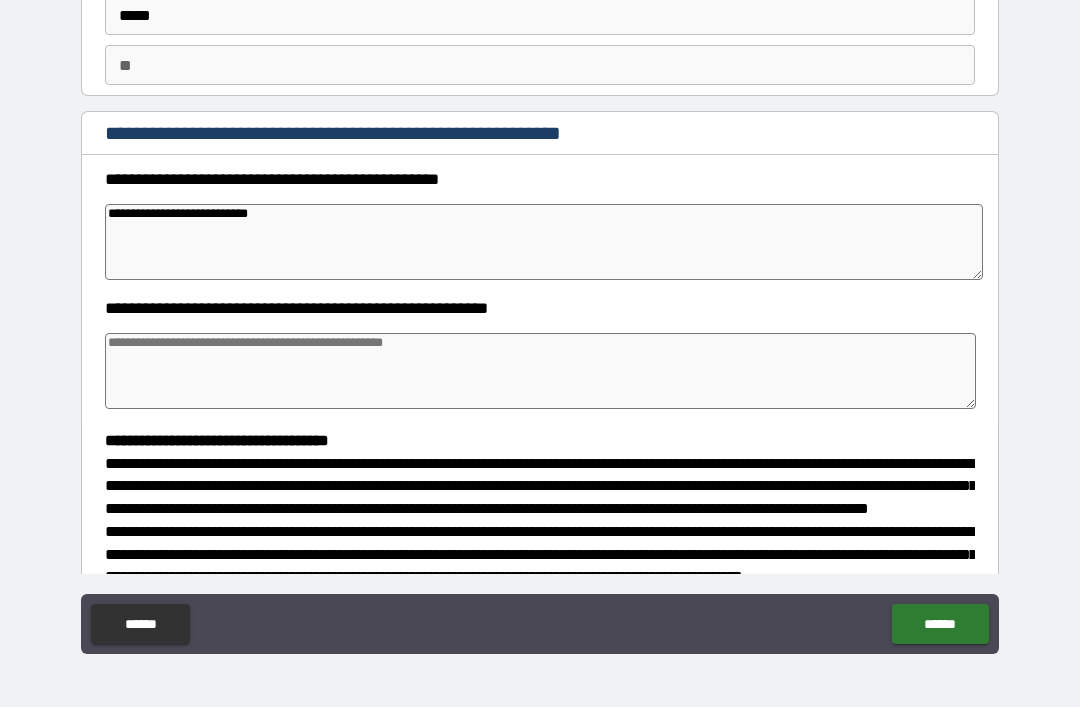 type on "*" 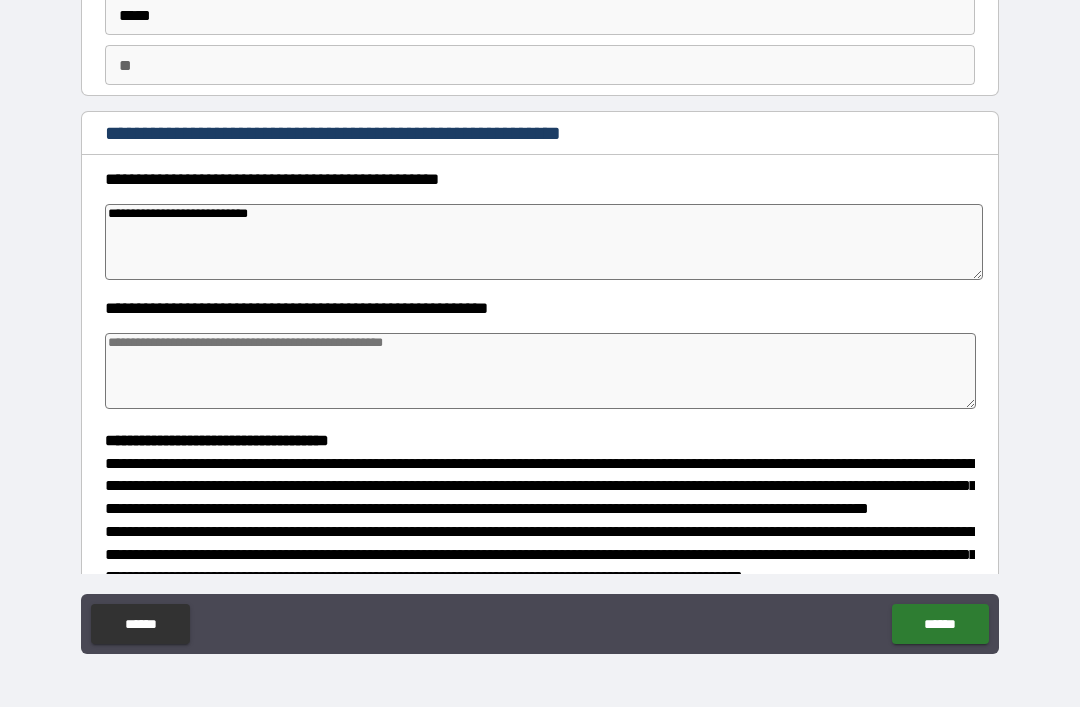 type on "*" 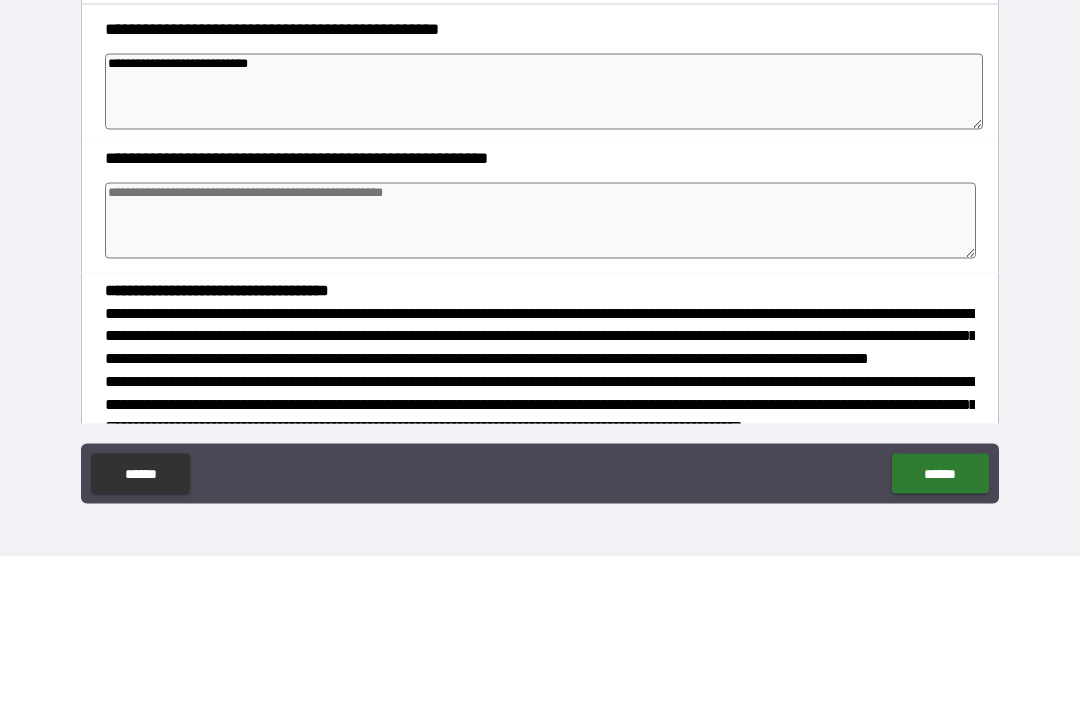 type on "**********" 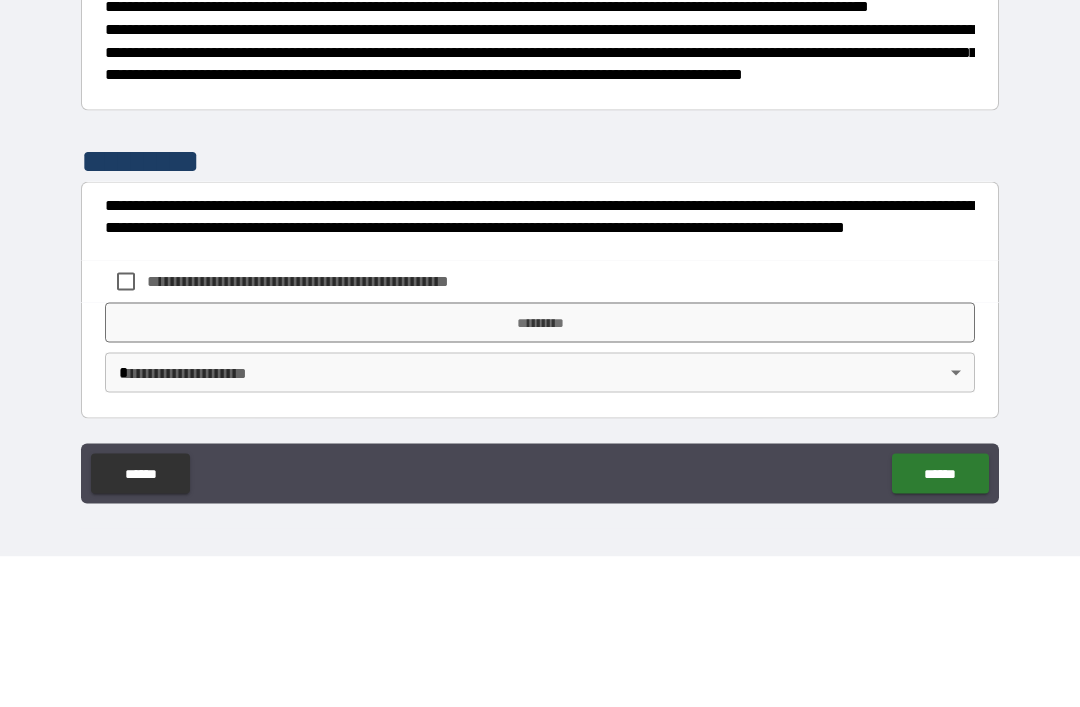 scroll, scrollTop: 526, scrollLeft: 0, axis: vertical 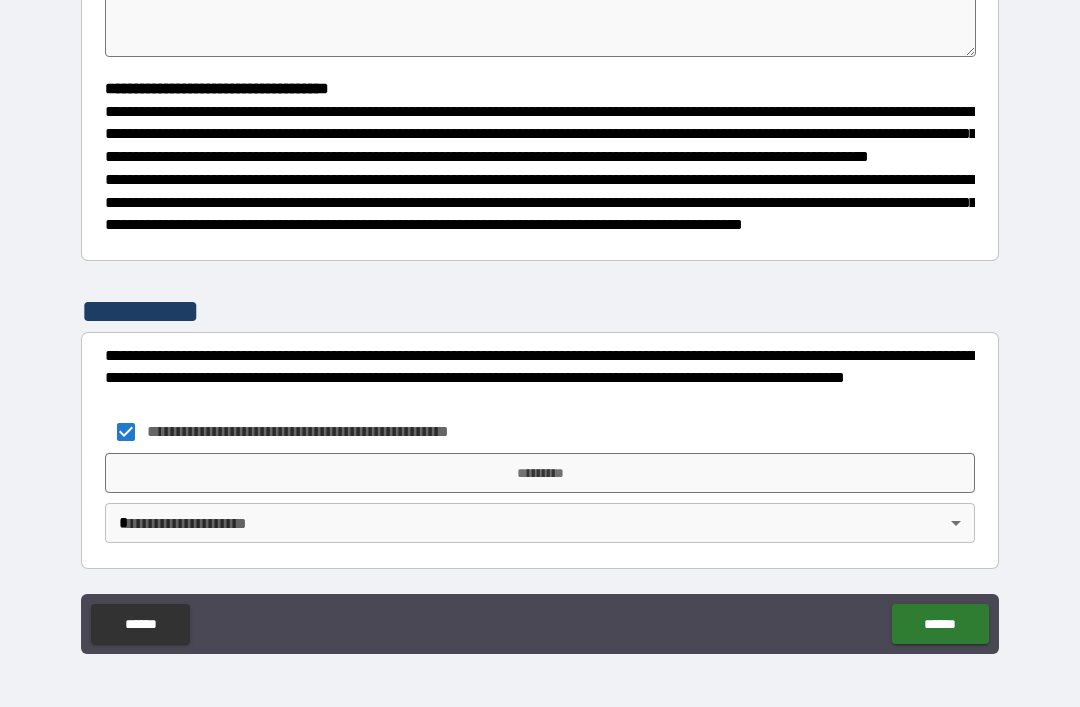type on "*" 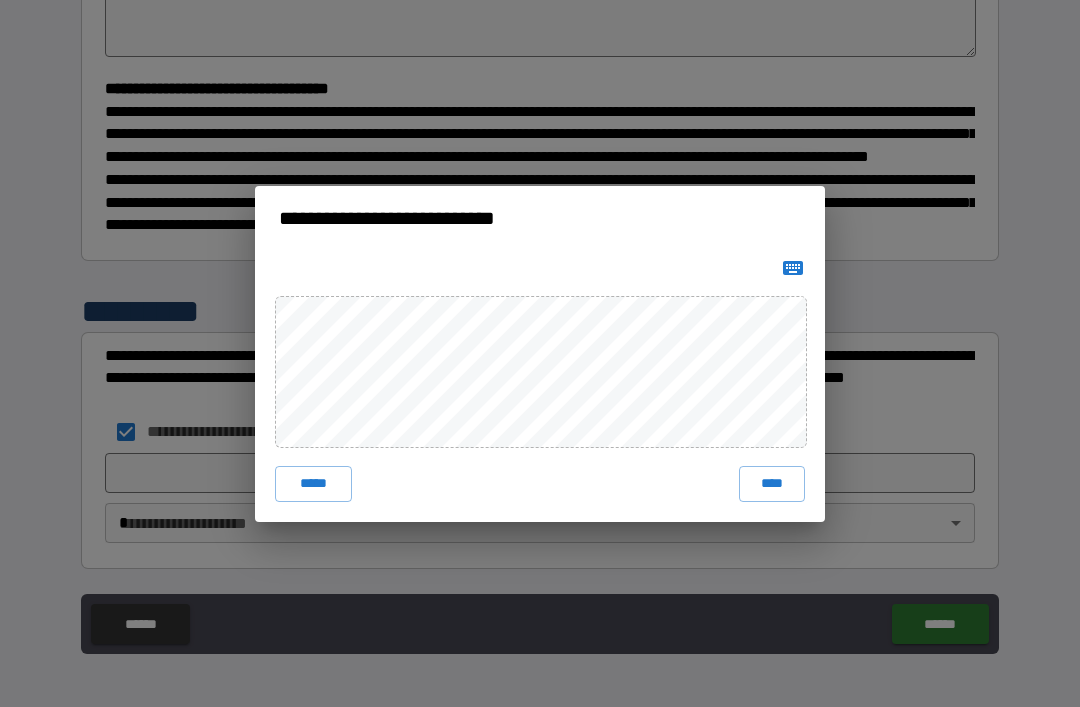 click on "****" at bounding box center [772, 484] 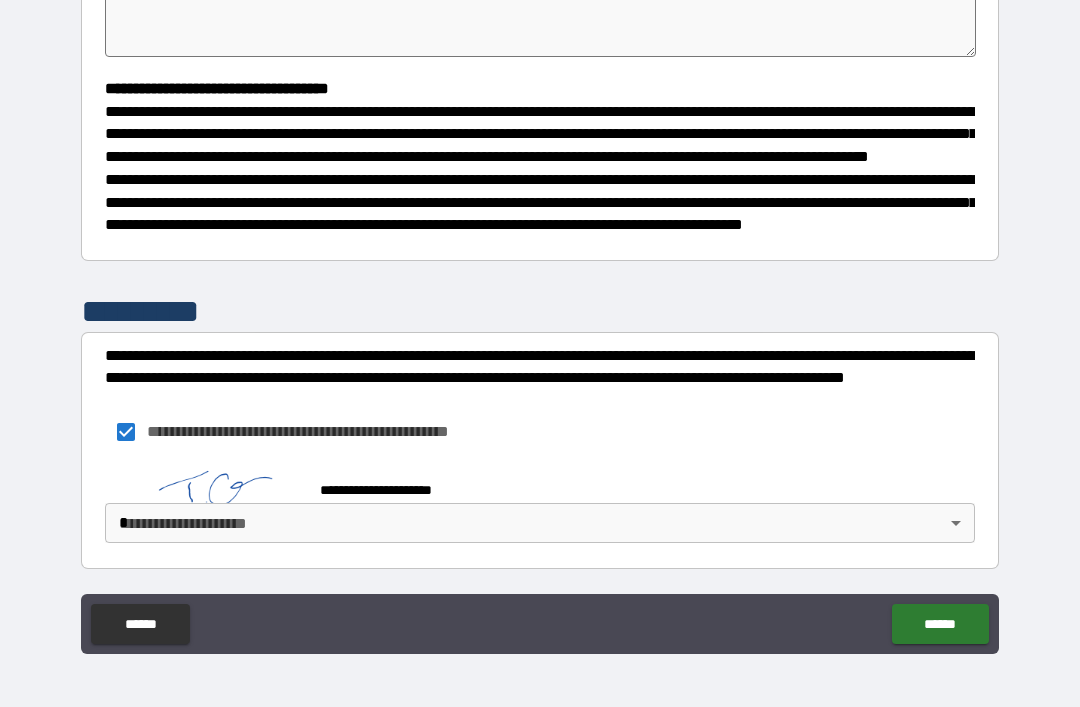 scroll, scrollTop: 516, scrollLeft: 0, axis: vertical 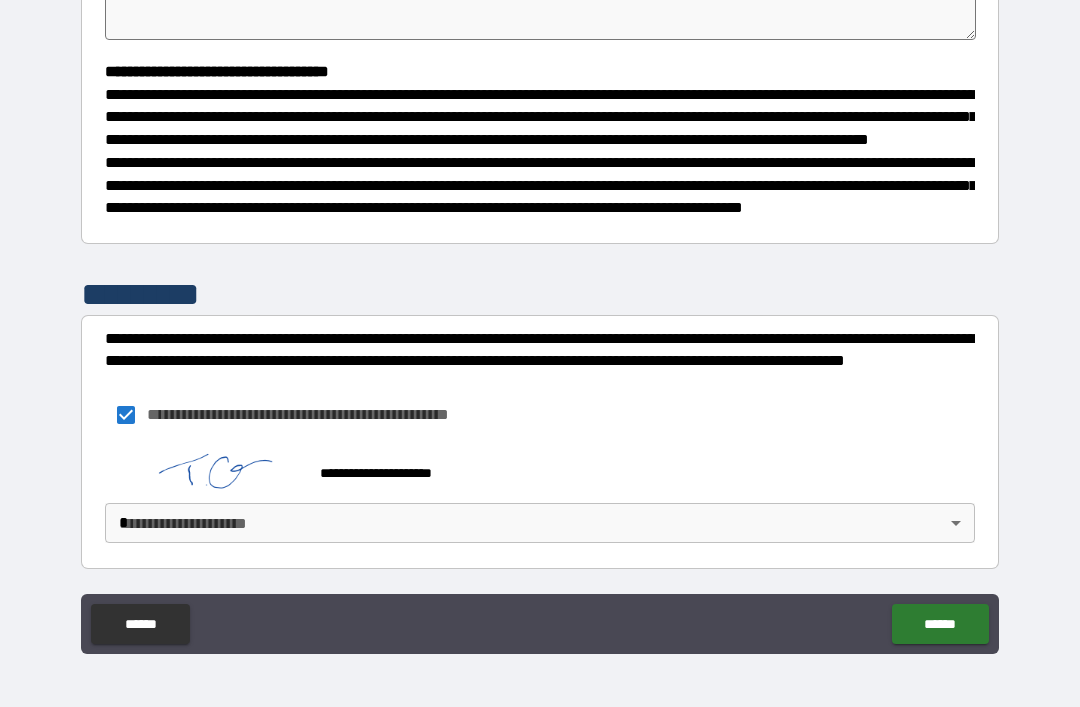 click on "**********" at bounding box center [540, 321] 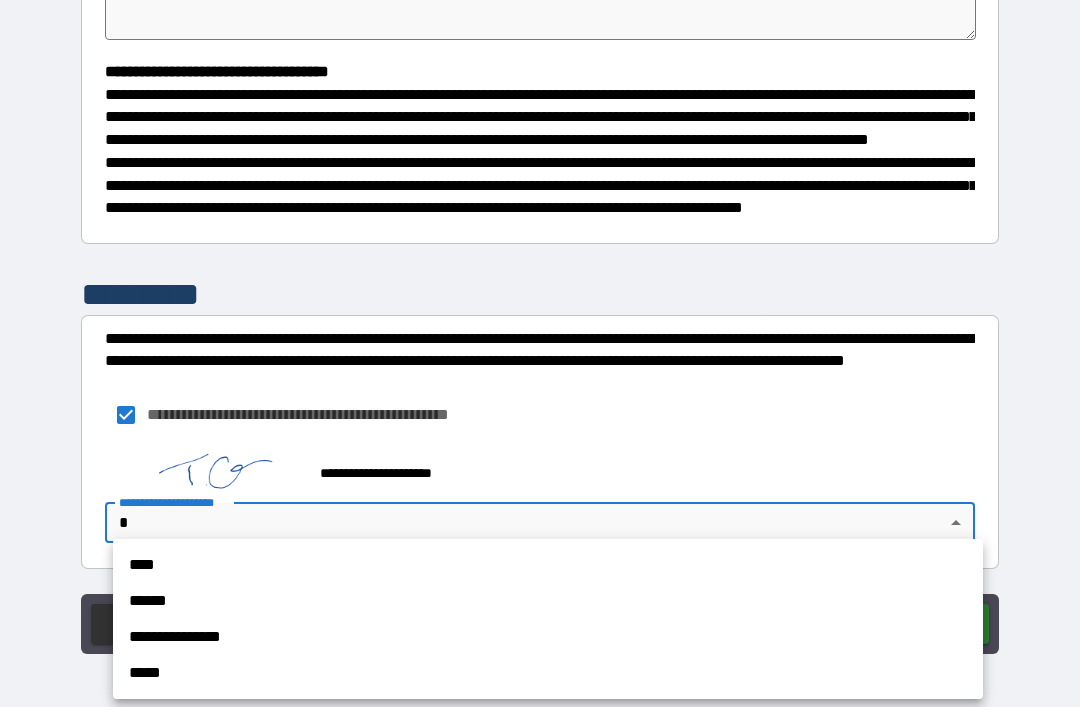 click on "****" at bounding box center (548, 565) 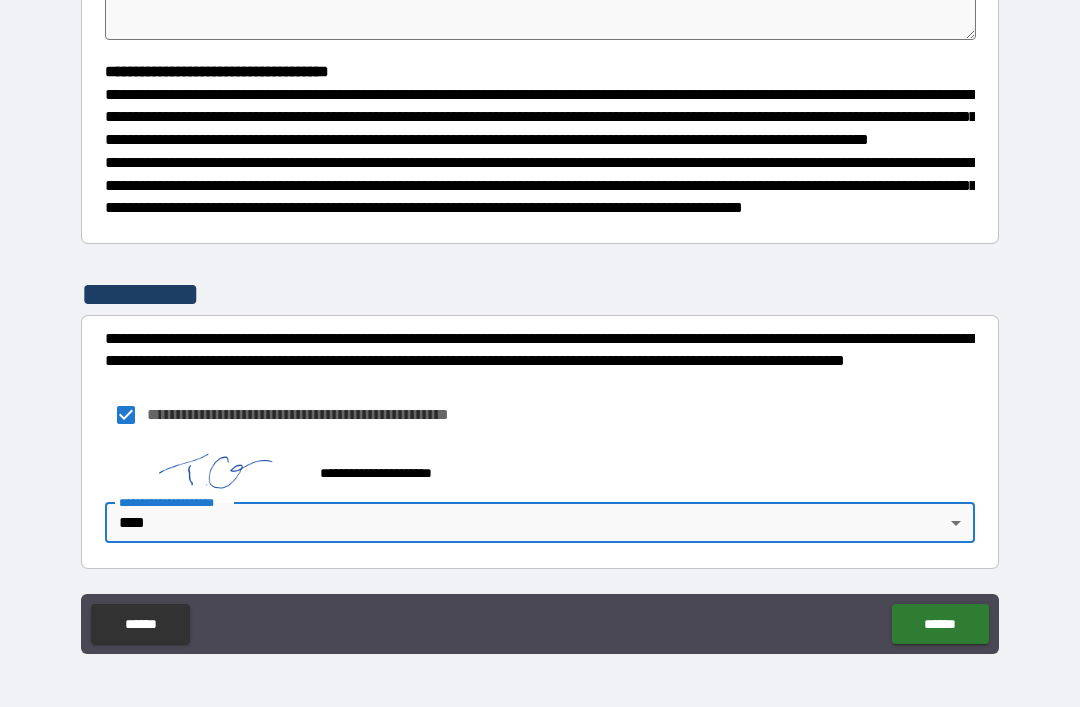 type on "*" 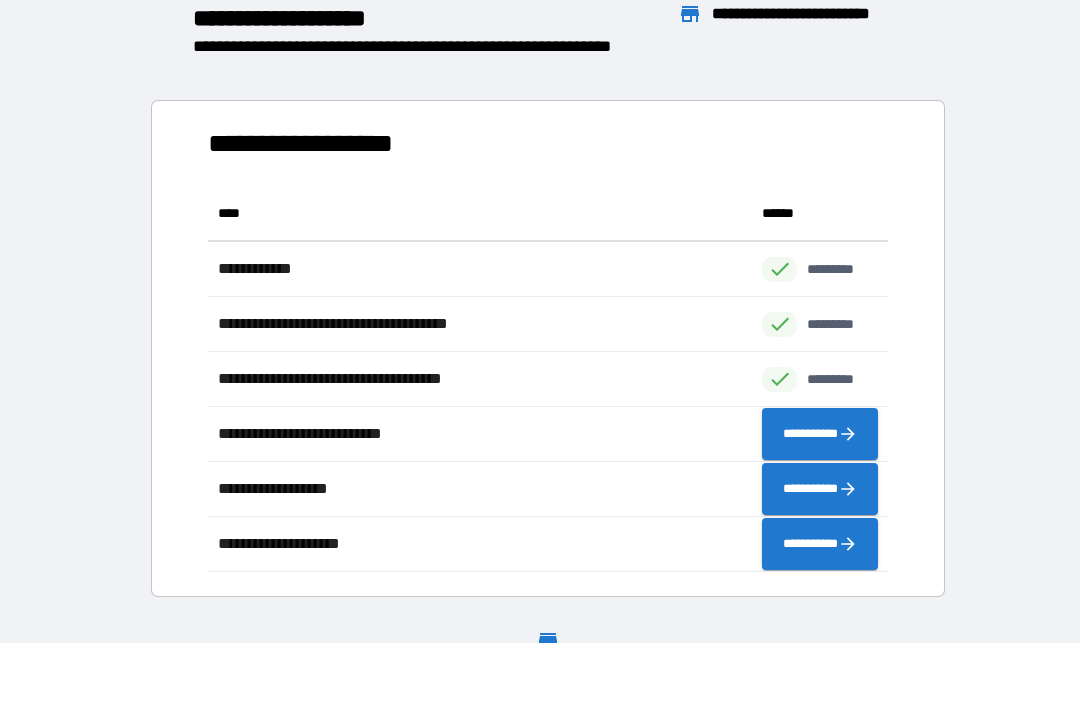 scroll, scrollTop: 1, scrollLeft: 1, axis: both 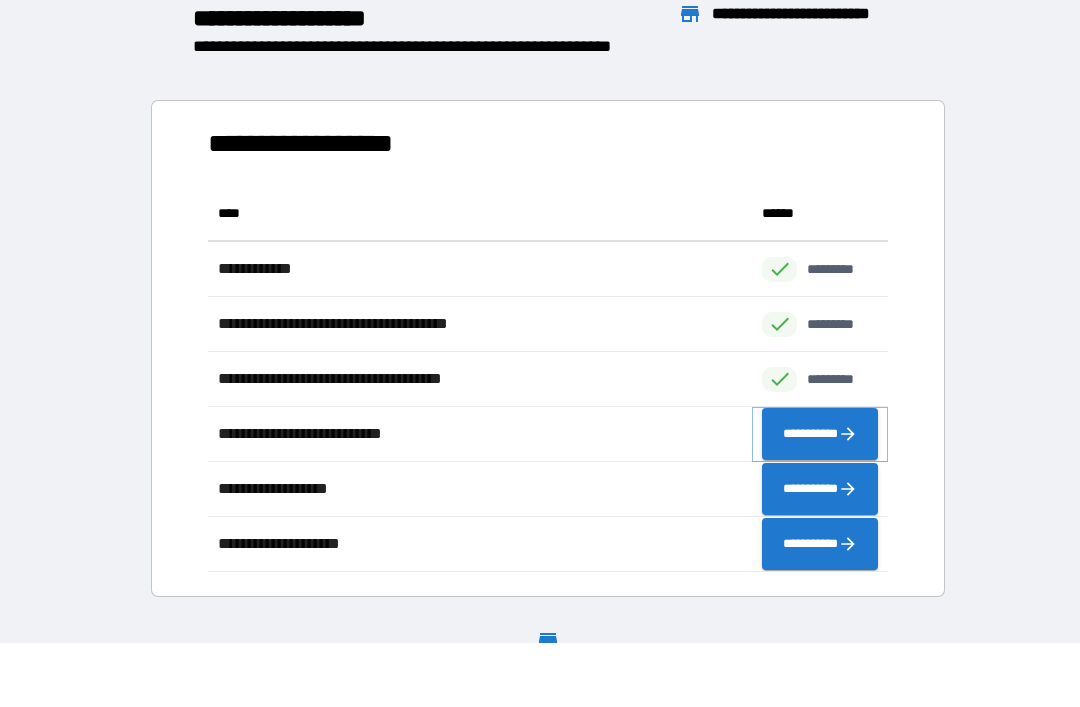 click on "**********" at bounding box center [820, 434] 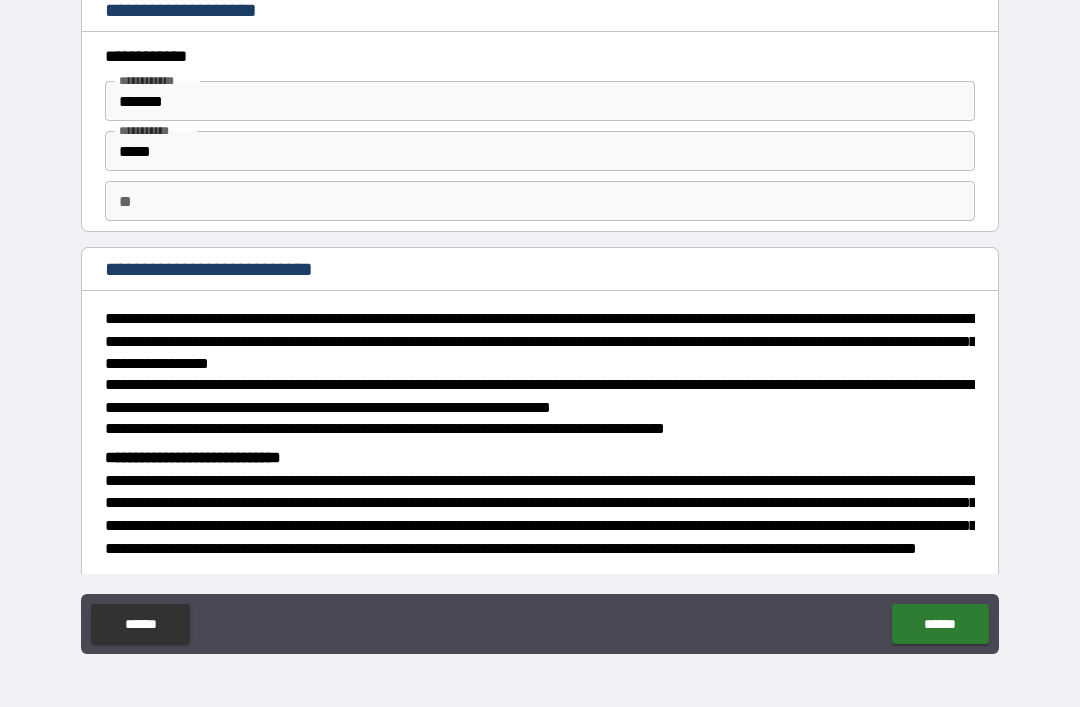 click on "*****" at bounding box center [540, 151] 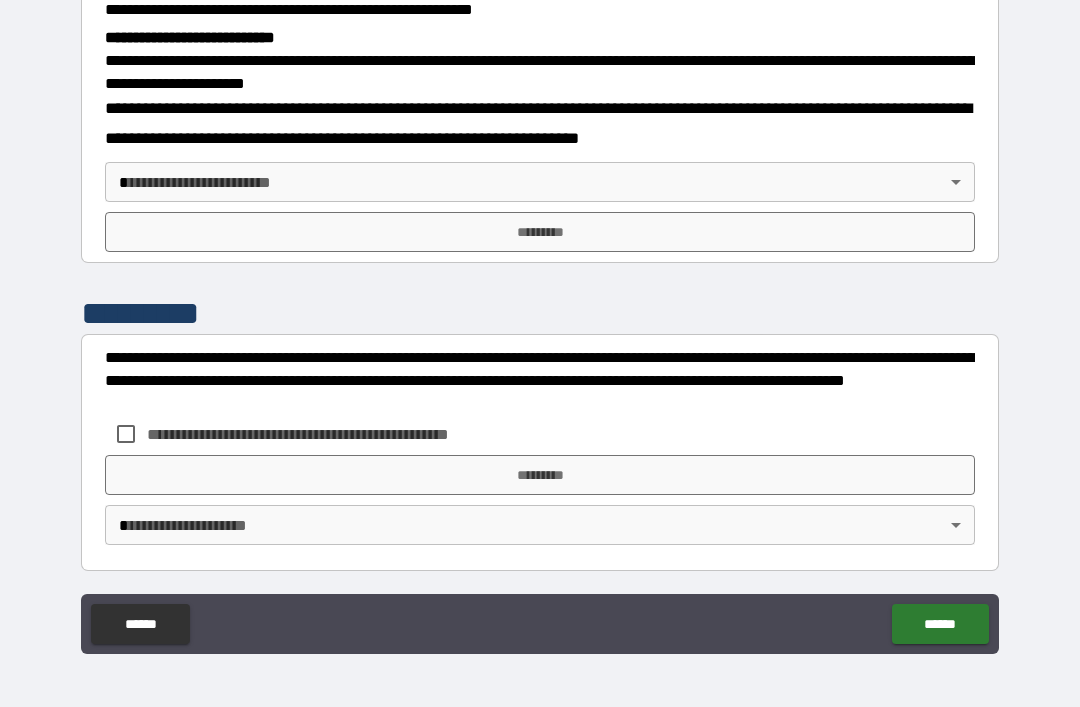 scroll, scrollTop: 633, scrollLeft: 0, axis: vertical 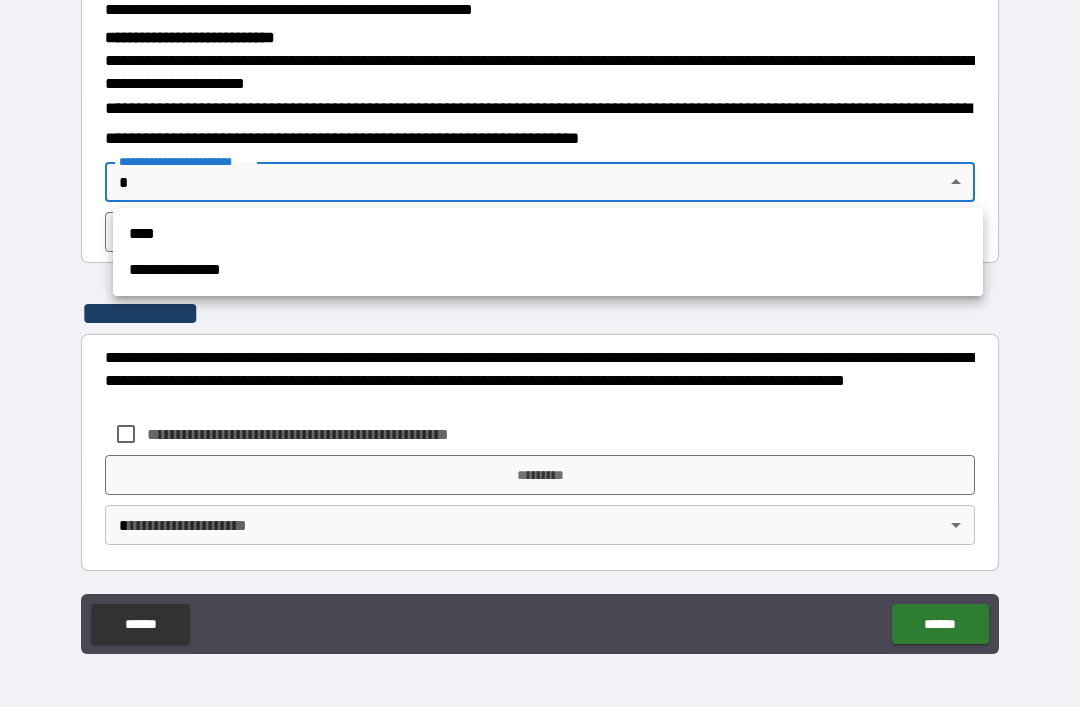 click on "****" at bounding box center (548, 234) 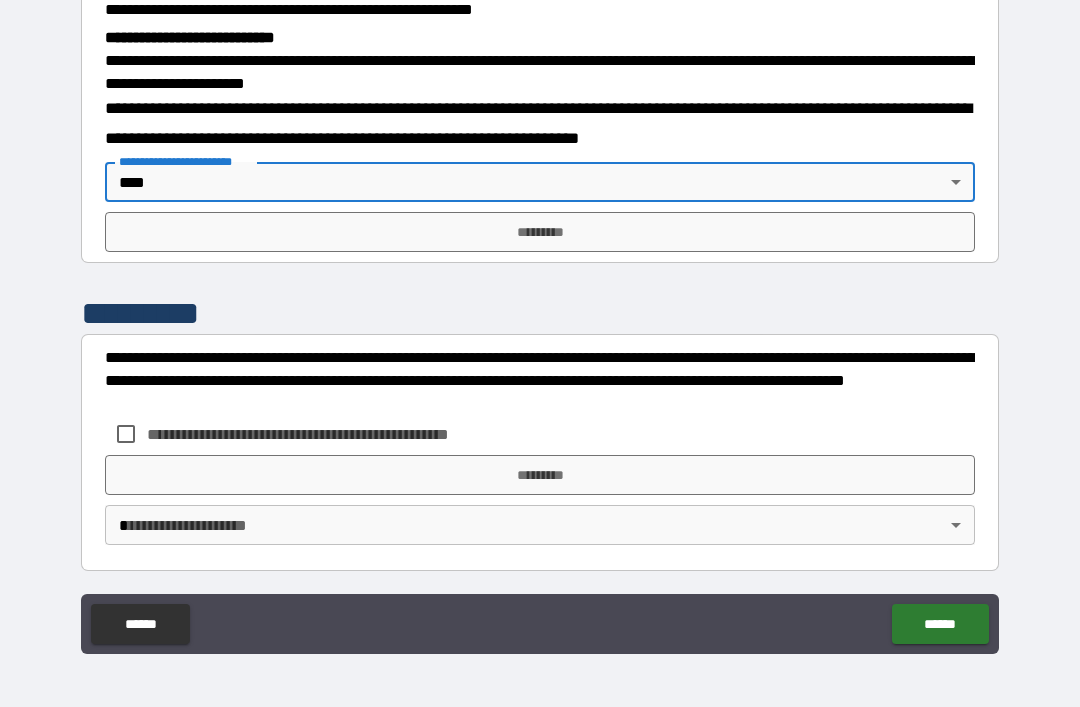 click on "*********" at bounding box center [540, 232] 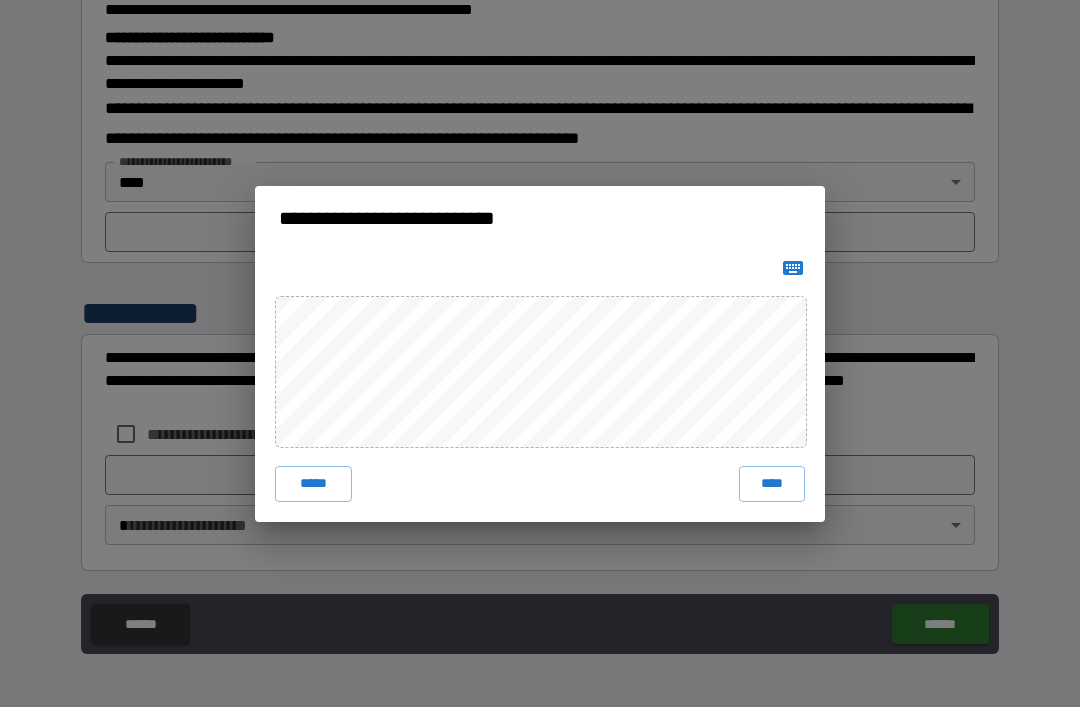 click on "****" at bounding box center [772, 484] 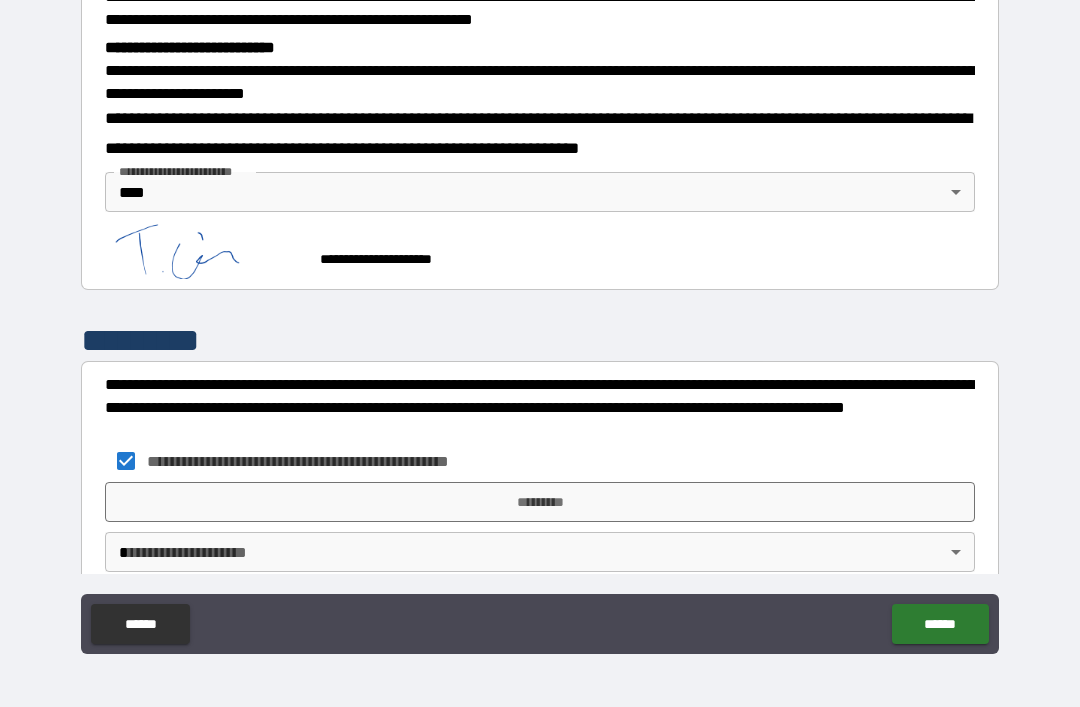 click on "*********" at bounding box center [540, 502] 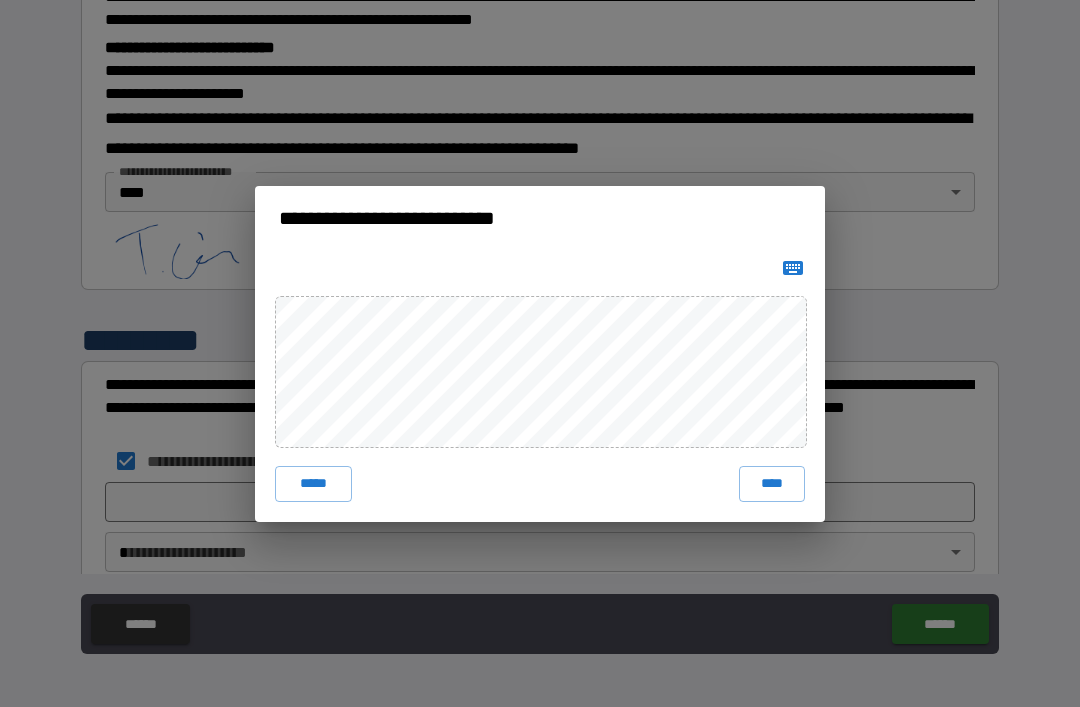 click on "****" at bounding box center (772, 484) 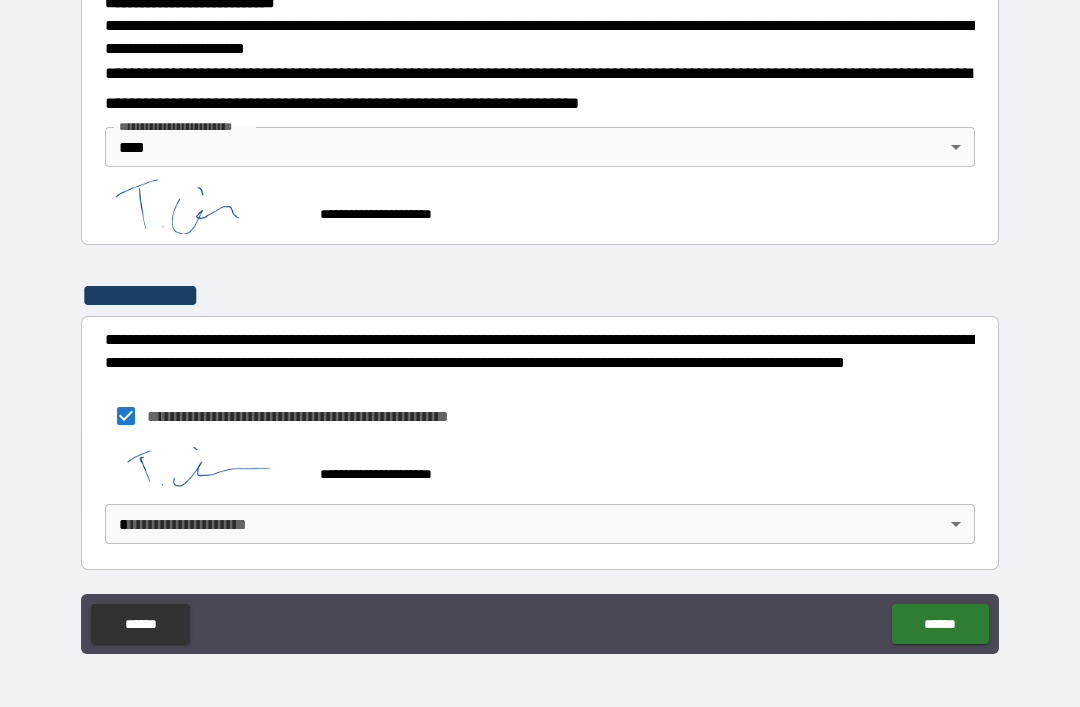 scroll, scrollTop: 667, scrollLeft: 0, axis: vertical 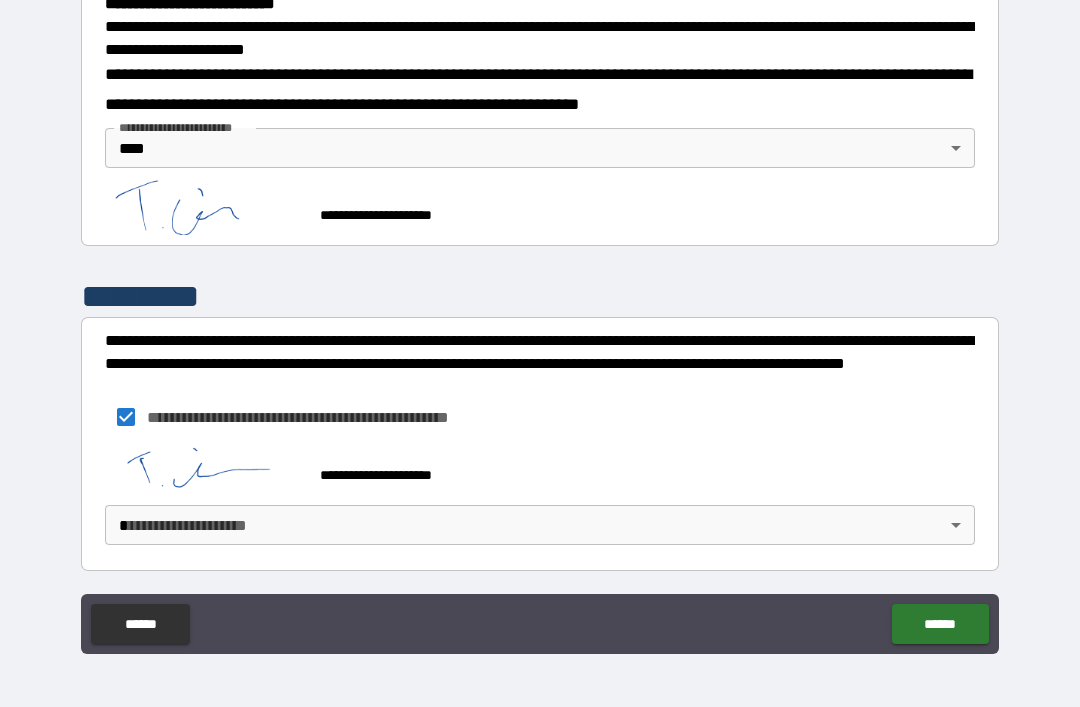 click on "**********" at bounding box center [540, 321] 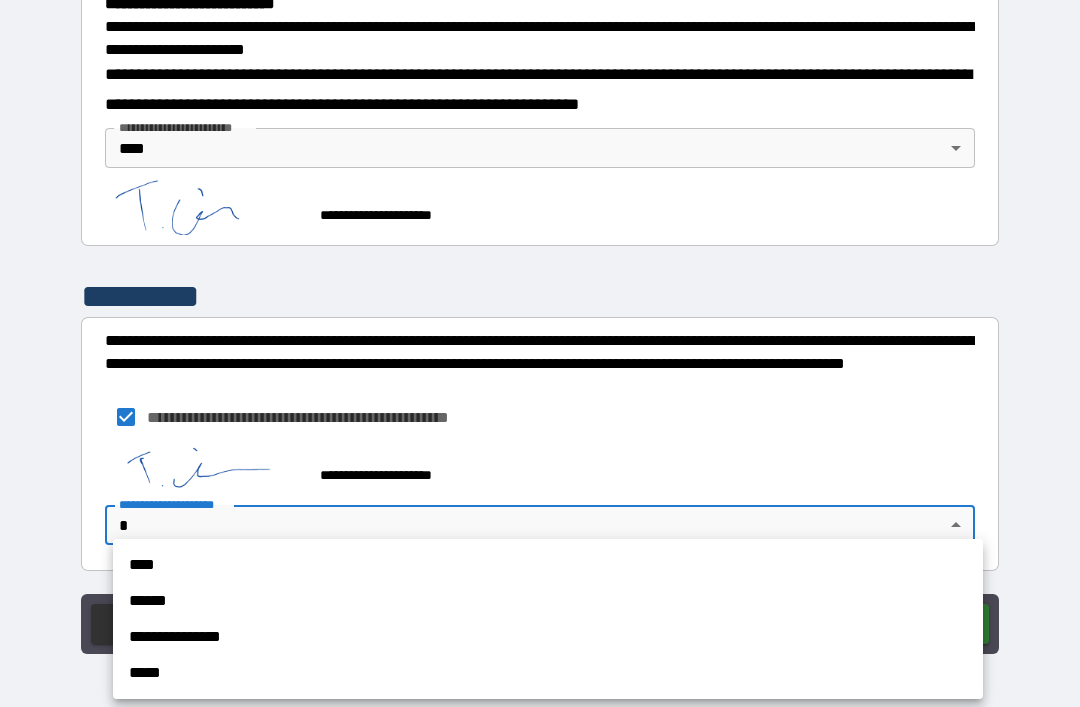 click on "****" at bounding box center (548, 565) 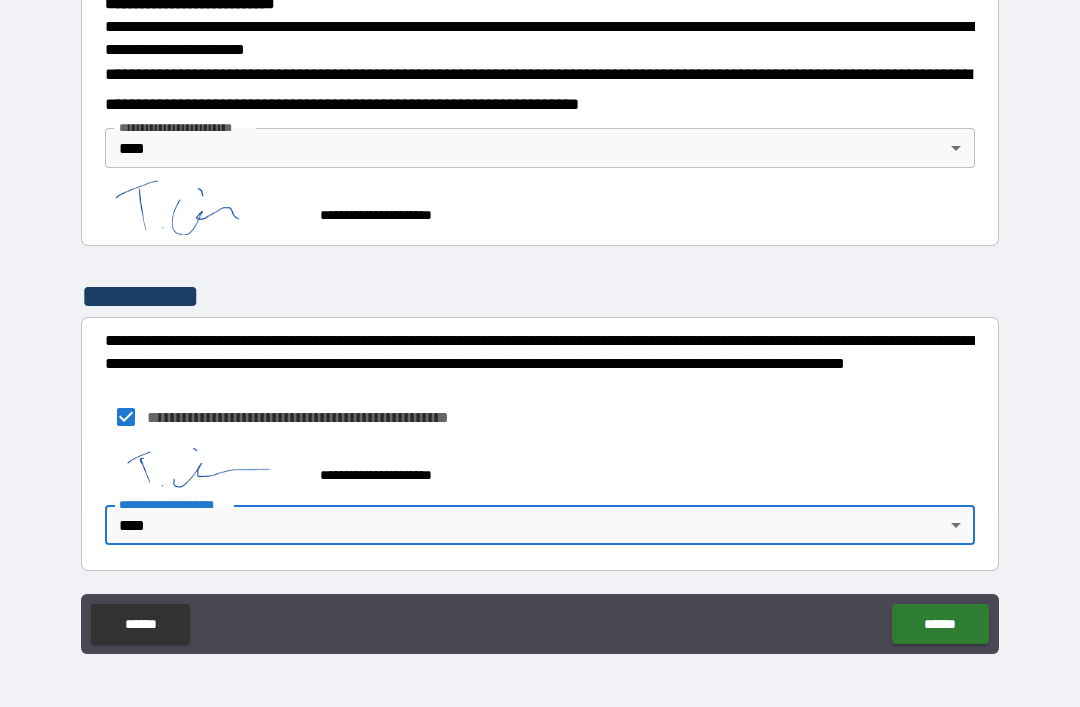 click on "******" at bounding box center [940, 624] 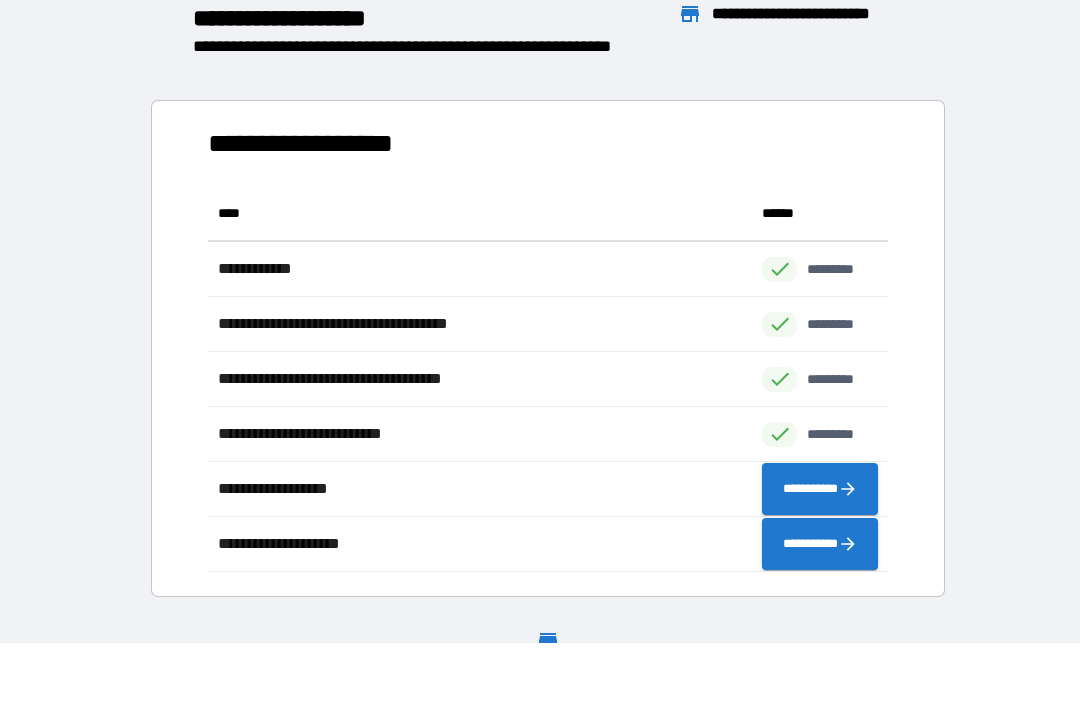 scroll, scrollTop: 1, scrollLeft: 1, axis: both 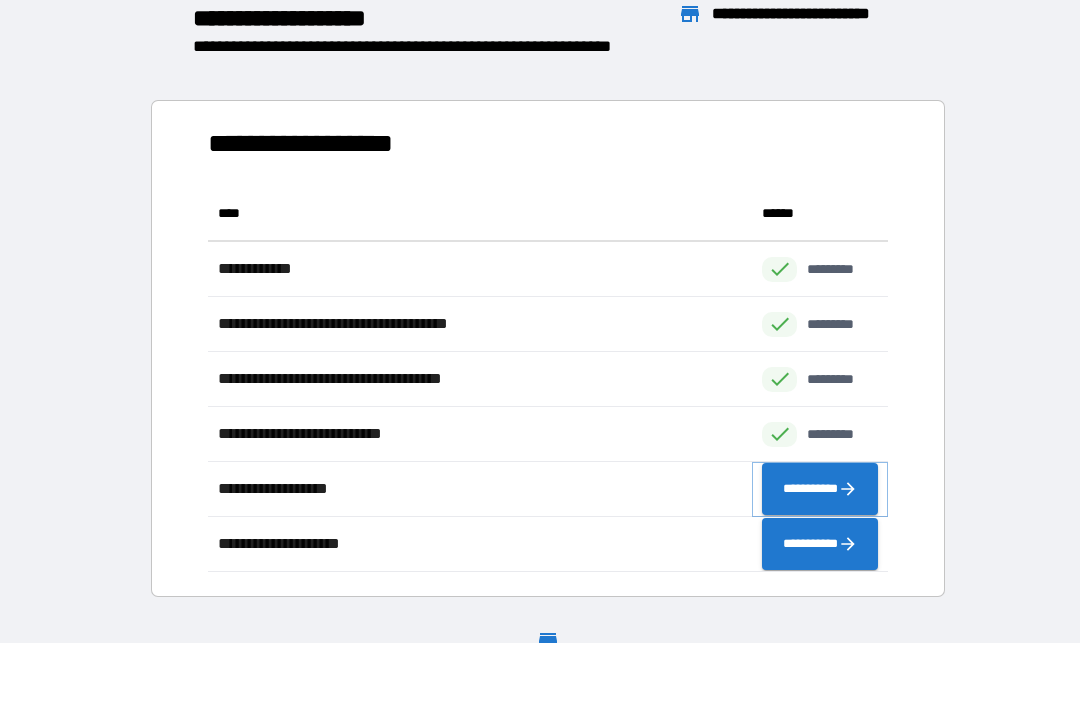 click on "**********" at bounding box center [820, 489] 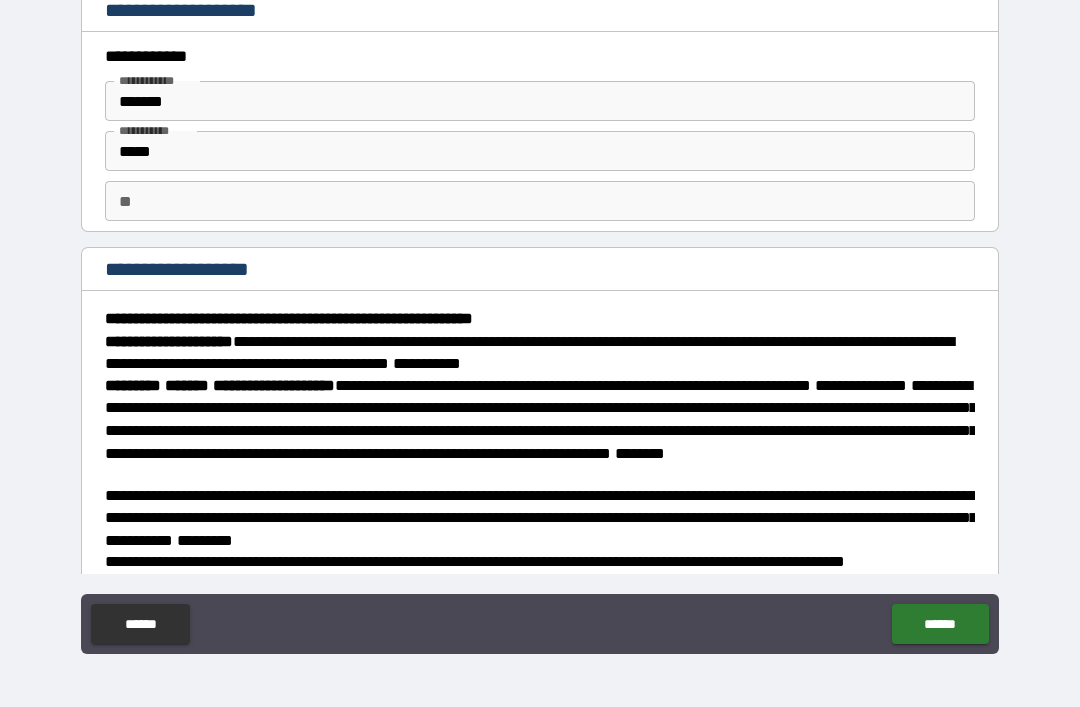 click on "*****" at bounding box center [540, 151] 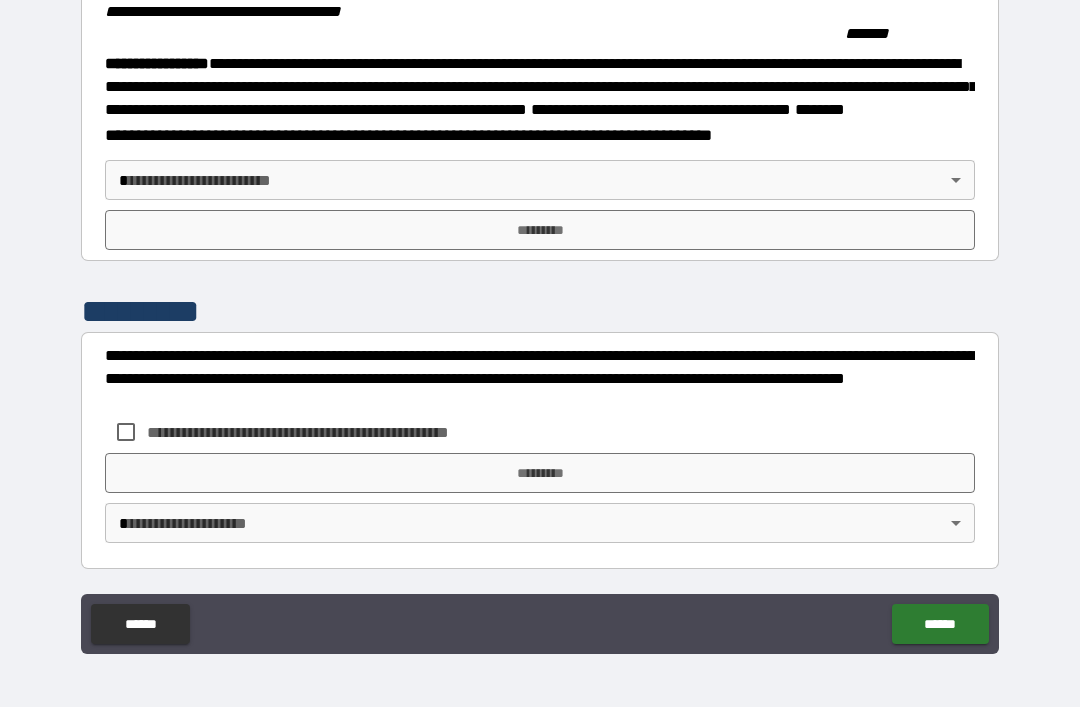 scroll, scrollTop: 2237, scrollLeft: 0, axis: vertical 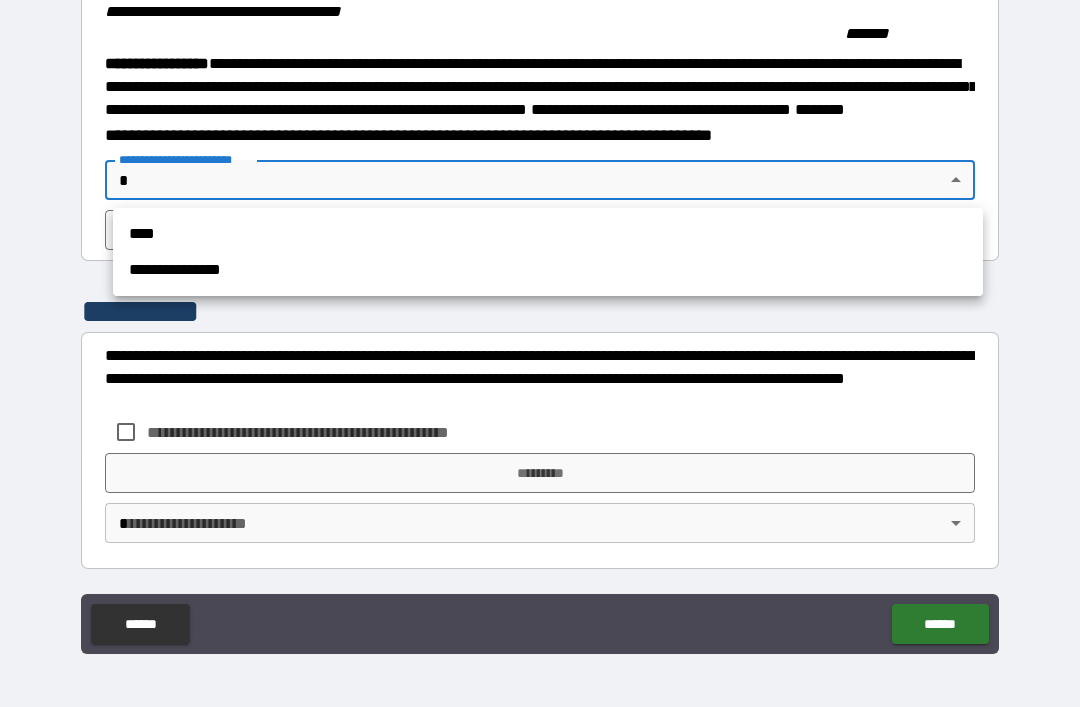 click on "****" at bounding box center (548, 234) 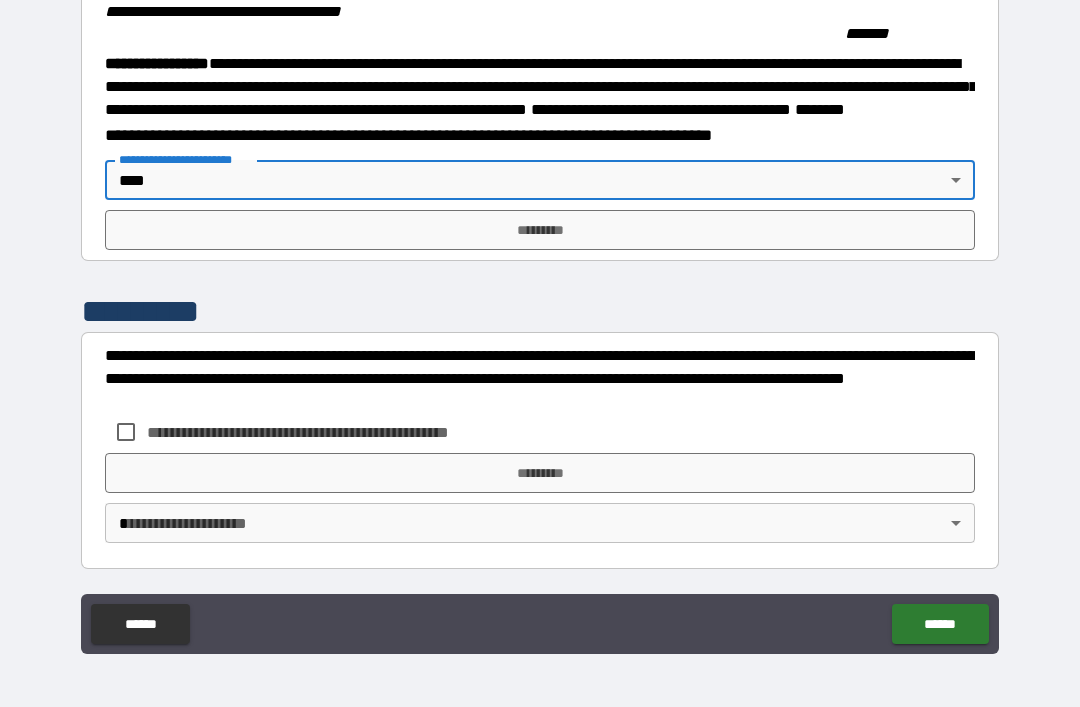 click on "*********" at bounding box center (540, 230) 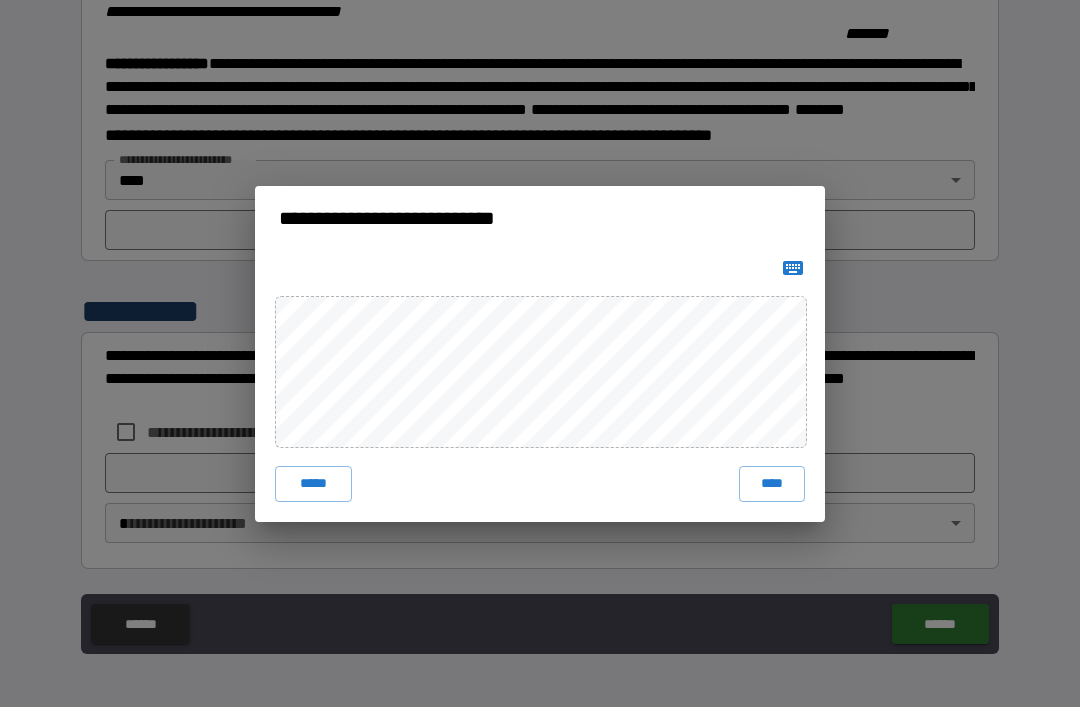 click on "****" at bounding box center (772, 484) 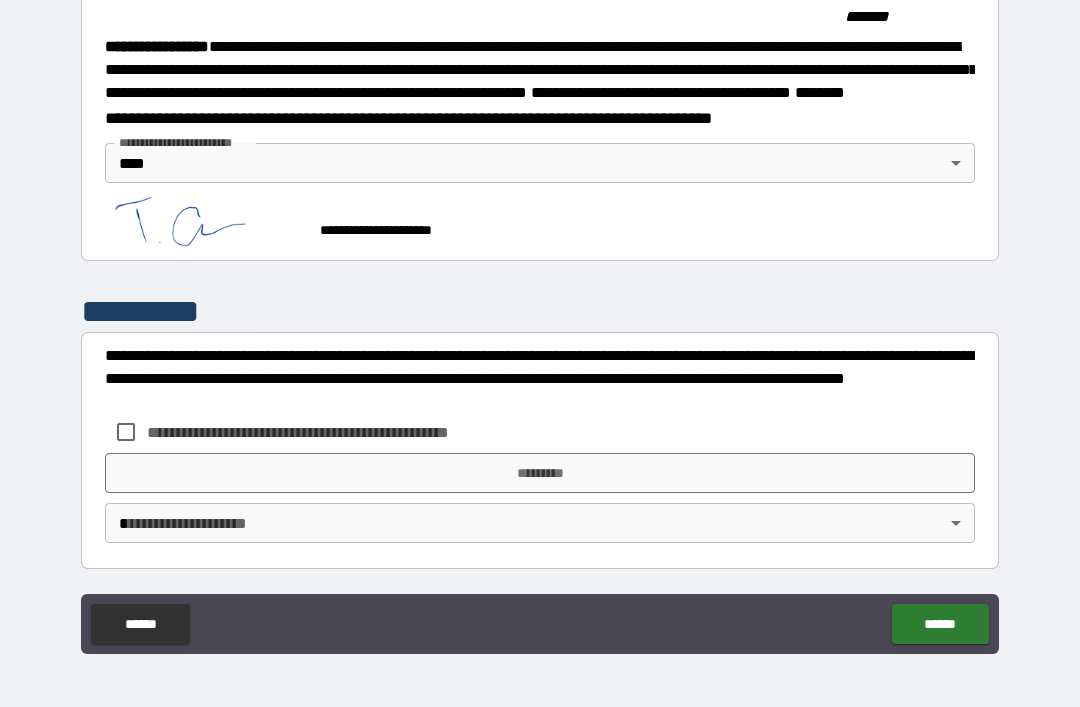 scroll, scrollTop: 2227, scrollLeft: 0, axis: vertical 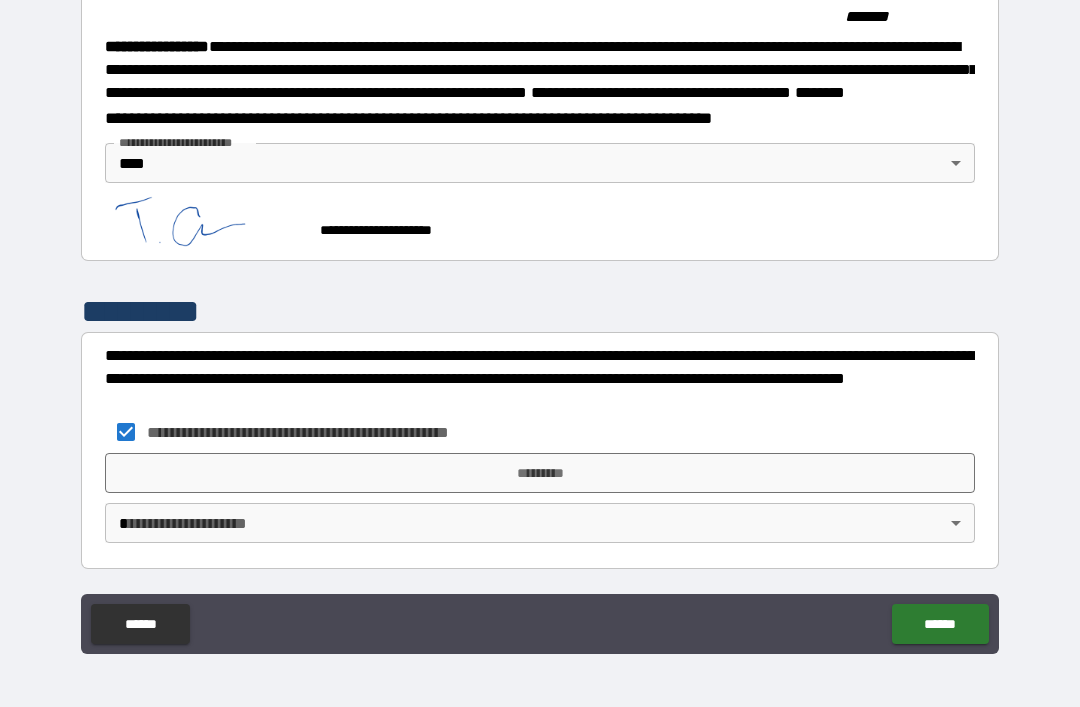 click on "*********" at bounding box center (540, 473) 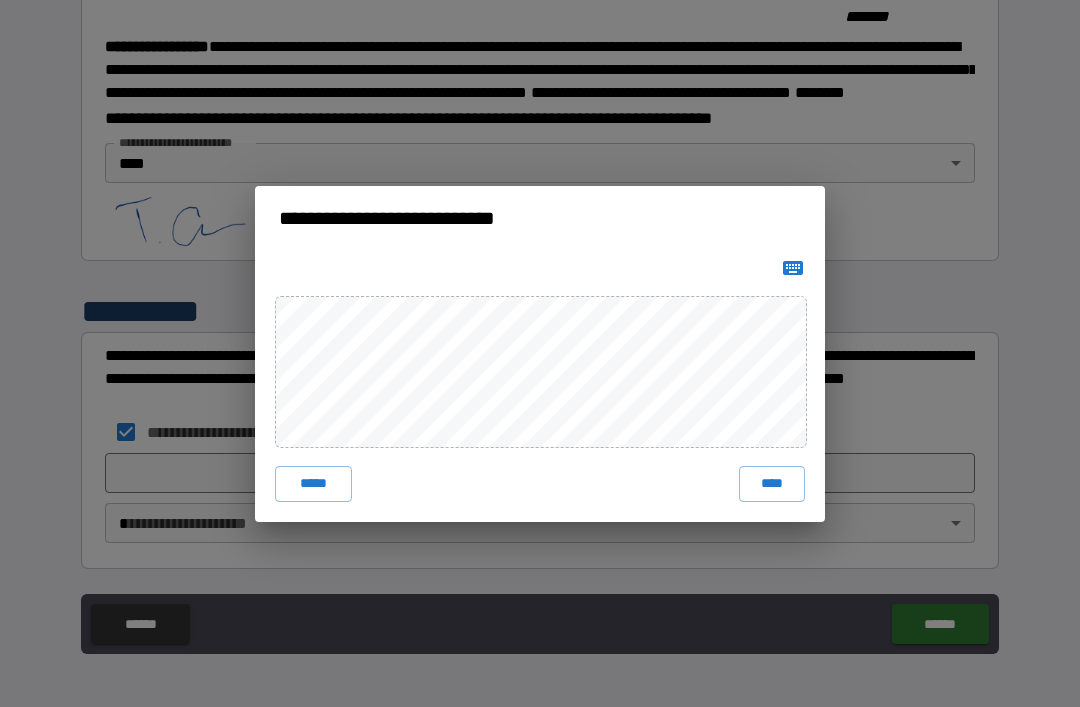 click on "****" at bounding box center [772, 484] 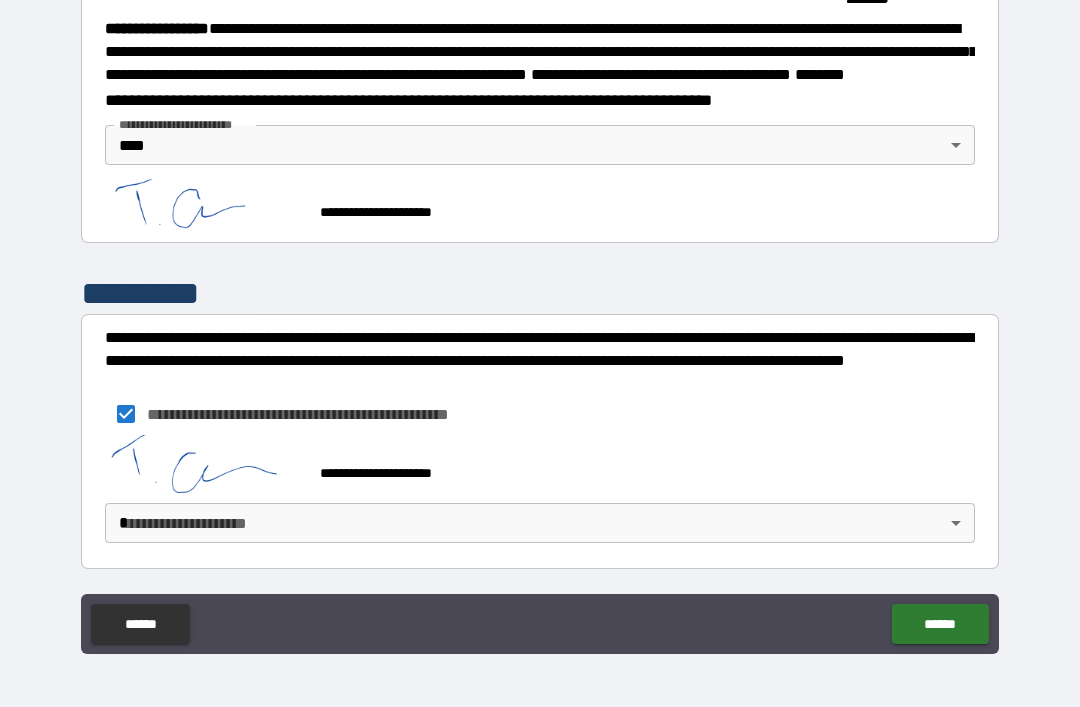 scroll, scrollTop: 2271, scrollLeft: 0, axis: vertical 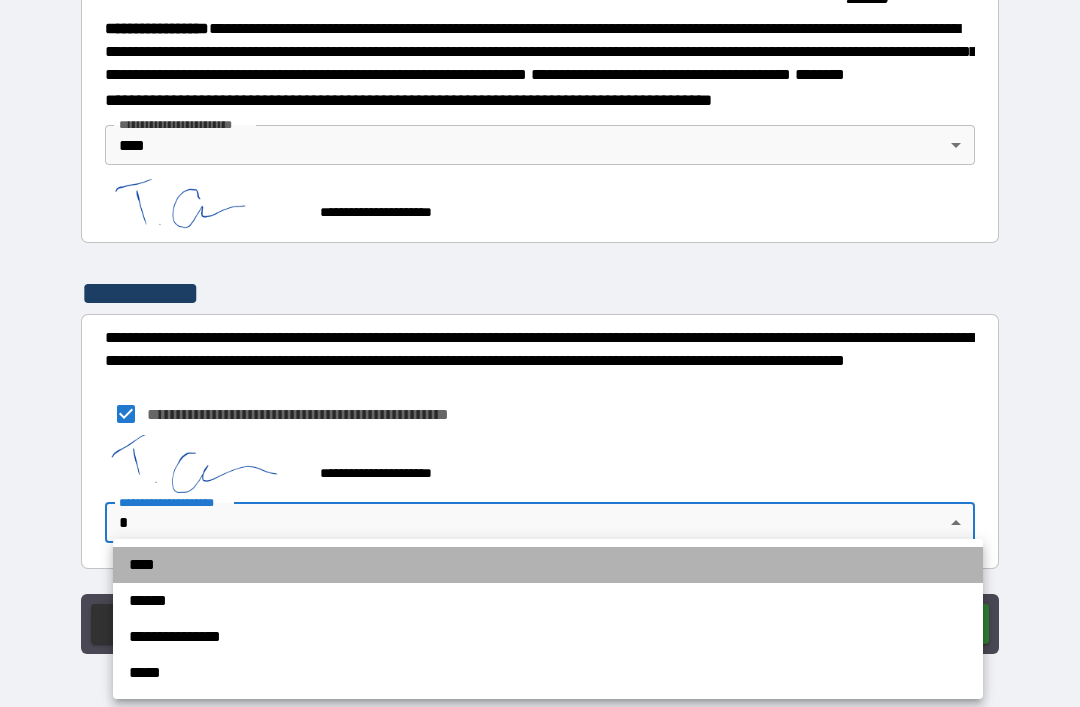 click at bounding box center [540, 353] 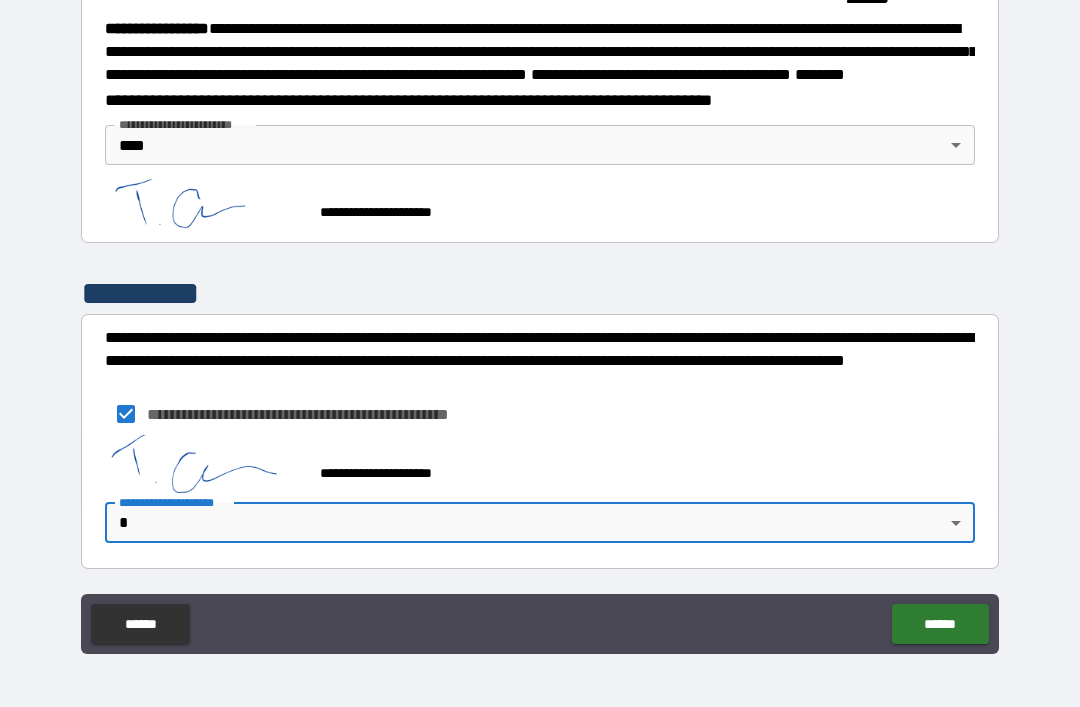 click on "**********" at bounding box center [540, 321] 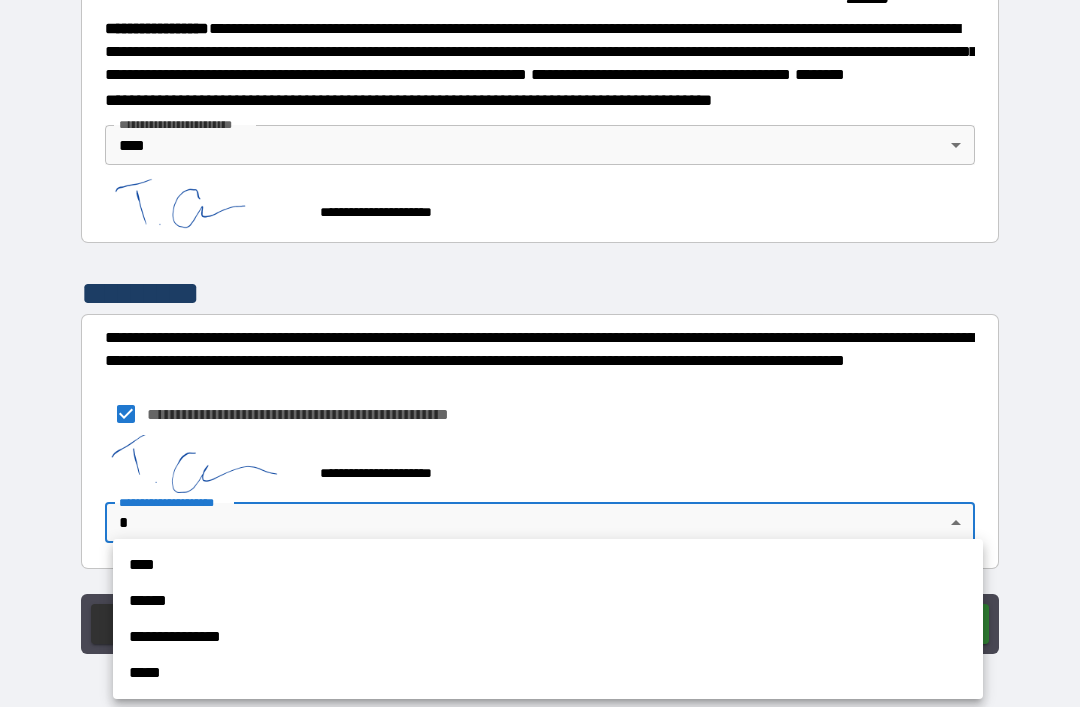 click on "****" at bounding box center (548, 565) 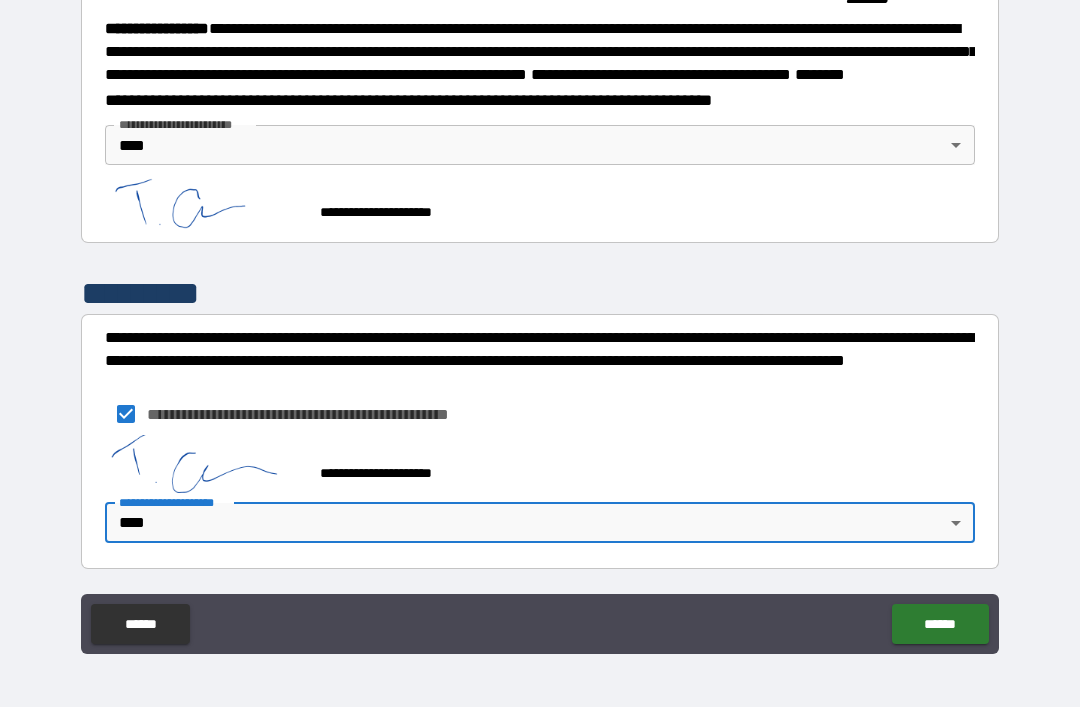 click on "******" at bounding box center [940, 624] 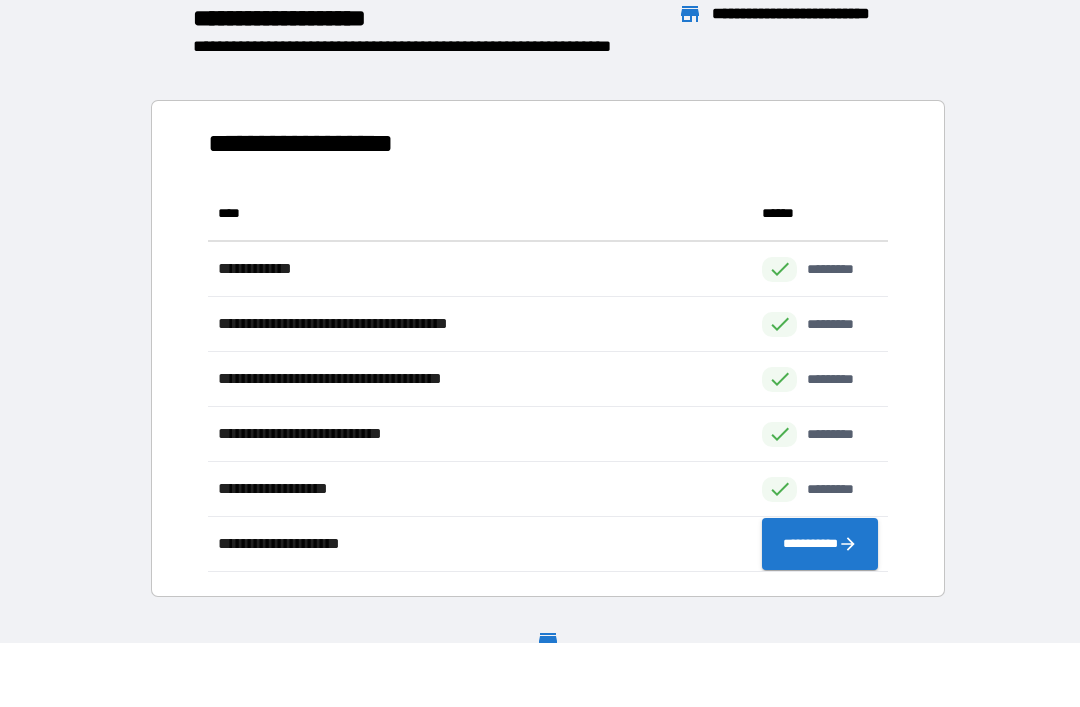 scroll, scrollTop: 1, scrollLeft: 1, axis: both 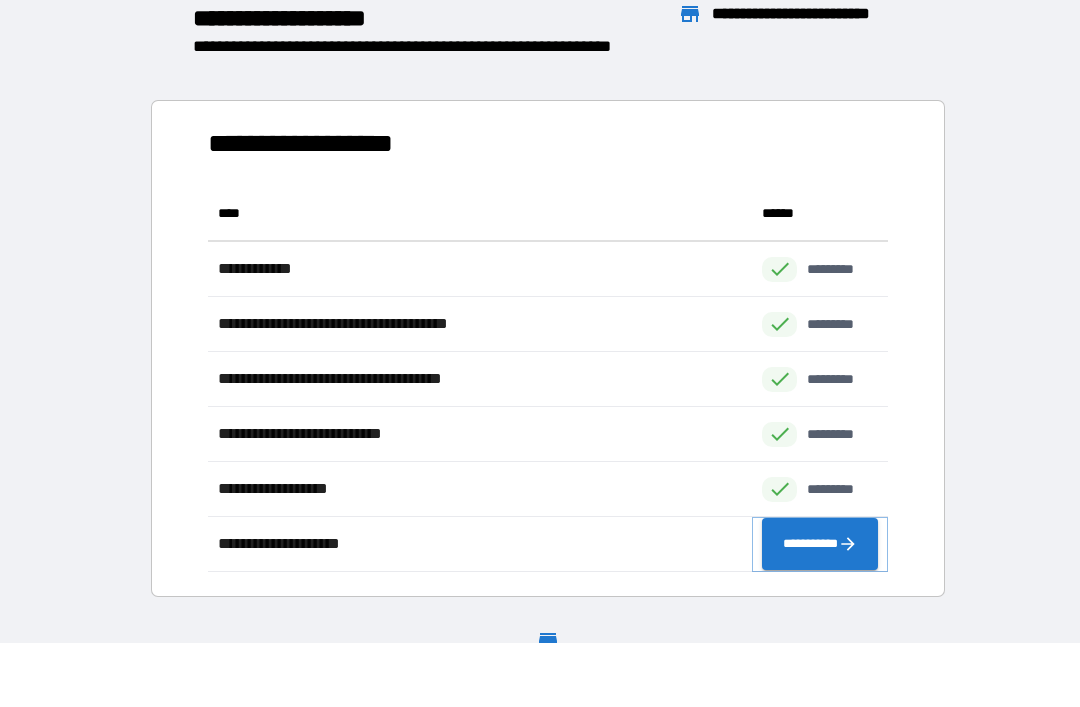 click on "**********" at bounding box center [820, 544] 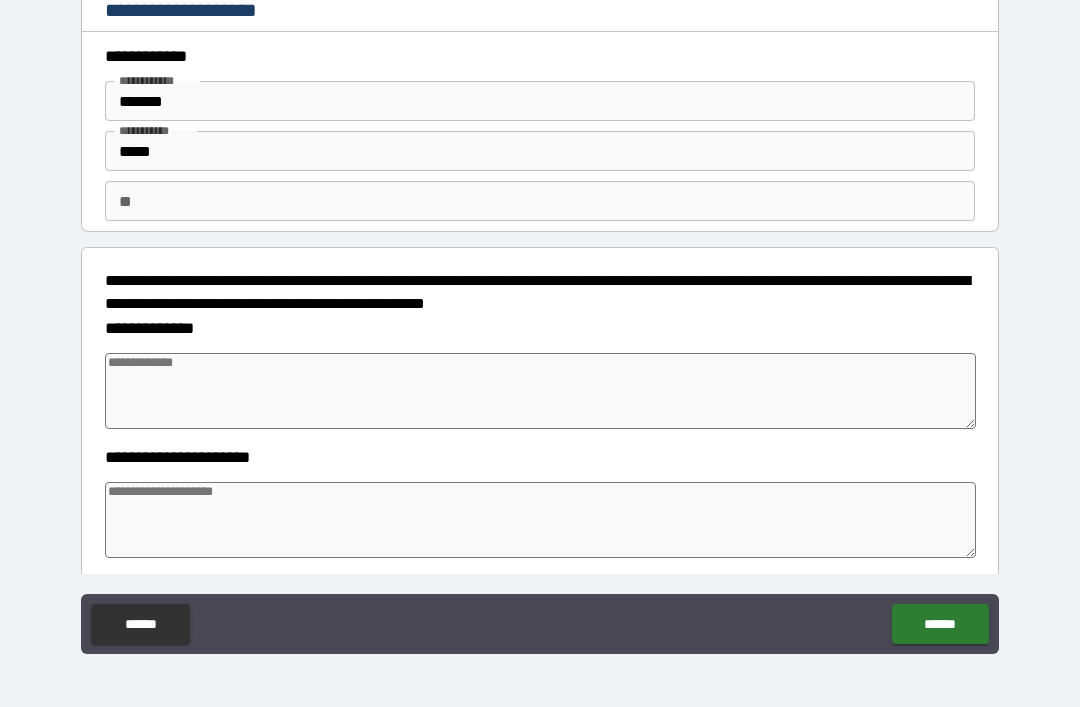 type on "*" 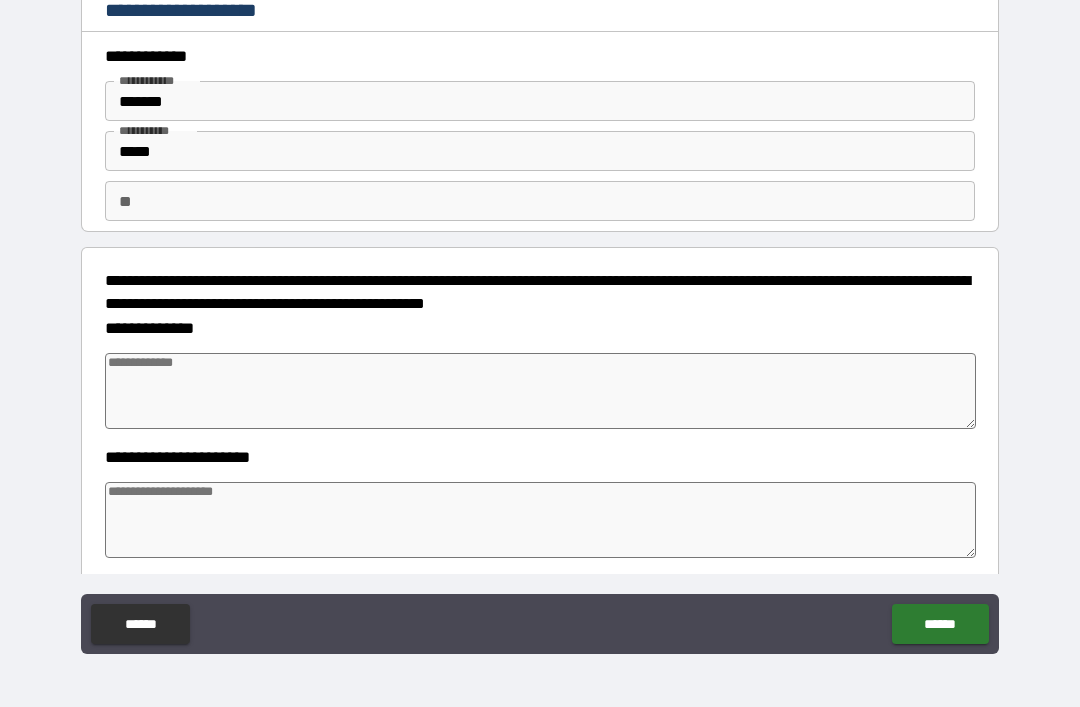 type on "*" 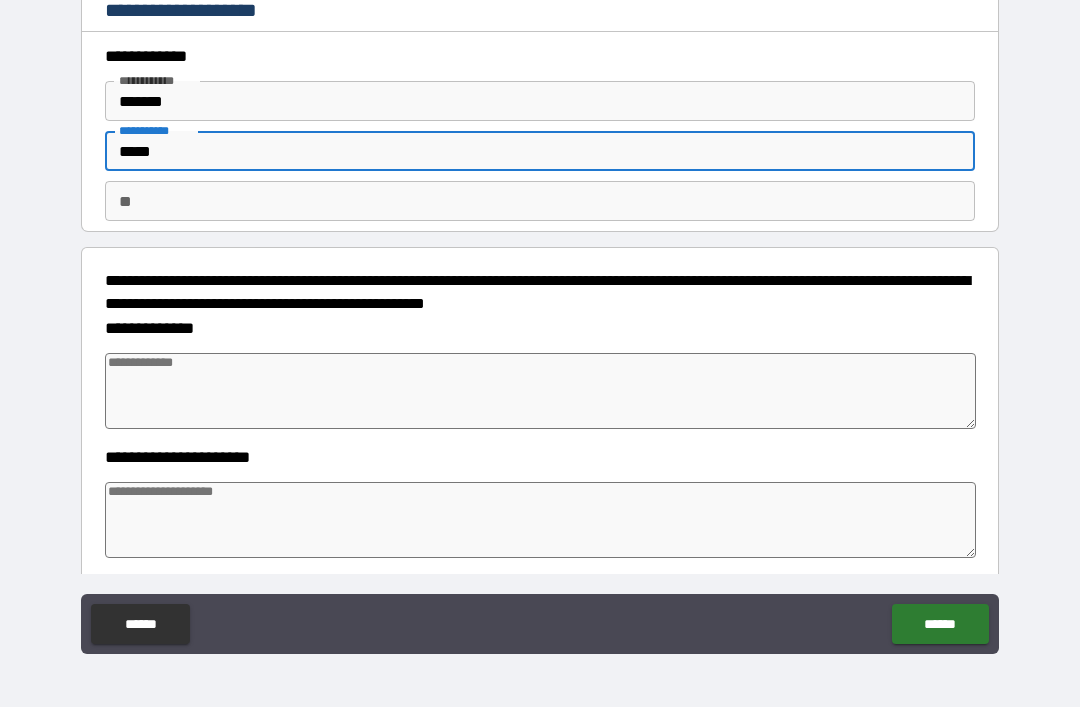 type on "****" 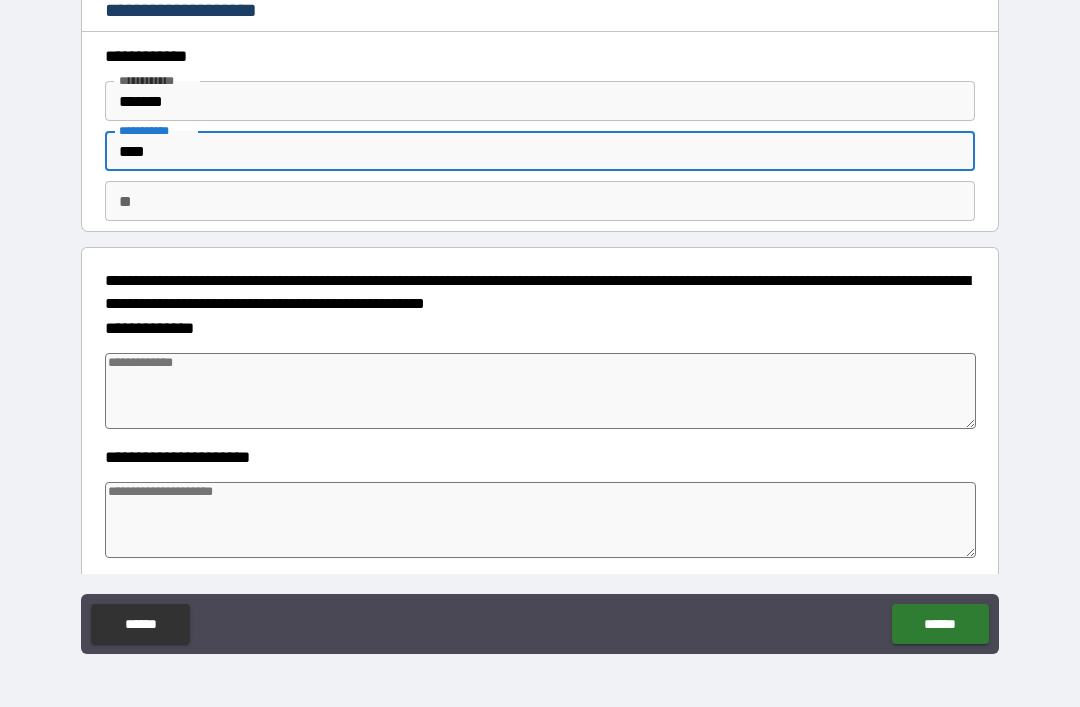 type on "*" 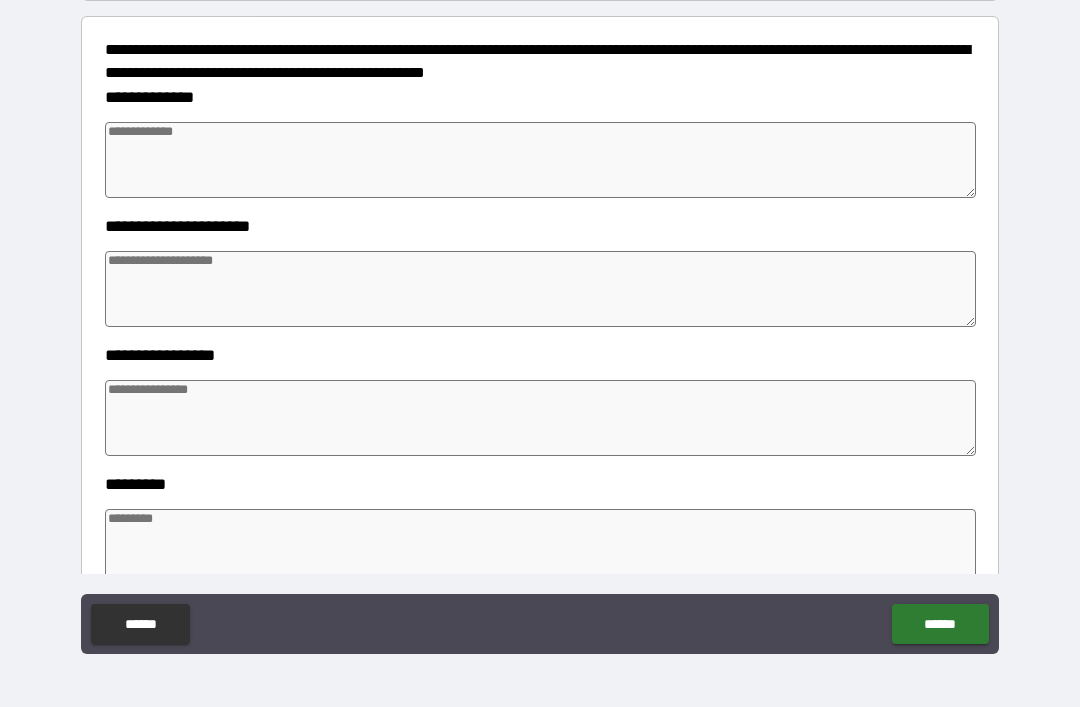 scroll, scrollTop: 226, scrollLeft: 0, axis: vertical 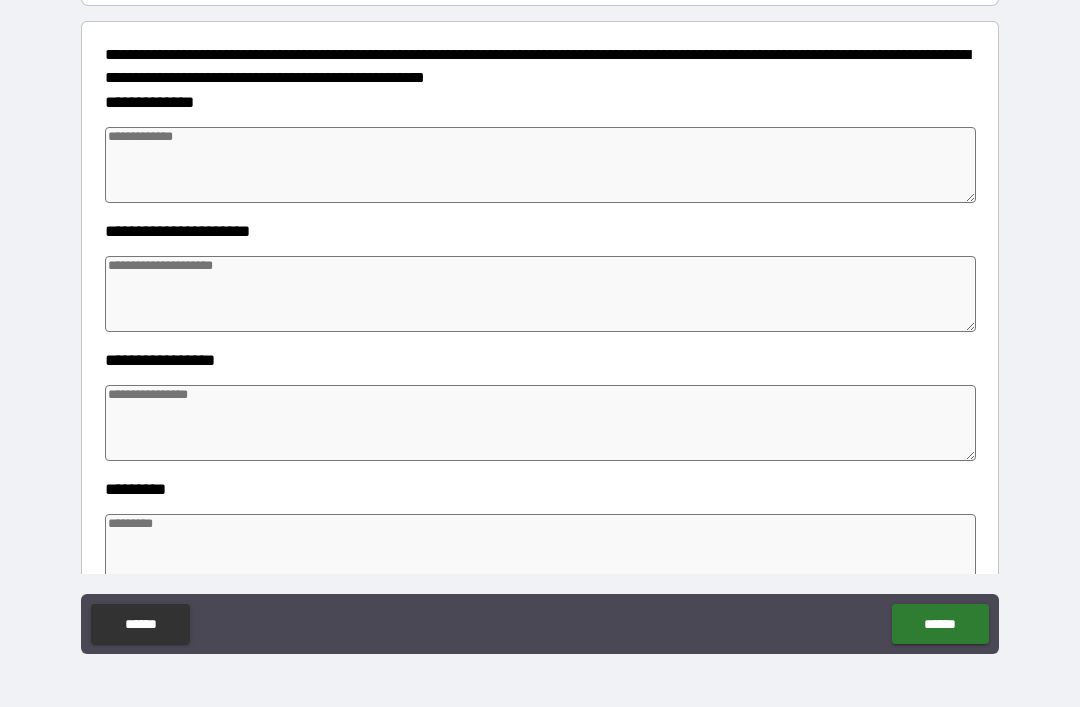 click at bounding box center [540, 165] 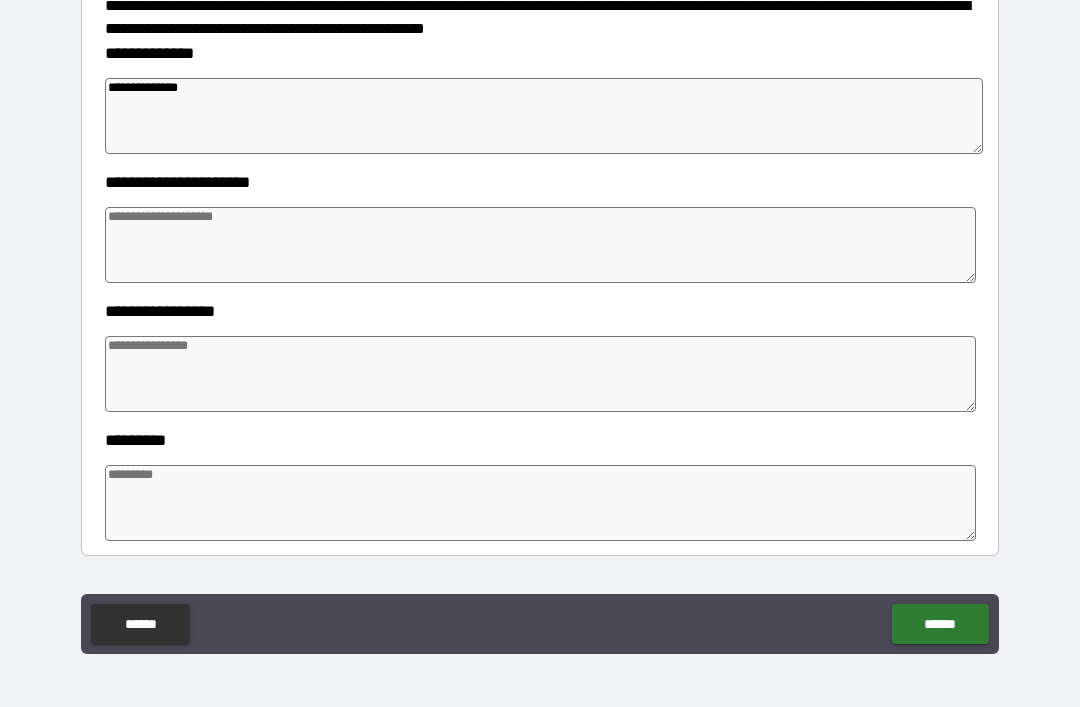 scroll, scrollTop: 306, scrollLeft: 0, axis: vertical 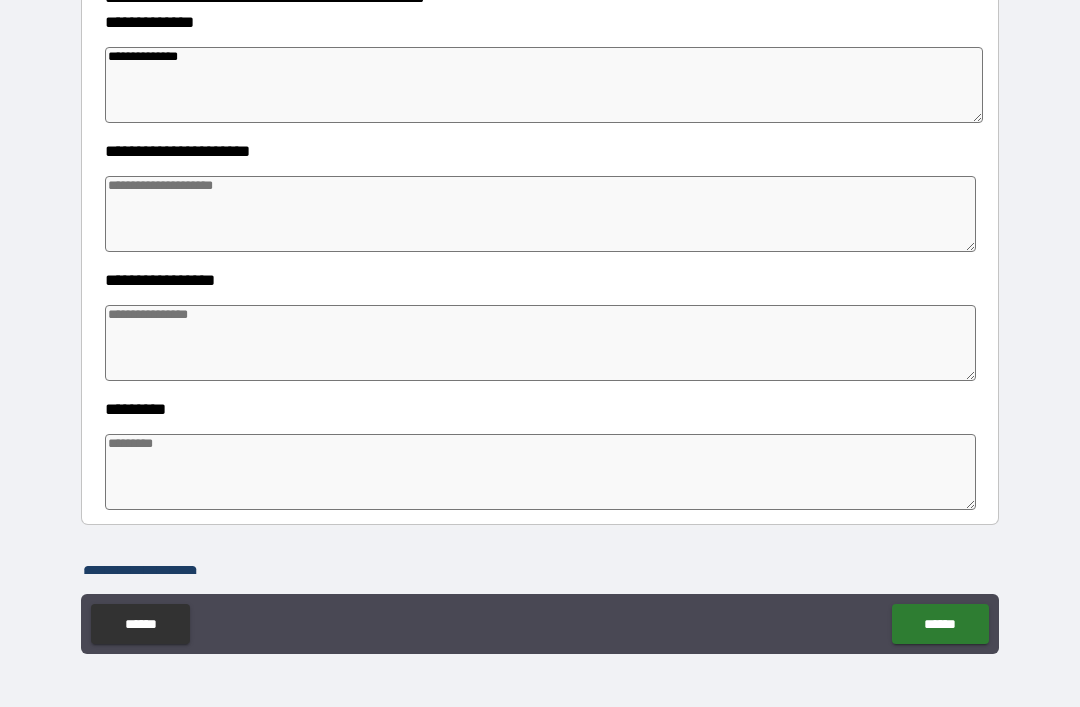 click at bounding box center (540, 214) 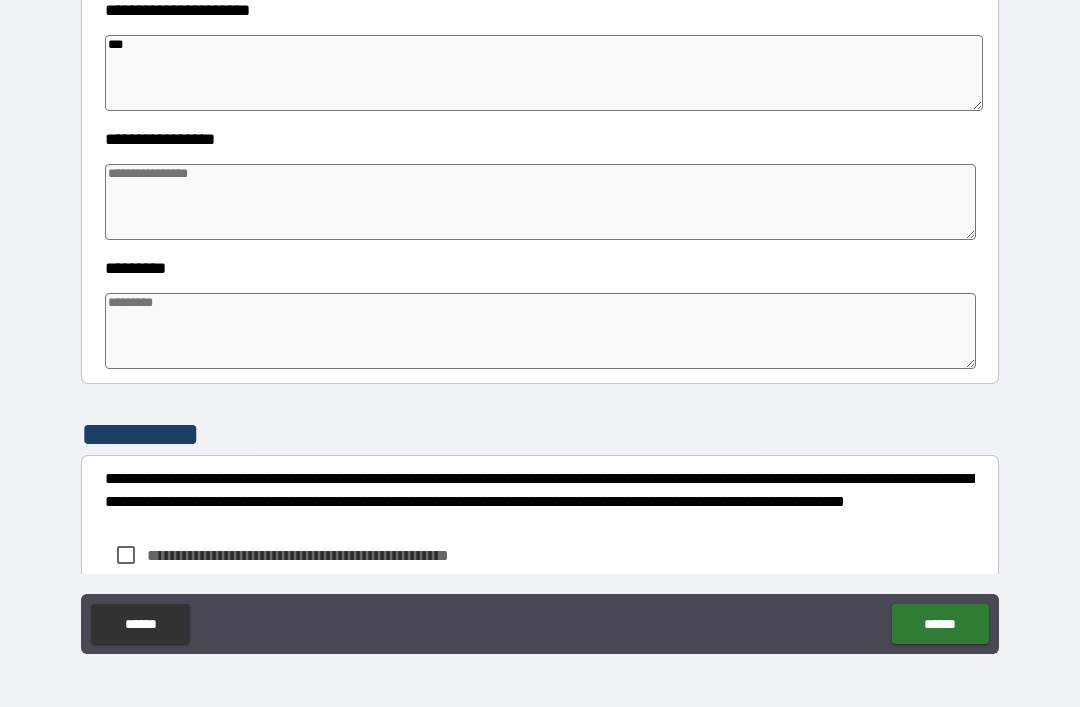 scroll, scrollTop: 446, scrollLeft: 0, axis: vertical 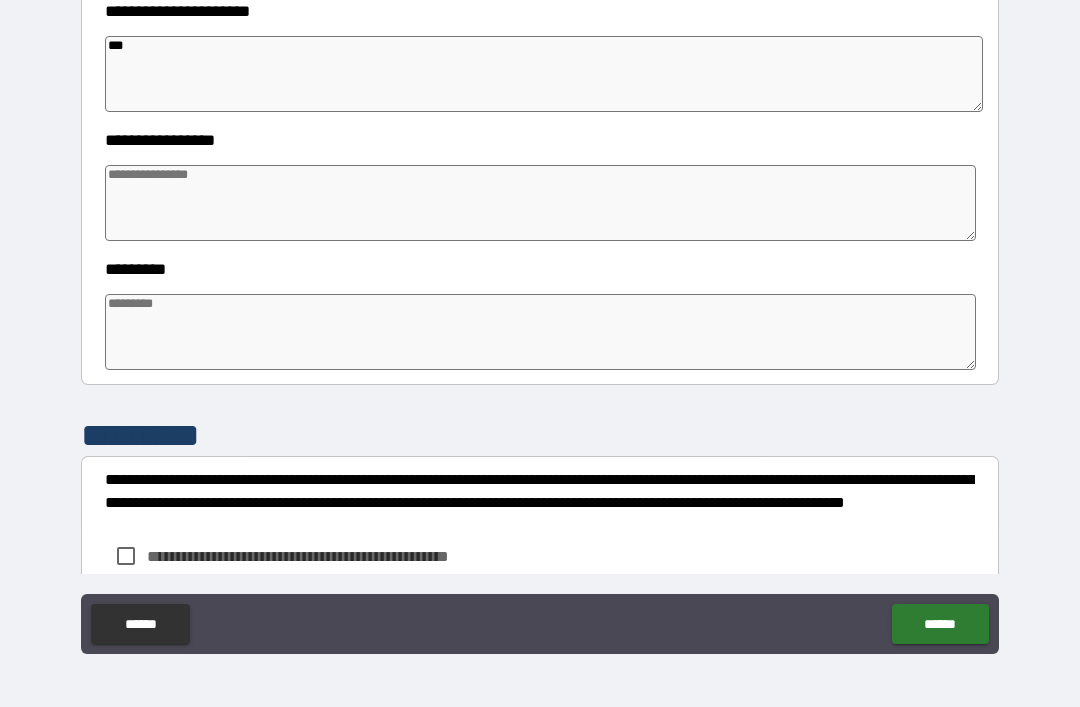 click at bounding box center (540, 203) 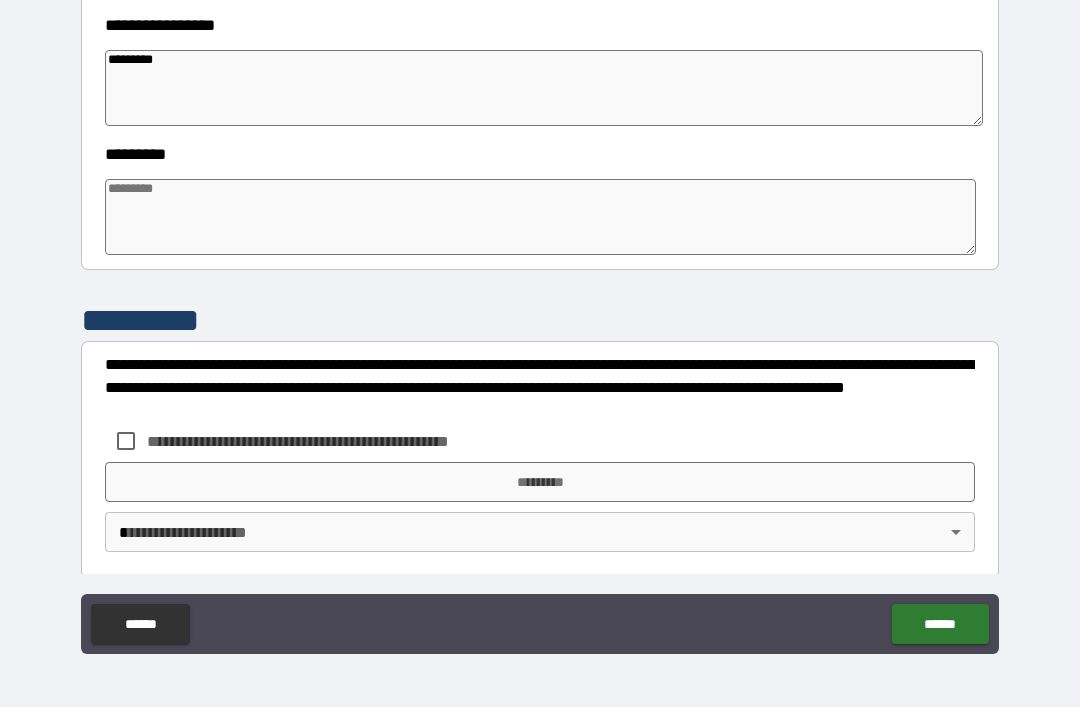 scroll, scrollTop: 560, scrollLeft: 0, axis: vertical 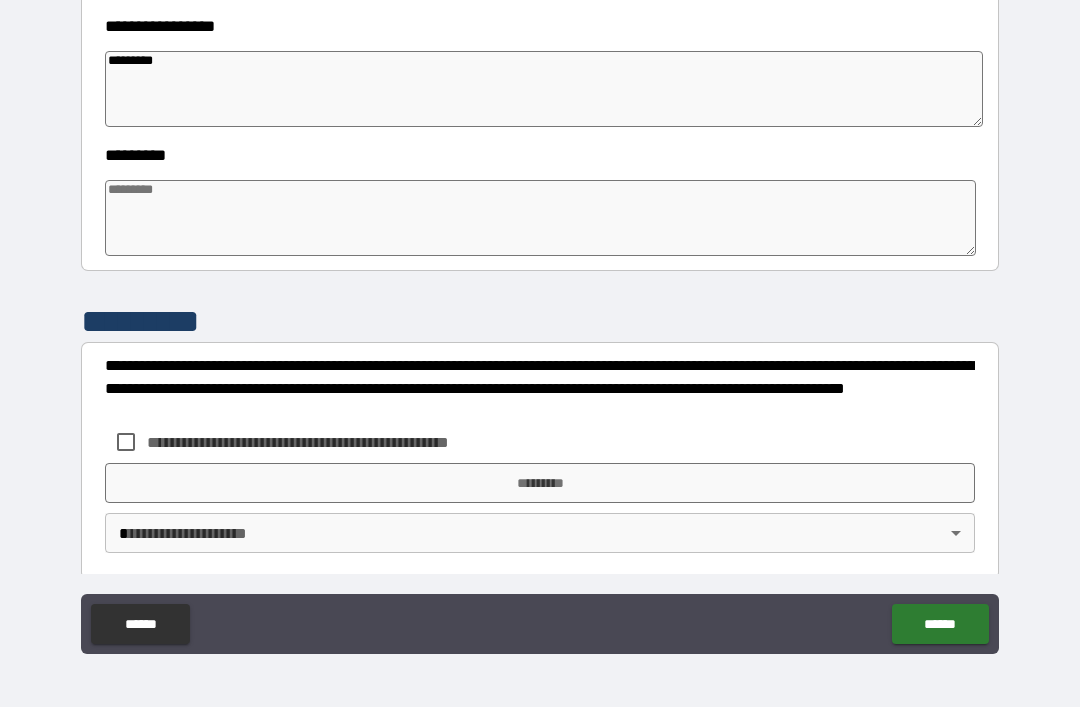 click at bounding box center [540, 218] 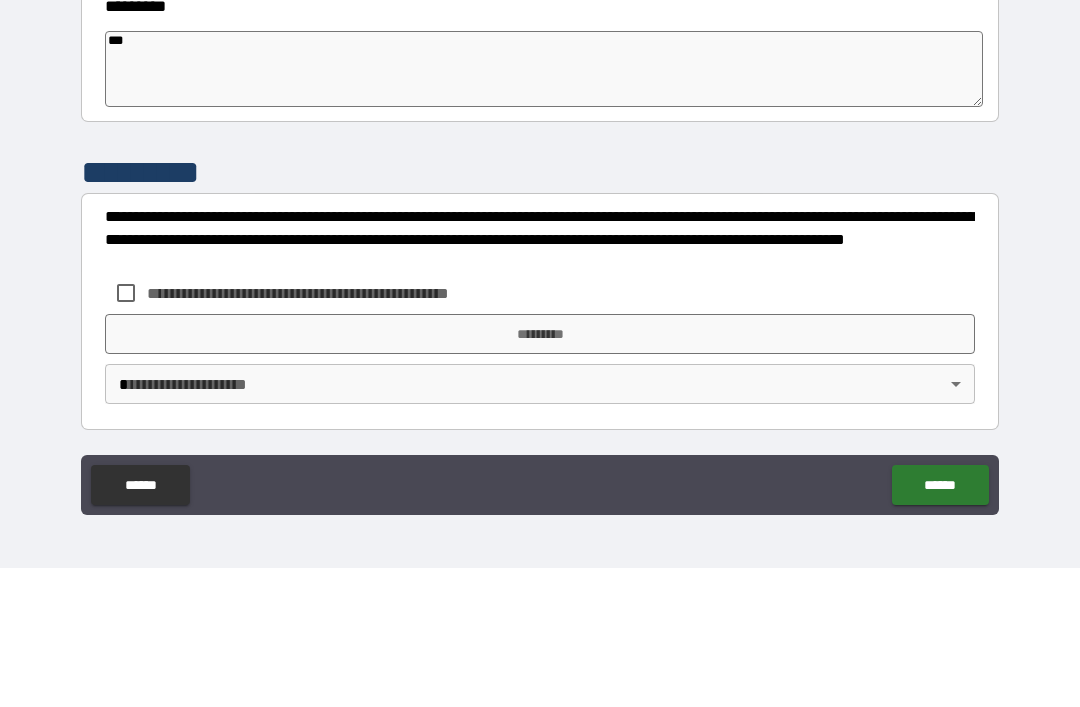 scroll, scrollTop: 570, scrollLeft: 0, axis: vertical 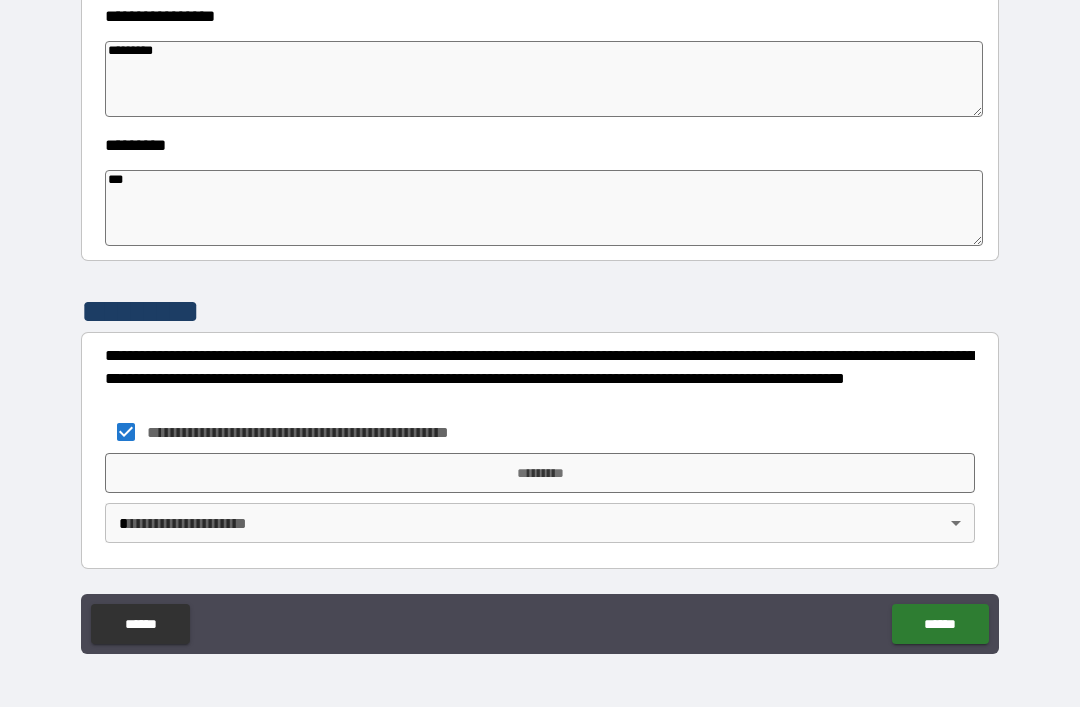 click on "*********" at bounding box center (540, 473) 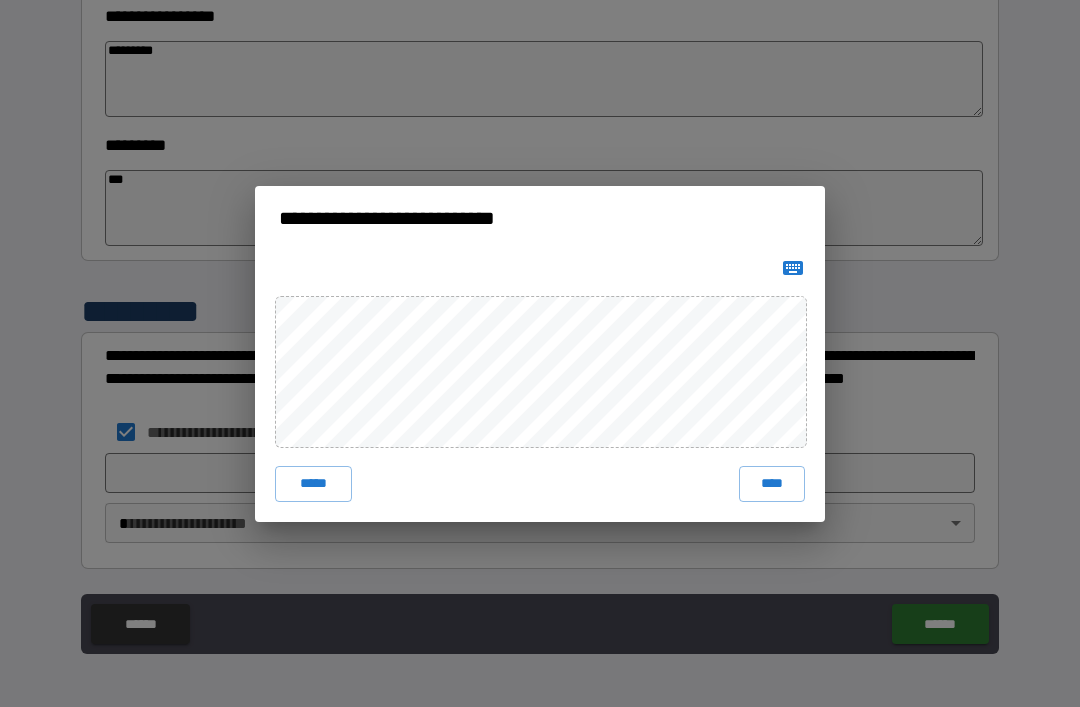 click on "****" at bounding box center (772, 484) 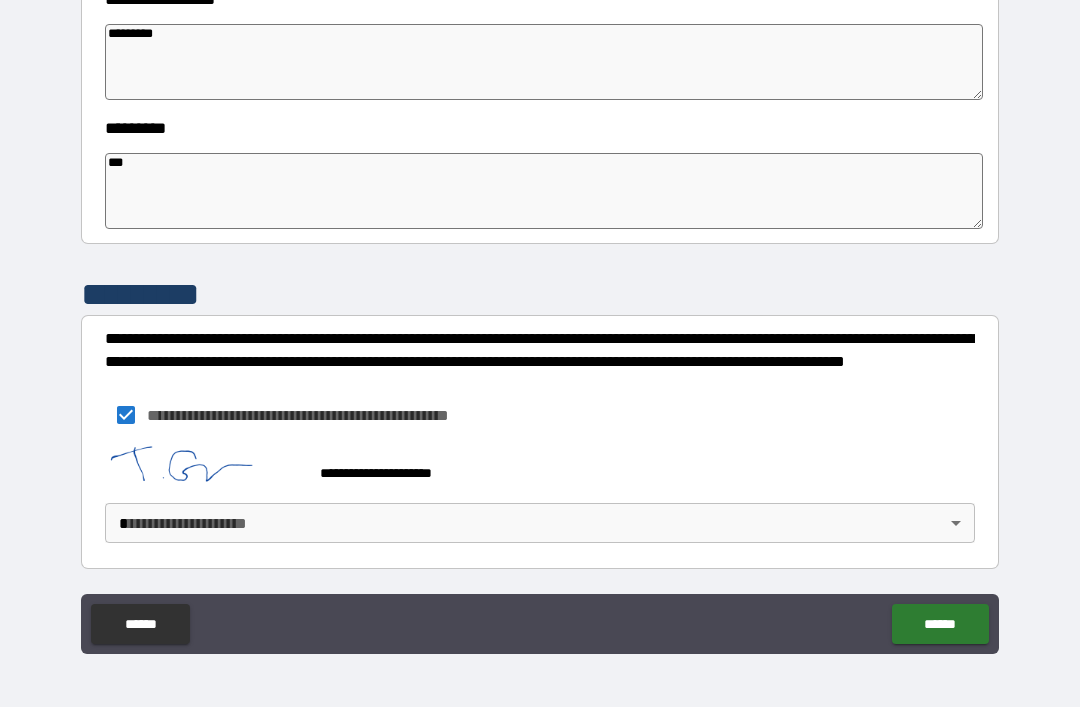 scroll, scrollTop: 587, scrollLeft: 0, axis: vertical 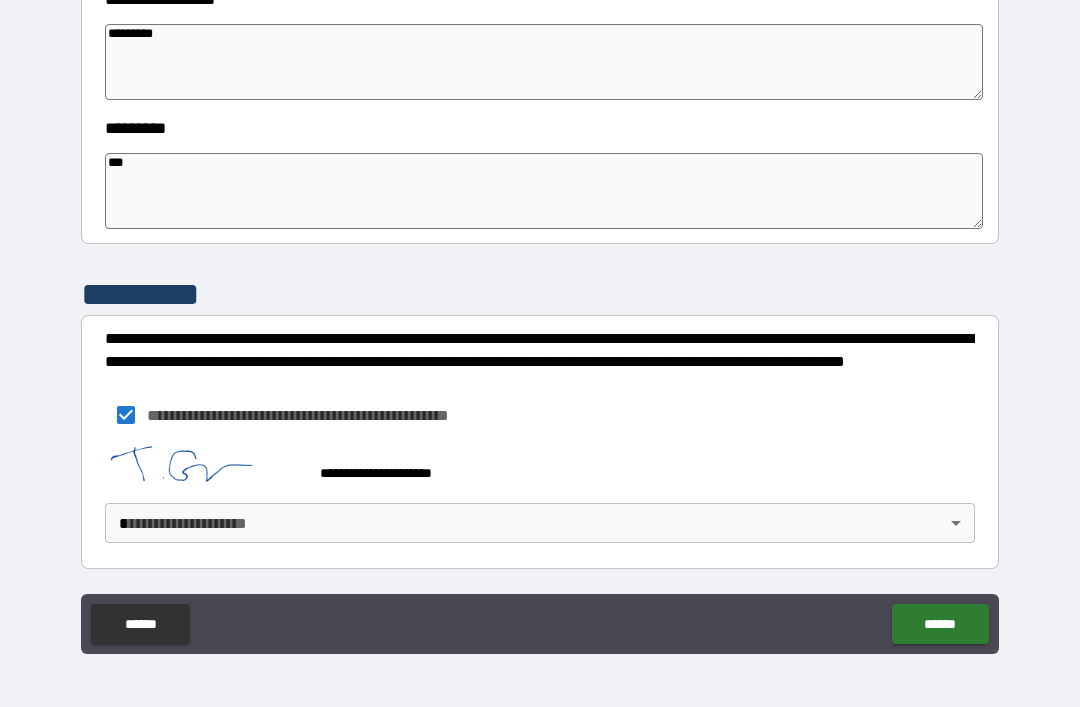 click on "**********" at bounding box center [540, 321] 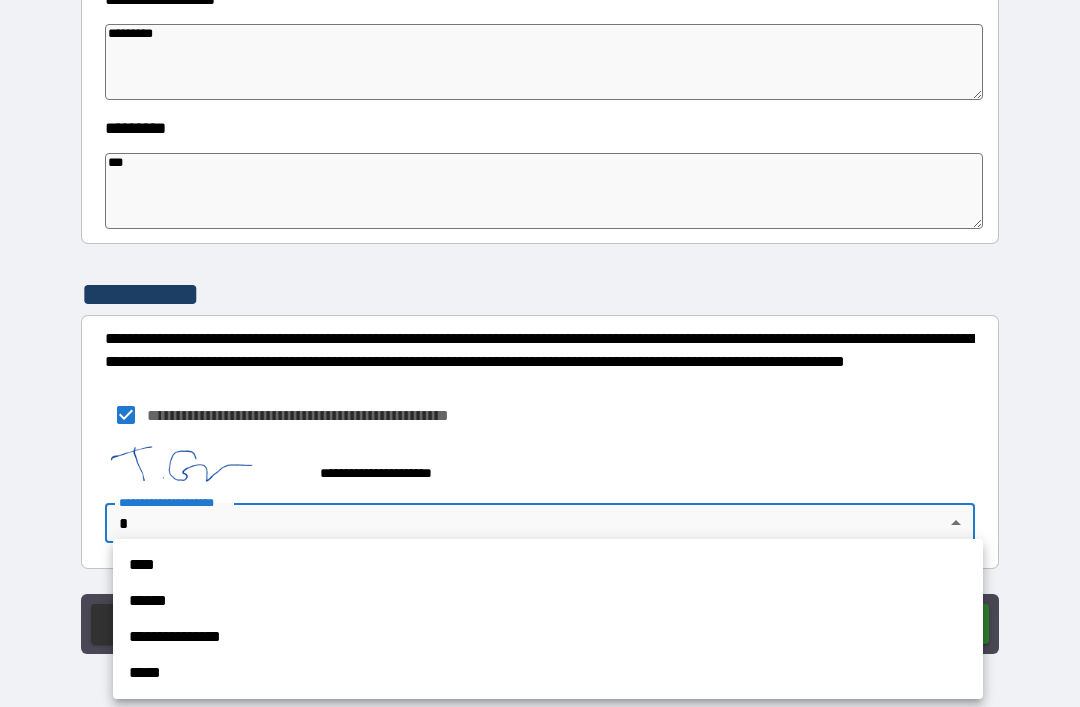 click on "****" at bounding box center [548, 565] 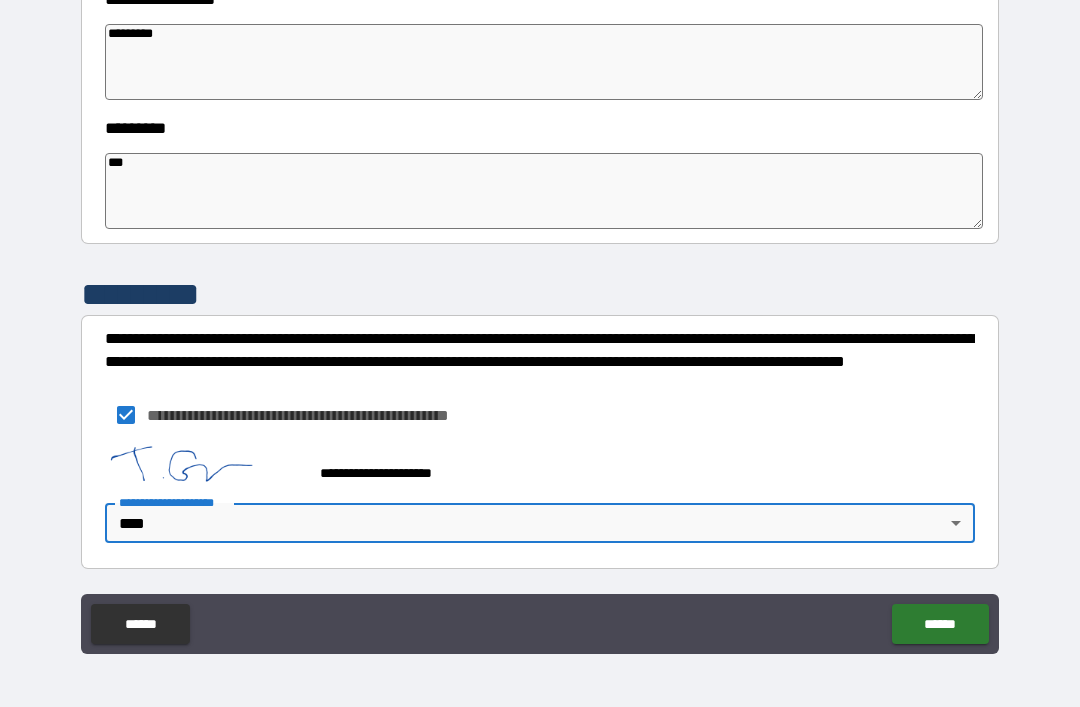 click on "******" at bounding box center [940, 624] 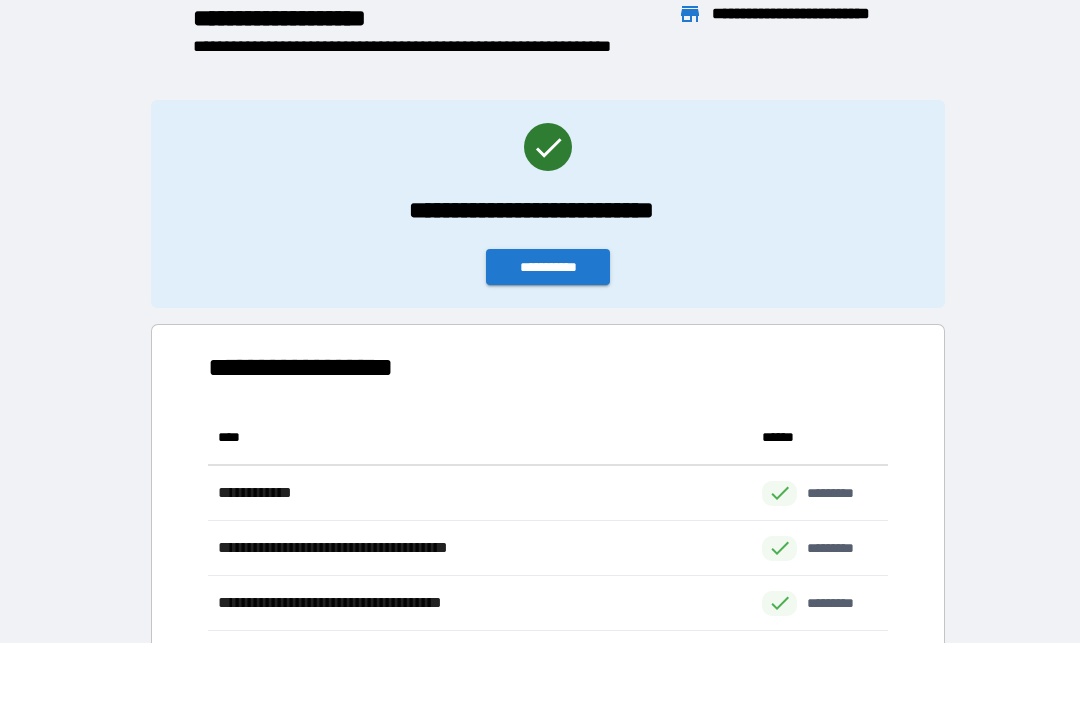 scroll, scrollTop: 1, scrollLeft: 1, axis: both 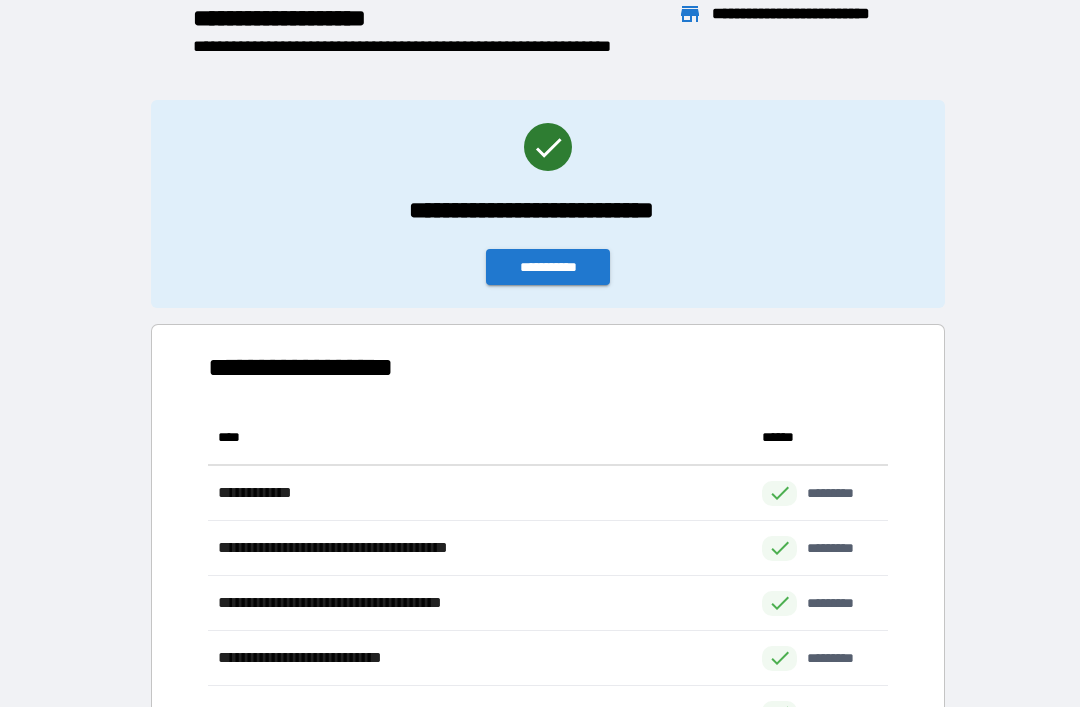click on "**********" at bounding box center [548, 267] 